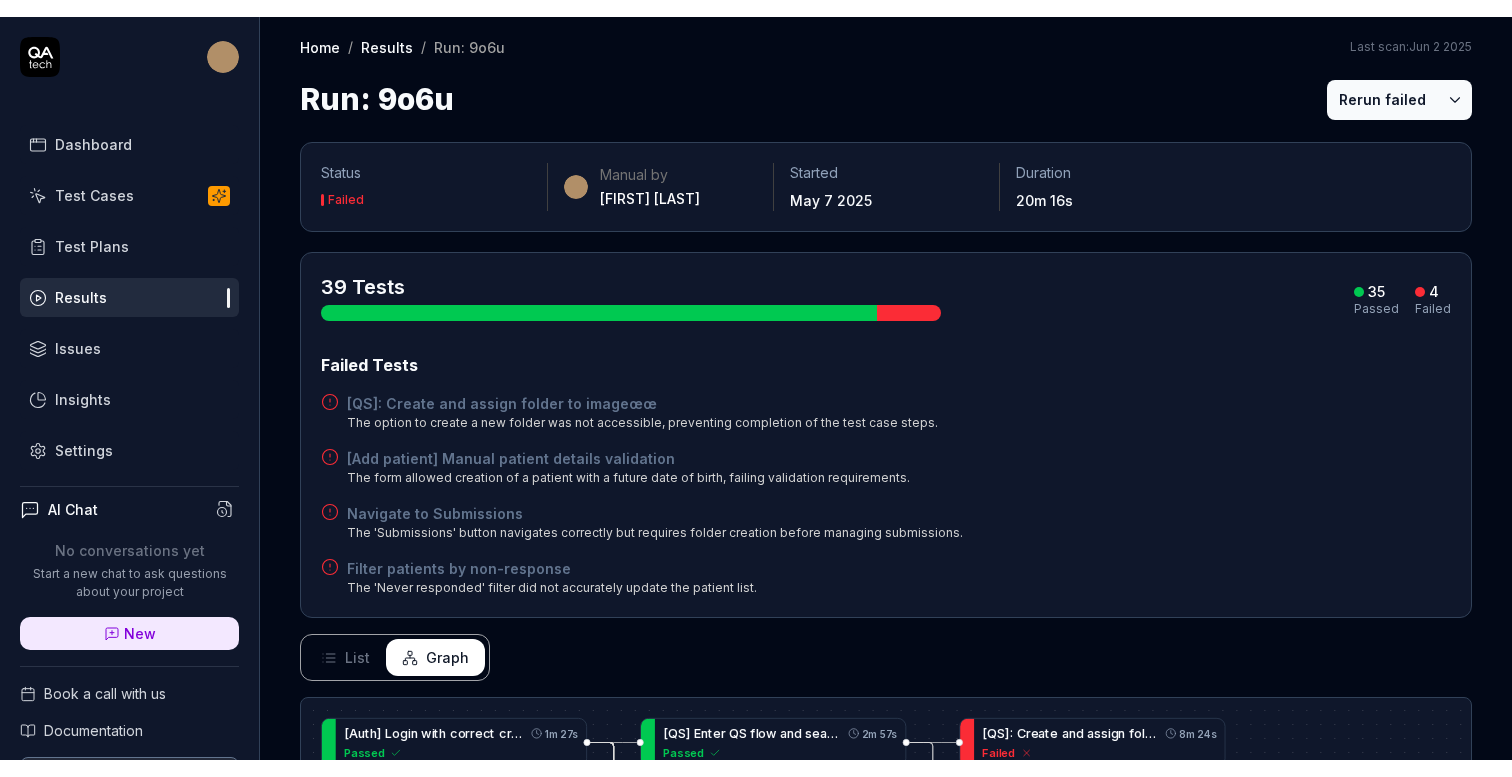 scroll, scrollTop: 0, scrollLeft: 0, axis: both 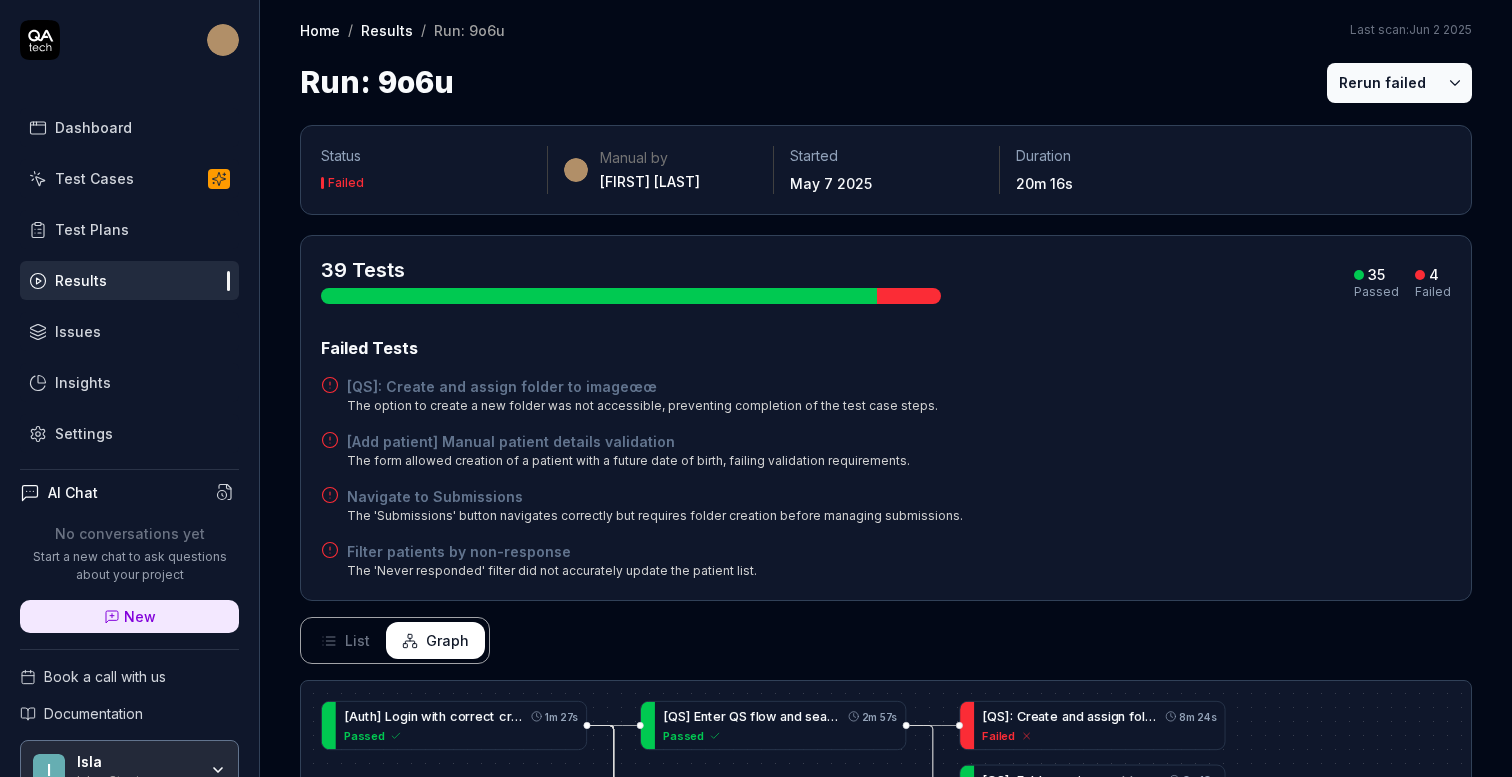 click on "Dashboard" at bounding box center [93, 127] 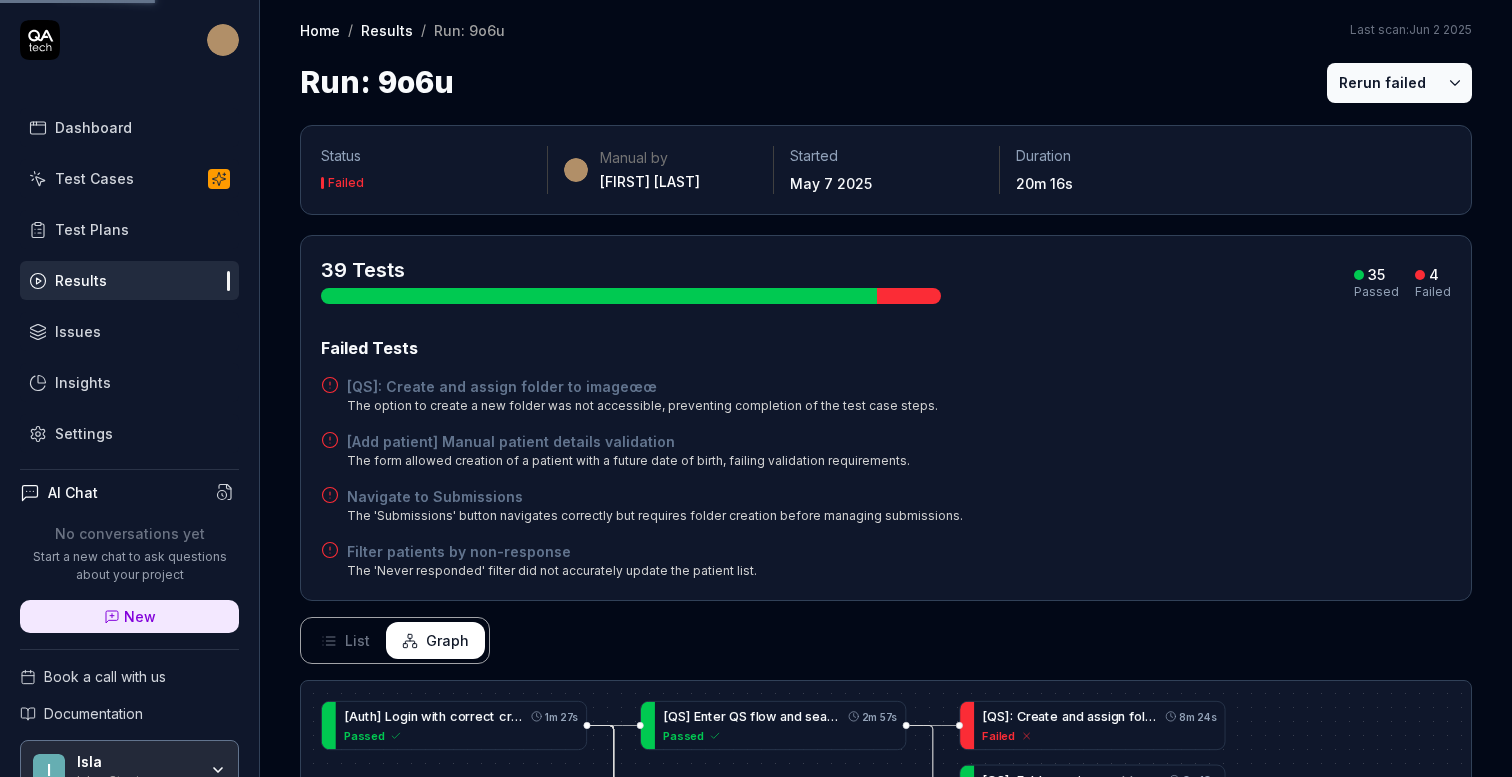 click on "Test Cases" at bounding box center [129, 178] 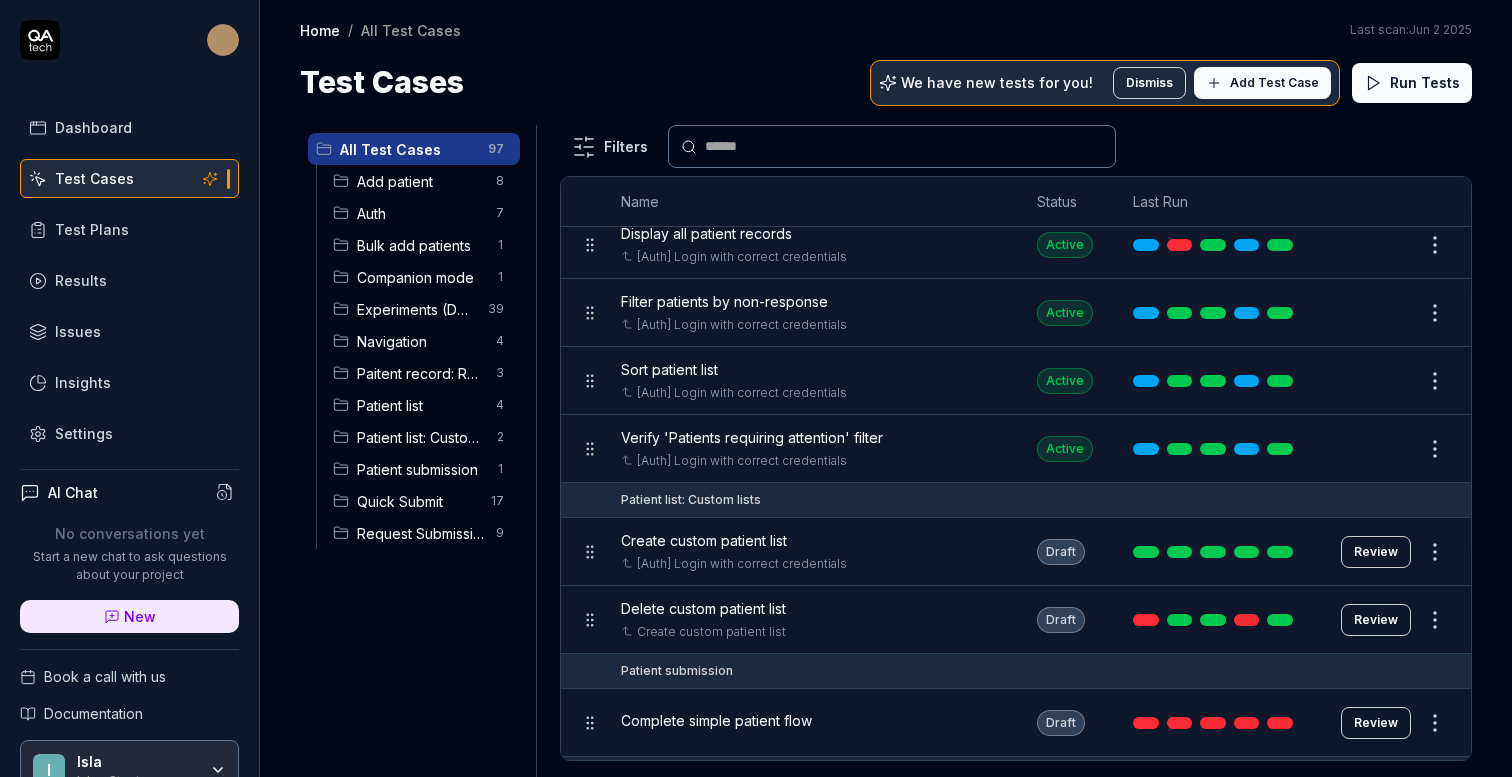 scroll, scrollTop: 4699, scrollLeft: 0, axis: vertical 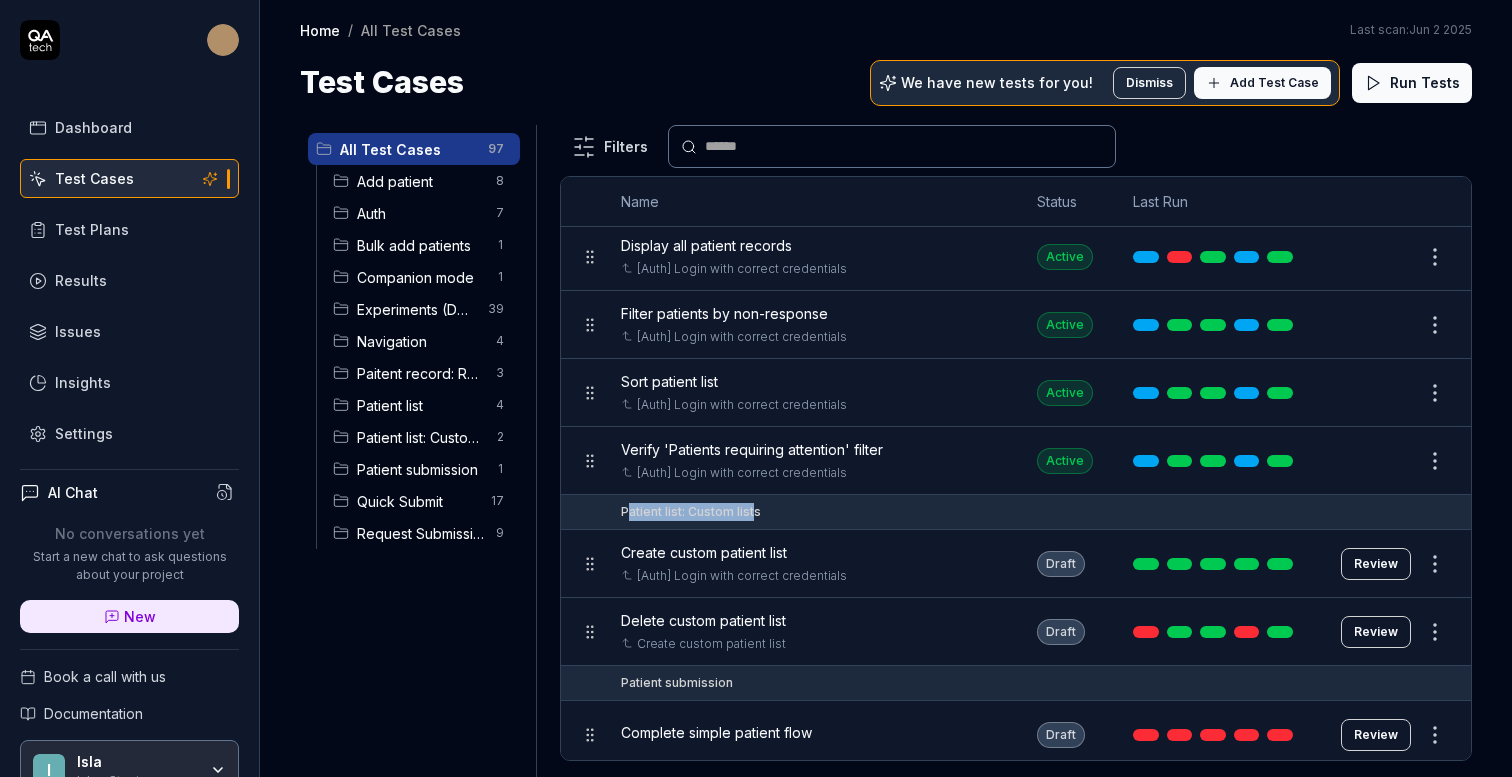 drag, startPoint x: 626, startPoint y: 490, endPoint x: 753, endPoint y: 489, distance: 127.00394 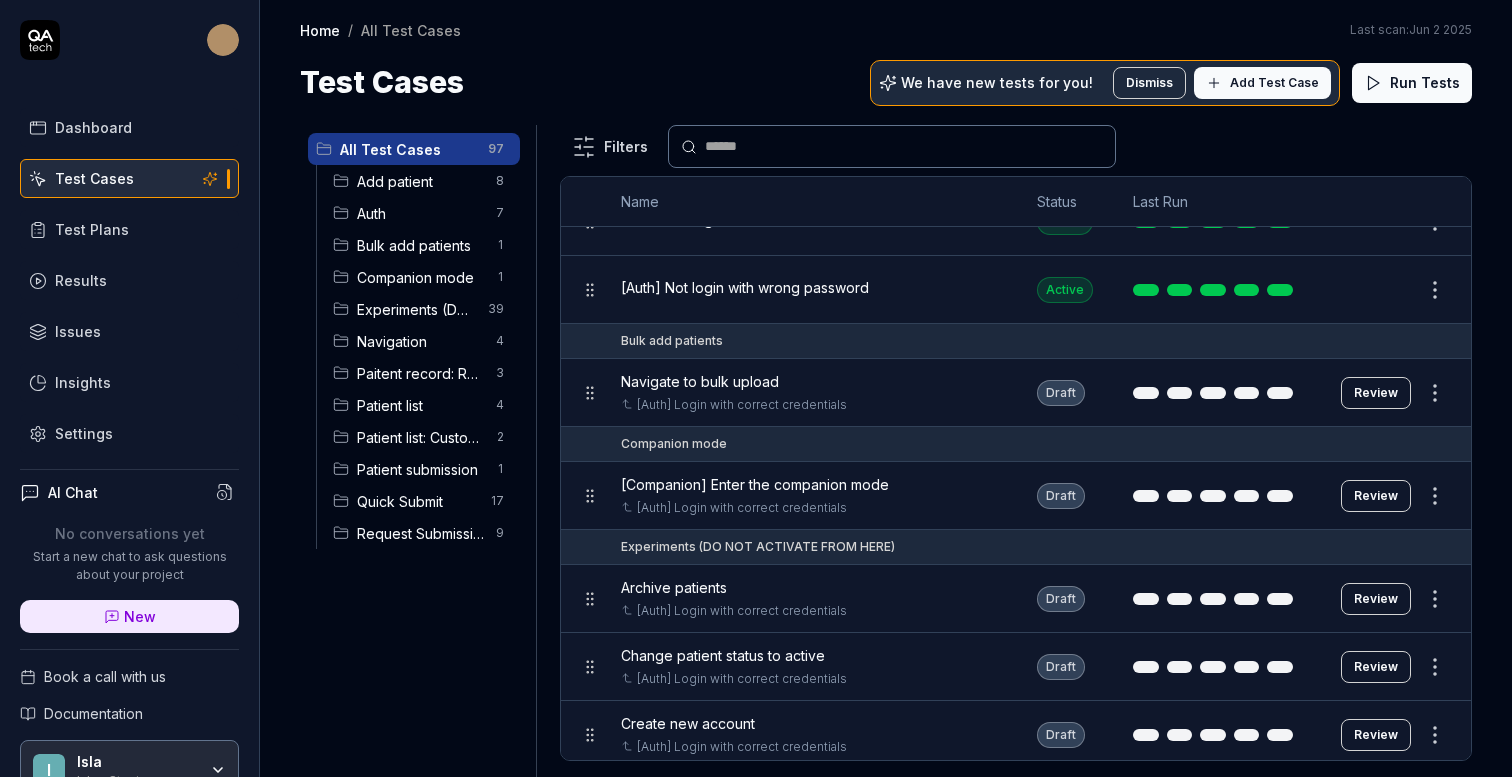 scroll, scrollTop: 0, scrollLeft: 0, axis: both 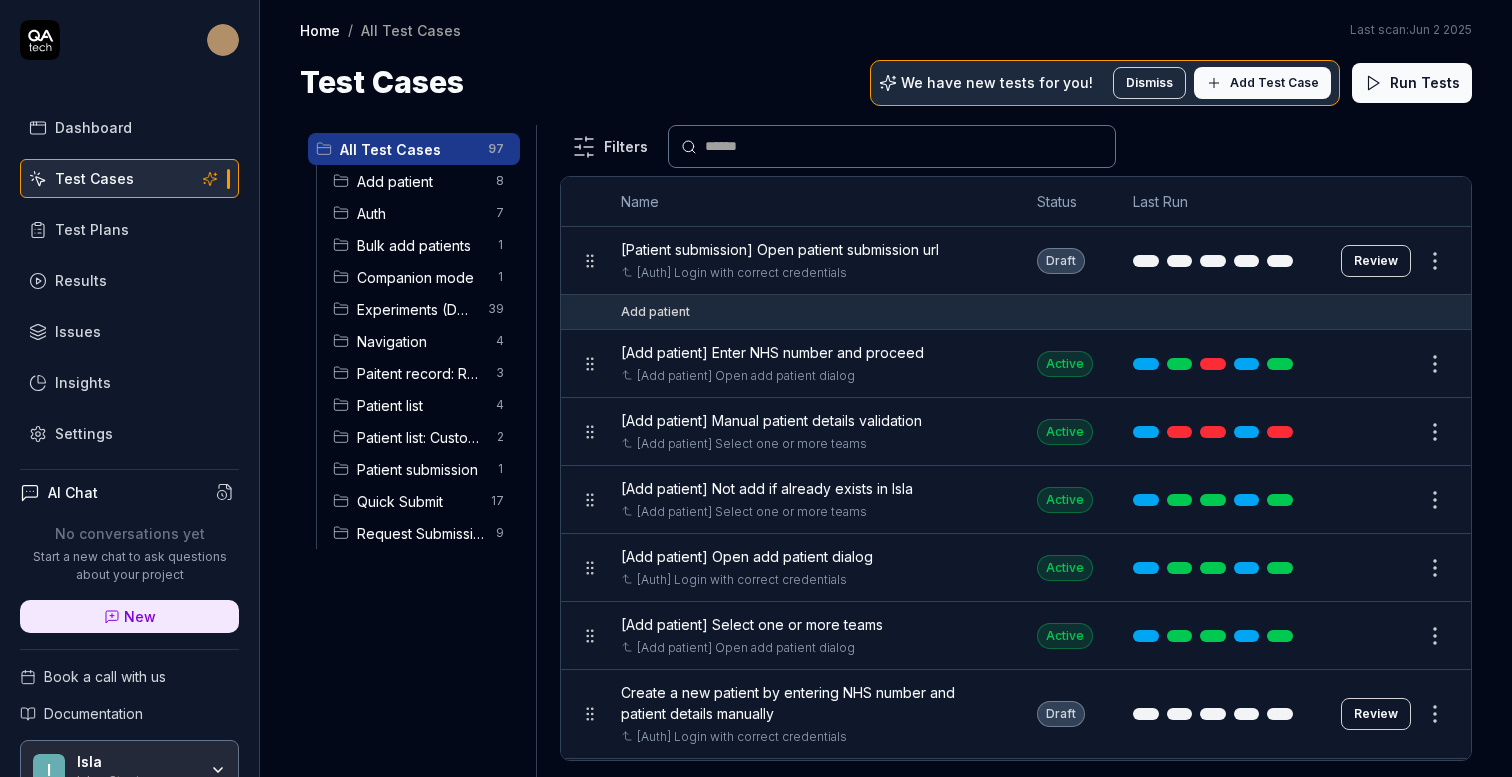 click on "Dashboard Test Cases Test Plans Results Issues Insights Settings AI Chat No conversations yet Start a new chat to ask questions about your project New Book a call with us Documentation I Isla Isla - Staging Collapse Sidebar Home / All Test Cases Home / All Test Cases Last scan:  Jun 2 2025 Test Cases We have new tests for you! Dismiss Add Test Case Run Tests All Test Cases 97 Add patient 8 Auth 7 Bulk add patients 1 Companion mode 1 Experiments (DO NOT ACTIVATE FROM HERE) 39 Navigation 4 Paitent record: Review submissions 3 Patient list 4 Patient list: Custom lists 2 Patient submission 1 Quick Submit 17 Request Submission 9 Filters Name Status Last Run [Patient submission] Open patient submission url [Auth] Login with correct credentials Draft Review Add patient [Add patient] Enter NHS number and proceed [Add patient] Open add patient dialog Active Edit [Add patient] Manual patient details validation [Add patient] Select one or more teams Active Edit [Add patient] Not add if already exists in Isla Active" at bounding box center (756, 388) 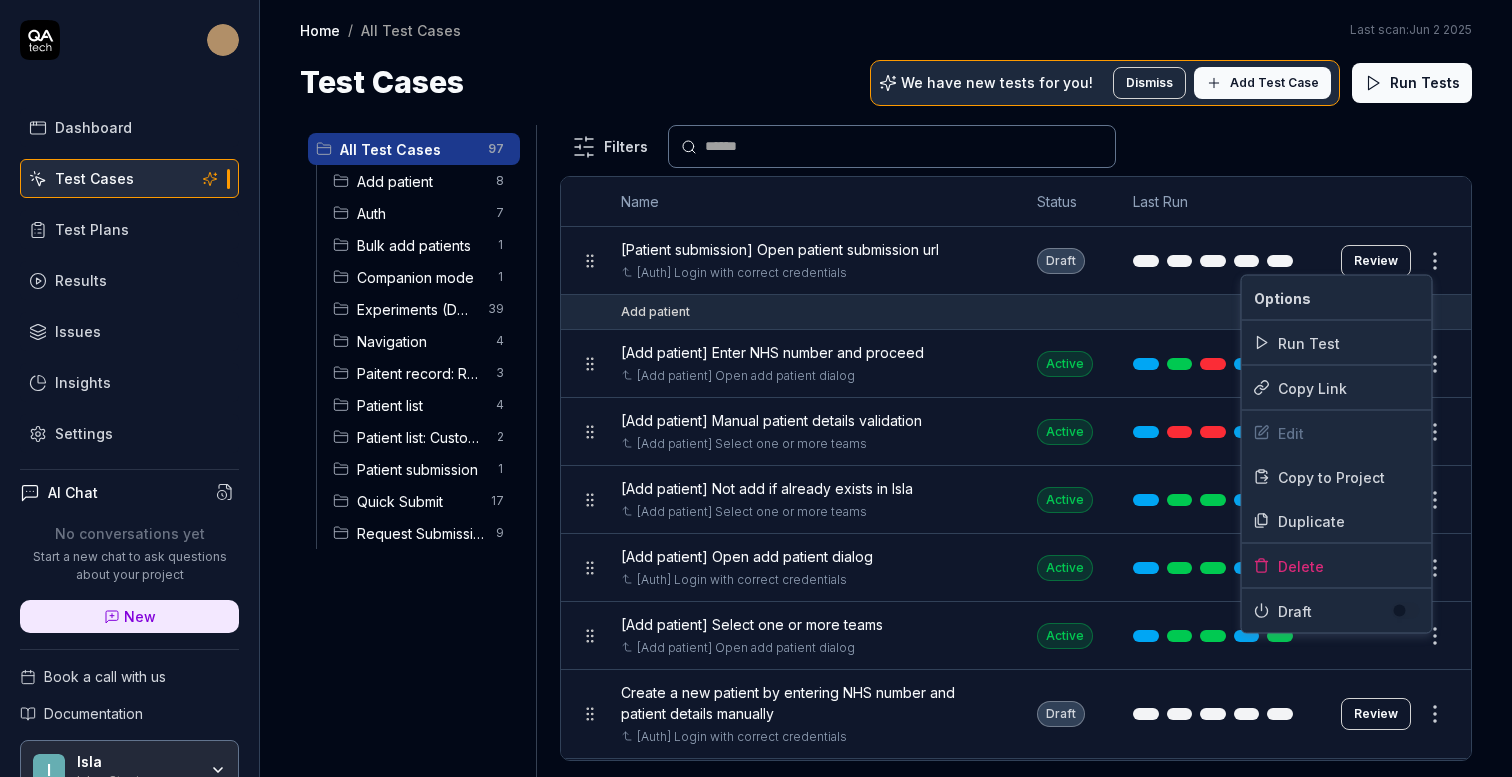 click on "Dashboard Test Cases Test Plans Results Issues Insights Settings AI Chat No conversations yet Start a new chat to ask questions about your project New Book a call with us Documentation I Isla Isla - Staging Collapse Sidebar Home / All Test Cases Home / All Test Cases Last scan:  Jun 2 2025 Test Cases We have new tests for you! Dismiss Add Test Case Run Tests All Test Cases 97 Add patient 8 Auth 7 Bulk add patients 1 Companion mode 1 Experiments (DO NOT ACTIVATE FROM HERE) 39 Navigation 4 Paitent record: Review submissions 3 Patient list 4 Patient list: Custom lists 2 Patient submission 1 Quick Submit 17 Request Submission 9 Filters Name Status Last Run [Patient submission] Open patient submission url [Auth] Login with correct credentials Draft Review Add patient [Add patient] Enter NHS number and proceed [Add patient] Open add patient dialog Active Edit [Add patient] Manual patient details validation [Add patient] Select one or more teams Active Edit [Add patient] Not add if already exists in Isla Active" at bounding box center (756, 388) 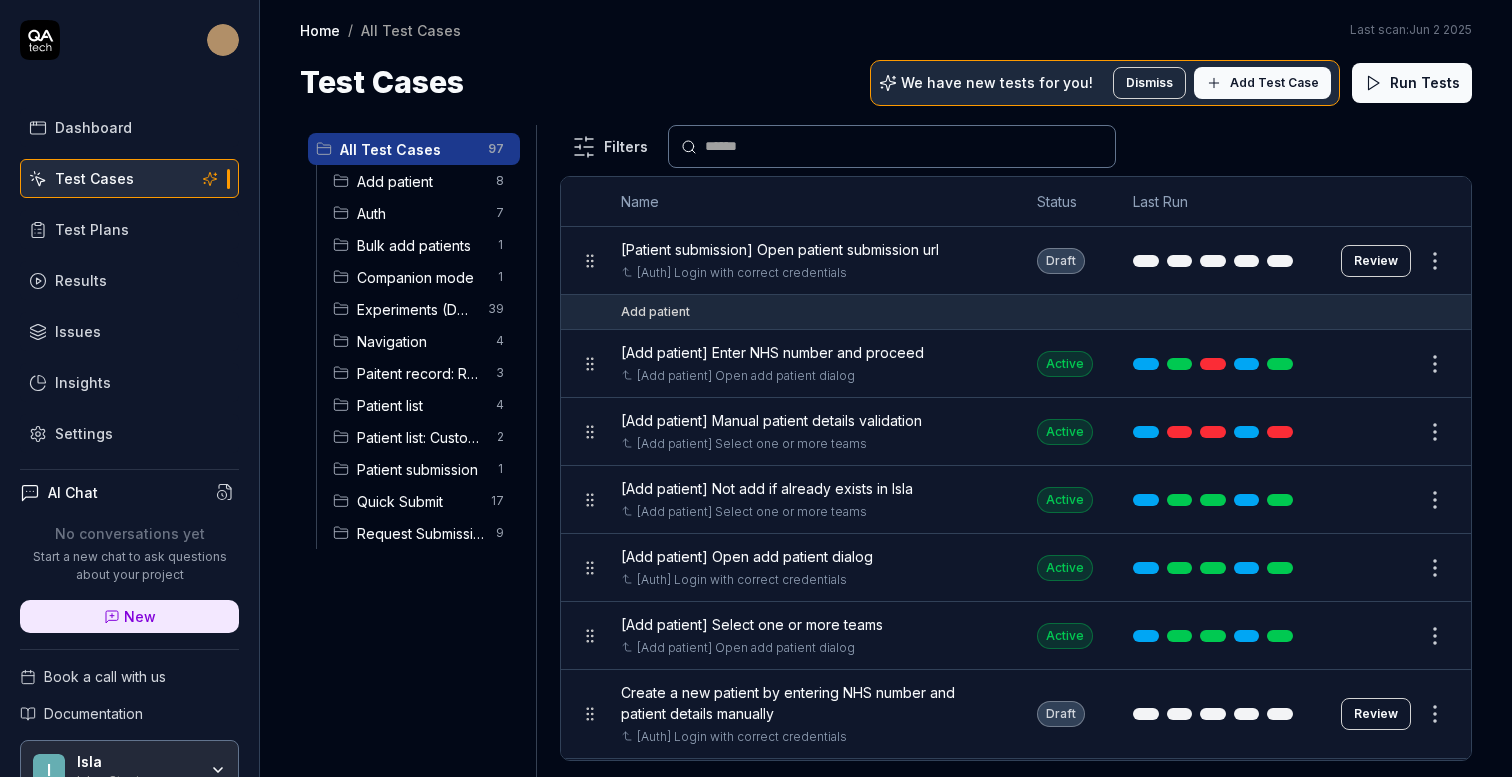 click on "Dashboard Test Cases Test Plans Results Issues Insights Settings AI Chat No conversations yet Start a new chat to ask questions about your project New Book a call with us Documentation I Isla Isla - Staging Collapse Sidebar Home / All Test Cases Home / All Test Cases Last scan:  Jun 2 2025 Test Cases We have new tests for you! Dismiss Add Test Case Run Tests All Test Cases 97 Add patient 8 Auth 7 Bulk add patients 1 Companion mode 1 Experiments (DO NOT ACTIVATE FROM HERE) 39 Navigation 4 Paitent record: Review submissions 3 Patient list 4 Patient list: Custom lists 2 Patient submission 1 Quick Submit 17 Request Submission 9 Filters Name Status Last Run [Patient submission] Open patient submission url [Auth] Login with correct credentials Draft Review Add patient [Add patient] Enter NHS number and proceed [Add patient] Open add patient dialog Active Edit [Add patient] Manual patient details validation [Add patient] Select one or more teams Active Edit [Add patient] Not add if already exists in Isla Active" at bounding box center [756, 388] 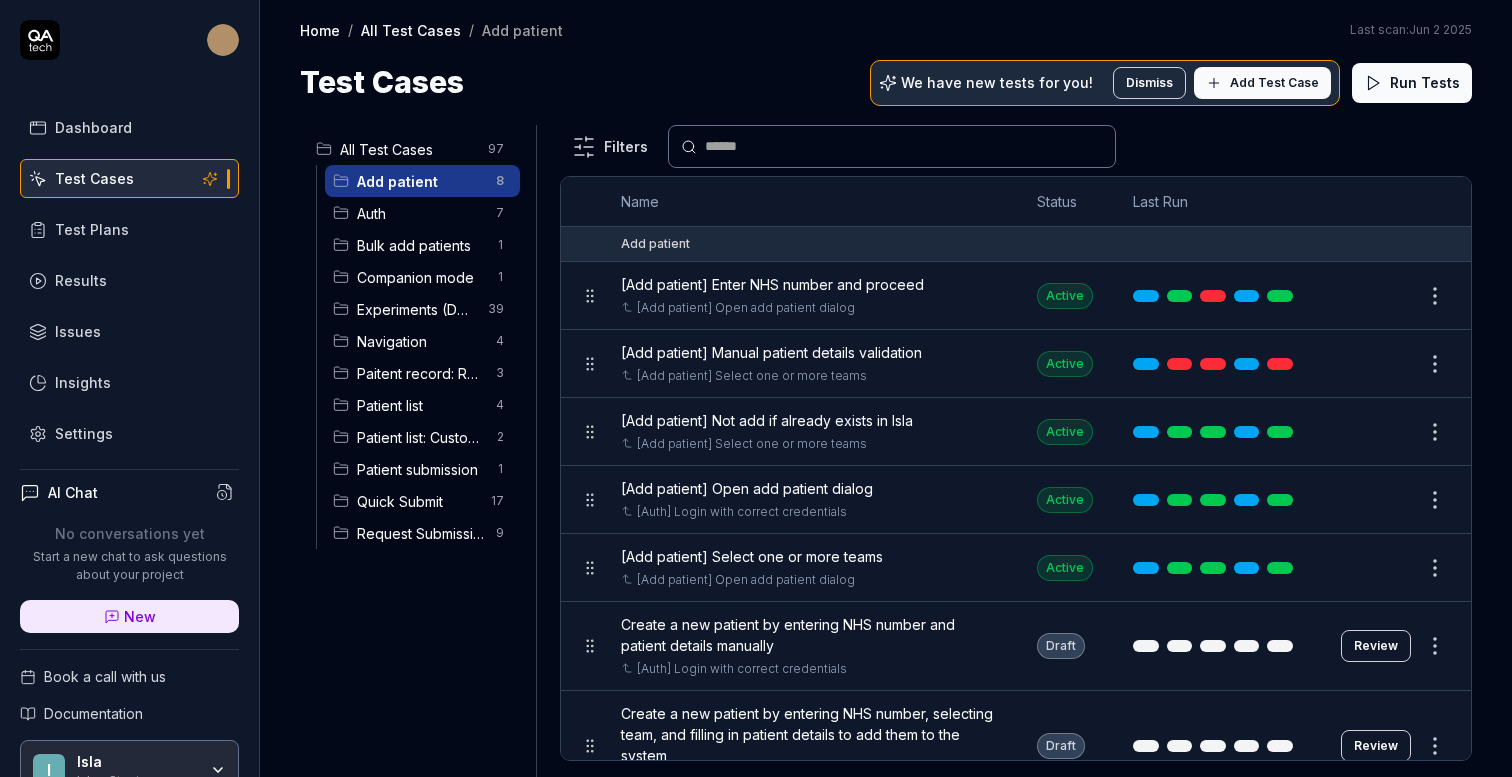 click on "Request Submission" at bounding box center (420, 533) 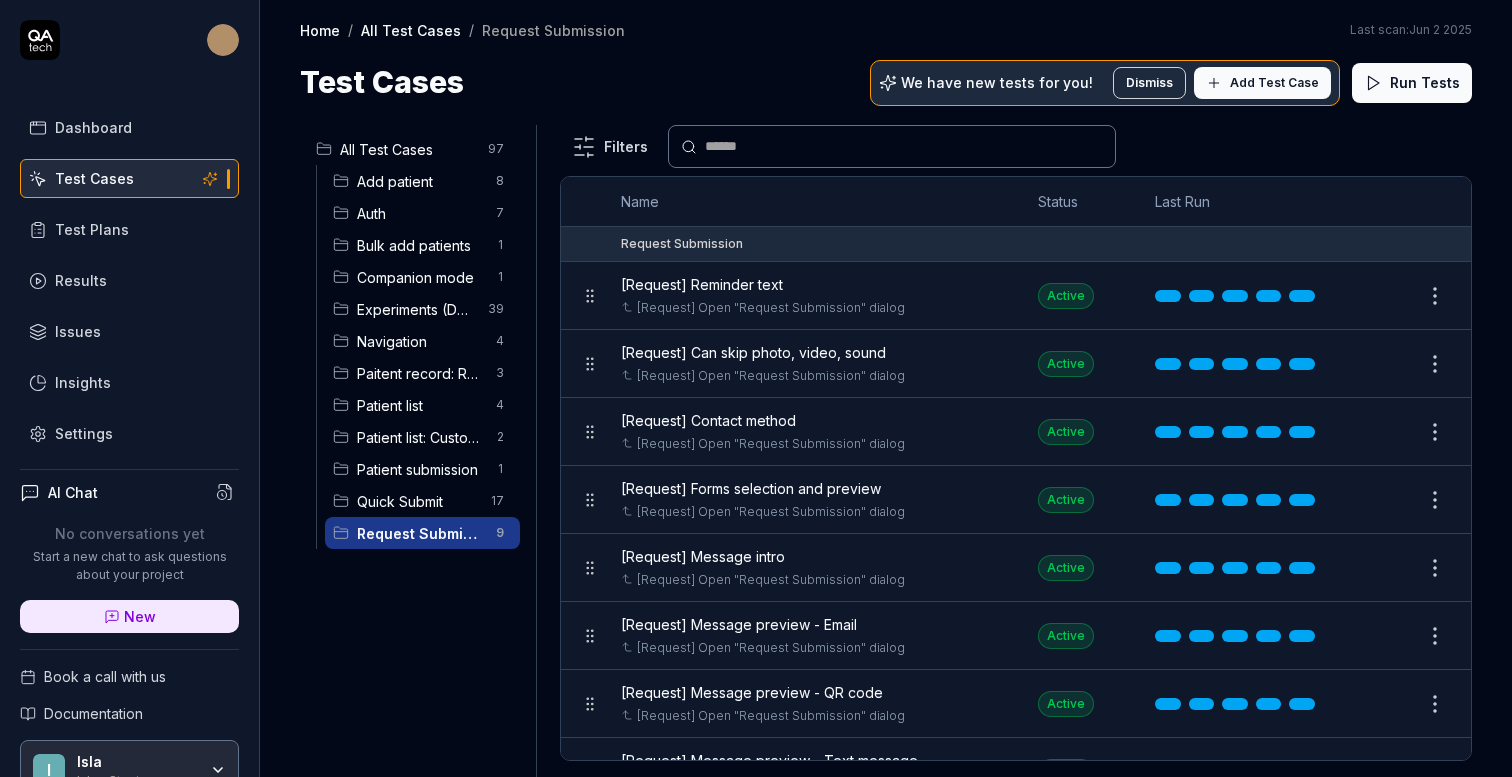 click on "Add patient" at bounding box center [420, 181] 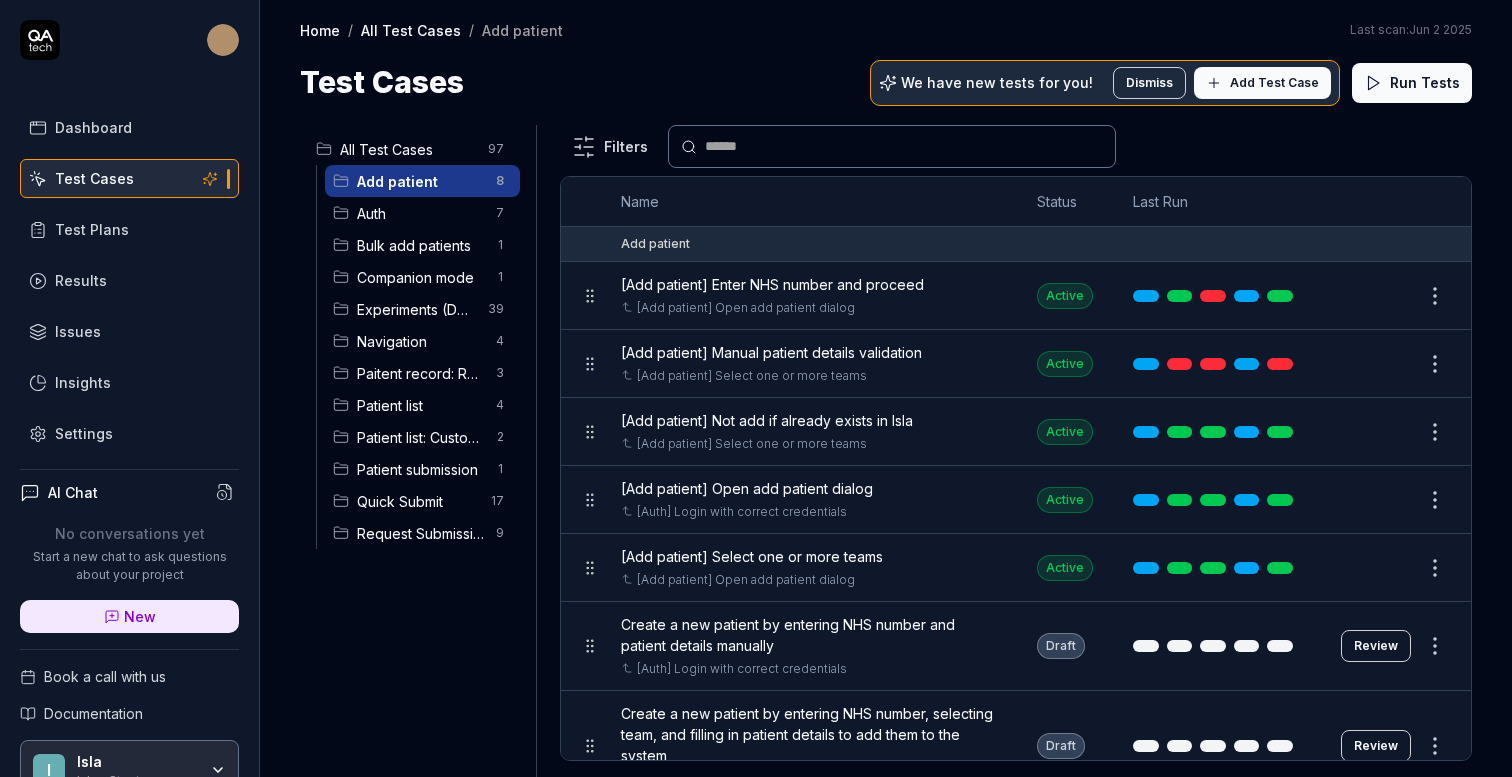 scroll, scrollTop: 122, scrollLeft: 0, axis: vertical 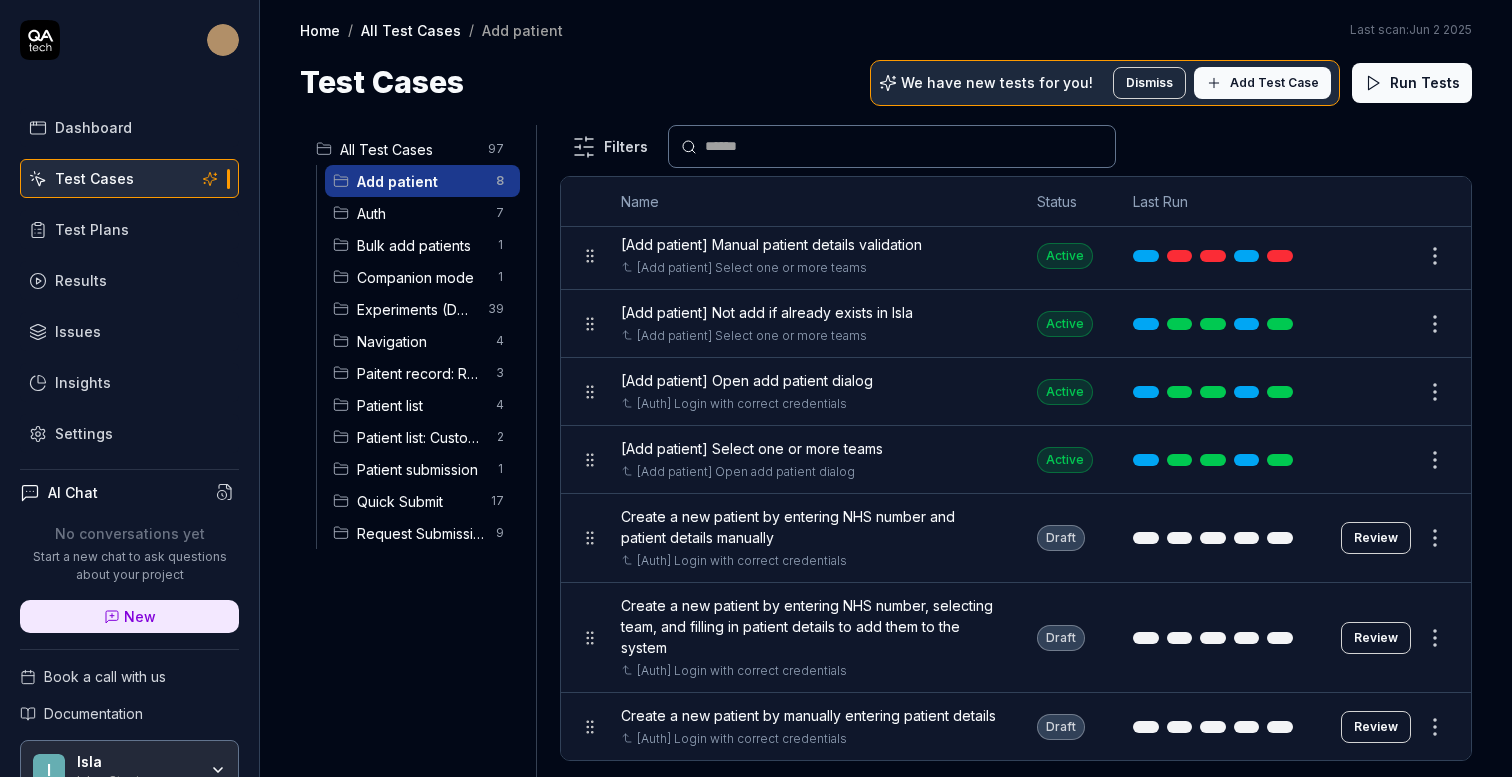 click on "Dashboard Test Cases Test Plans Results Issues Insights Settings AI Chat No conversations yet Start a new chat to ask questions about your project New Book a call with us Documentation I Isla Isla - Staging Collapse Sidebar Home / All Test Cases / Add patient Home / All Test Cases / Add patient Last scan:  Jun 2 2025 Test Cases We have new tests for you! Dismiss Add Test Case Run Tests All Test Cases 97 Add patient 8 Auth 7 Bulk add patients 1 Companion mode 1 Experiments (DO NOT ACTIVATE FROM HERE) 39 Navigation 4 Paitent record: Review submissions 3 Patient list 4 Patient list: Custom lists 2 Patient submission 1 Quick Submit 17 Request Submission 9 Filters Name Status Last Run Add patient [Add patient] Enter NHS number and proceed [Add patient] Open add patient dialog Active Edit [Add patient] Manual patient details validation [Add patient] Select one or more teams Active Edit [Add patient] Not add if already exists in Isla [Add patient] Select one or more teams Active Edit Active Edit Active Edit Draft" at bounding box center (756, 388) 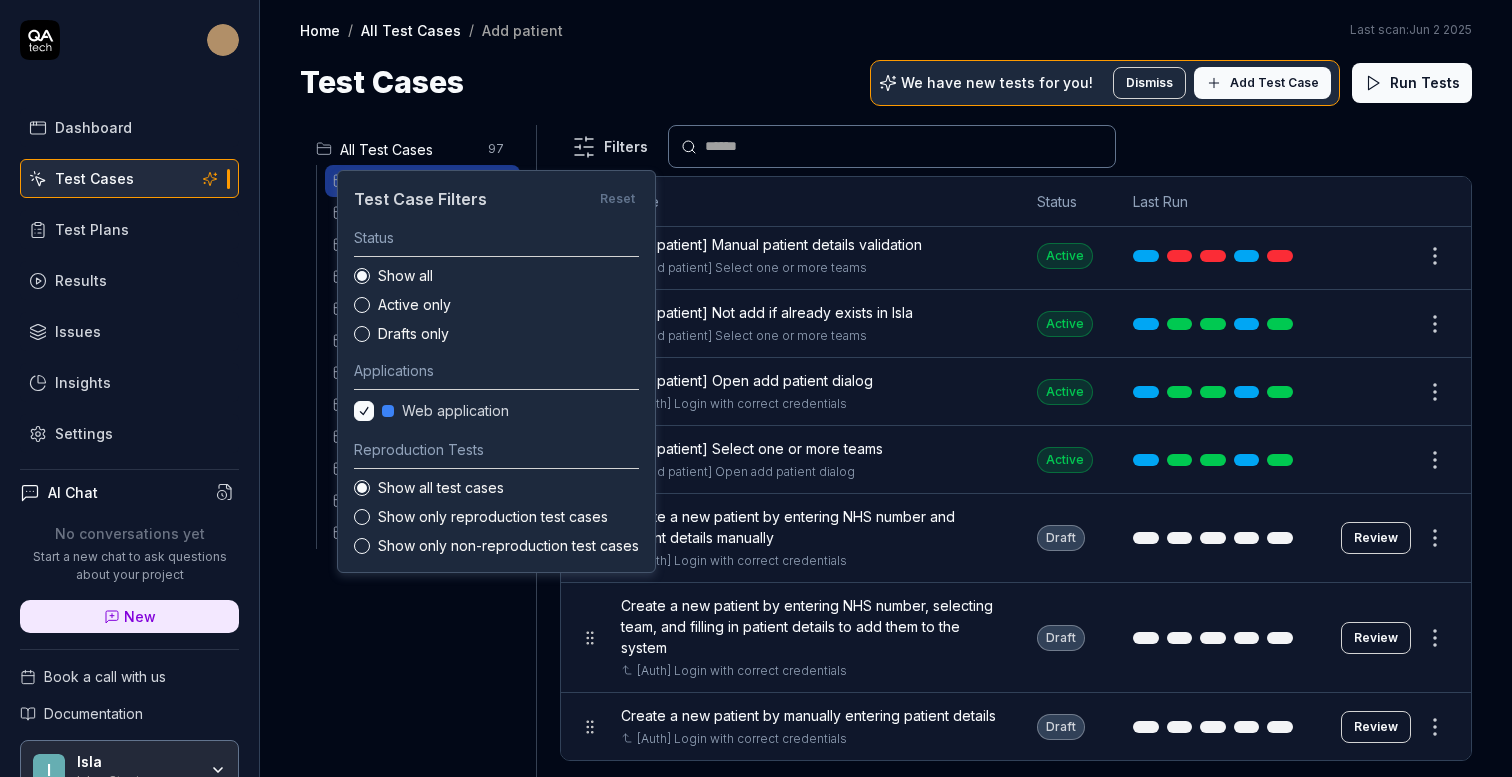 click on "Dashboard Test Cases Test Plans Results Issues Insights Settings AI Chat No conversations yet Start a new chat to ask questions about your project New Book a call with us Documentation I Isla Isla - Staging Collapse Sidebar Home / All Test Cases / Add patient Home / All Test Cases / Add patient Last scan:  Jun 2 2025 Test Cases We have new tests for you! Dismiss Add Test Case Run Tests All Test Cases 97 Add patient 8 Auth 7 Bulk add patients 1 Companion mode 1 Experiments (DO NOT ACTIVATE FROM HERE) 39 Navigation 4 Paitent record: Review submissions 3 Patient list 4 Patient list: Custom lists 2 Patient submission 1 Quick Submit 17 Request Submission 9 Filters Name Status Last Run Add patient [Add patient] Enter NHS number and proceed [Add patient] Open add patient dialog Active Edit [Add patient] Manual patient details validation [Add patient] Select one or more teams Active Edit [Add patient] Not add if already exists in Isla [Add patient] Select one or more teams Active Edit Active Edit Active Edit Draft" at bounding box center [756, 388] 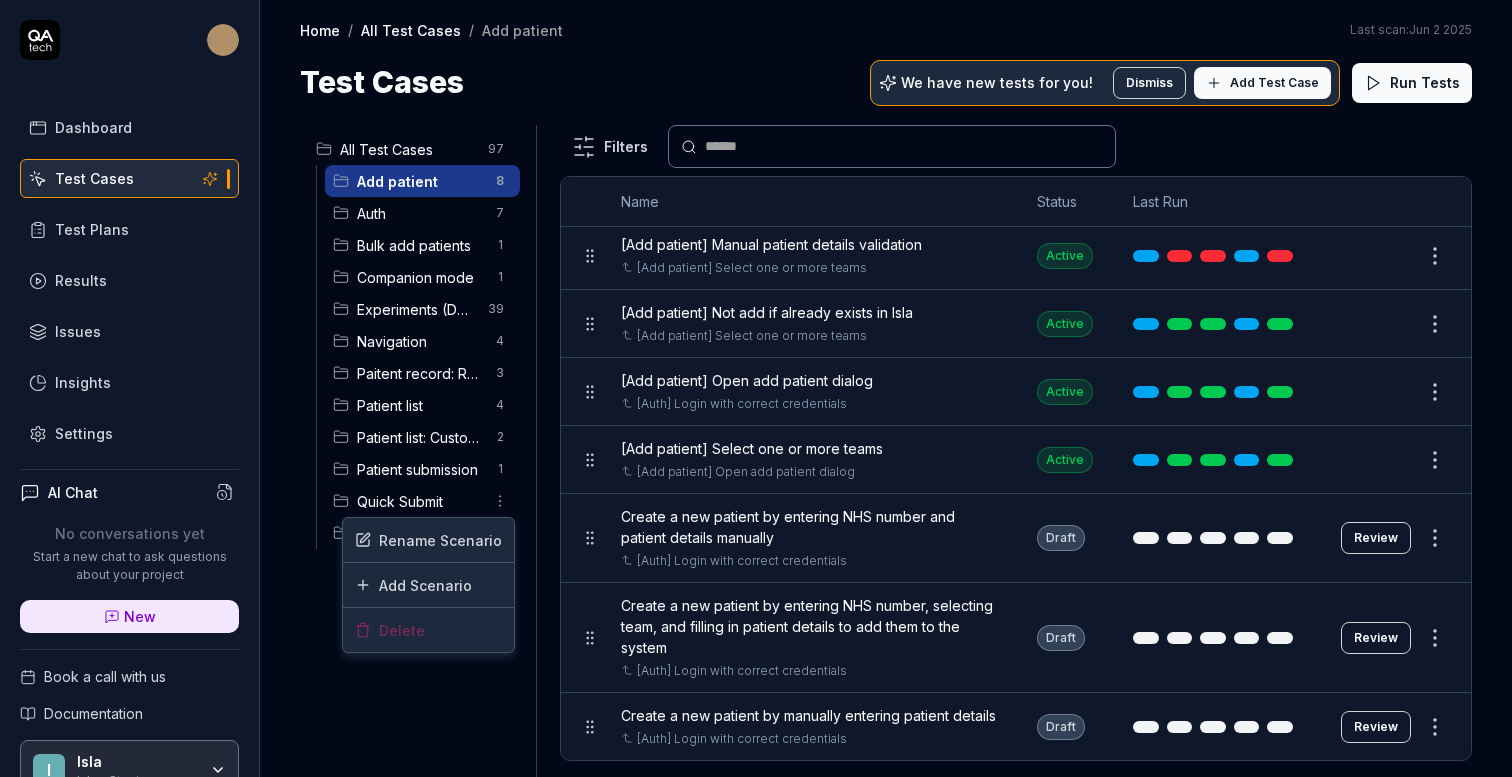 click on "Dashboard Test Cases Test Plans Results Issues Insights Settings AI Chat No conversations yet Start a new chat to ask questions about your project New Book a call with us Documentation I Isla Isla - Staging Collapse Sidebar Home / All Test Cases / Add patient Home / All Test Cases / Add patient Last scan:  Jun 2 2025 Test Cases We have new tests for you! Dismiss Add Test Case Run Tests All Test Cases 97 Add patient 8 Auth 7 Bulk add patients 1 Companion mode 1 Experiments (DO NOT ACTIVATE FROM HERE) 39 Navigation 4 Paitent record: Review submissions 3 Patient list 4 Patient list: Custom lists 2 Patient submission 1 Quick Submit 17 Request Submission 9 Filters Name Status Last Run Add patient [Add patient] Enter NHS number and proceed [Add patient] Open add patient dialog Active Edit [Add patient] Manual patient details validation [Add patient] Select one or more teams Active Edit [Add patient] Not add if already exists in Isla [Add patient] Select one or more teams Active Edit Active Edit Active Edit Draft" at bounding box center (756, 388) 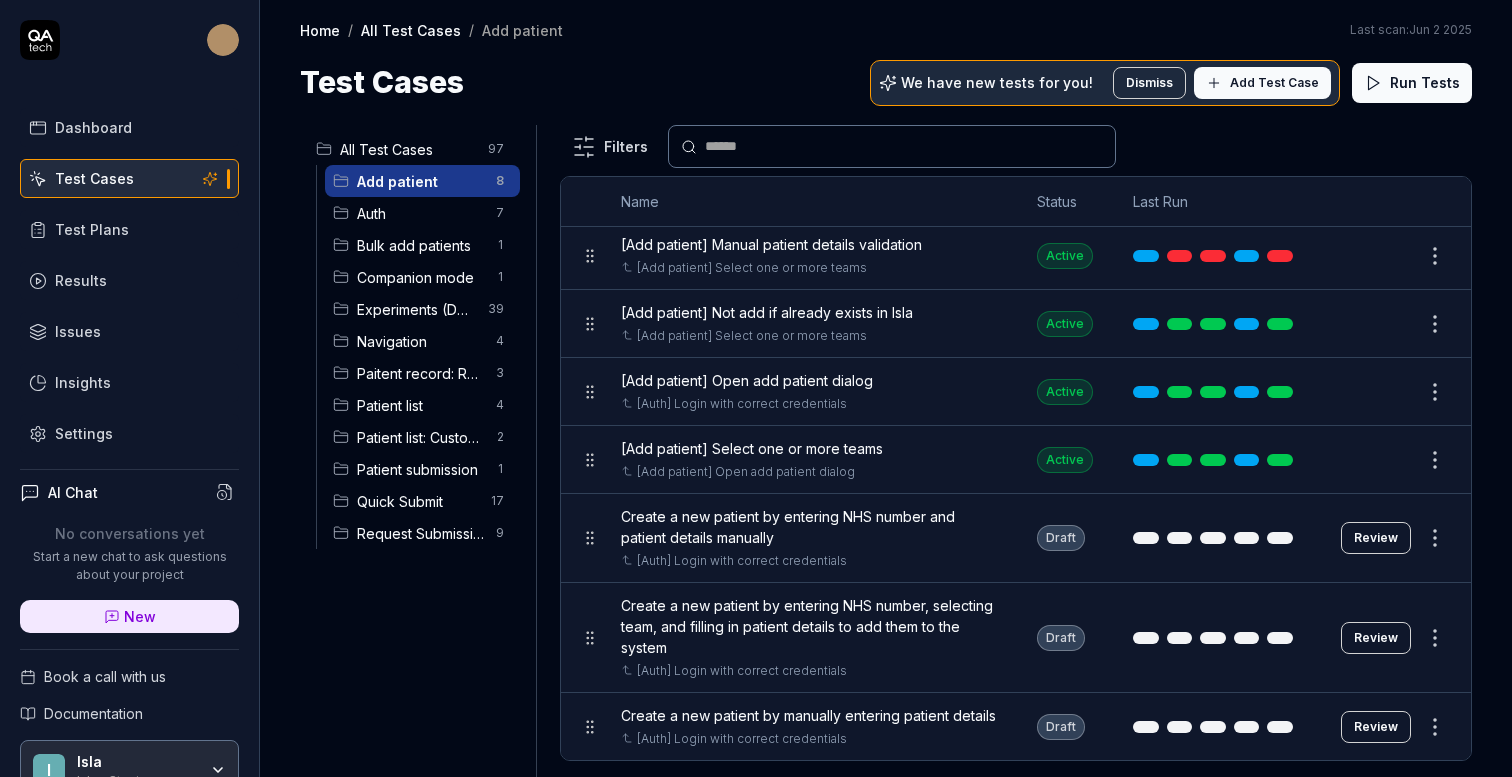click on "Dashboard Test Cases Test Plans Results Issues Insights Settings AI Chat No conversations yet Start a new chat to ask questions about your project New Book a call with us Documentation I Isla Isla - Staging Collapse Sidebar Home / All Test Cases / Add patient Home / All Test Cases / Add patient Last scan:  Jun 2 2025 Test Cases We have new tests for you! Dismiss Add Test Case Run Tests All Test Cases 97 Add patient 8 Auth 7 Bulk add patients 1 Companion mode 1 Experiments (DO NOT ACTIVATE FROM HERE) 39 Navigation 4 Paitent record: Review submissions 3 Patient list 4 Patient list: Custom lists 2 Patient submission 1 Quick Submit 17 Request Submission 9 Filters Name Status Last Run Add patient [Add patient] Enter NHS number and proceed [Add patient] Open add patient dialog Active Edit [Add patient] Manual patient details validation [Add patient] Select one or more teams Active Edit [Add patient] Not add if already exists in Isla [Add patient] Select one or more teams Active Edit Active Edit Active Edit Draft" at bounding box center [756, 388] 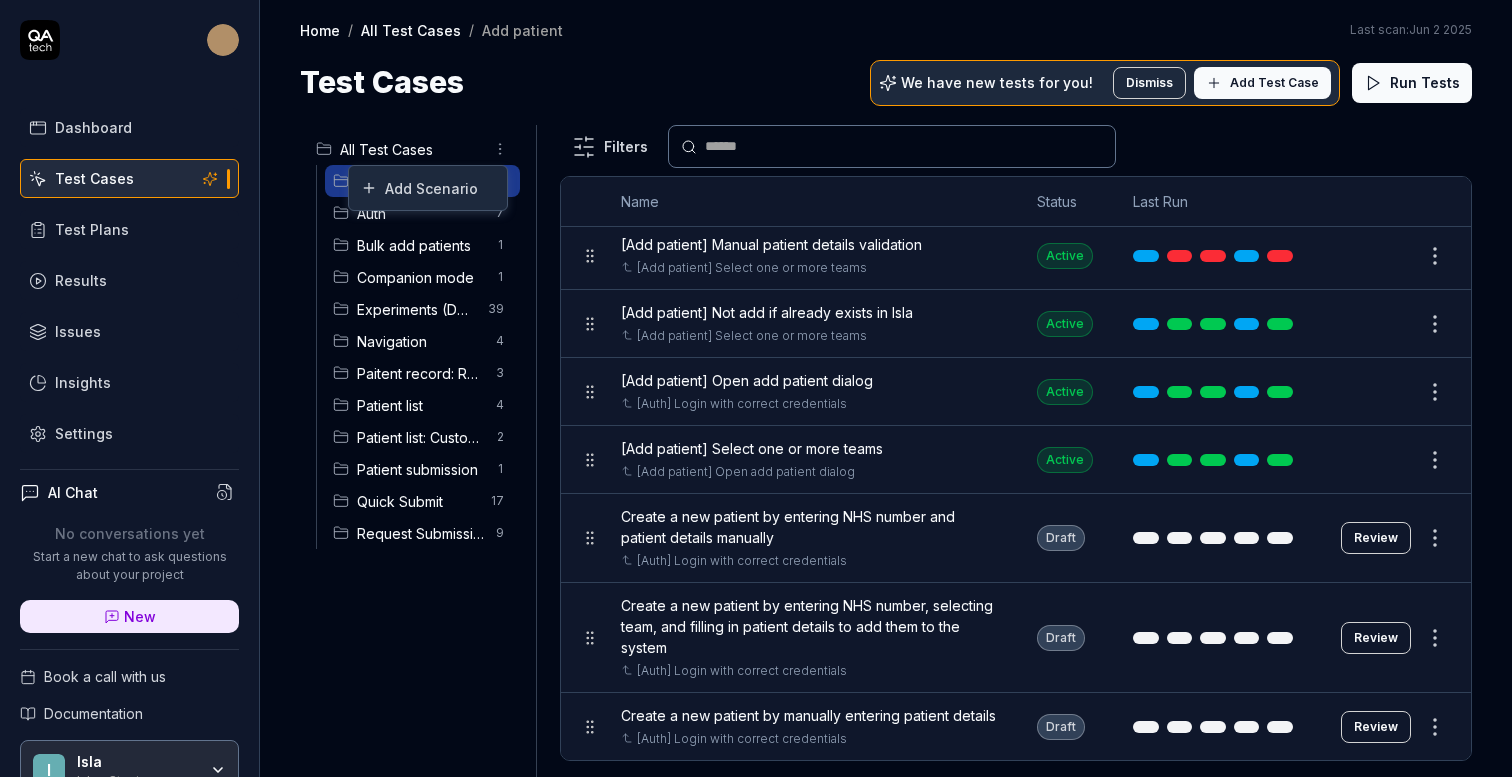 click on "Dashboard Test Cases Test Plans Results Issues Insights Settings AI Chat No conversations yet Start a new chat to ask questions about your project New Book a call with us Documentation I Isla Isla - Staging Collapse Sidebar Home / All Test Cases / Add patient Home / All Test Cases / Add patient Last scan:  Jun 2 2025 Test Cases We have new tests for you! Dismiss Add Test Case Run Tests All Test Cases 97 Add patient 8 Auth 7 Bulk add patients 1 Companion mode 1 Experiments (DO NOT ACTIVATE FROM HERE) 39 Navigation 4 Paitent record: Review submissions 3 Patient list 4 Patient list: Custom lists 2 Patient submission 1 Quick Submit 17 Request Submission 9 Filters Name Status Last Run Add patient [Add patient] Enter NHS number and proceed [Add patient] Open add patient dialog Active Edit [Add patient] Manual patient details validation [Add patient] Select one or more teams Active Edit [Add patient] Not add if already exists in Isla [Add patient] Select one or more teams Active Edit Active Edit Active Edit Draft" at bounding box center (756, 388) 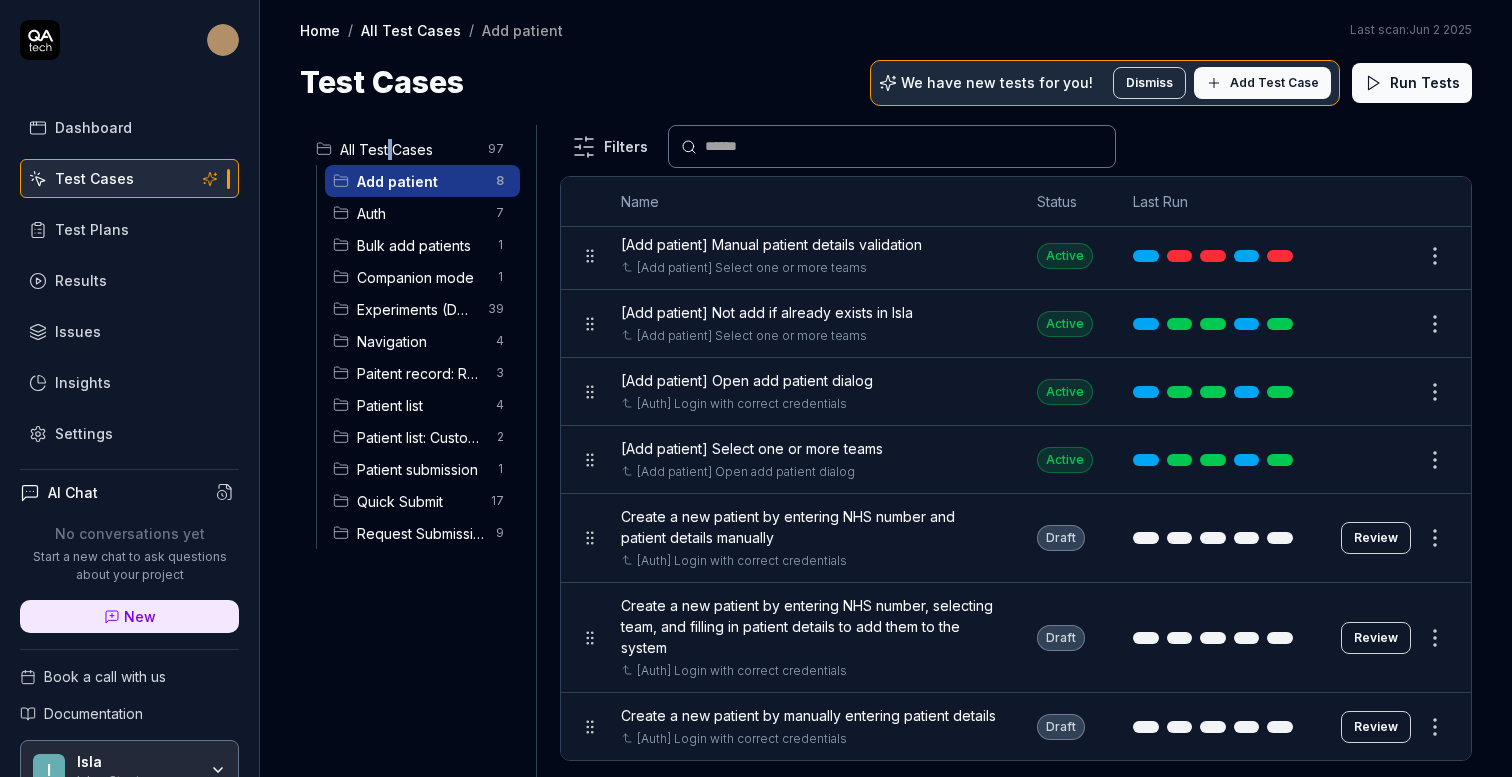 click on "All Test Cases" at bounding box center [408, 149] 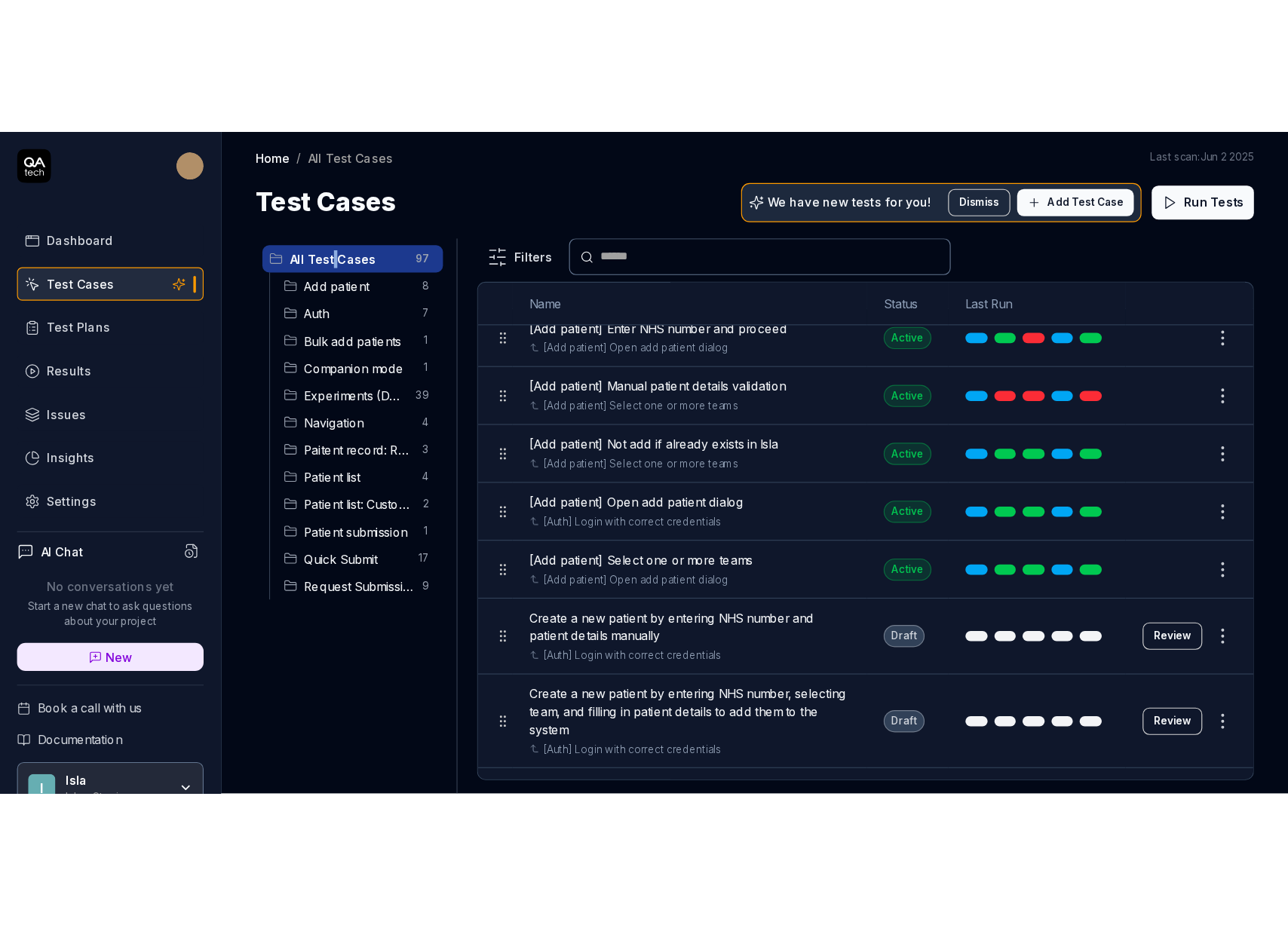 scroll, scrollTop: 143, scrollLeft: 0, axis: vertical 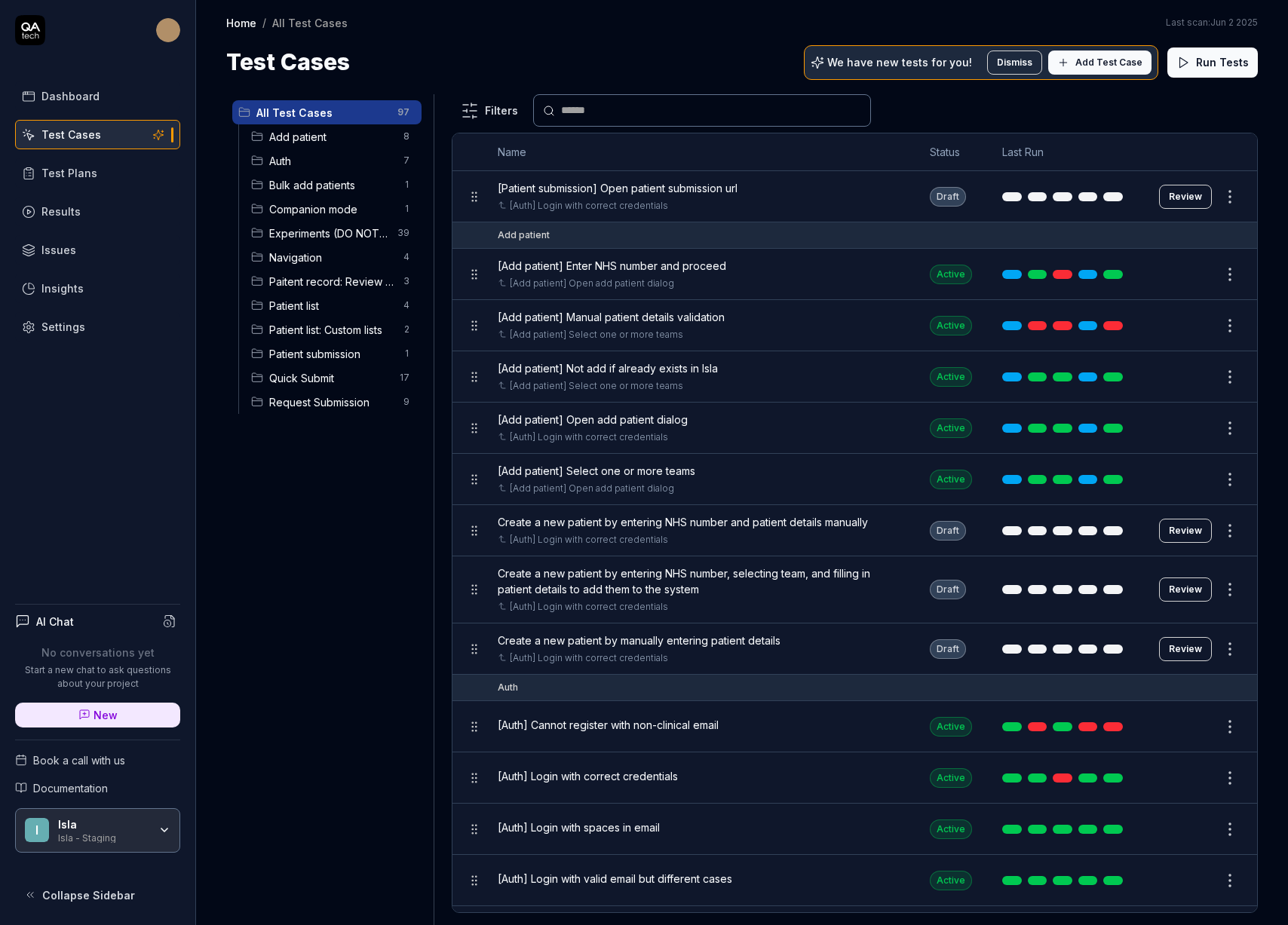 click on "All Test Cases" at bounding box center (322, 112) 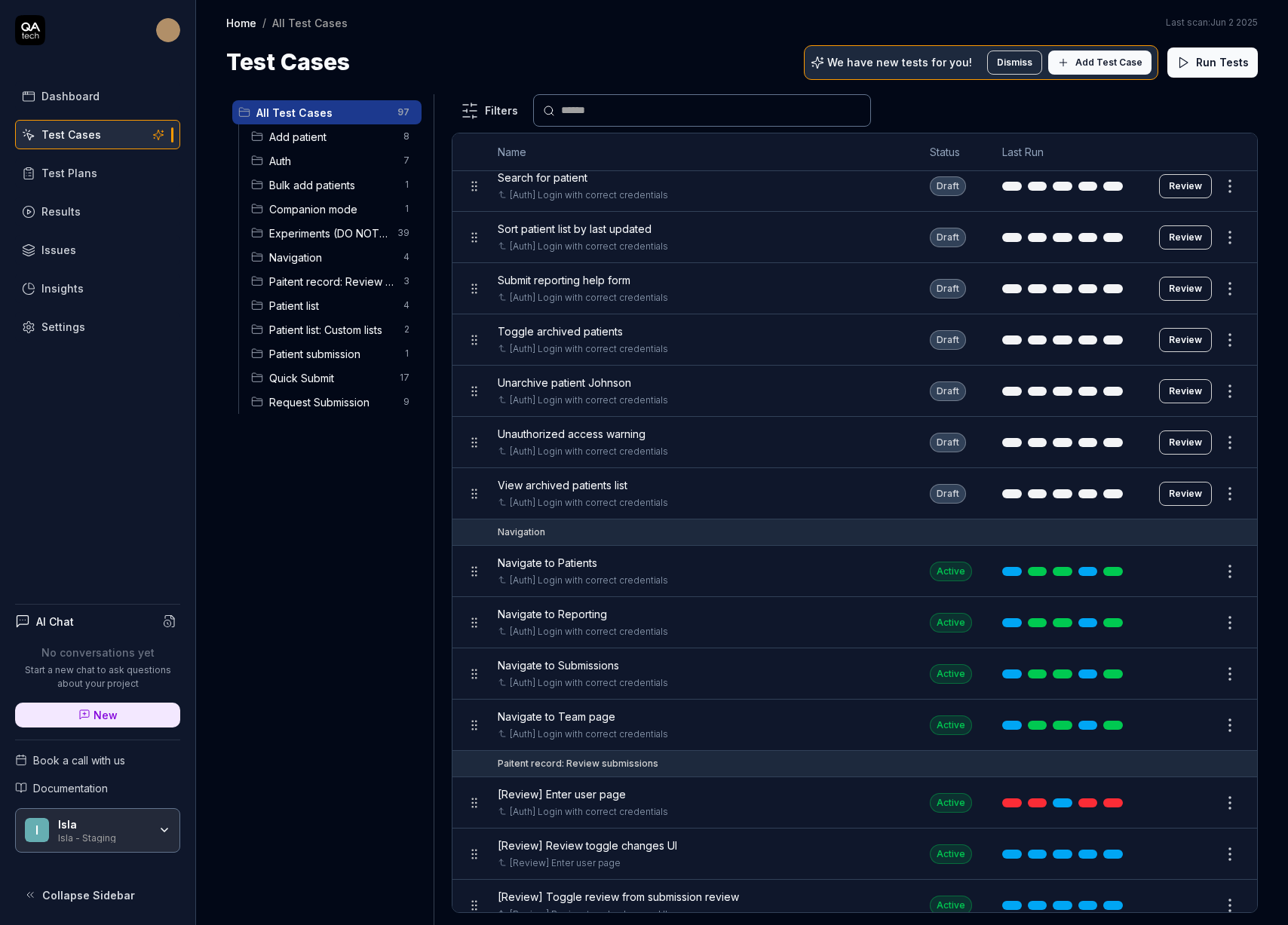 scroll, scrollTop: 3341, scrollLeft: 0, axis: vertical 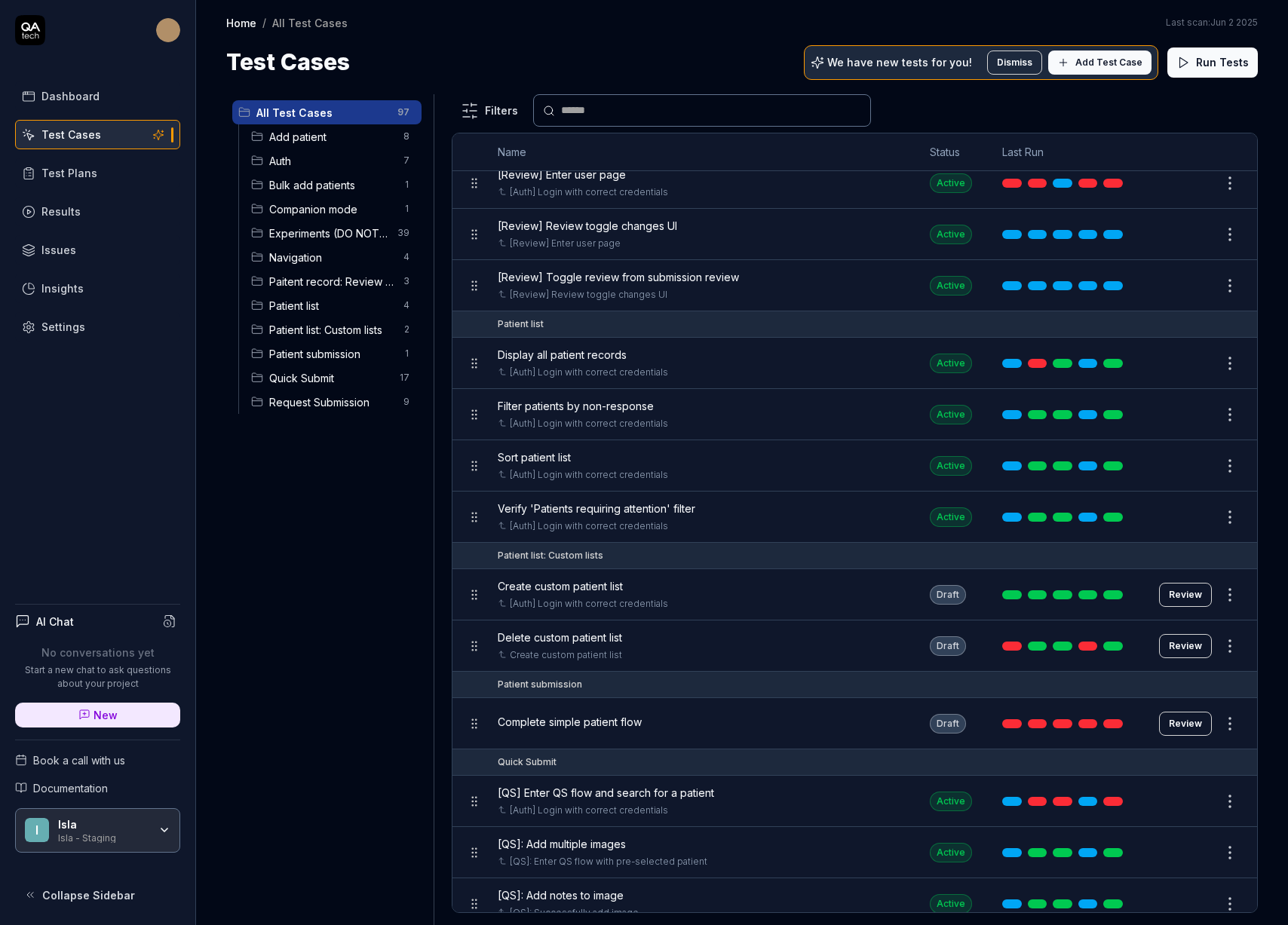 click on "Experiments (DO NOT ACTIVATE FROM HERE)" at bounding box center (329, 233) 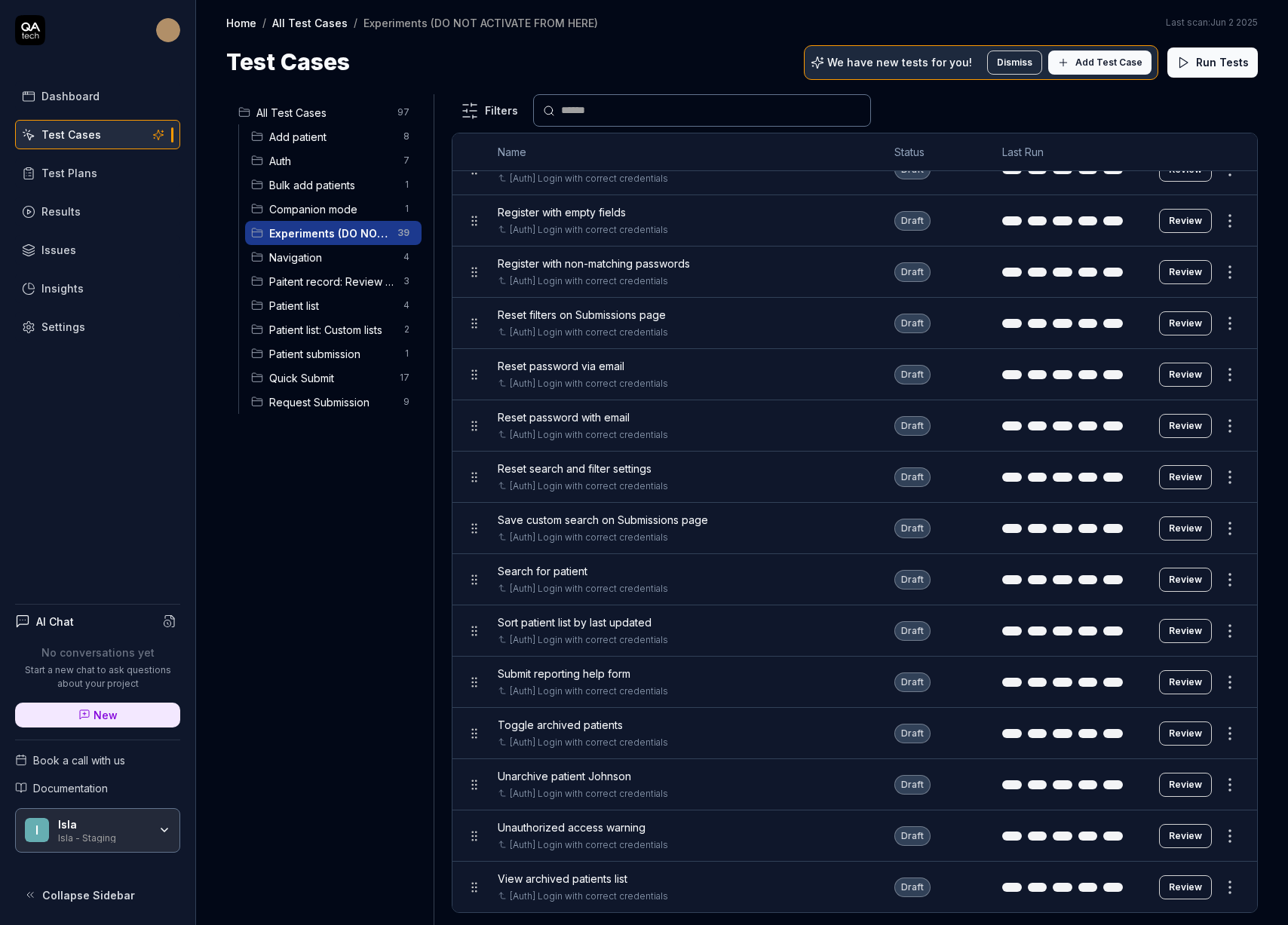 click on "Dashboard Test Cases Test Plans Results Issues Insights Settings AI Chat No conversations yet Start a new chat to ask questions about your project New Book a call with us Documentation I [NAME] [NAME] - Staging Collapse Sidebar Home / All Test Cases / Experiments (DO NOT ACTIVATE FROM HERE) Home / All Test Cases / Experiments (DO NOT ACTIVATE FROM HERE) Last scan: Jun 2 2025 Test Cases We have new tests for you! Dismiss Add Test Case Run Tests All Test Cases 97 Add patient 8 Auth 7 Bulk add patients 1 Companion mode 1 Experiments (DO NOT ACTIVATE FROM HERE) 39 Navigation 4 Paitent record: Review submissions 3 Patient list 4 Patient list: Custom lists 2 Patient submission 1 Quick Submit 17 Request Submission 9 Filters Name Status Last Run Experiments (DO NOT ACTIVATE FROM HERE) Archive patients [Auth] Login with correct credentials Draft Review Change patient status to active [Auth] Login with correct credentials Draft Review Create new account [Auth] Login with correct credentials Draft Review Draft Review" at bounding box center (644, 462) 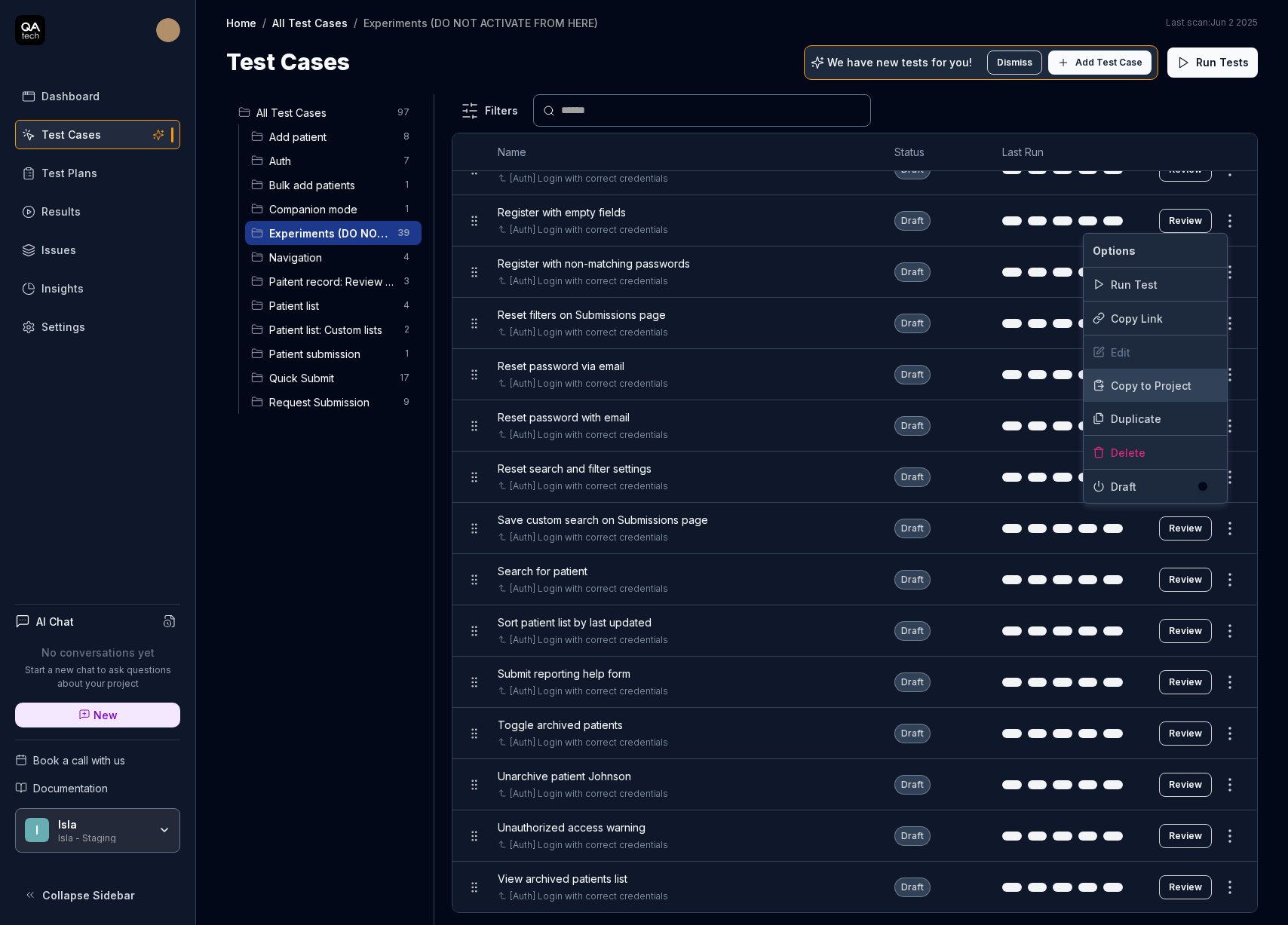 click on "Copy to Project" at bounding box center [1155, 385] 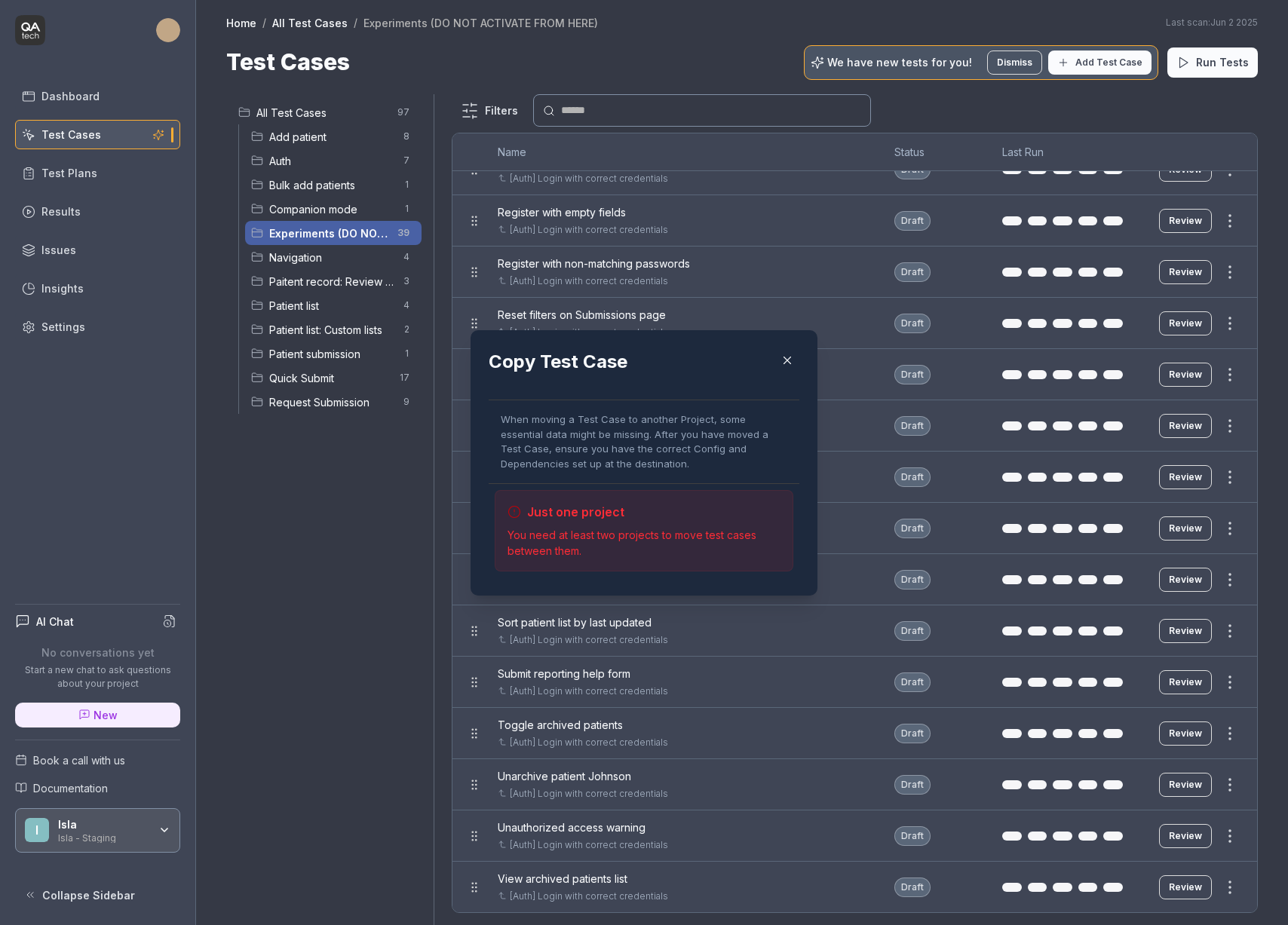 click at bounding box center (787, 360) 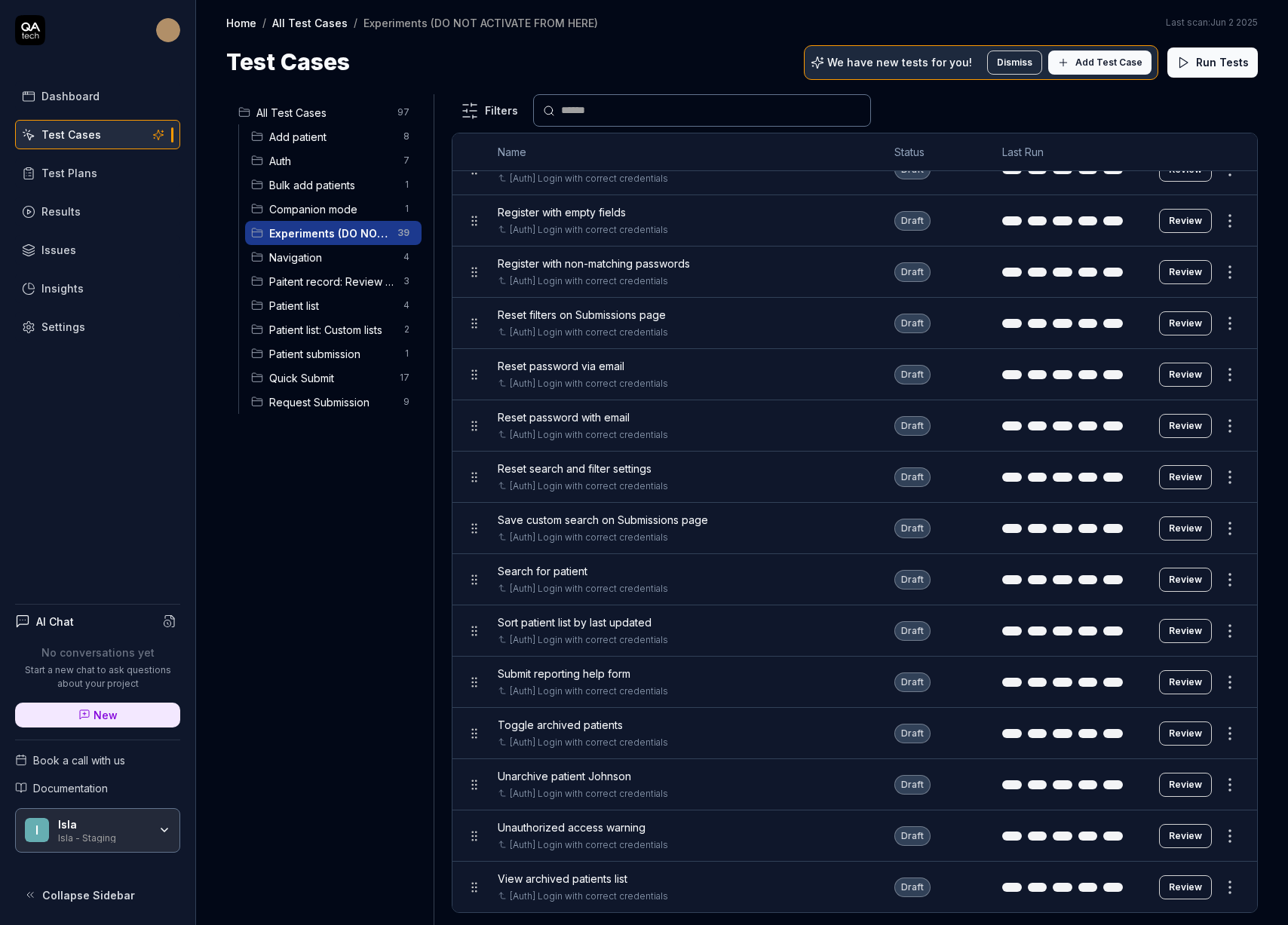 click on "Dashboard Test Cases Test Plans Results Issues Insights Settings AI Chat No conversations yet Start a new chat to ask questions about your project New Book a call with us Documentation I [NAME] [NAME] - Staging Collapse Sidebar Home / All Test Cases / Experiments (DO NOT ACTIVATE FROM HERE) Home / All Test Cases / Experiments (DO NOT ACTIVATE FROM HERE) Last scan: Jun 2 2025 Test Cases We have new tests for you! Dismiss Add Test Case Run Tests All Test Cases 97 Add patient 8 Auth 7 Bulk add patients 1 Companion mode 1 Experiments (DO NOT ACTIVATE FROM HERE) 39 Navigation 4 Paitent record: Review submissions 3 Patient list 4 Patient list: Custom lists 2 Patient submission 1 Quick Submit 17 Request Submission 9 Filters Name Status Last Run Experiments (DO NOT ACTIVATE FROM HERE) Archive patients [Auth] Login with correct credentials Draft Review Change patient status to active [Auth] Login with correct credentials Draft Review Create new account [Auth] Login with correct credentials Draft Review Draft Review" at bounding box center [644, 462] 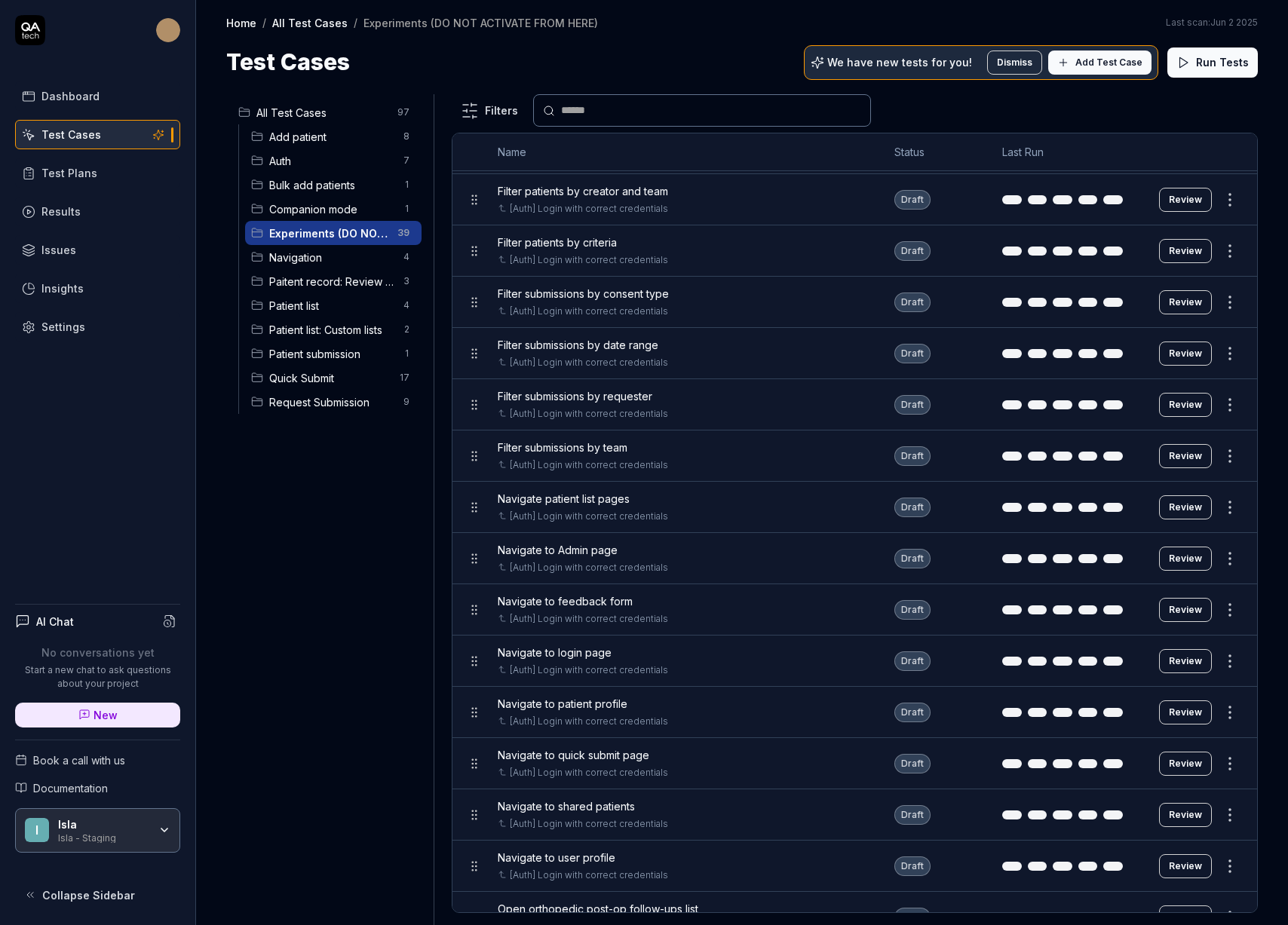 scroll, scrollTop: 0, scrollLeft: 0, axis: both 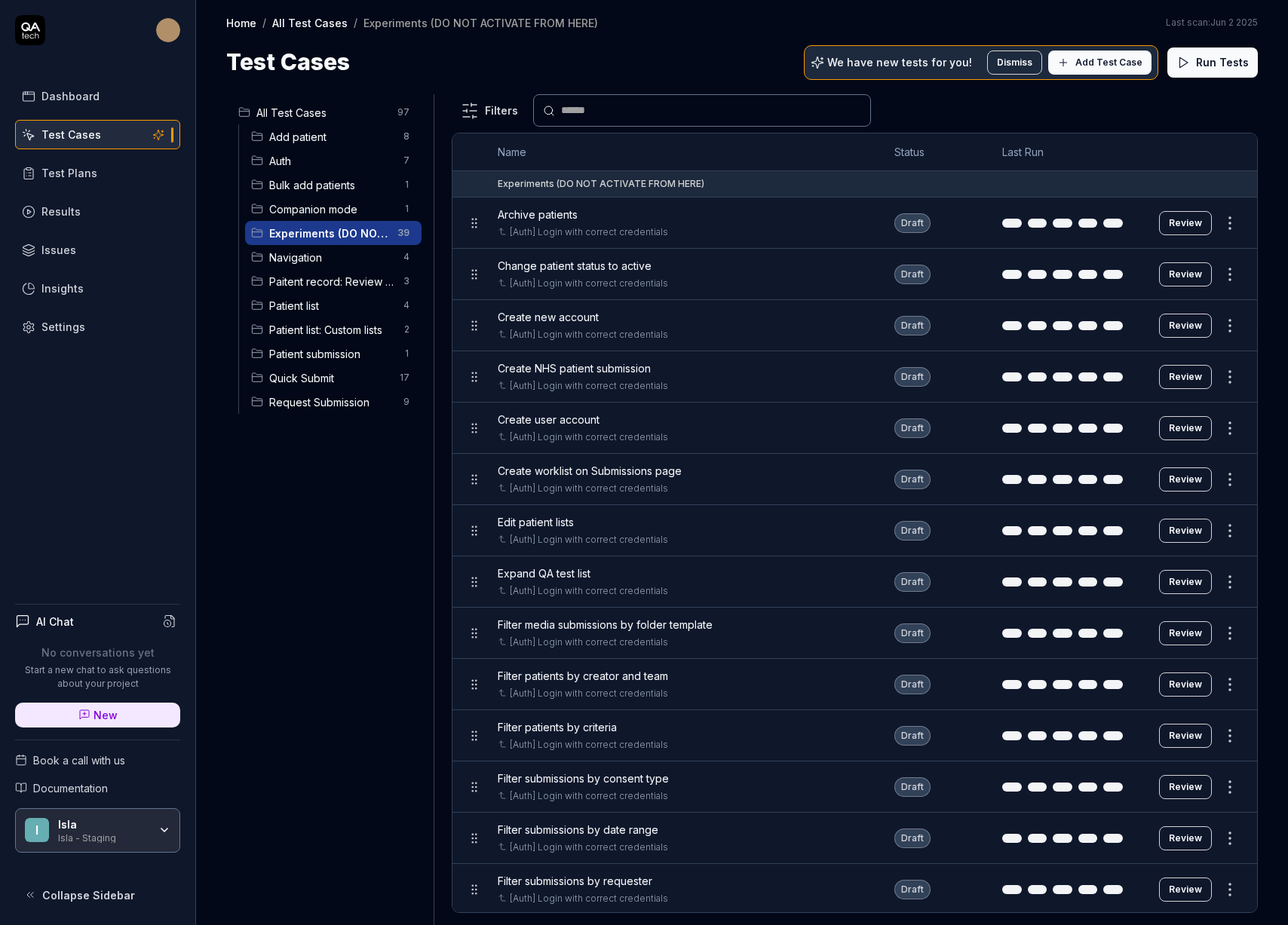 click on "Companion mode" at bounding box center (332, 209) 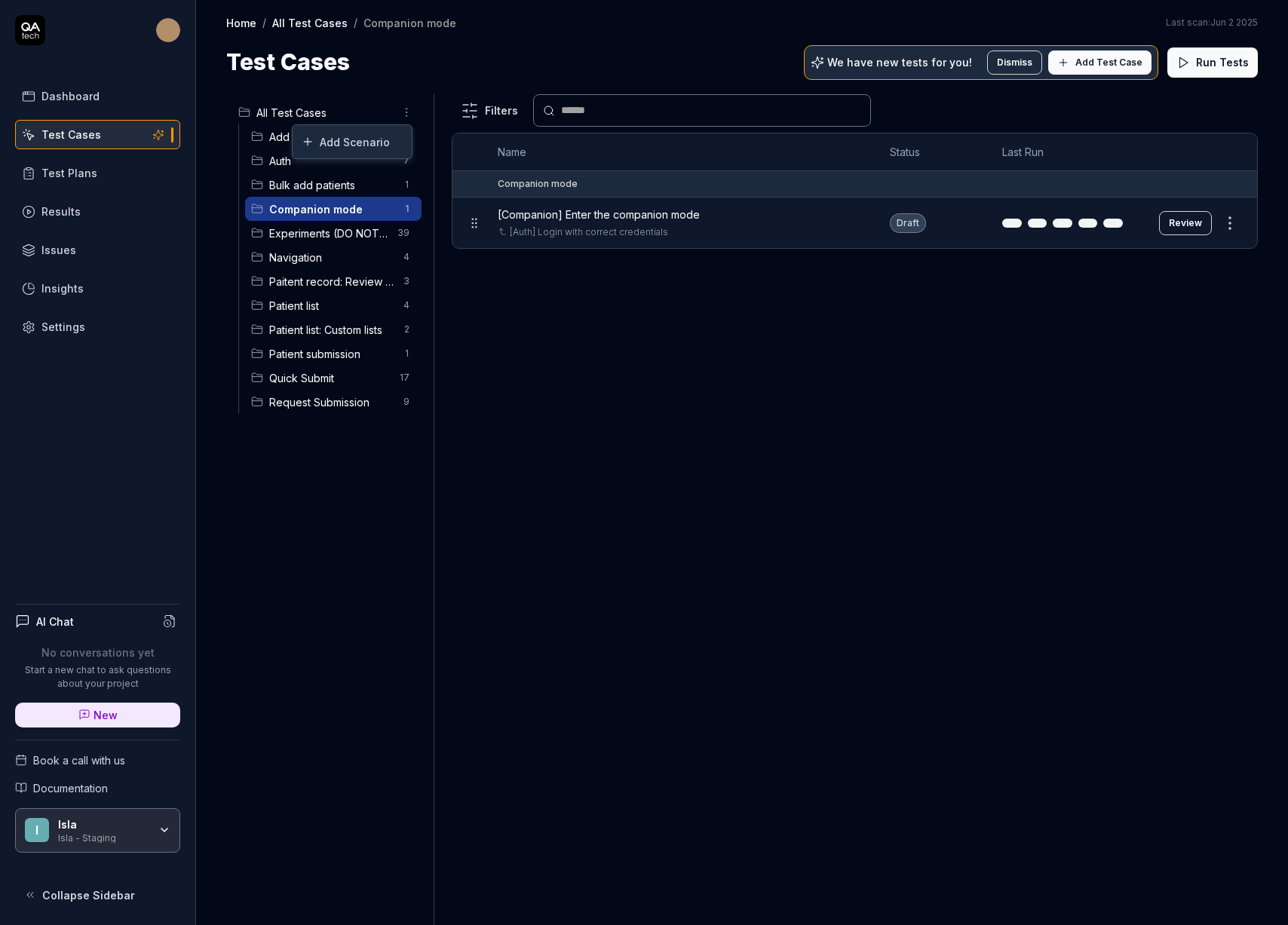 click on "Dashboard Test Cases Test Plans Results Issues Insights Settings AI Chat No conversations yet Start a new chat to ask questions about your project New Book a call with us Documentation I Isla Isla - Staging Collapse Sidebar Home / All Test Cases / Companion mode Home / All Test Cases / Companion mode Last scan:  Jun 2 2025 Test Cases We have new tests for you! Dismiss Add Test Case Run Tests All Test Cases 97 Add patient 8 Auth 7 Bulk add patients 1 Companion mode 1 Experiments (DO NOT ACTIVATE FROM HERE) 39 Navigation 4 Paitent record: Review submissions 3 Patient list 4 Patient list: Custom lists 2 Patient submission 1 Quick Submit 17 Request Submission 9 Filters Name Status Last Run Companion mode [Companion] Enter the companion mode [Auth] Login with correct credentials Draft Review
To pick up a draggable item, press the space bar.
While dragging, use the arrow keys to move the item.
Press space again to drop the item in its new position, or press escape to cancel.
Add Scenario" at bounding box center (644, 462) 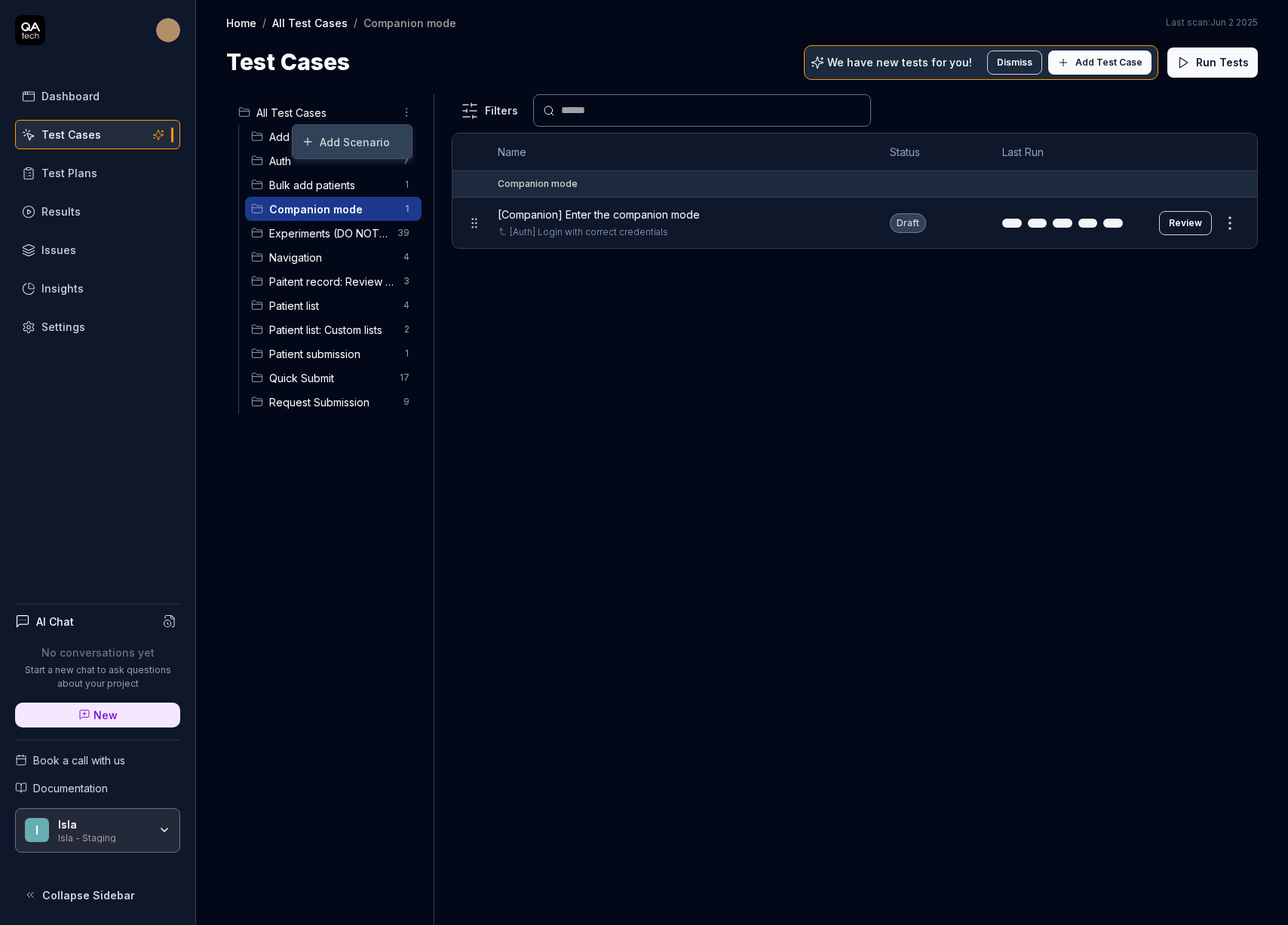 click on "Add Scenario" at bounding box center [352, 142] 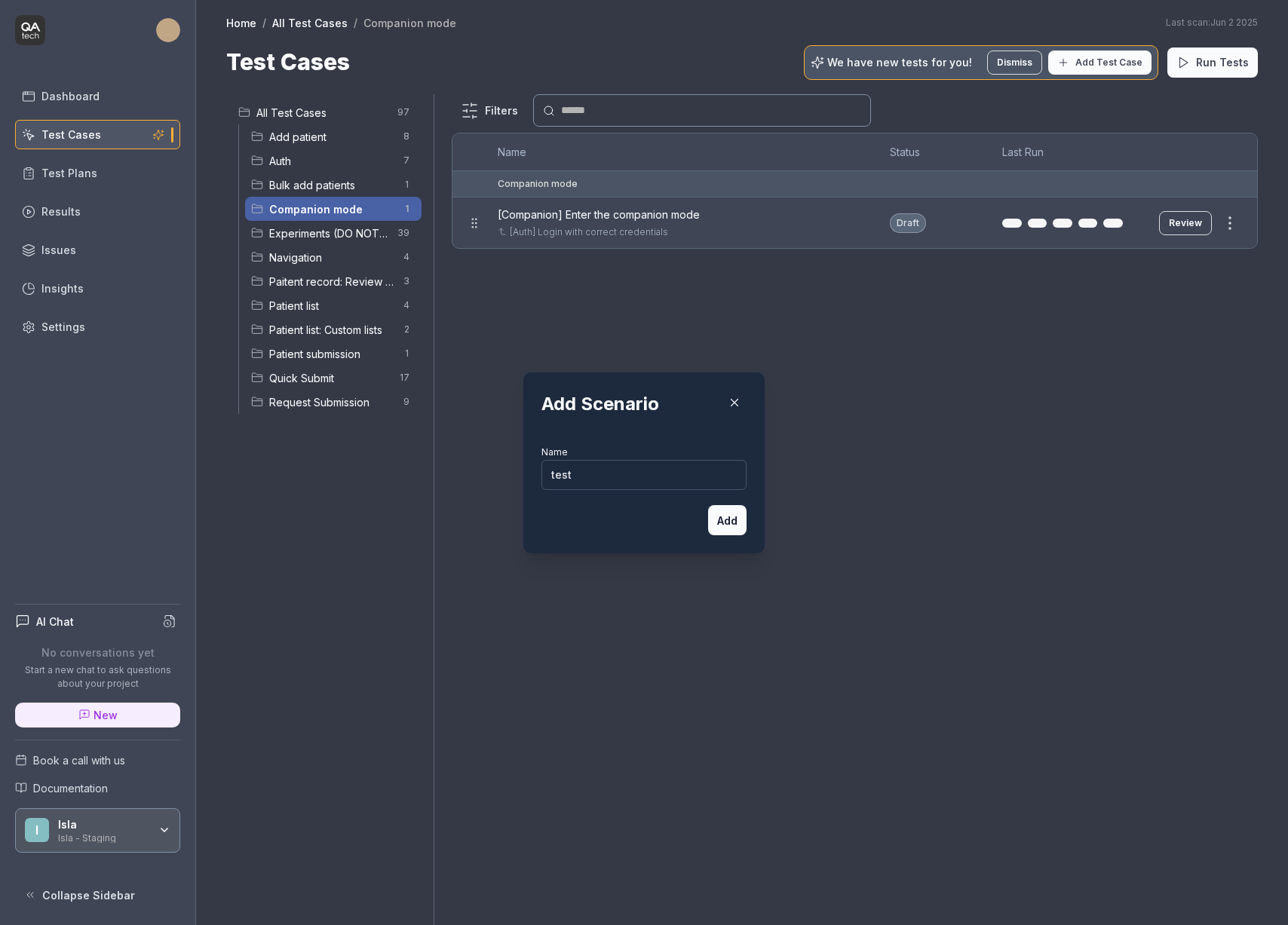 type on "test" 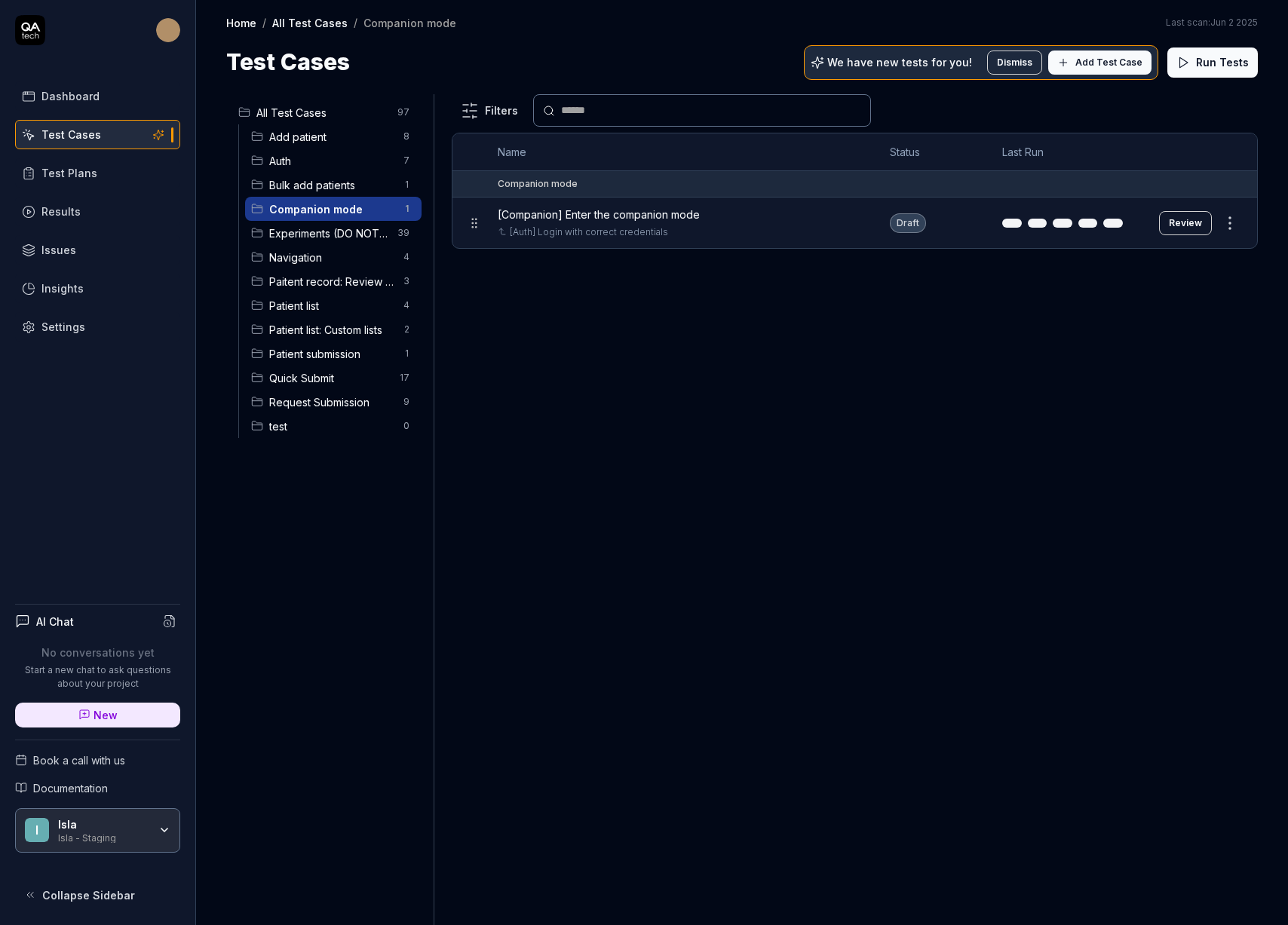 click on "Dashboard Test Cases Test Plans Results Issues Insights Settings AI Chat No conversations yet Start a new chat to ask questions about your project New Book a call with us Documentation I Isla Isla - Staging Collapse Sidebar Home / All Test Cases / Companion mode Home / All Test Cases / Companion mode Last scan:  Jun 2 2025 Test Cases We have new tests for you! Dismiss Add Test Case Run Tests All Test Cases 97 Add patient 8 Auth 7 Bulk add patients 1 Companion mode 1 Experiments (DO NOT ACTIVATE FROM HERE) 39 Navigation 4 Paitent record: Review submissions 3 Patient list 4 Patient list: Custom lists 2 Patient submission 1 Quick Submit 17 Request Submission 9 test 0 Filters Name Status Last Run Companion mode [Companion] Enter the companion mode [Auth] Login with correct credentials Draft Review
To pick up a draggable item, press the space bar.
While dragging, use the arrow keys to move the item.
Press space again to drop the item in its new position, or press escape to cancel." at bounding box center [644, 462] 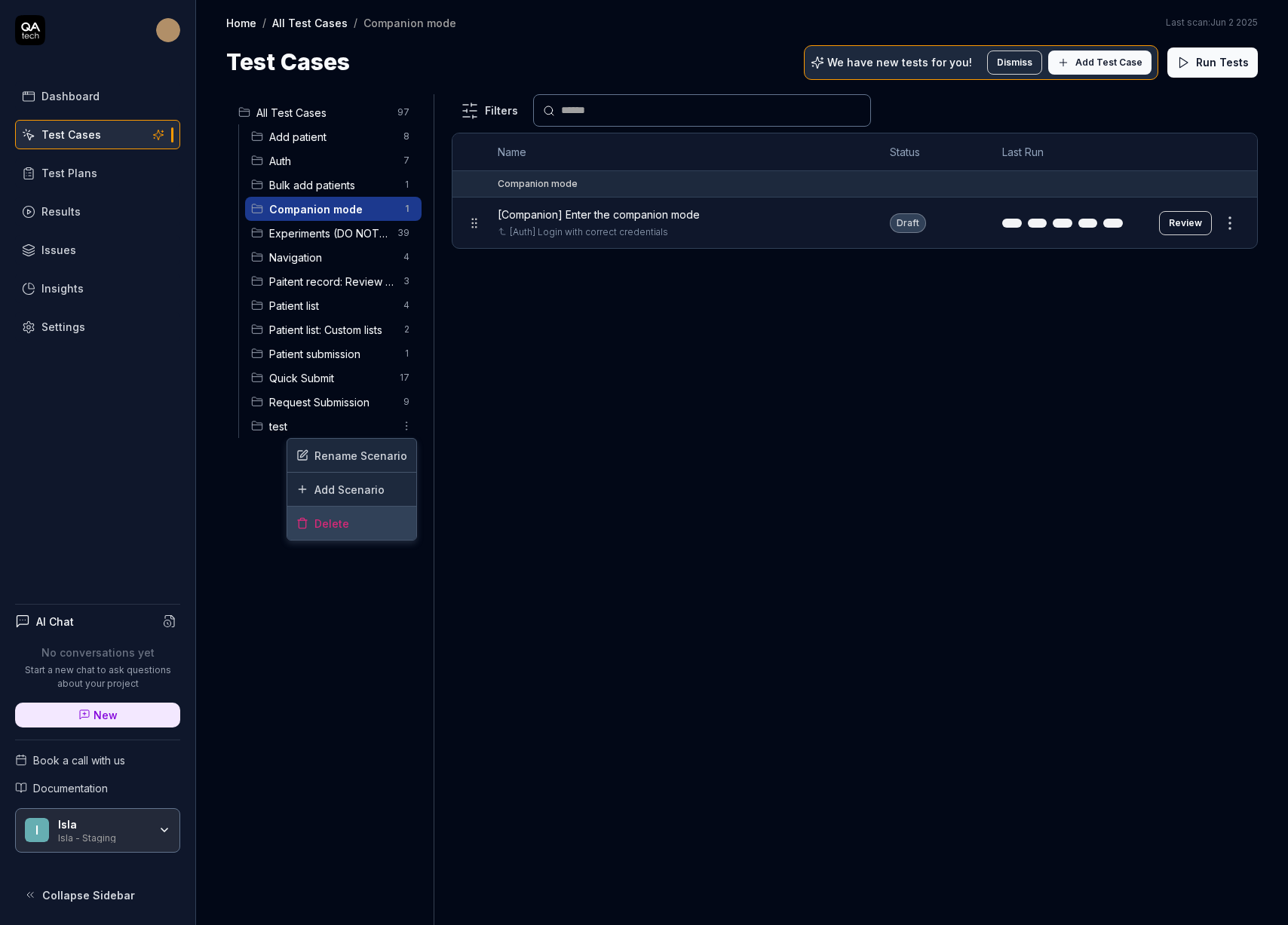 click on "Delete" at bounding box center [351, 523] 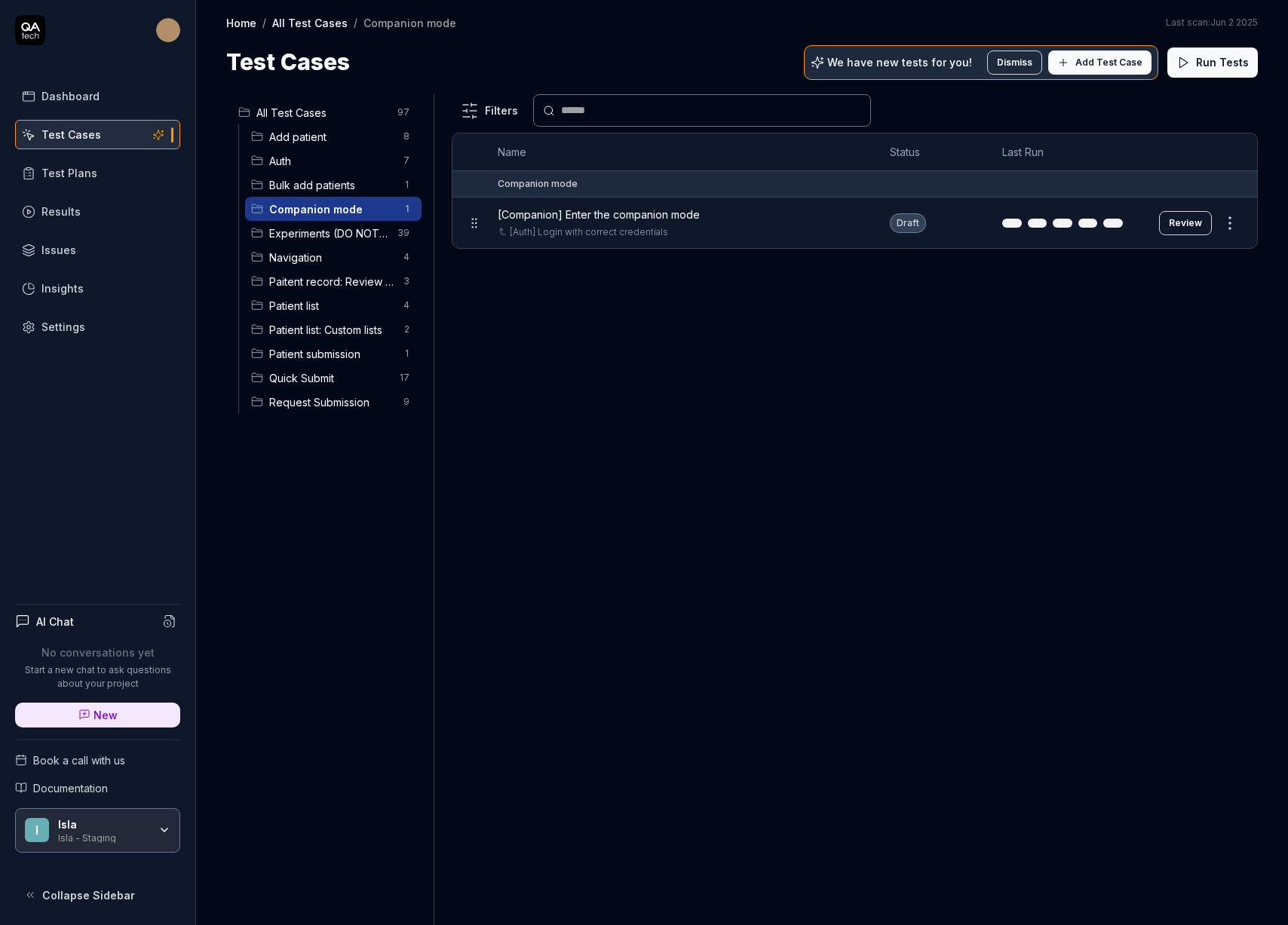 click on "Settings" at bounding box center [97, 326] 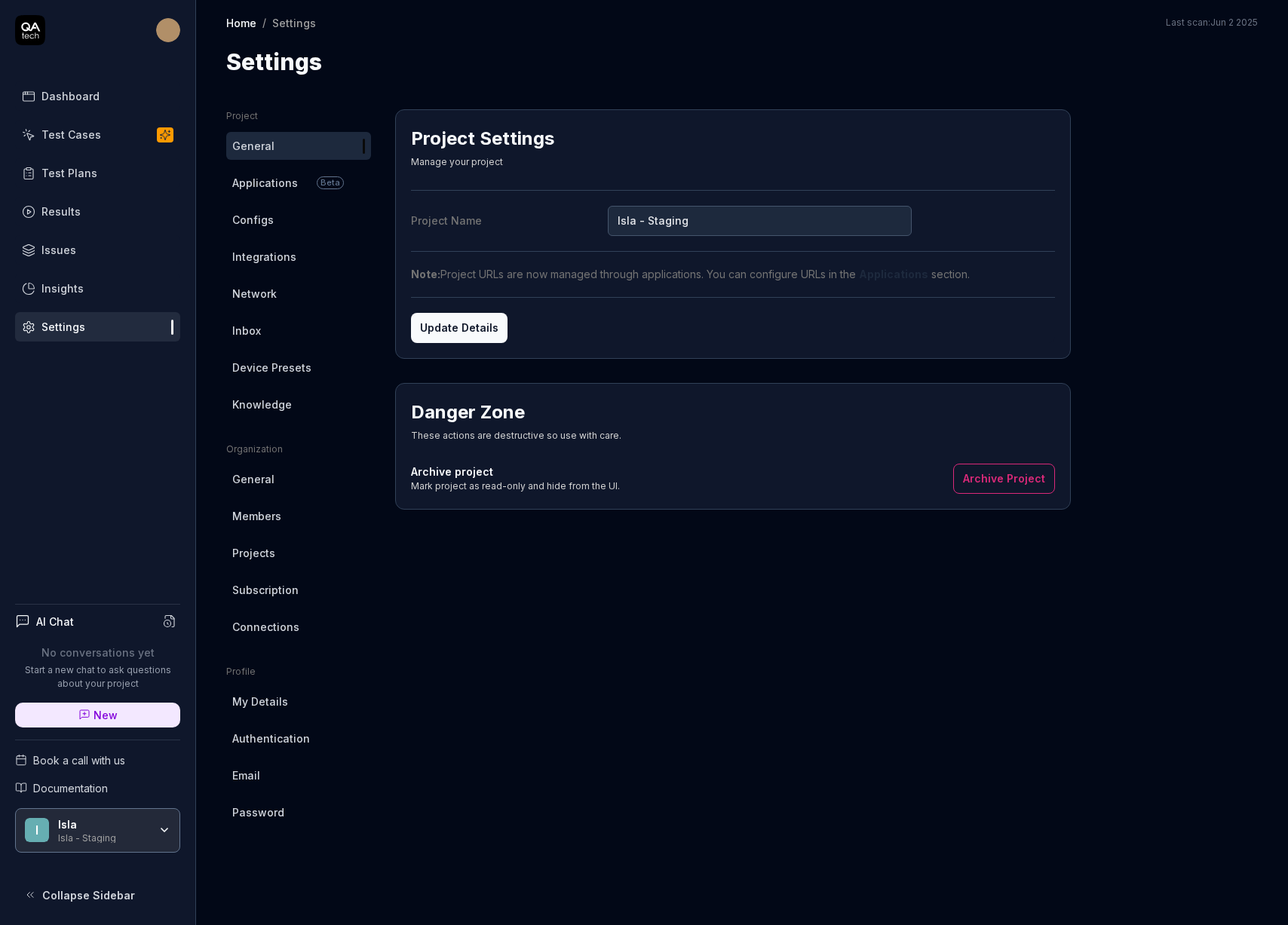click on "Configs" at bounding box center (299, 219) 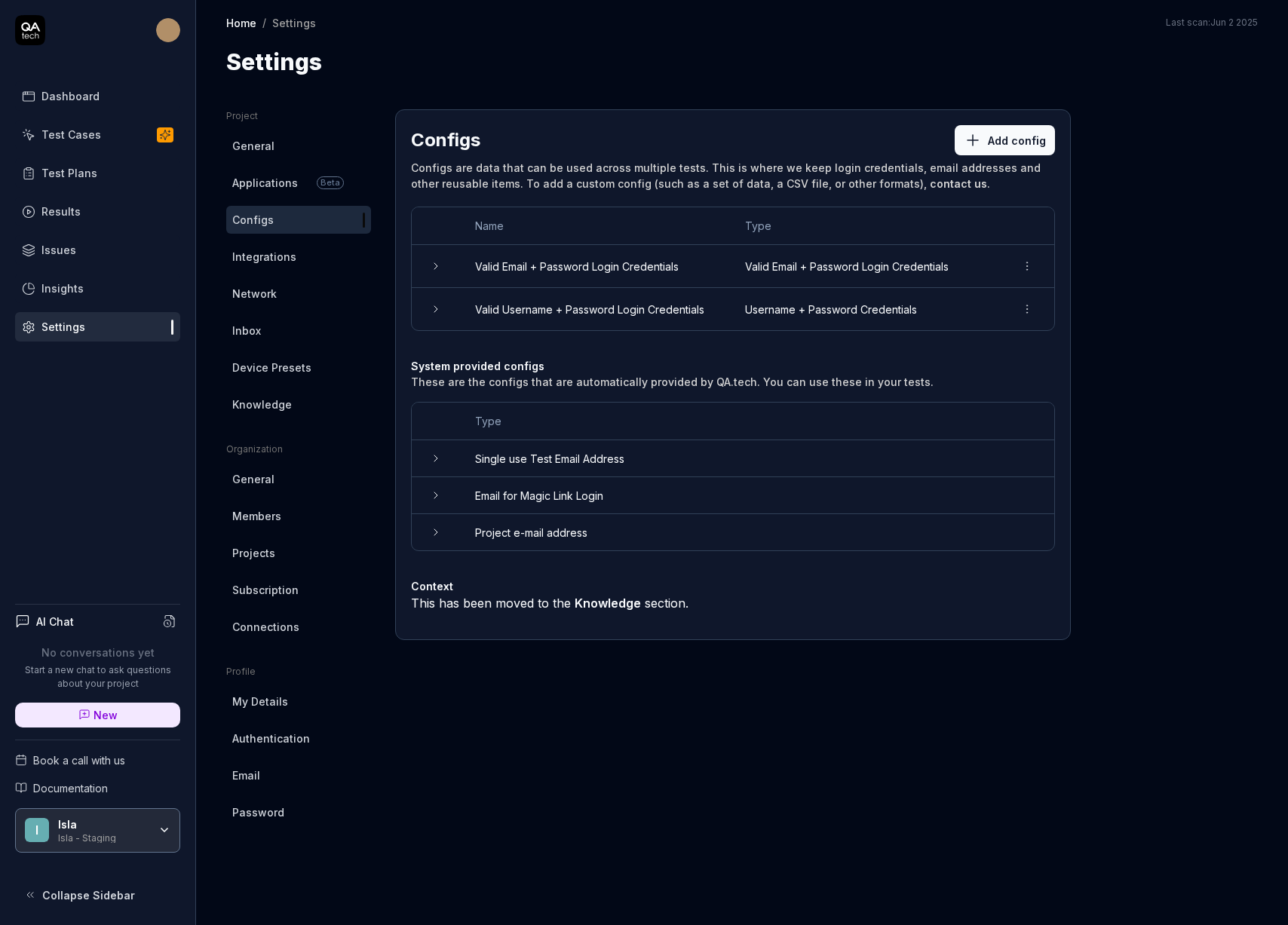 click 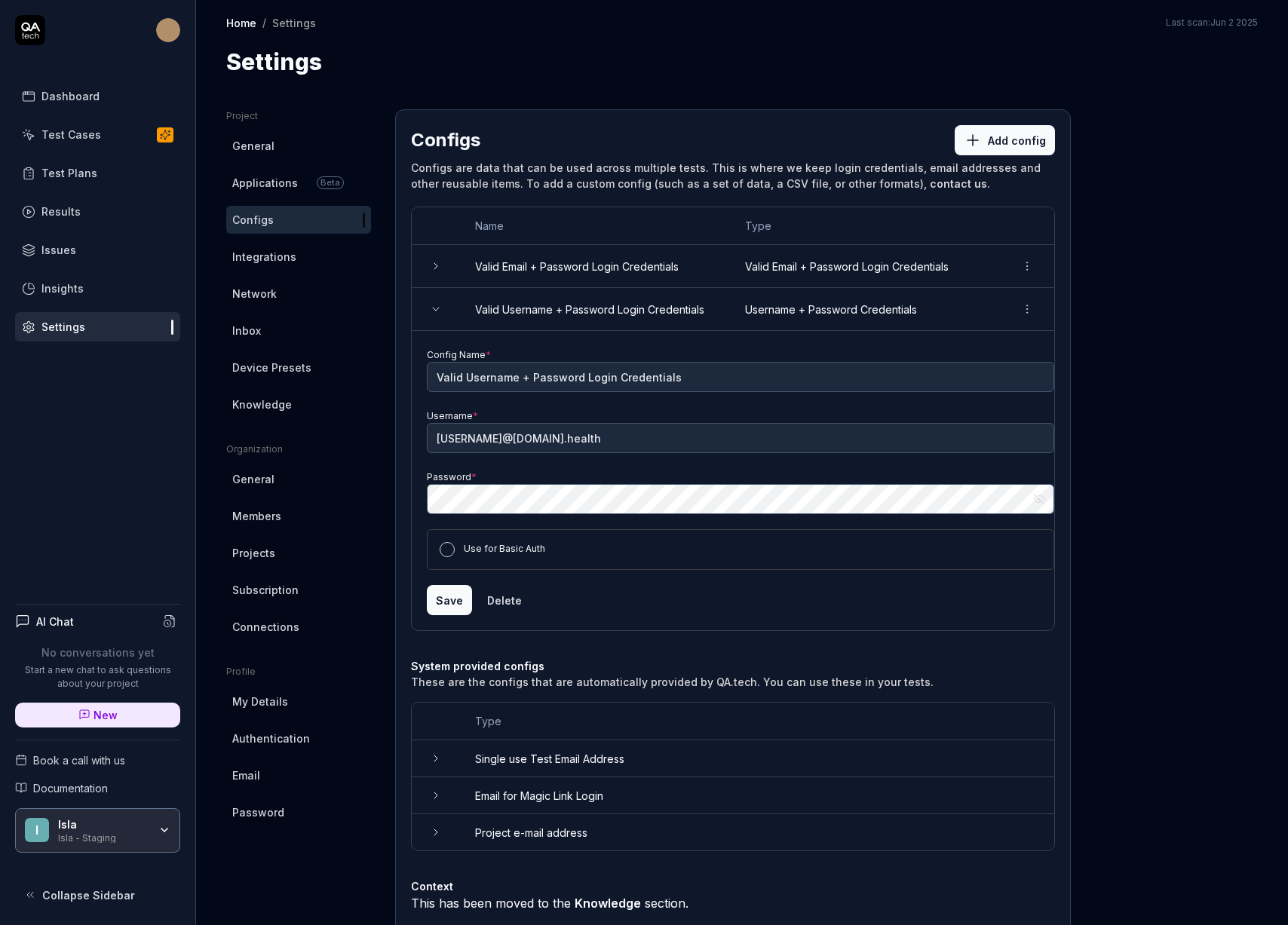 click on "Password  * Show password" at bounding box center [741, 491] 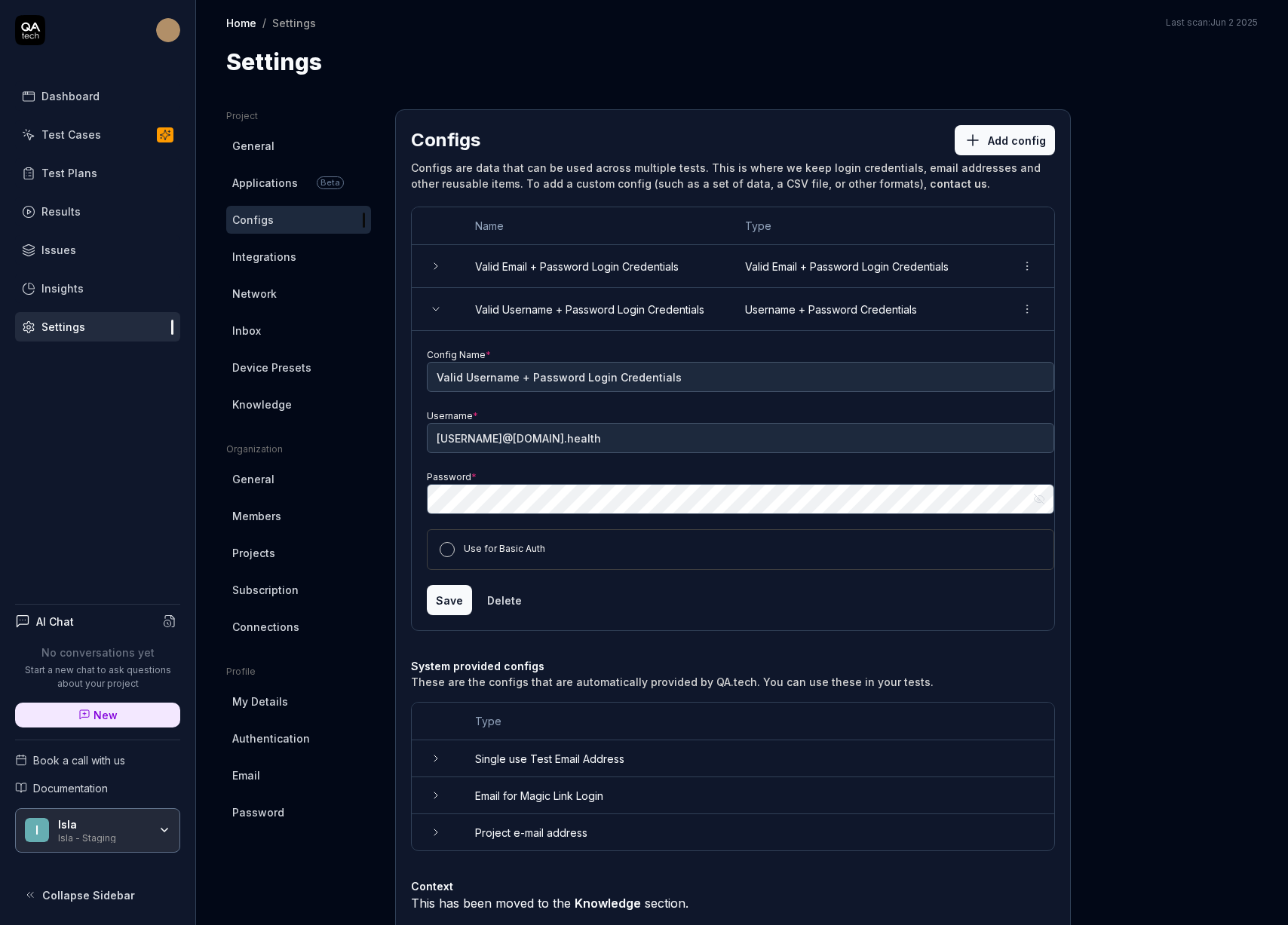 click on "Show password" at bounding box center (1039, 499) 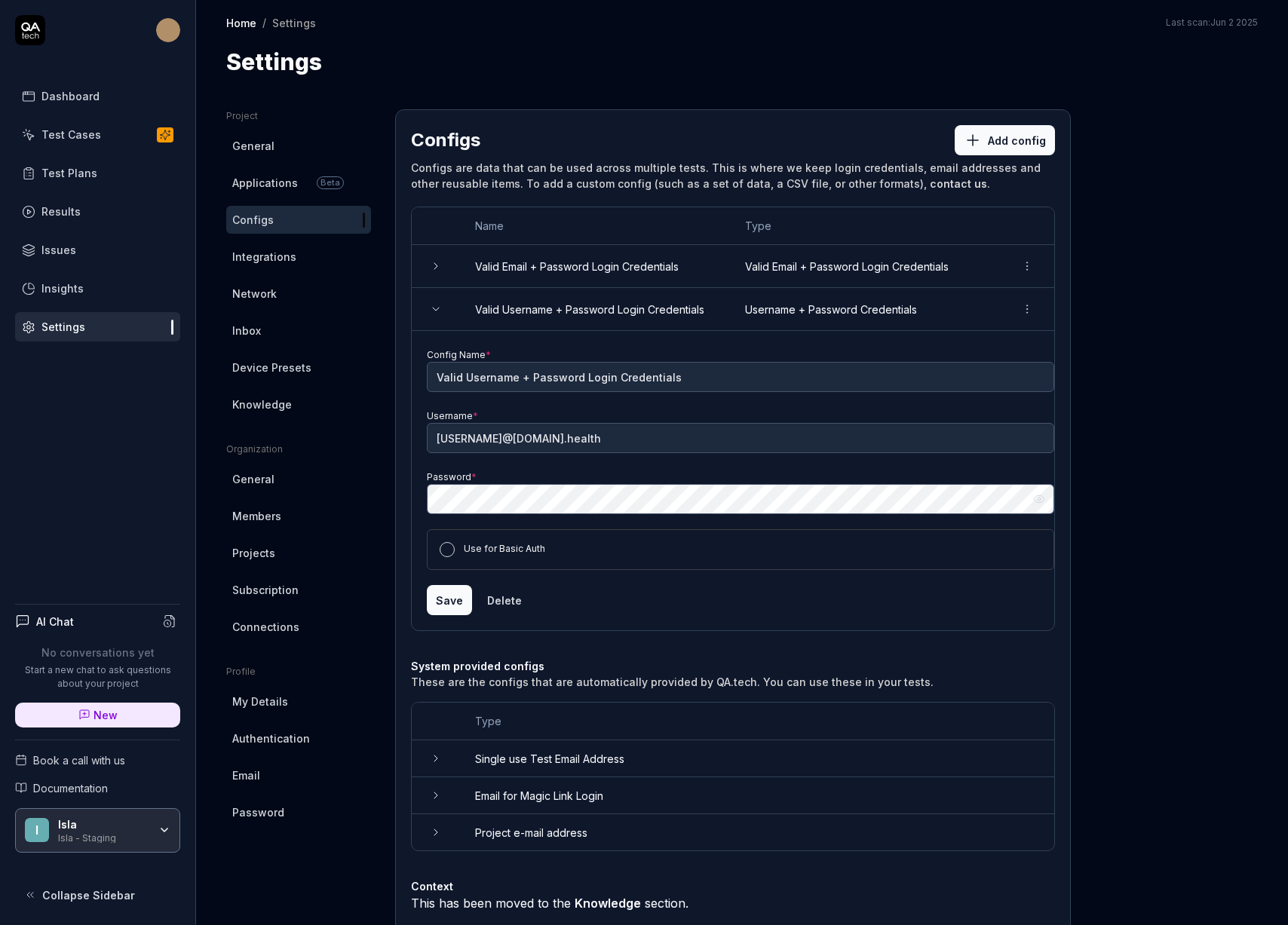 click 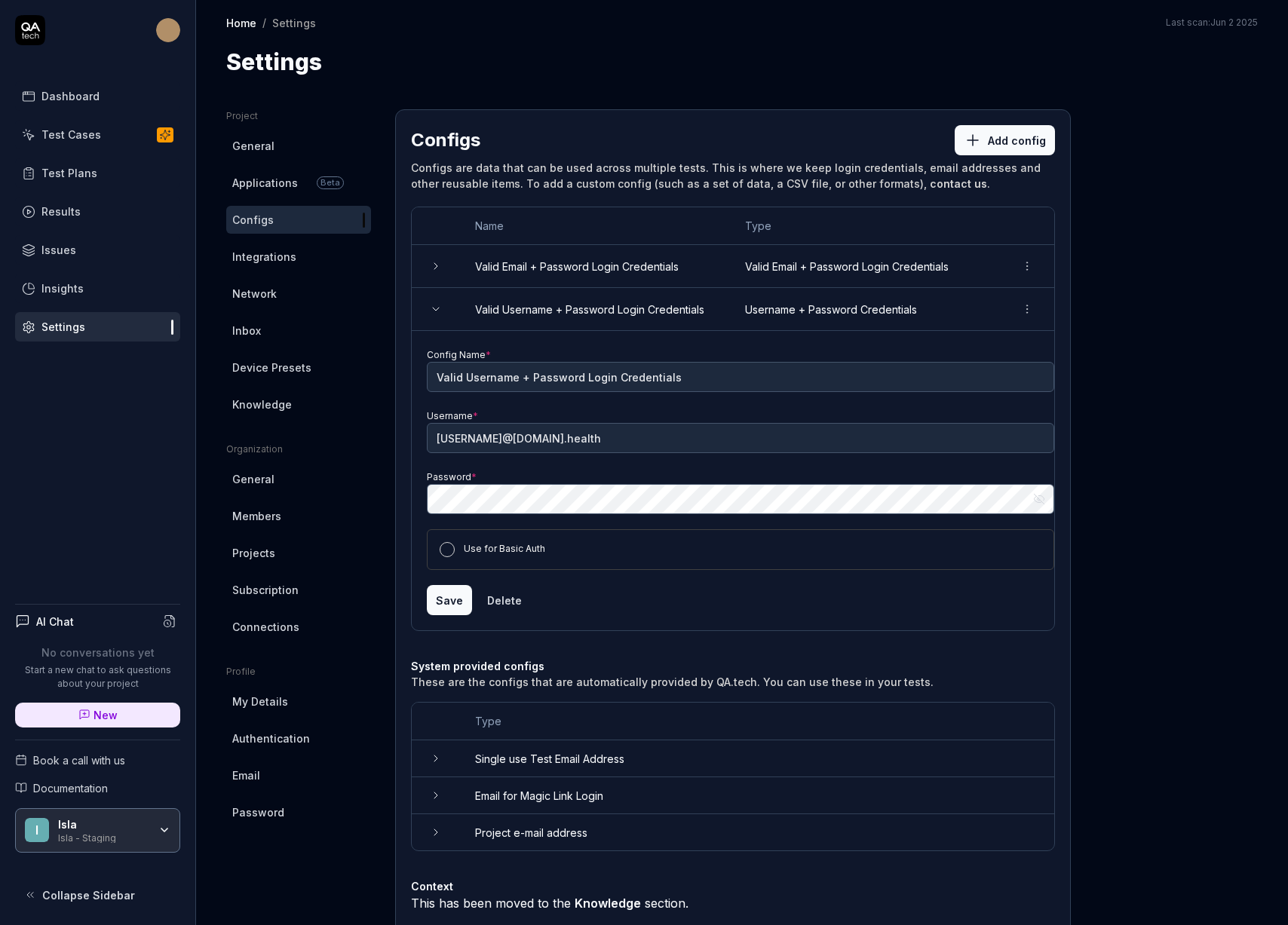 click on "Test Cases" at bounding box center [71, 134] 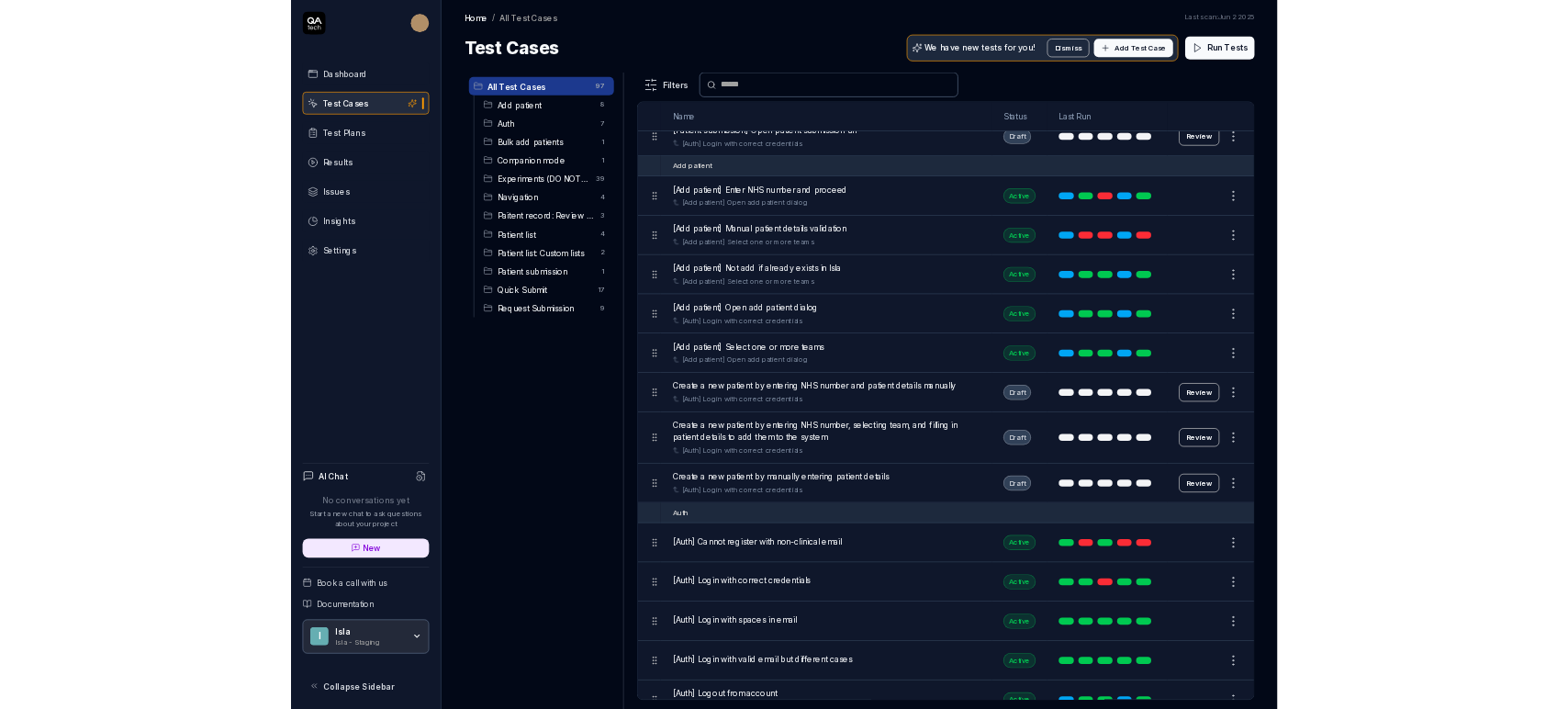 scroll, scrollTop: 35, scrollLeft: 0, axis: vertical 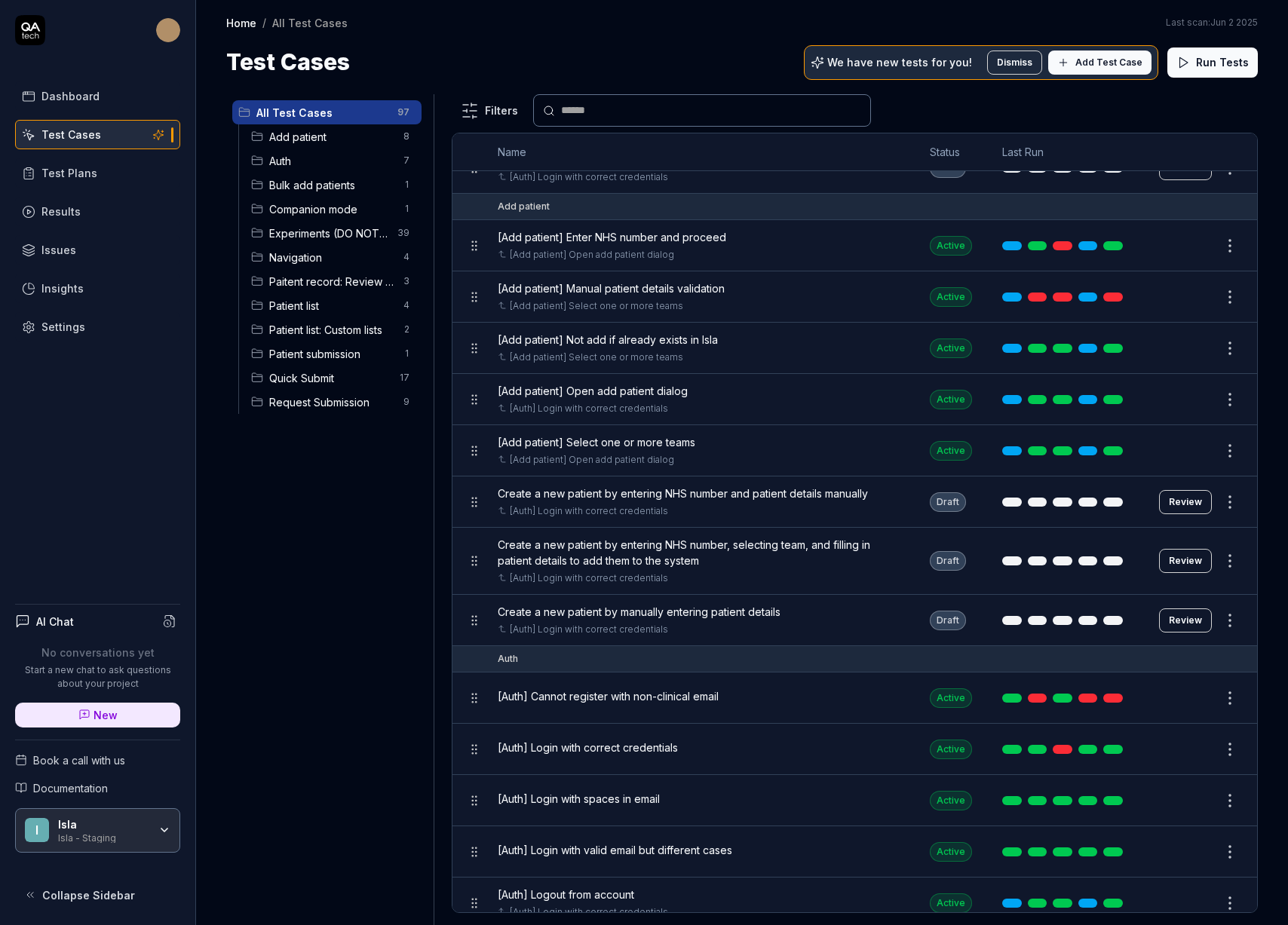 click on "Dashboard Test Cases Test Plans Results Issues Insights Settings AI Chat No conversations yet Start a new chat to ask questions about your project New Book a call with us Documentation I Isla Isla - Staging Collapse Sidebar Home / All Test Cases Home / All Test Cases Last scan:  Jun 2 2025 Test Cases We have new tests for you! Dismiss Add Test Case Run Tests All Test Cases 97 Add patient 8 Auth 7 Bulk add patients 1 Companion mode 1 Experiments (DO NOT ACTIVATE FROM HERE) 39 Navigation 4 Paitent record: Review submissions 3 Patient list 4 Patient list: Custom lists 2 Patient submission 1 Quick Submit 17 Request Submission 9 Filters Name Status Last Run [Patient submission] Open patient submission url [Auth] Login with correct credentials Draft Review Add patient [Add patient] Enter NHS number and proceed [Add patient] Open add patient dialog Active Edit [Add patient] Manual patient details validation [Add patient] Select one or more teams Active Edit [Add patient] Not add if already exists in Isla Active" at bounding box center [644, 462] 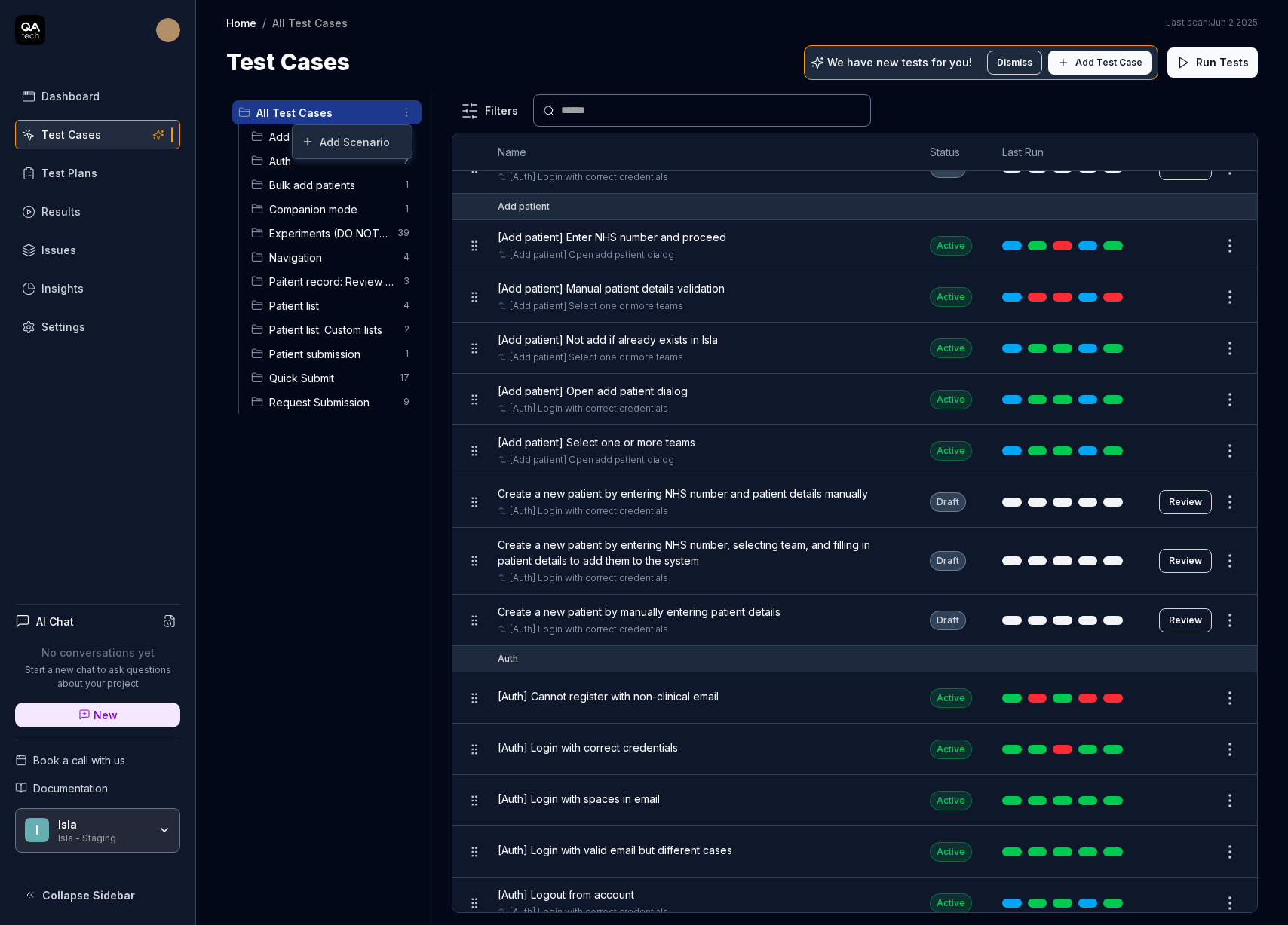 click on "Dashboard Test Cases Test Plans Results Issues Insights Settings AI Chat No conversations yet Start a new chat to ask questions about your project New Book a call with us Documentation I Isla Isla - Staging Collapse Sidebar Home / All Test Cases Home / All Test Cases Last scan:  Jun 2 2025 Test Cases We have new tests for you! Dismiss Add Test Case Run Tests All Test Cases 97 Add patient 8 Auth 7 Bulk add patients 1 Companion mode 1 Experiments (DO NOT ACTIVATE FROM HERE) 39 Navigation 4 Paitent record: Review submissions 3 Patient list 4 Patient list: Custom lists 2 Patient submission 1 Quick Submit 17 Request Submission 9 Filters Name Status Last Run [Patient submission] Open patient submission url [Auth] Login with correct credentials Draft Review Add patient [Add patient] Enter NHS number and proceed [Add patient] Open add patient dialog Active Edit [Add patient] Manual patient details validation [Add patient] Select one or more teams Active Edit [Add patient] Not add if already exists in Isla Active" at bounding box center [644, 462] 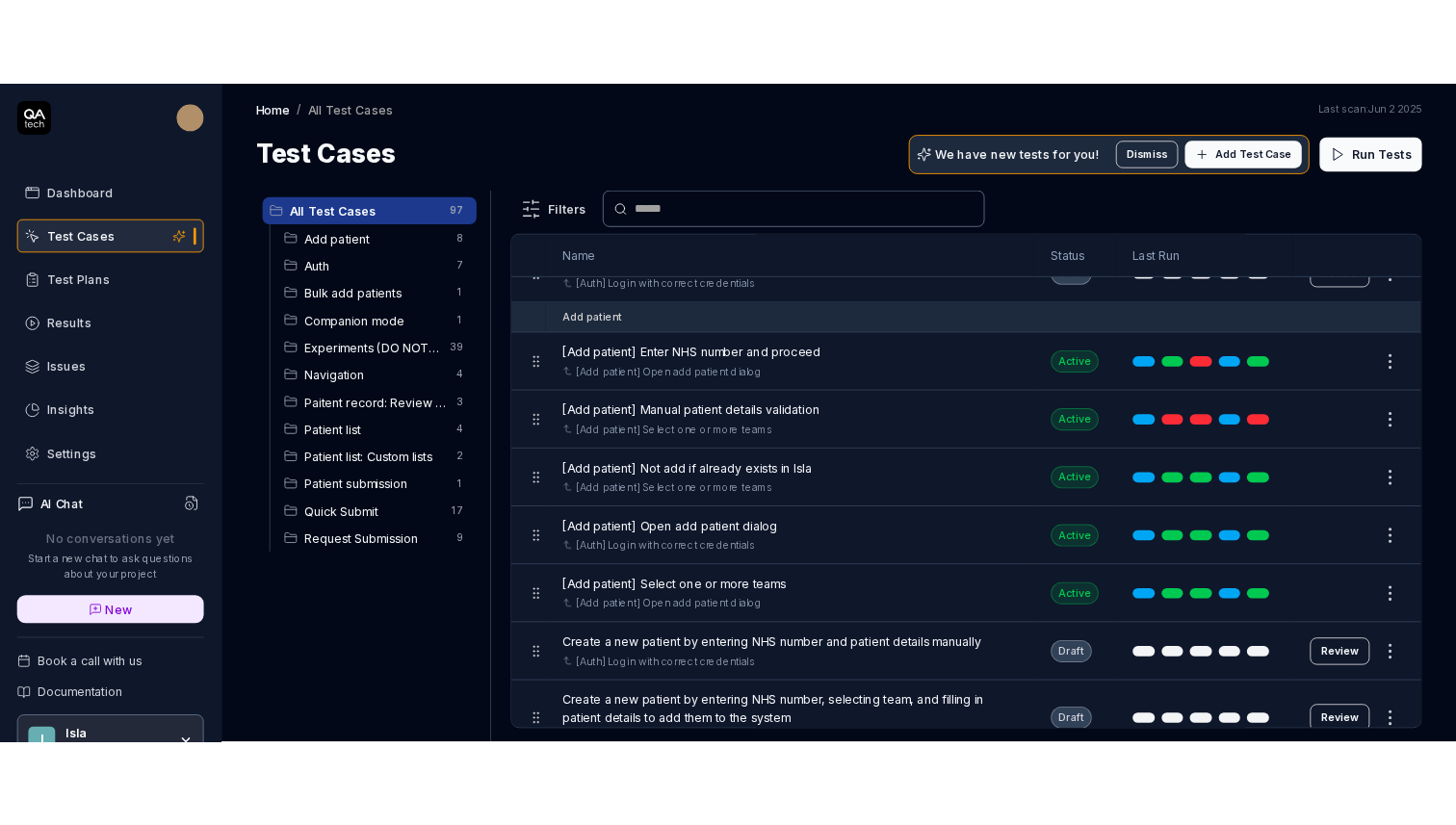scroll, scrollTop: 37, scrollLeft: 0, axis: vertical 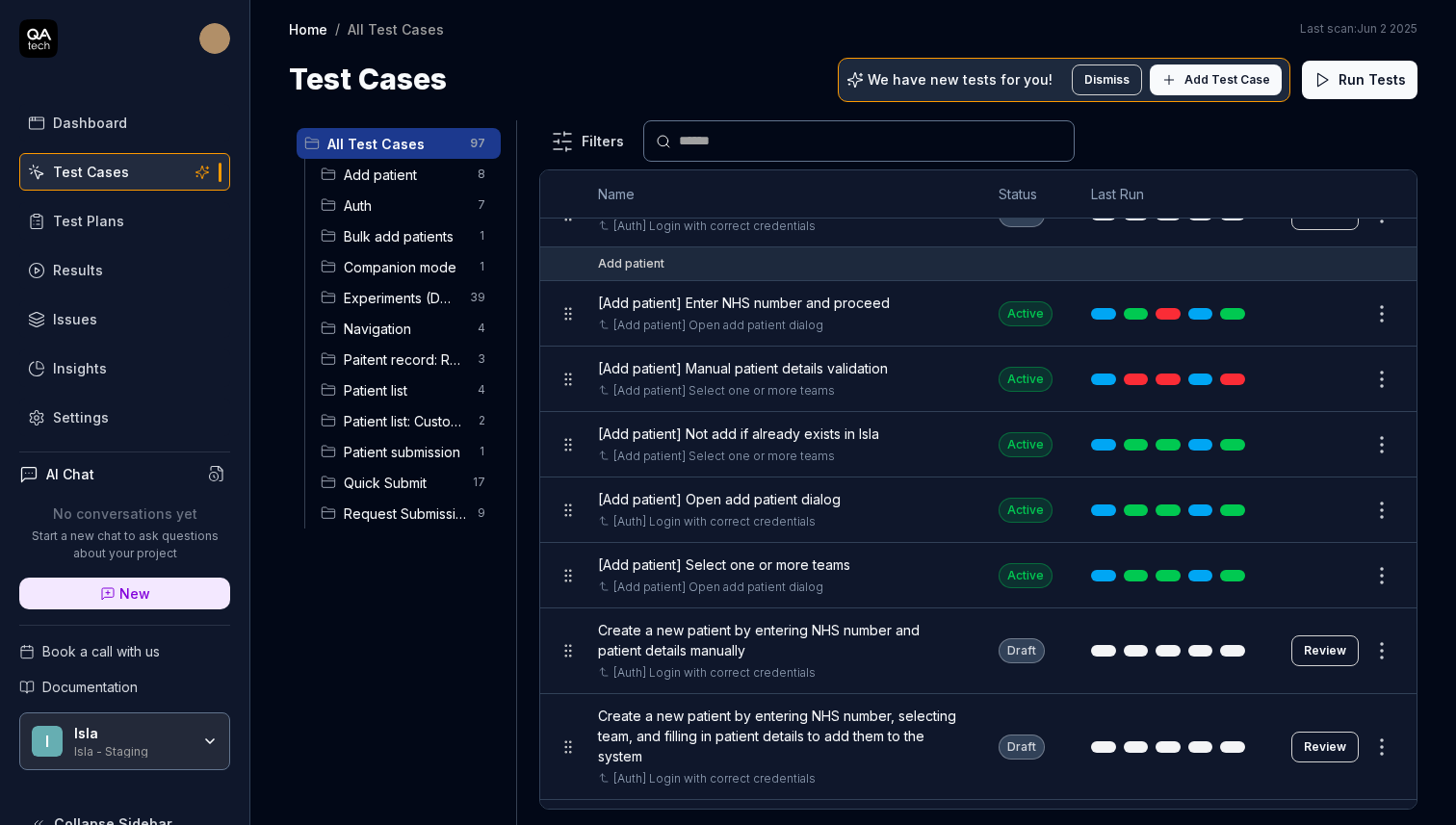 click on "Settings" at bounding box center (124, 417) 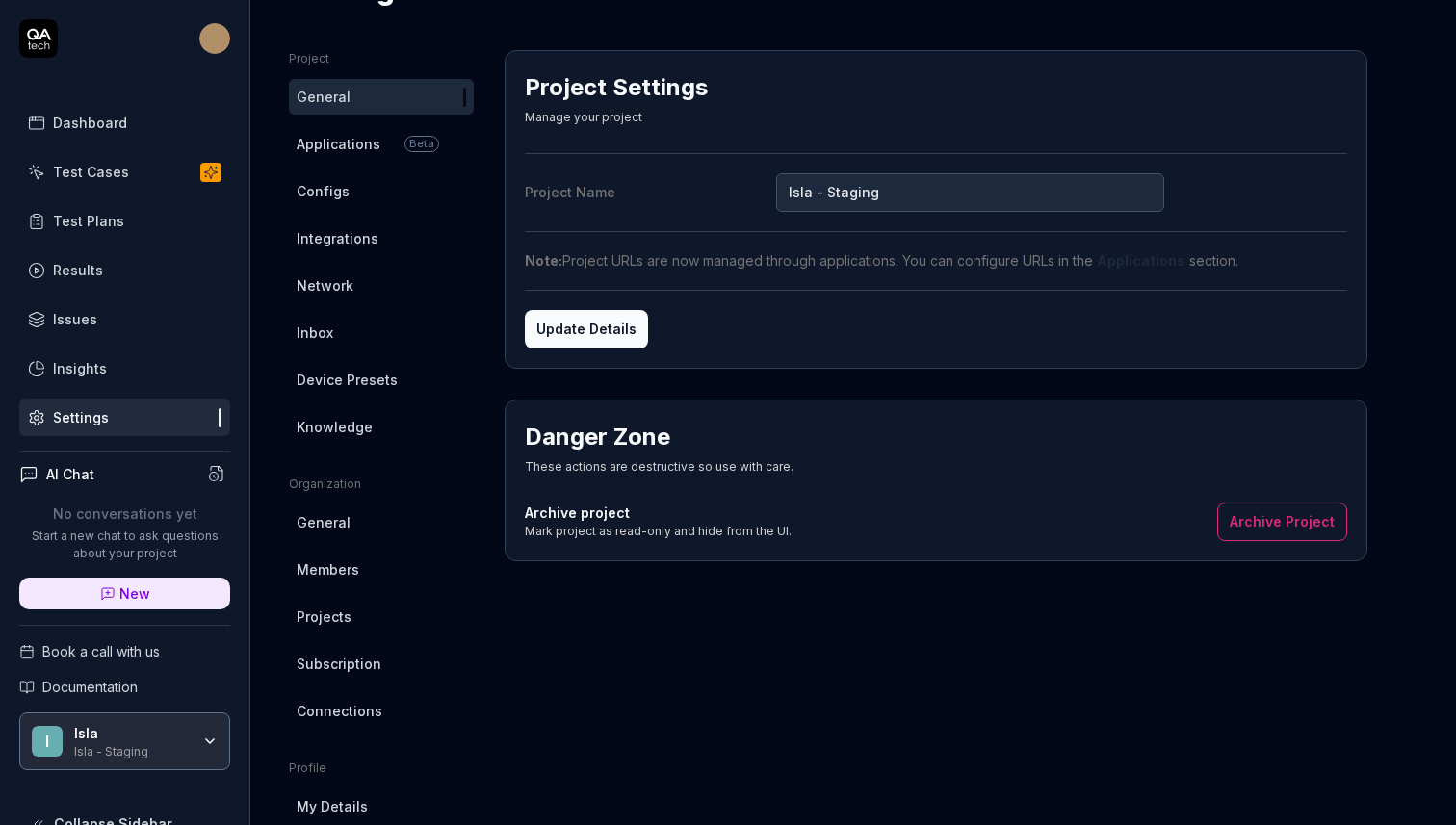 scroll, scrollTop: 102, scrollLeft: 0, axis: vertical 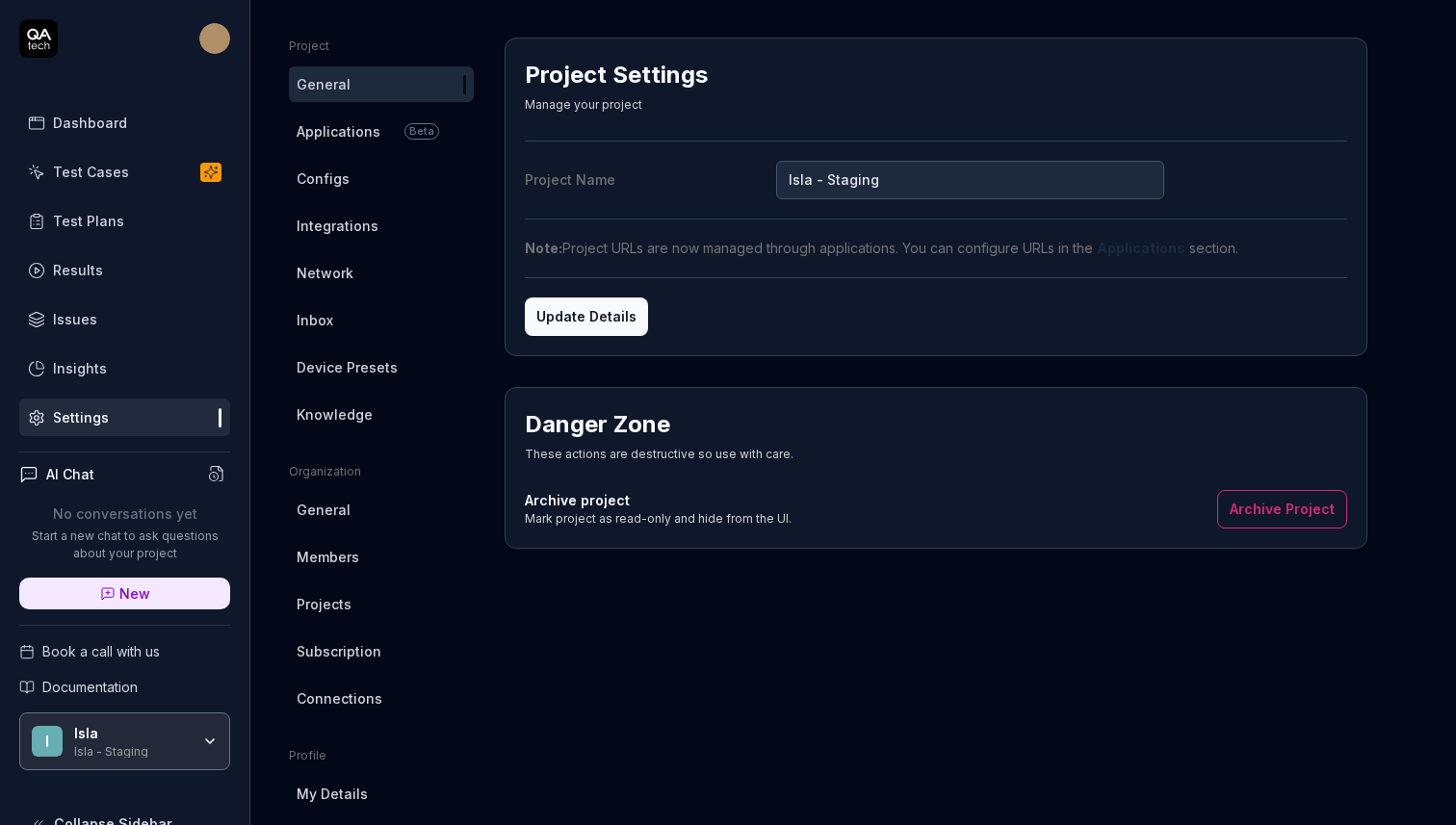 click on "Configs" at bounding box center (381, 178) 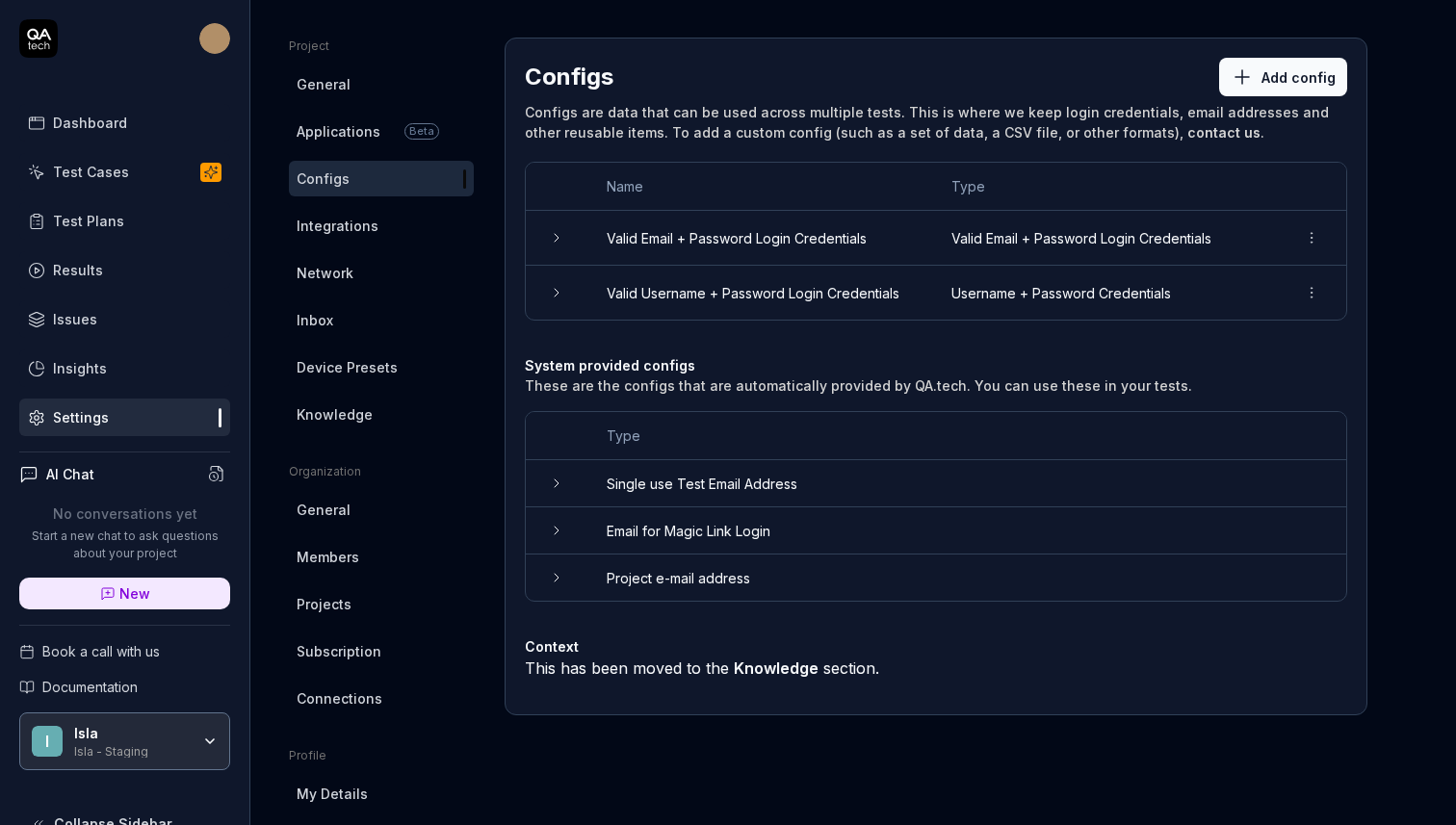click on "Valid Username + Password Login Credentials" at bounding box center (760, 293) 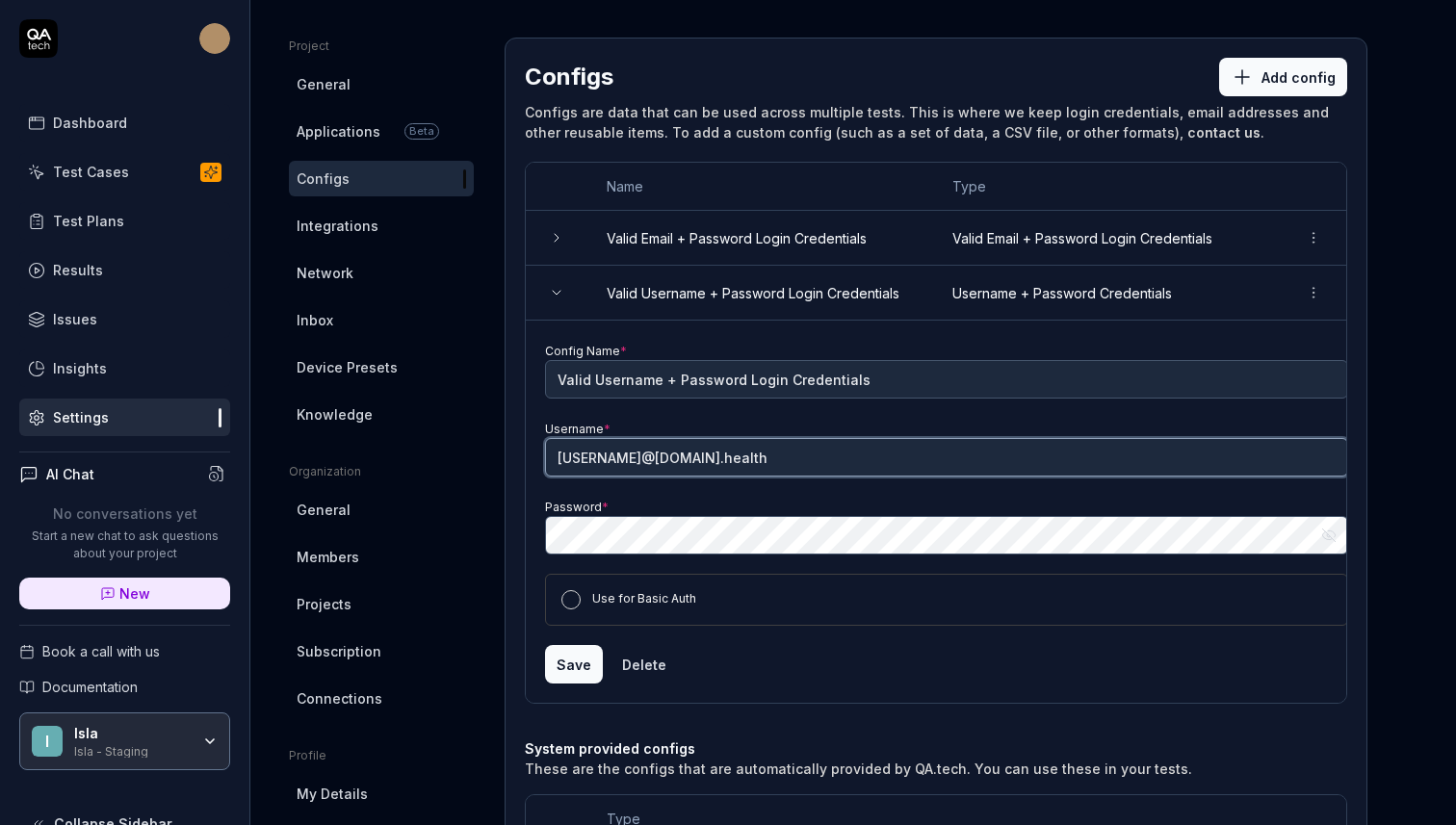 drag, startPoint x: 562, startPoint y: 456, endPoint x: 705, endPoint y: 456, distance: 143 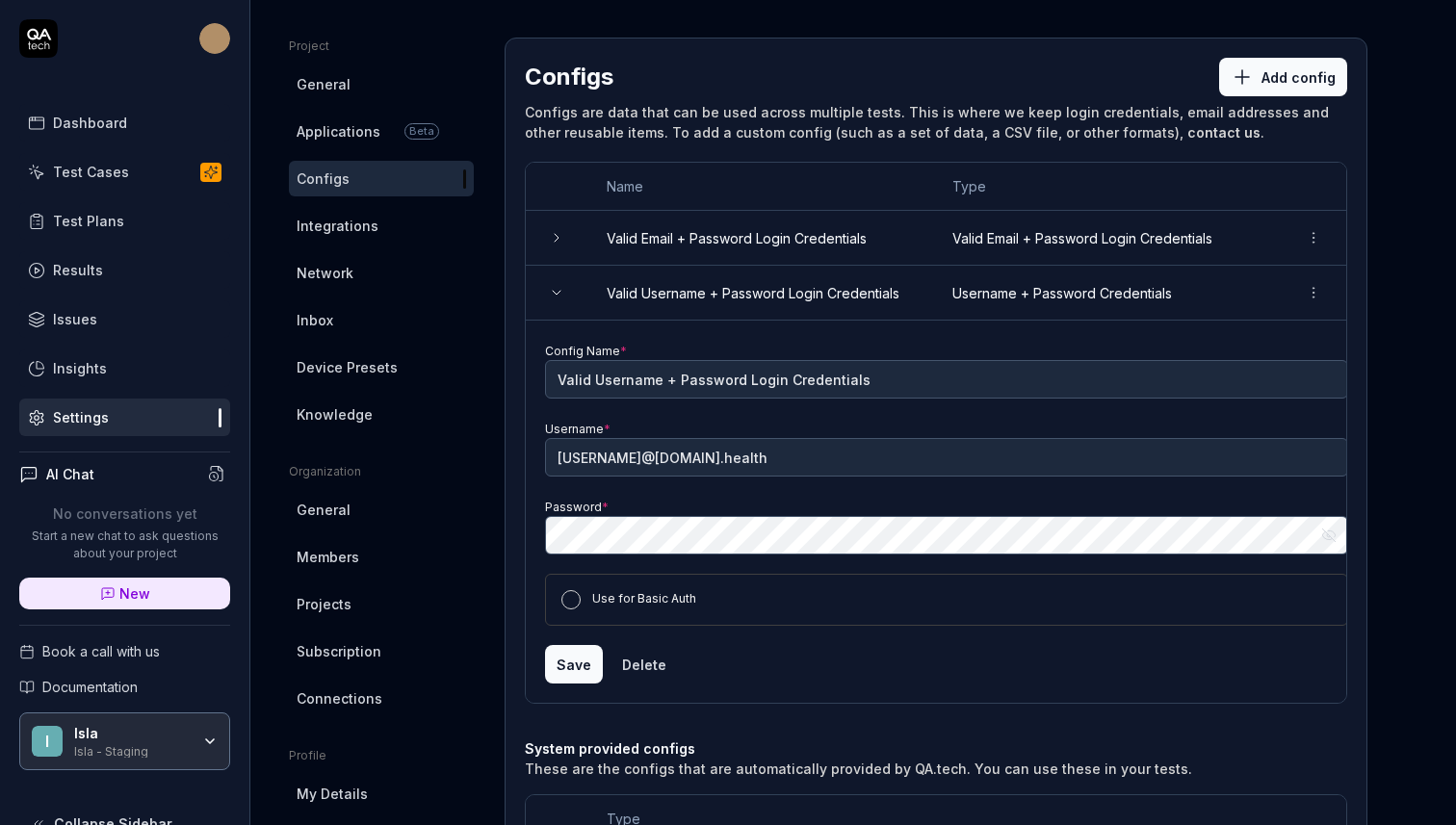 click on "Config Name  * Valid Username + Password Login Credentials Username  * [EMAIL] Password  * Show password Use for Basic Auth" at bounding box center (947, 482) 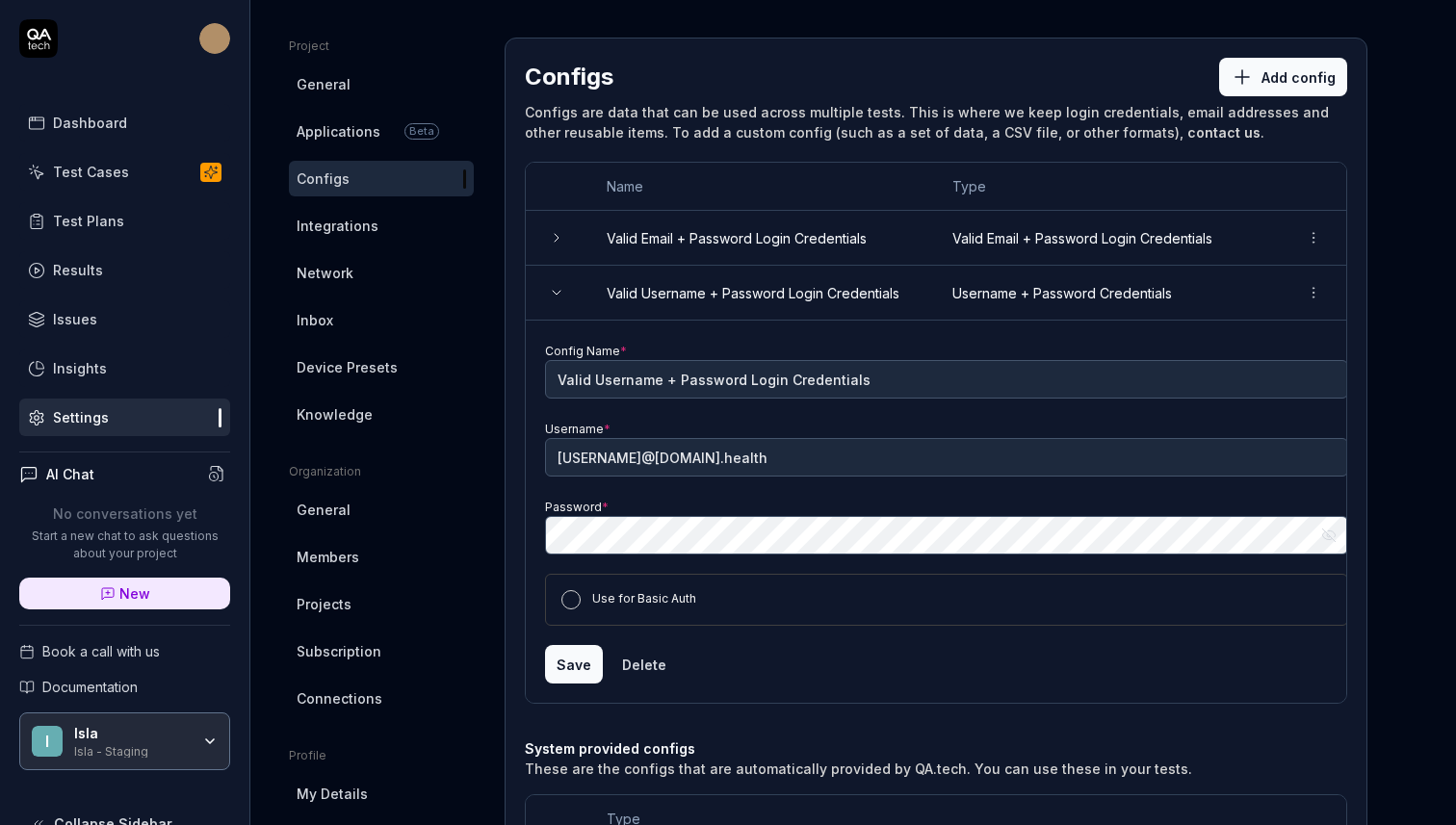 click 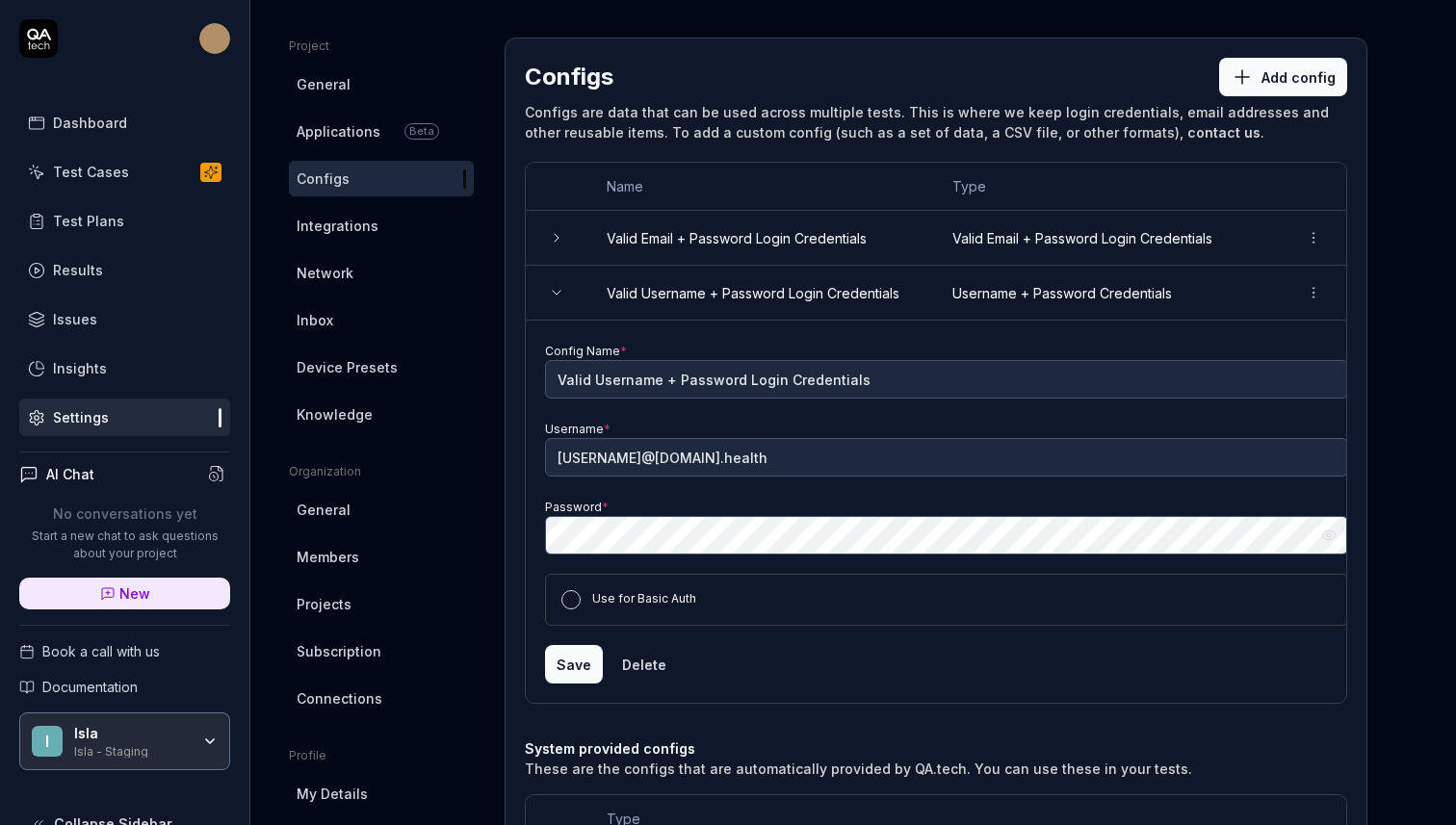 click on "Results" at bounding box center [124, 270] 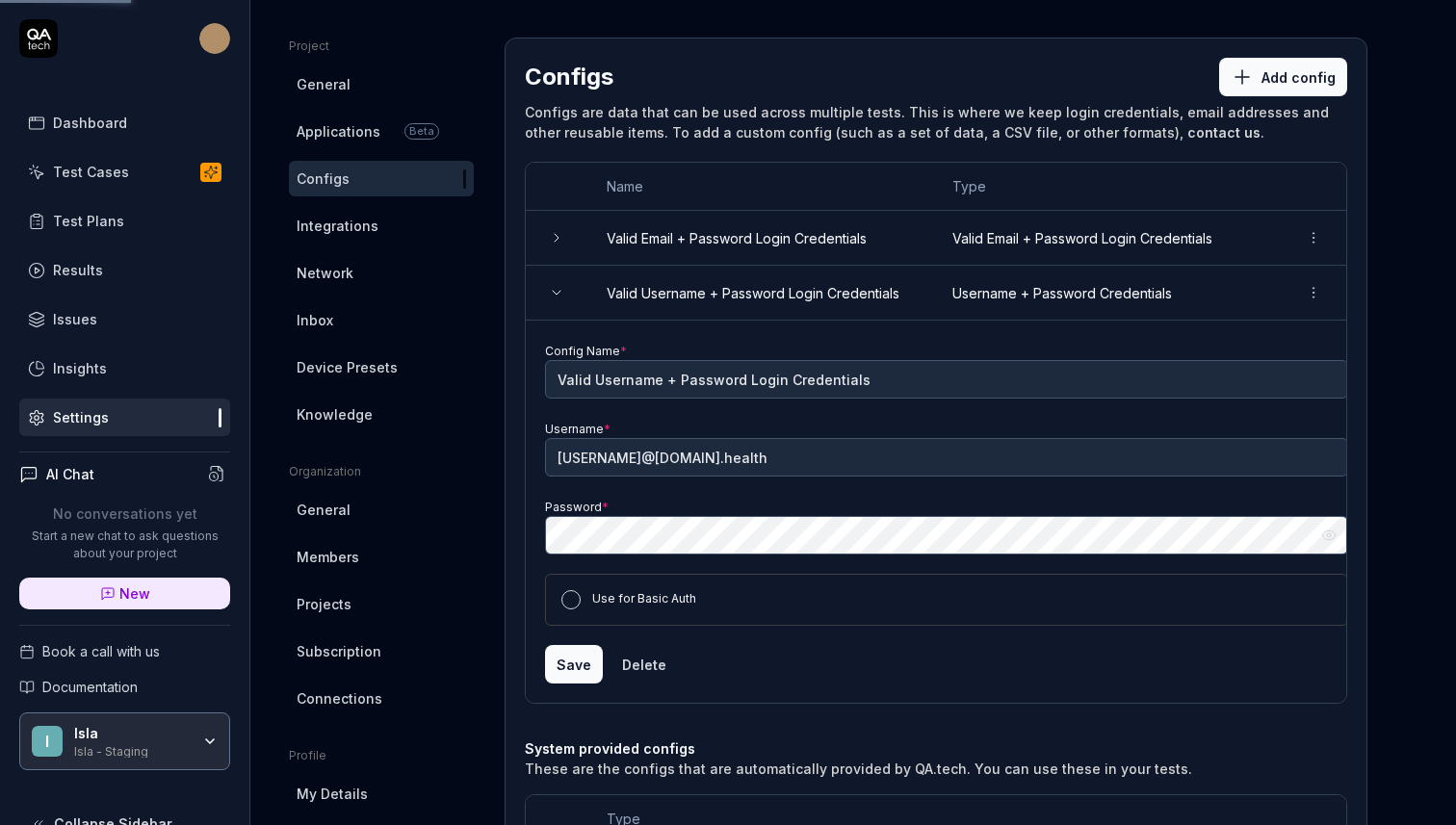 scroll, scrollTop: 0, scrollLeft: 0, axis: both 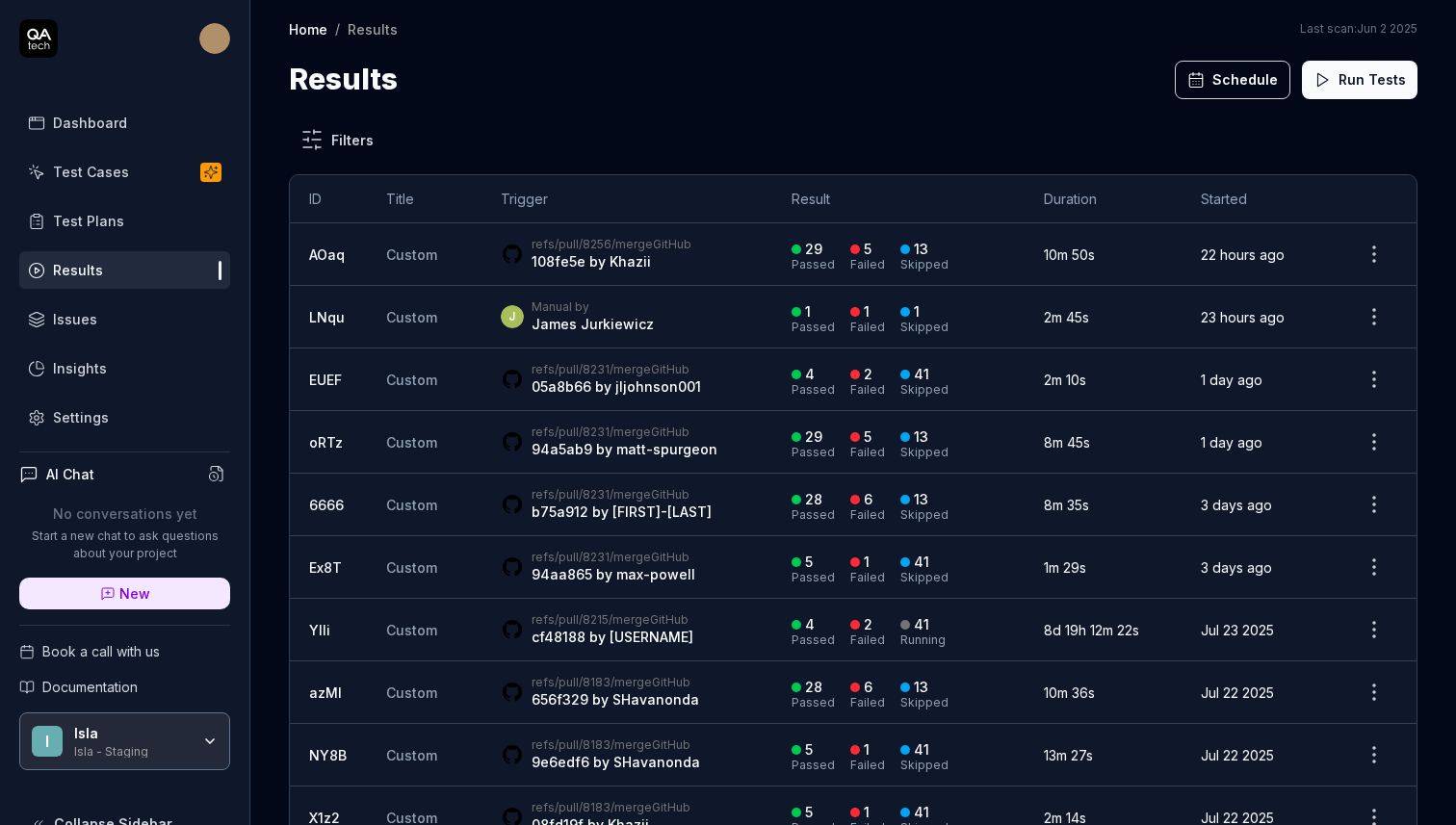 click on "Test Cases" at bounding box center [91, 171] 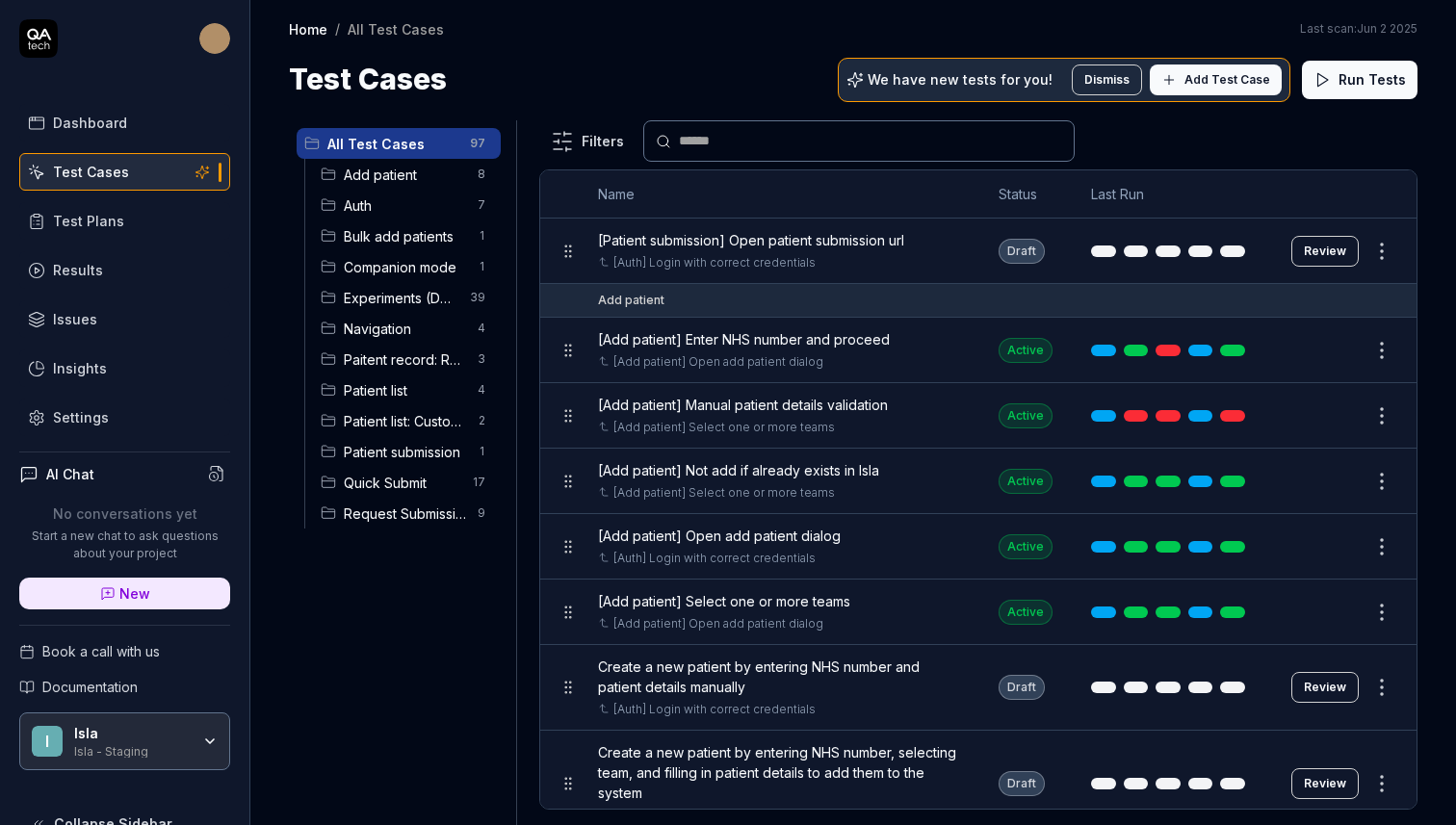 click on "Dashboard Test Cases Test Plans Results Issues Insights Settings AI Chat No conversations yet Start a new chat to ask questions about your project New Book a call with us Documentation I Isla Isla - Staging Collapse Sidebar Home / All Test Cases Home / All Test Cases Last scan:  Jun 2 2025 Test Cases We have new tests for you! Dismiss Add Test Case Run Tests All Test Cases 97 Add patient 8 Auth 7 Bulk add patients 1 Companion mode 1 Experiments (DO NOT ACTIVATE FROM HERE) 39 Navigation 4 Paitent record: Review submissions 3 Patient list 4 Patient list: Custom lists 2 Patient submission 1 Quick Submit 17 Request Submission 9 Filters Name Status Last Run [Patient submission] Open patient submission url [Auth] Login with correct credentials Draft Review Add patient [Add patient] Enter NHS number and proceed [Add patient] Open add patient dialog Active Edit [Add patient] Manual patient details validation [Add patient] Select one or more teams Active Edit [Add patient] Not add if already exists in Isla Active" at bounding box center [728, 412] 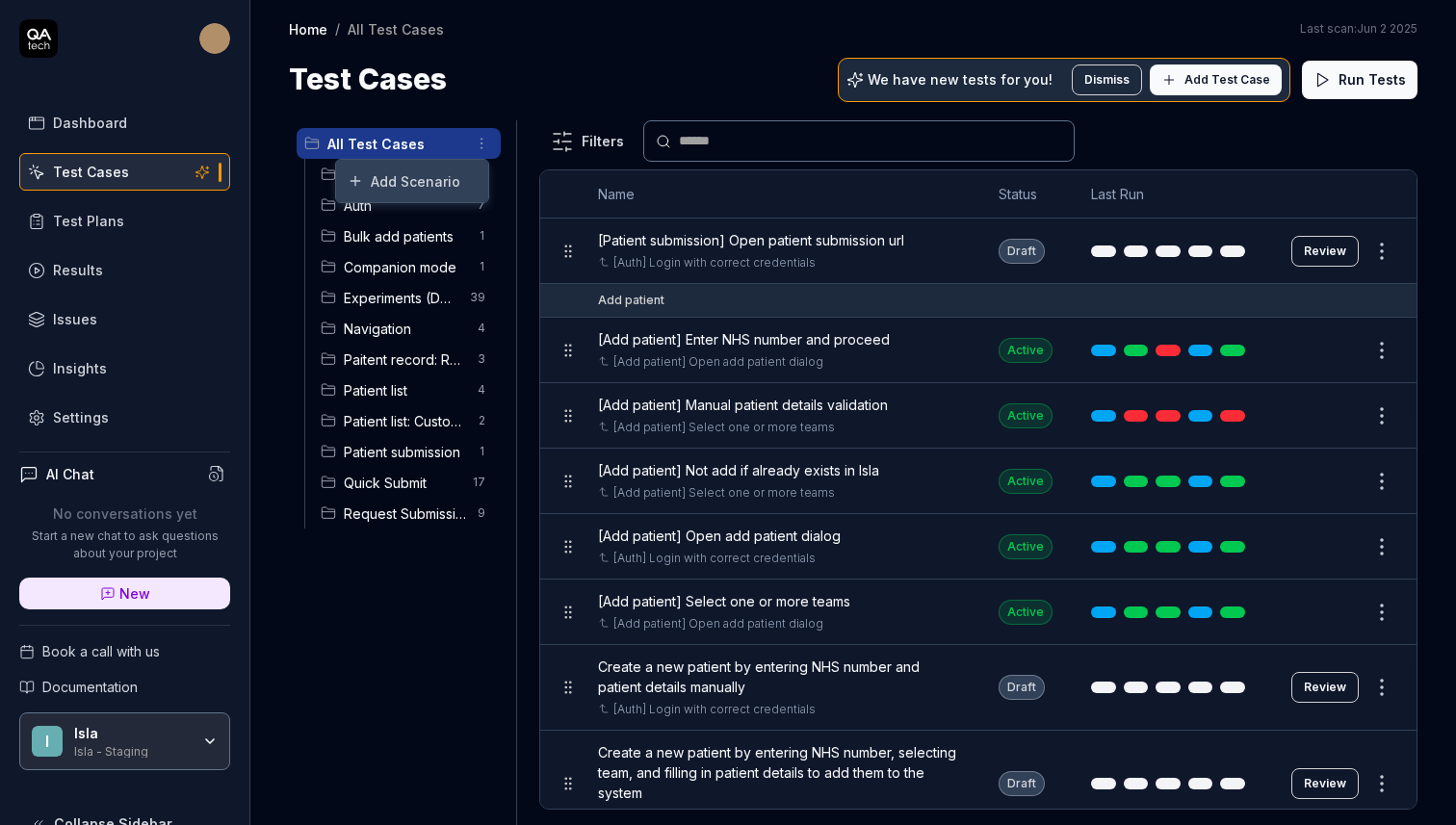 click on "Add Scenario" at bounding box center (412, 181) 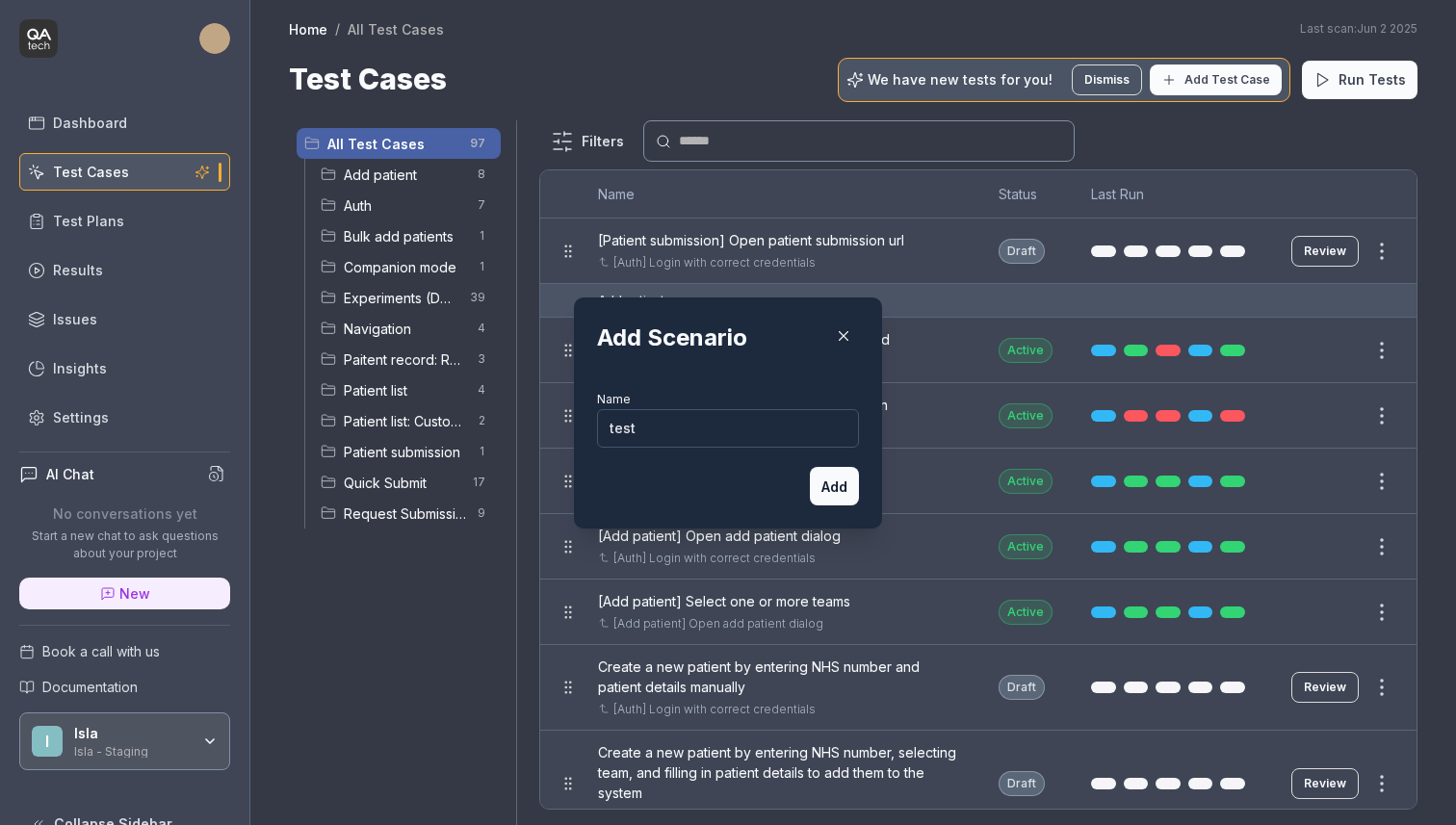 type on "test" 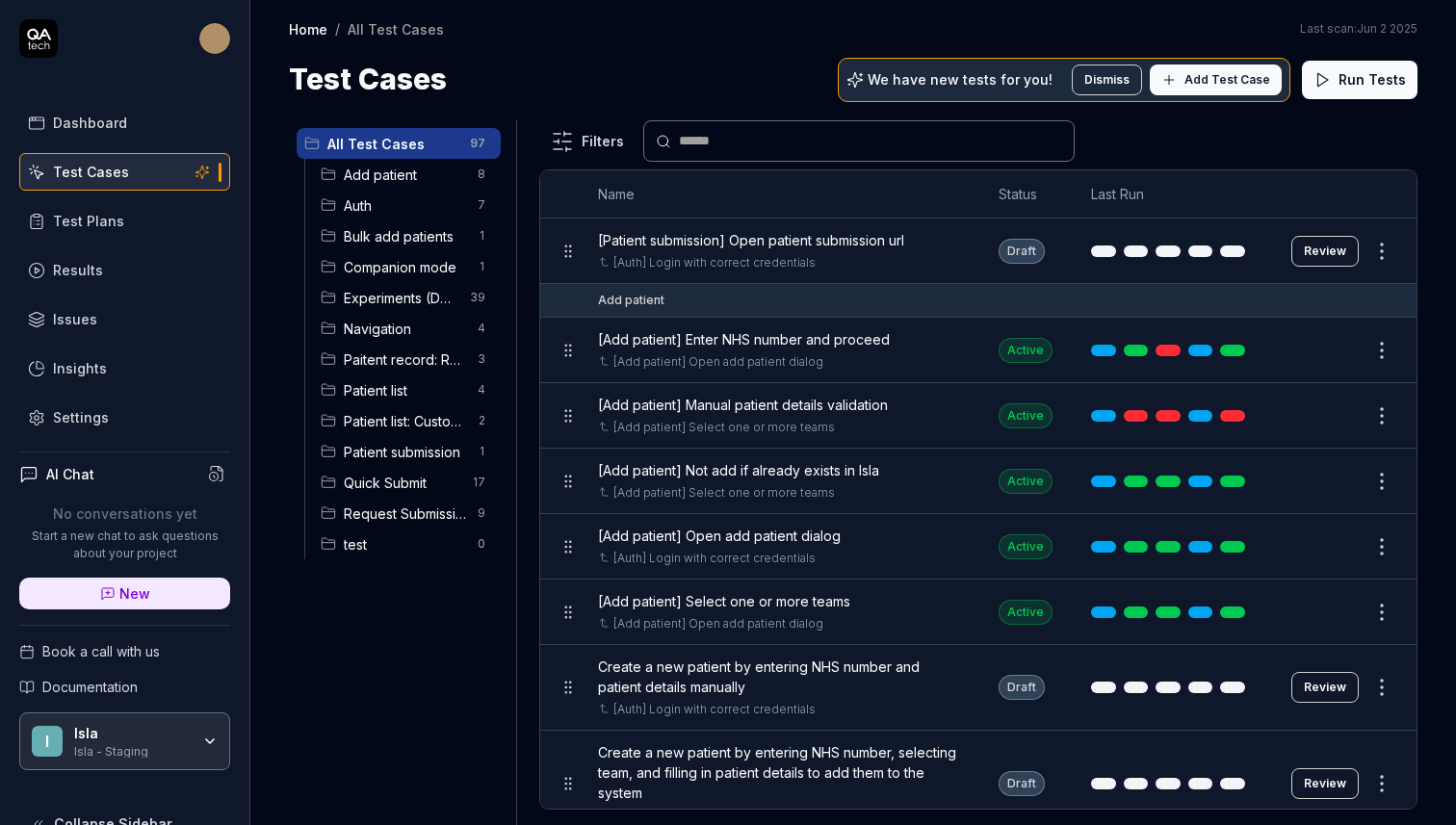 click on "test" at bounding box center [404, 544] 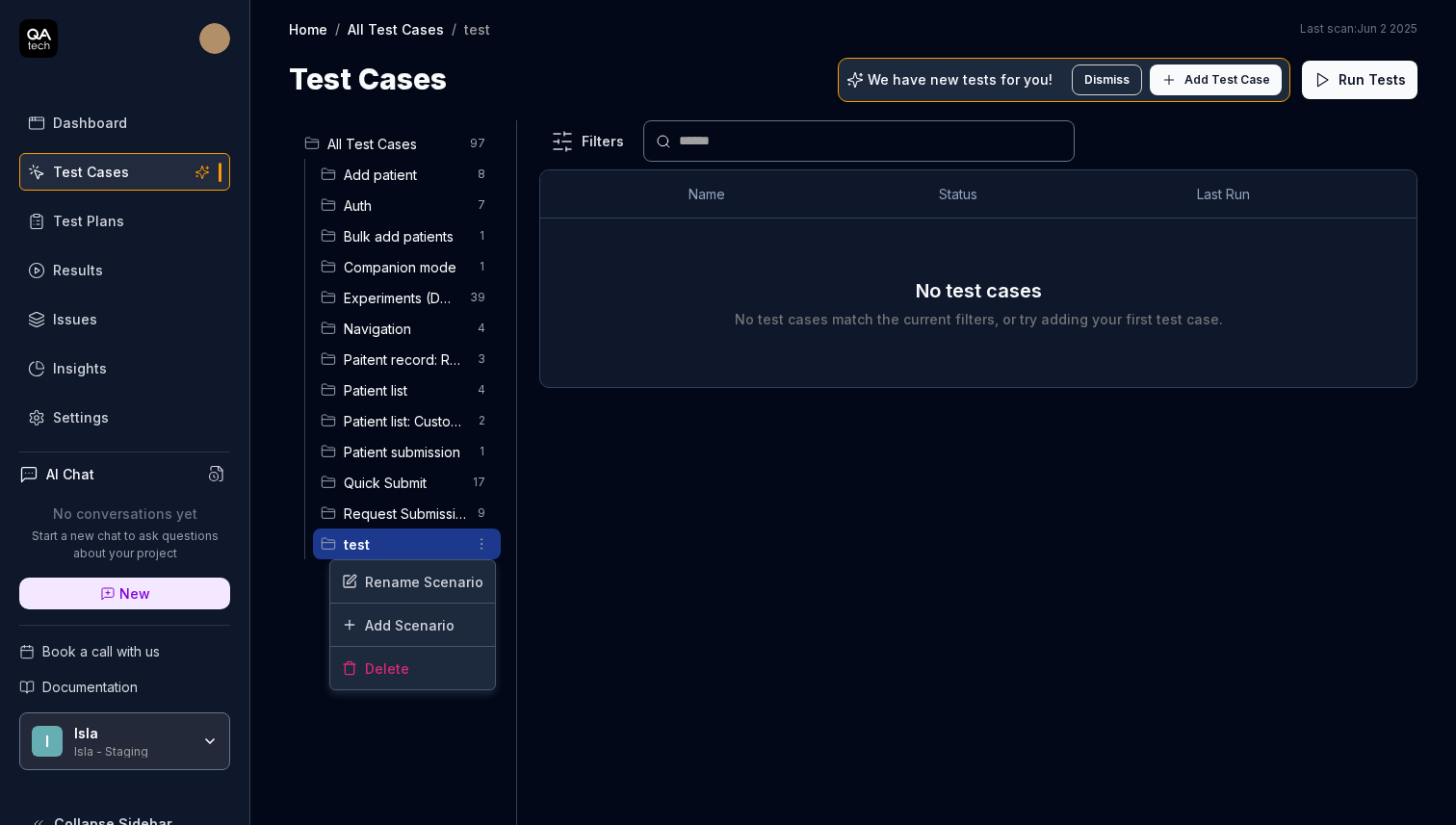 click on "Dashboard Test Cases Test Plans Results Issues Insights Settings AI Chat No conversations yet Start a new chat to ask questions about your project New Book a call with us Documentation I Isla Isla - Staging Collapse Sidebar Home / All Test Cases / test Home / All Test Cases / test Last scan:  Jun 2 2025 Test Cases We have new tests for you! Dismiss Add Test Case Run Tests All Test Cases 97 Add patient 8 Auth 7 Bulk add patients 1 Companion mode 1 Experiments (DO NOT ACTIVATE FROM HERE) 39 Navigation 4 Paitent record: Review submissions 3 Patient list 4 Patient list: Custom lists 2 Patient submission 1 Quick Submit 17 Request Submission 9 test 0 Filters Name Status Last Run No test cases No test cases match the current filters, or try adding your first test case.
To pick up a draggable item, press the space bar.
While dragging, use the arrow keys to move the item.
Press space again to drop the item in its new position, or press escape to cancel.
Rename Scenario Add Scenario Delete" at bounding box center [728, 412] 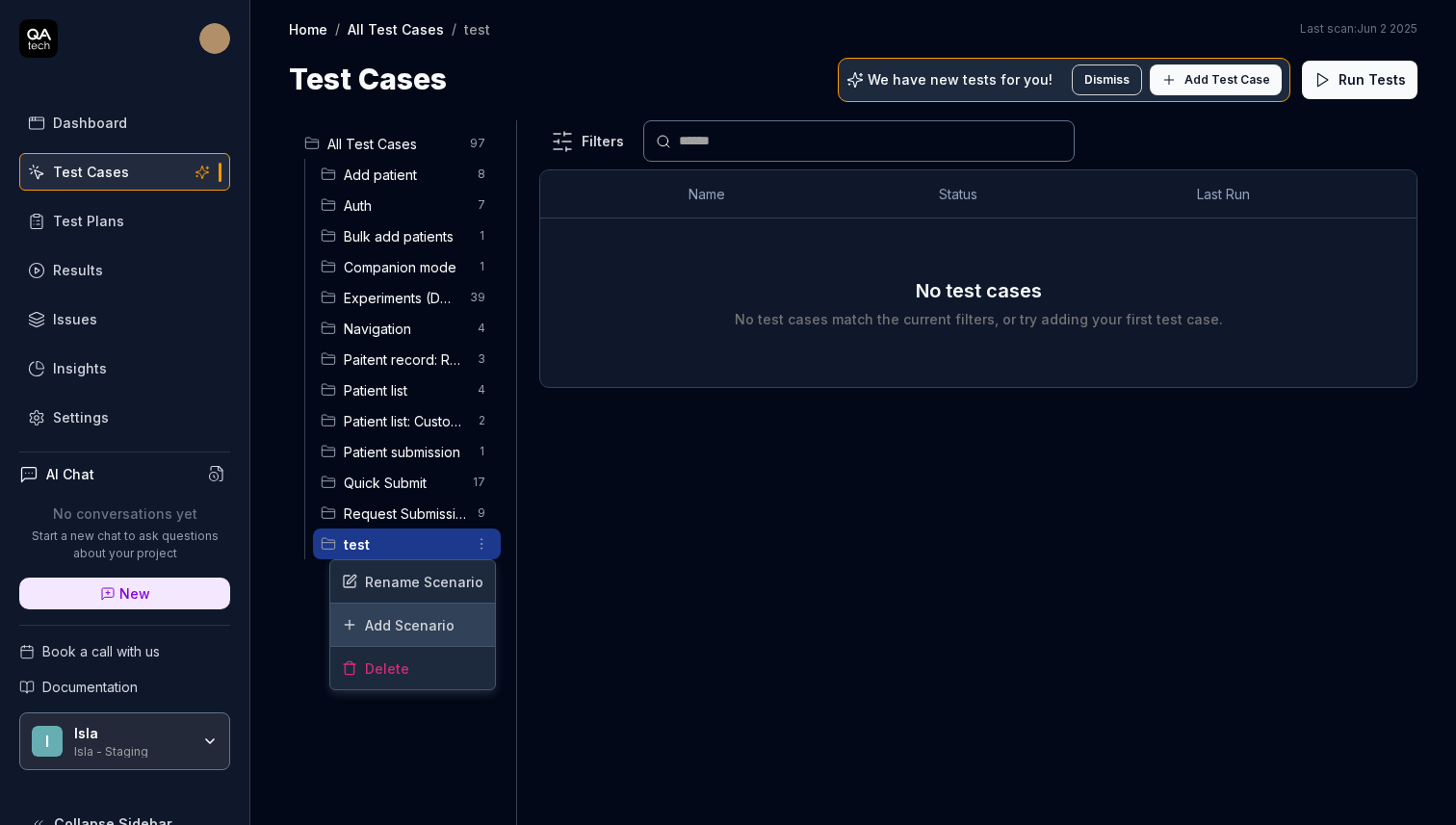 click on "Add Scenario" at bounding box center (412, 625) 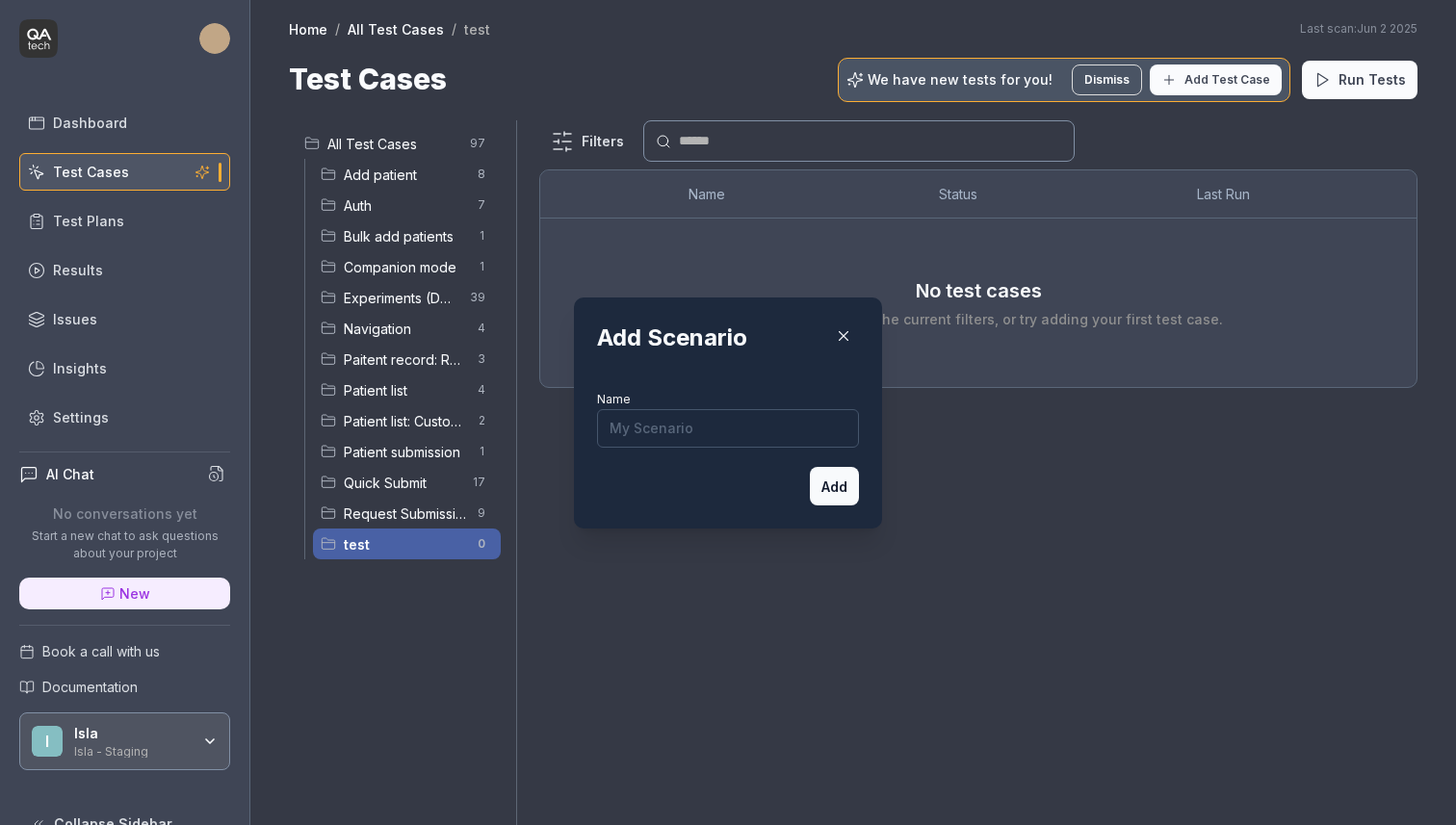 click 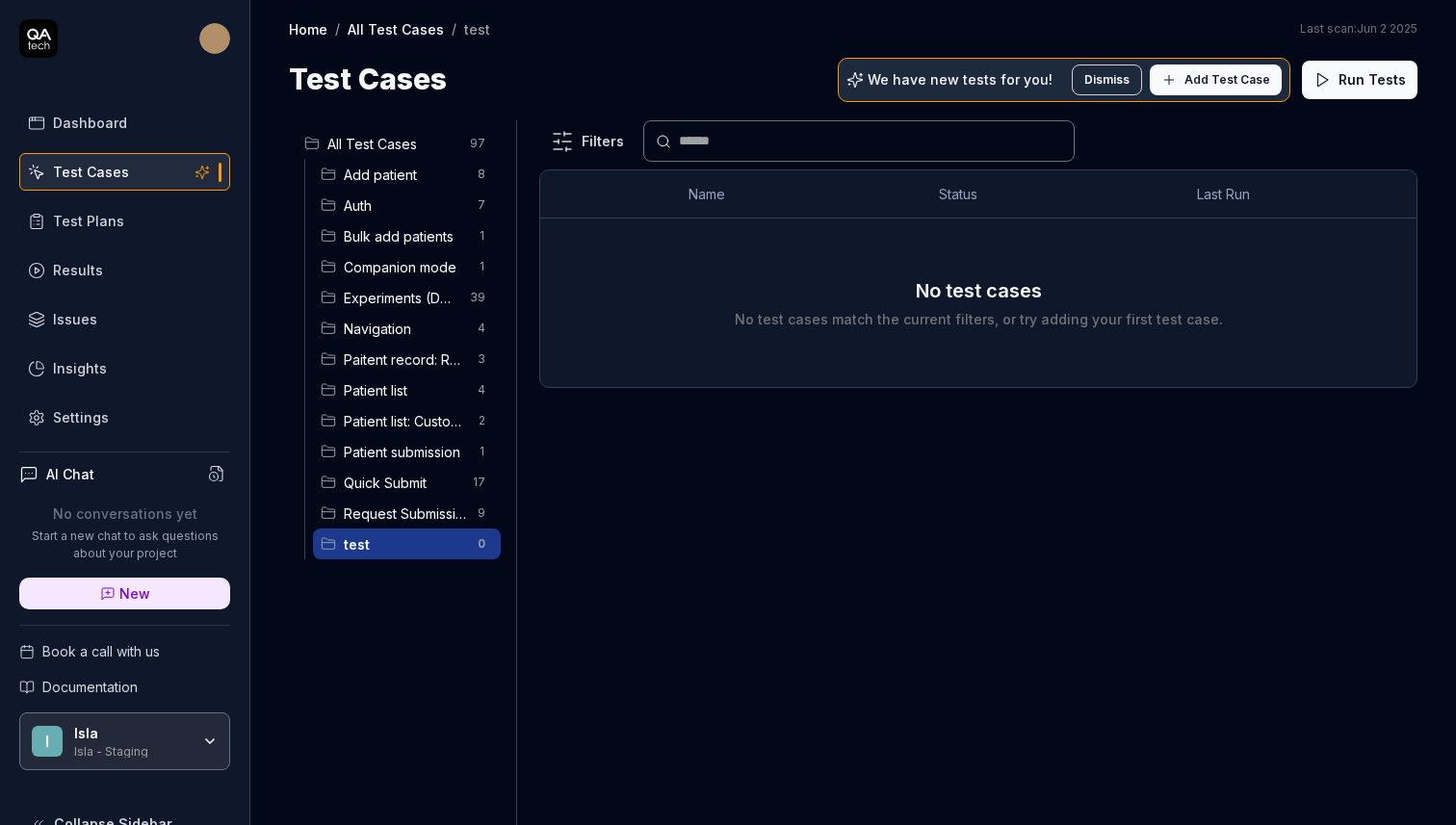 click on "Add Test Case" at bounding box center [1215, 80] 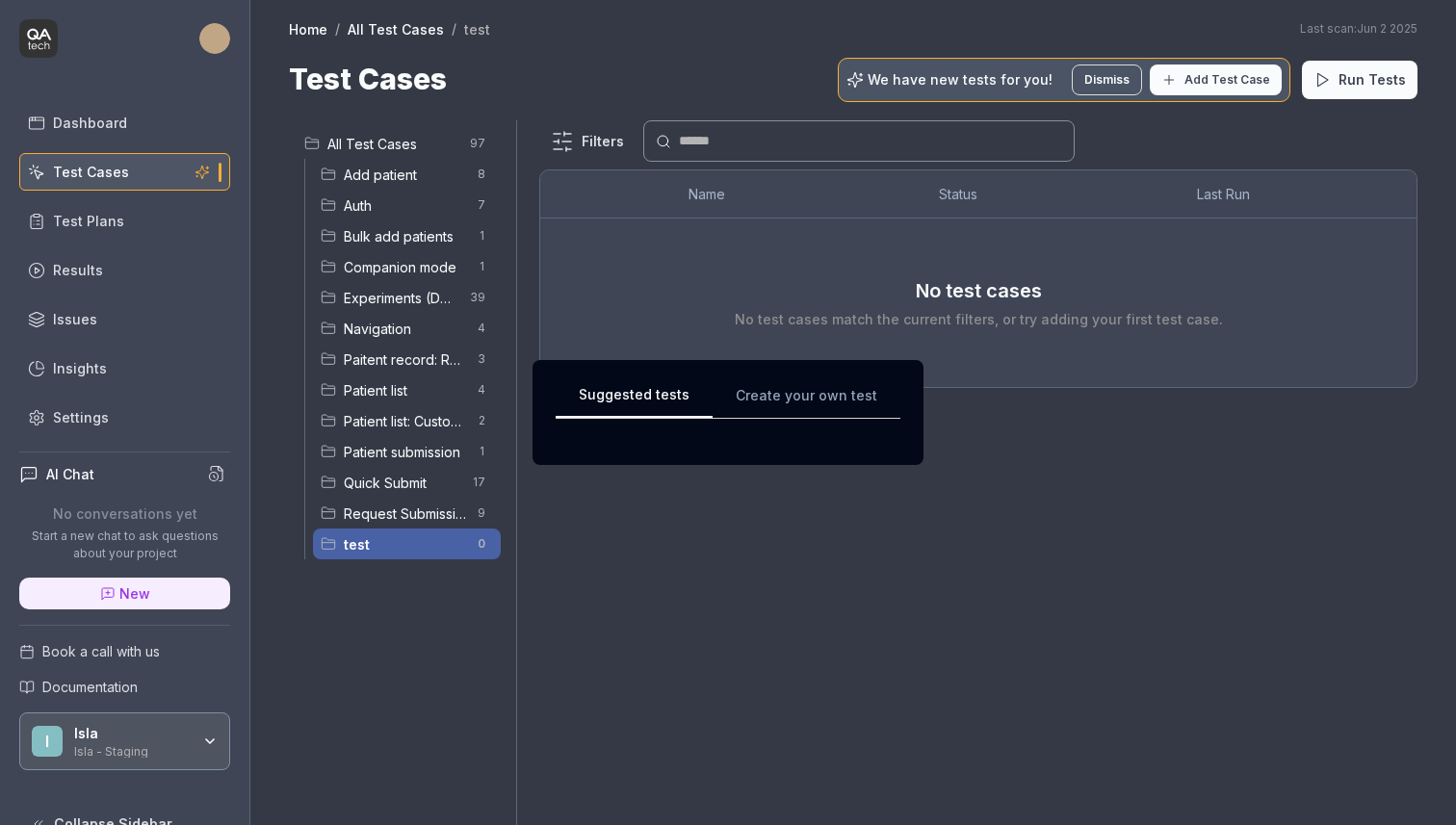 scroll, scrollTop: 0, scrollLeft: 0, axis: both 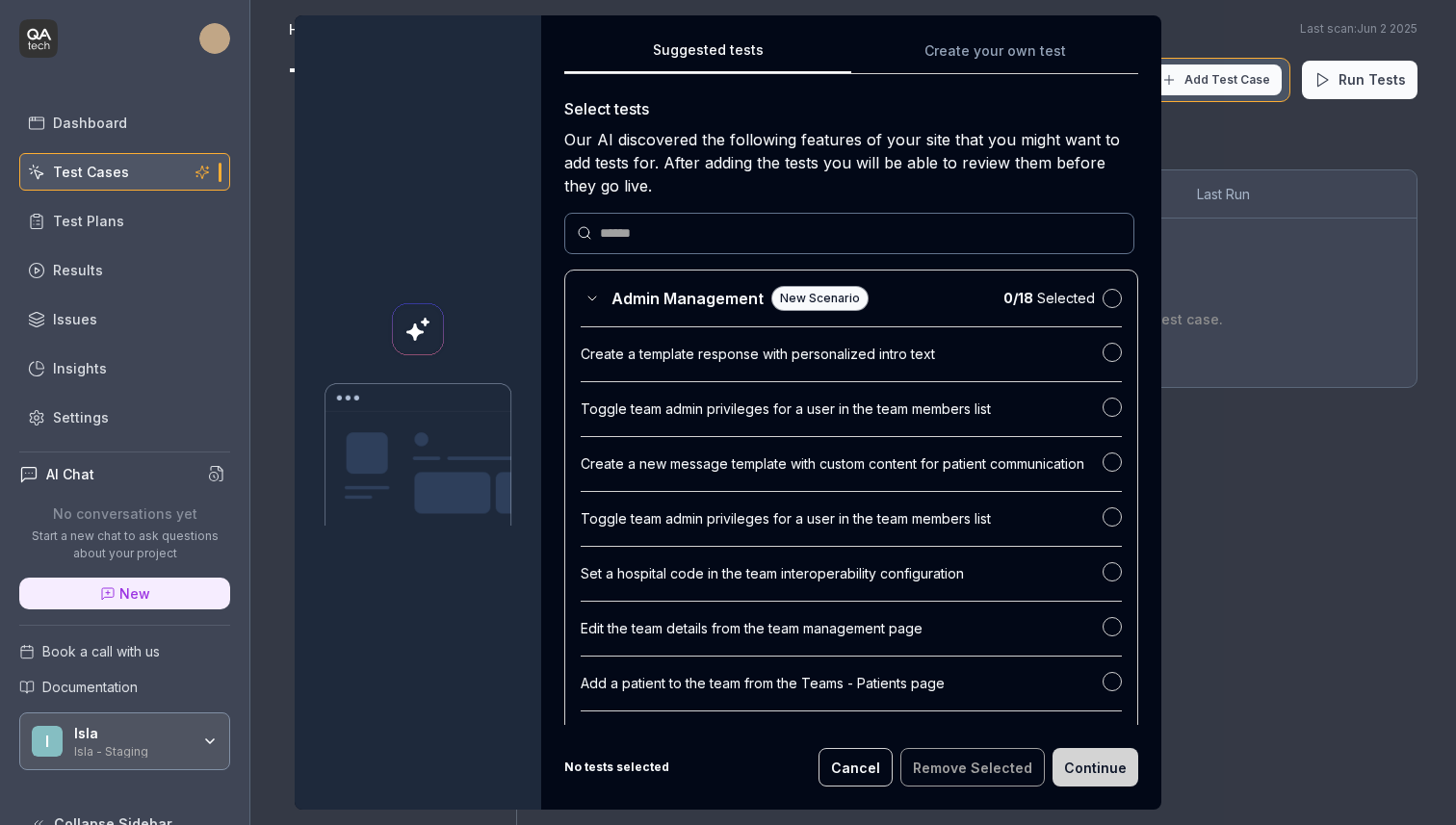 click on "Suggested tests Create your own test Select tests Our AI discovered the following features of your site that you might want to add tests for. After adding the tests you will be able to review them before they go live. Admin Management New Scenario 0 / 18   Selected Create a template response with personalized intro text Toggle team admin privileges for a user in the team members list Create a new message template with custom content for patient communication Toggle team admin privileges for a user in the team members list Set a hospital code in the team interoperability configuration Edit the team details from the team management page Add a patient to the team from the Teams - Patients page Toggle the team admin permissions for a user in the team members list Create a new template response for communicating with patients Create a new template for communicating with patients Search for specific forms in the team forms list Toggle the team admin permissions for a team member Application Maintenance New Scenario" at bounding box center (851, 381) 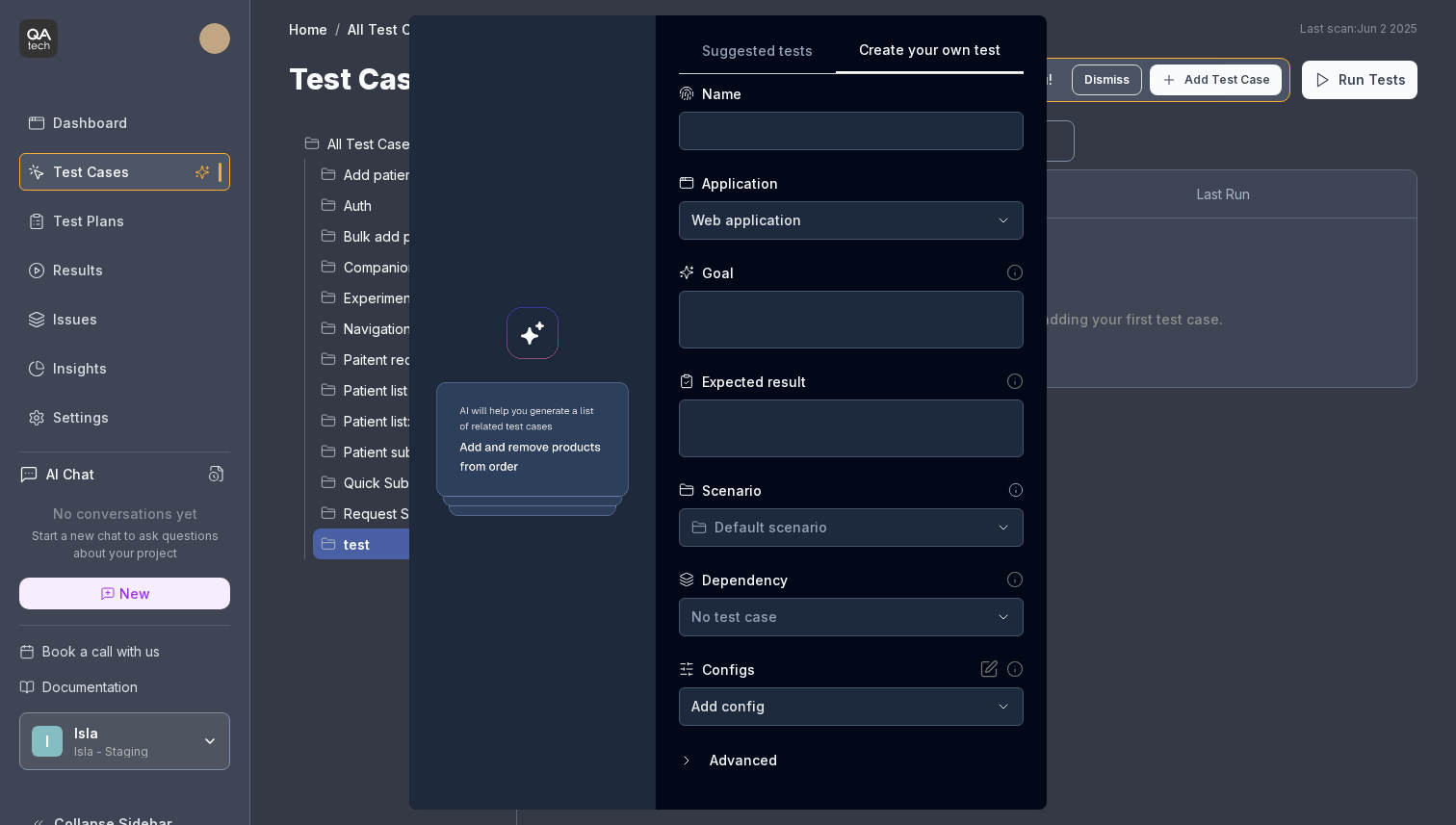 scroll, scrollTop: 7, scrollLeft: 0, axis: vertical 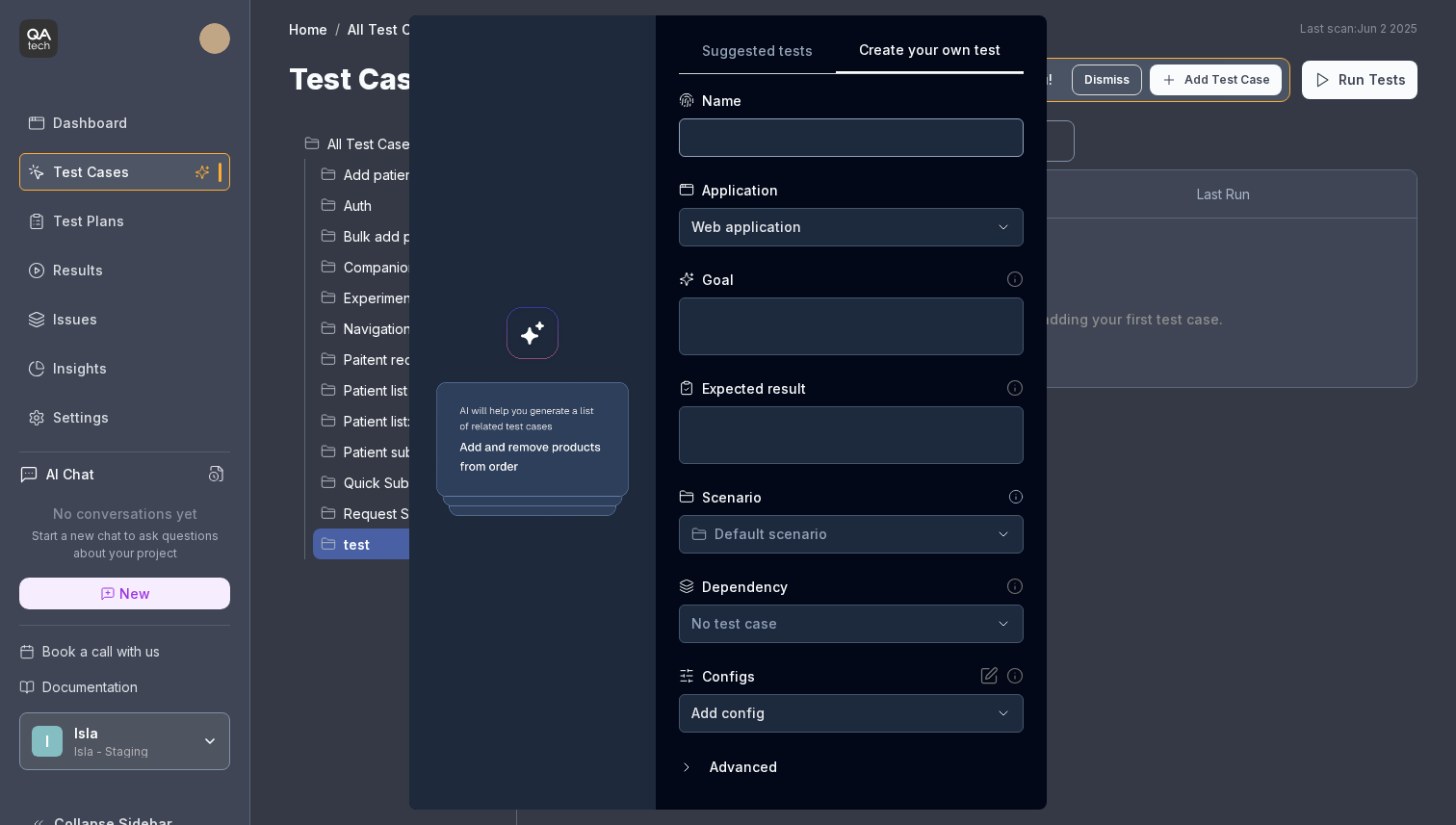 click at bounding box center (851, 138) 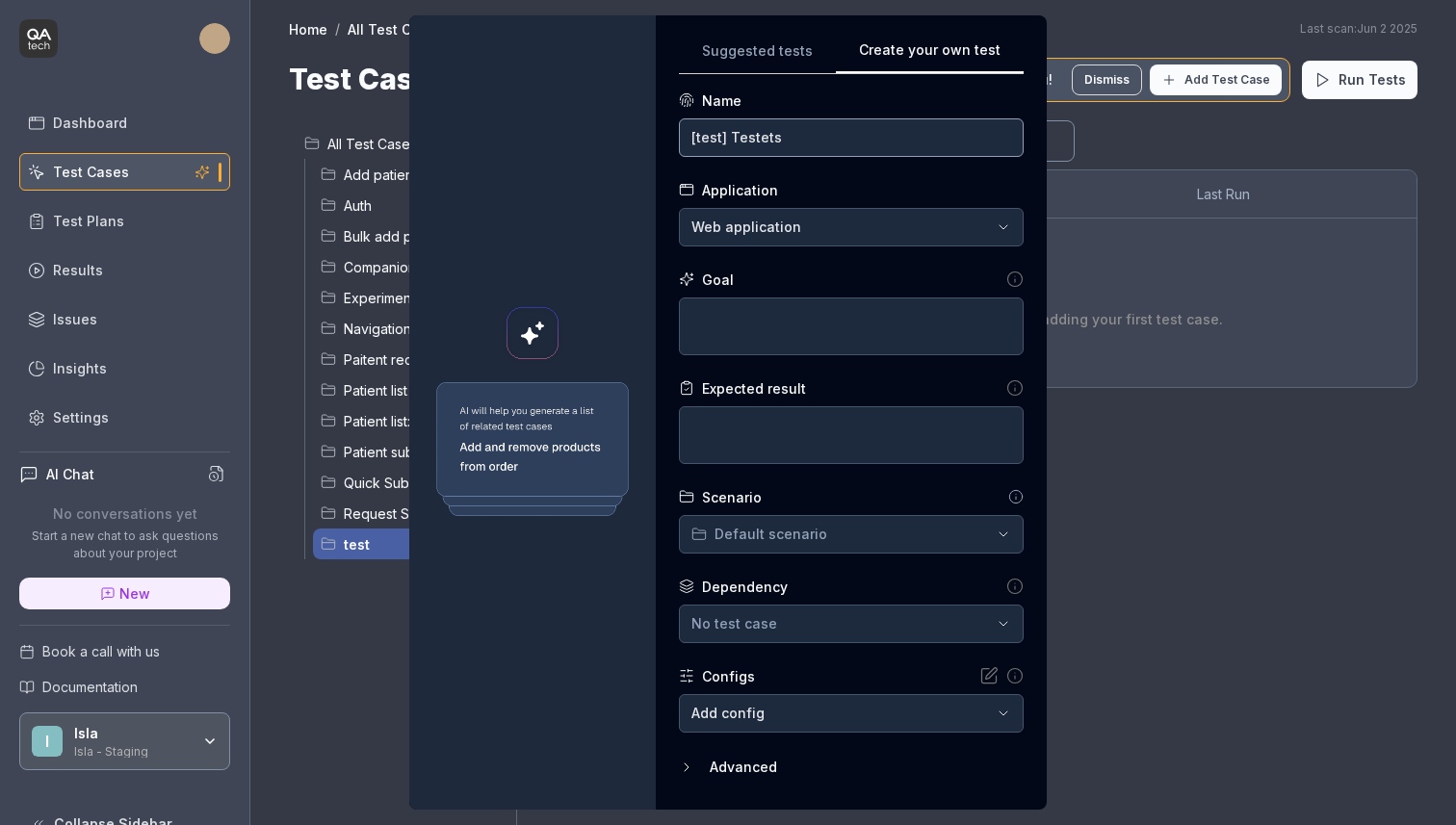 type on "[test] Testets" 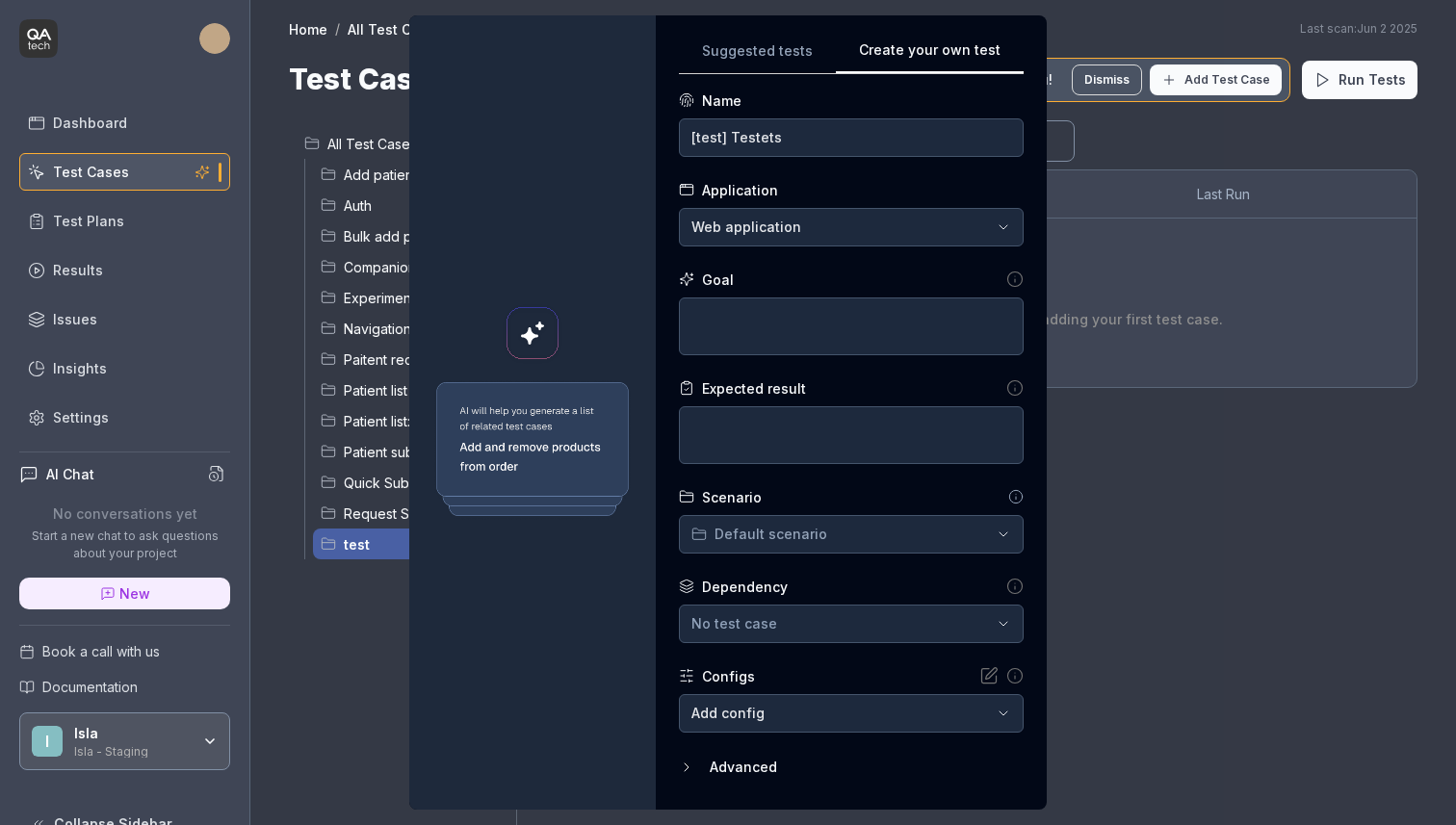 click on "**********" at bounding box center [728, 412] 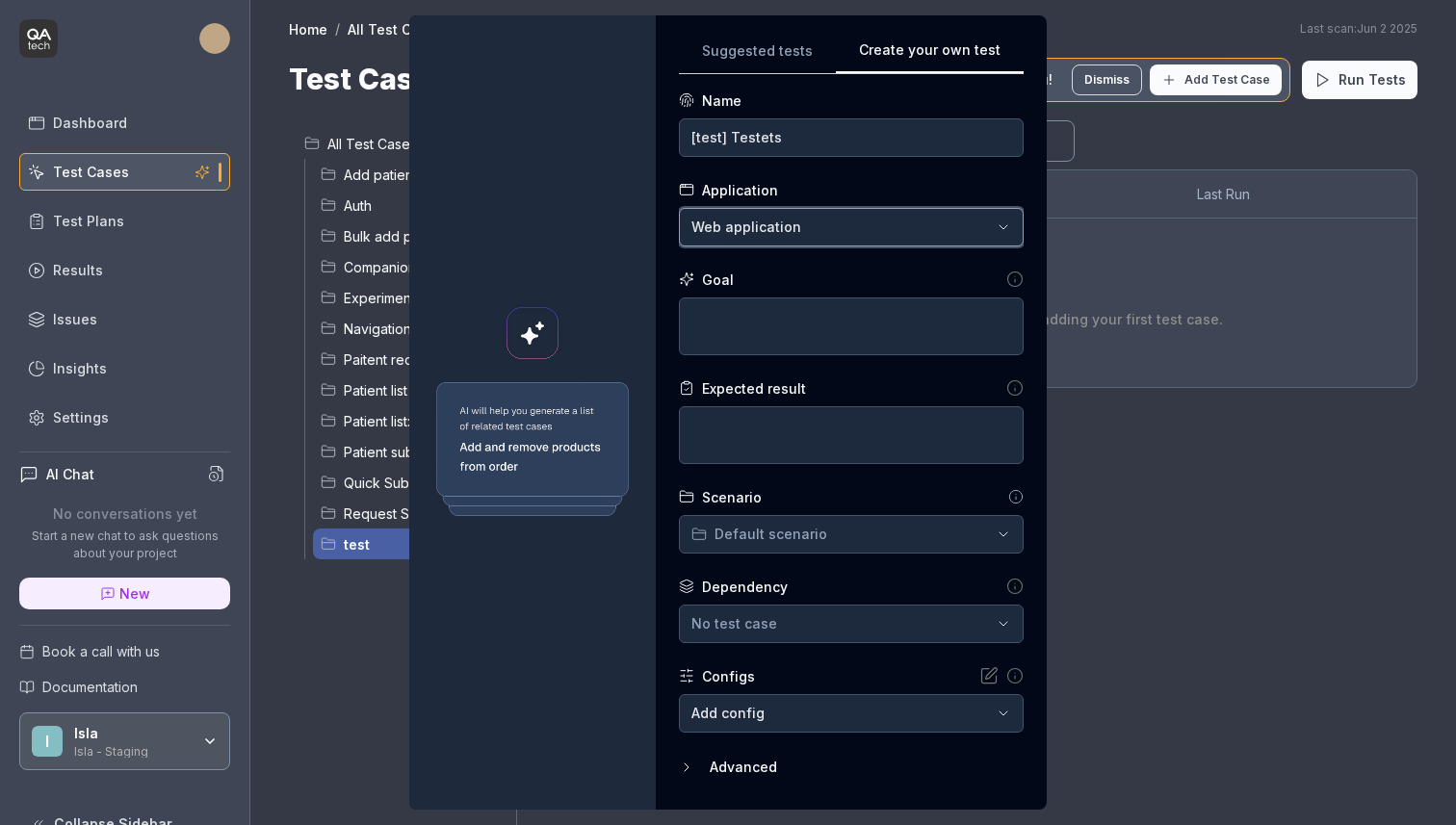 click on "**********" at bounding box center (728, 412) 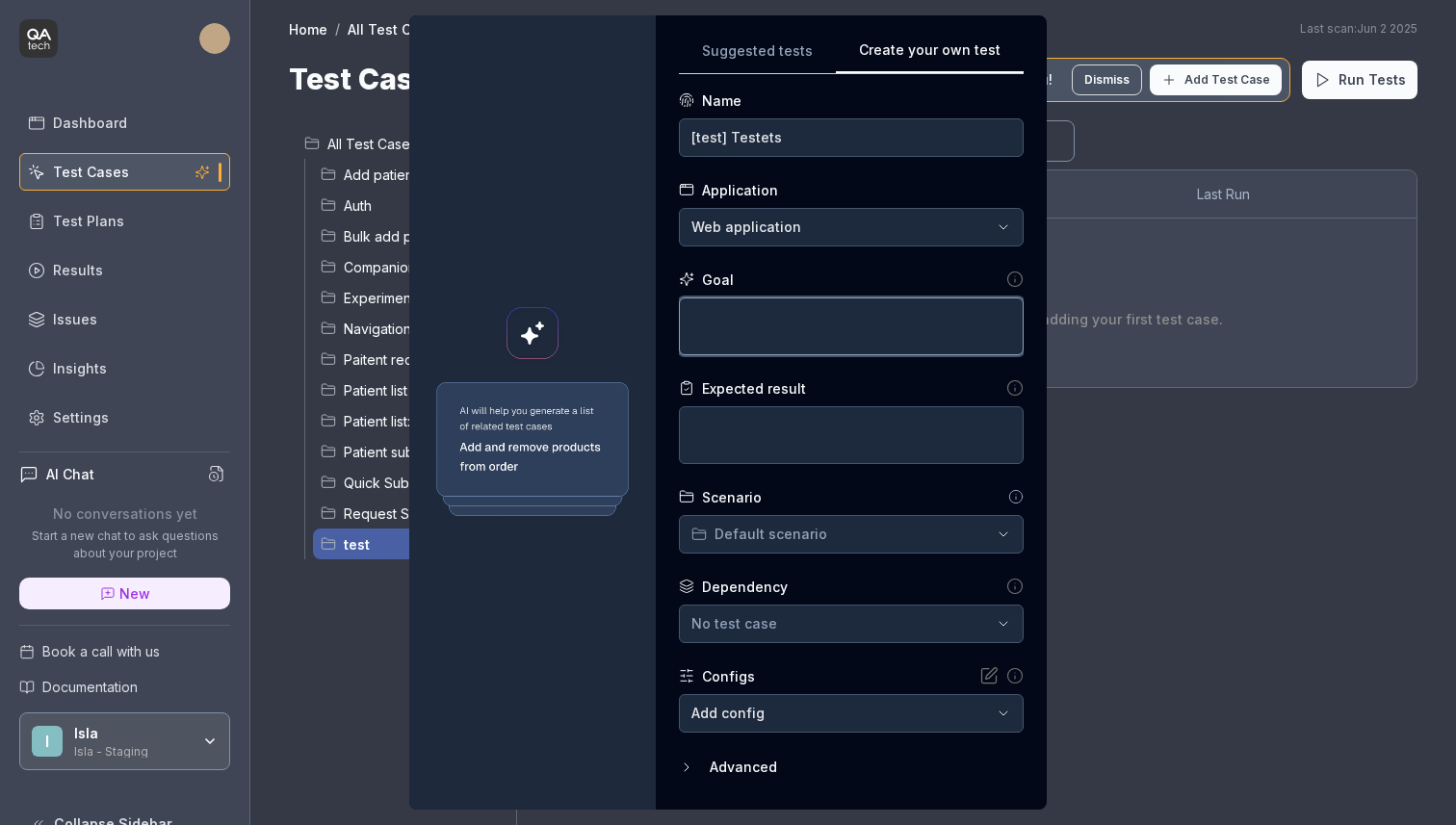 click at bounding box center (851, 326) 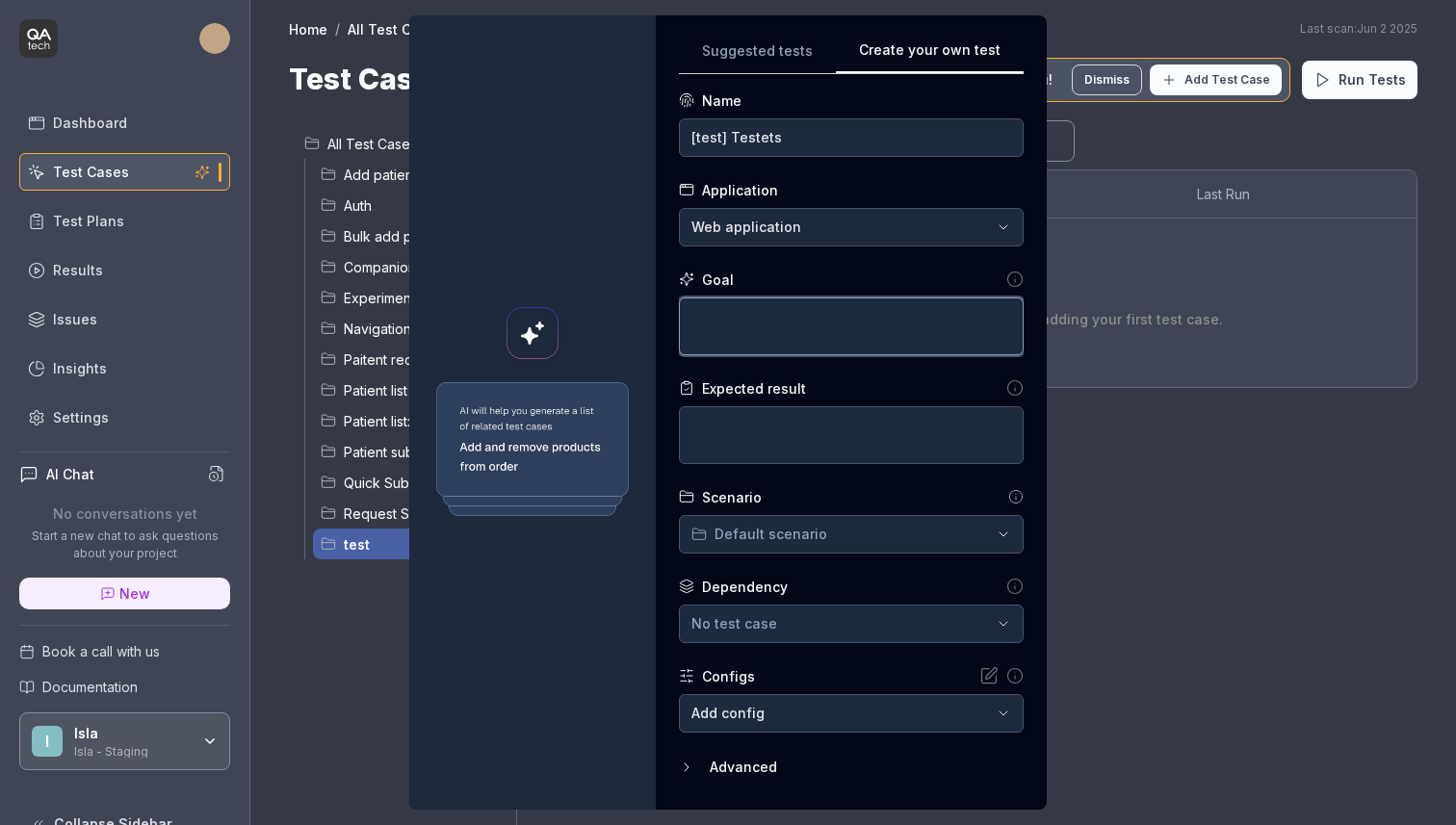 click at bounding box center [851, 326] 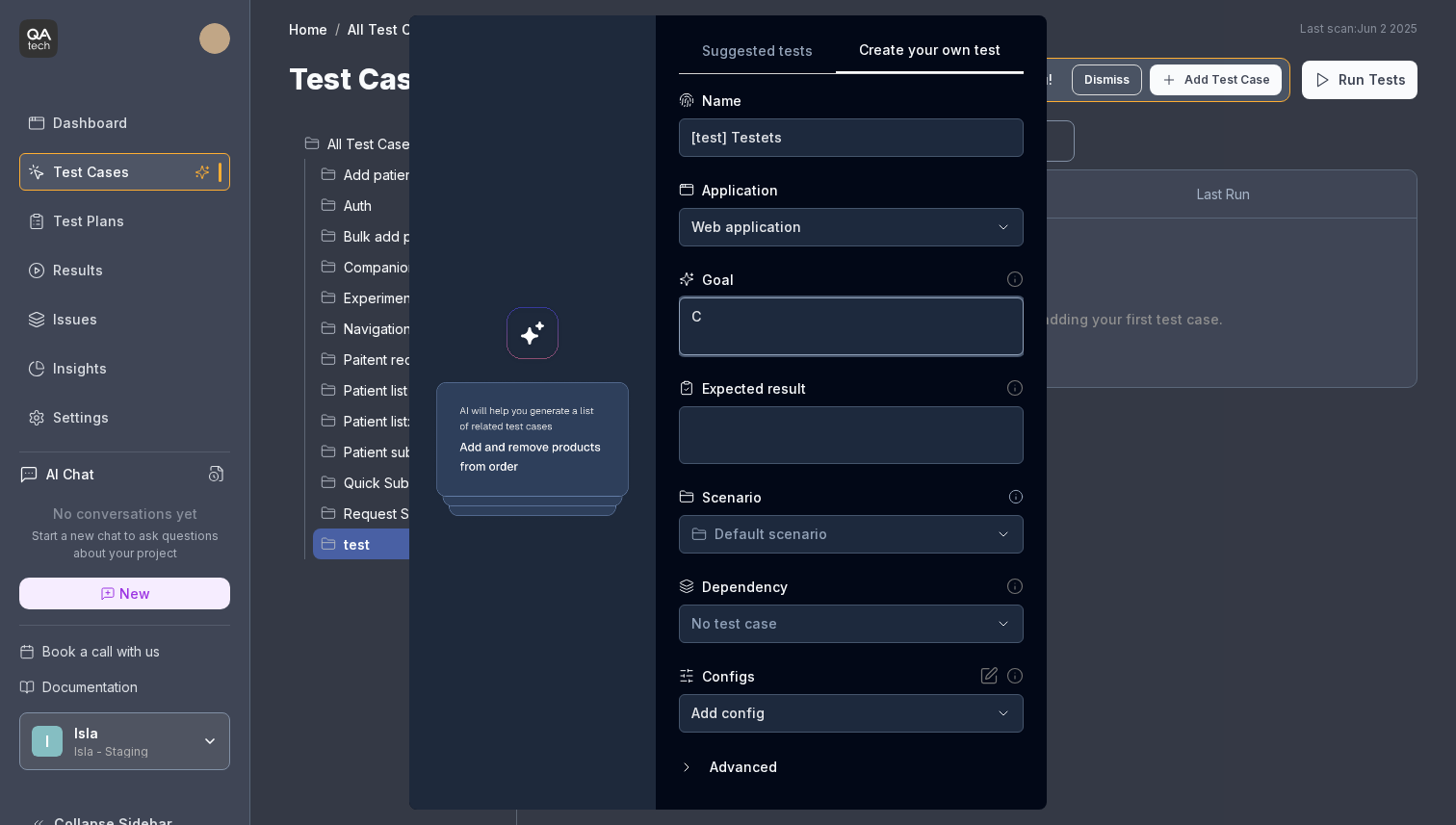 type on "*" 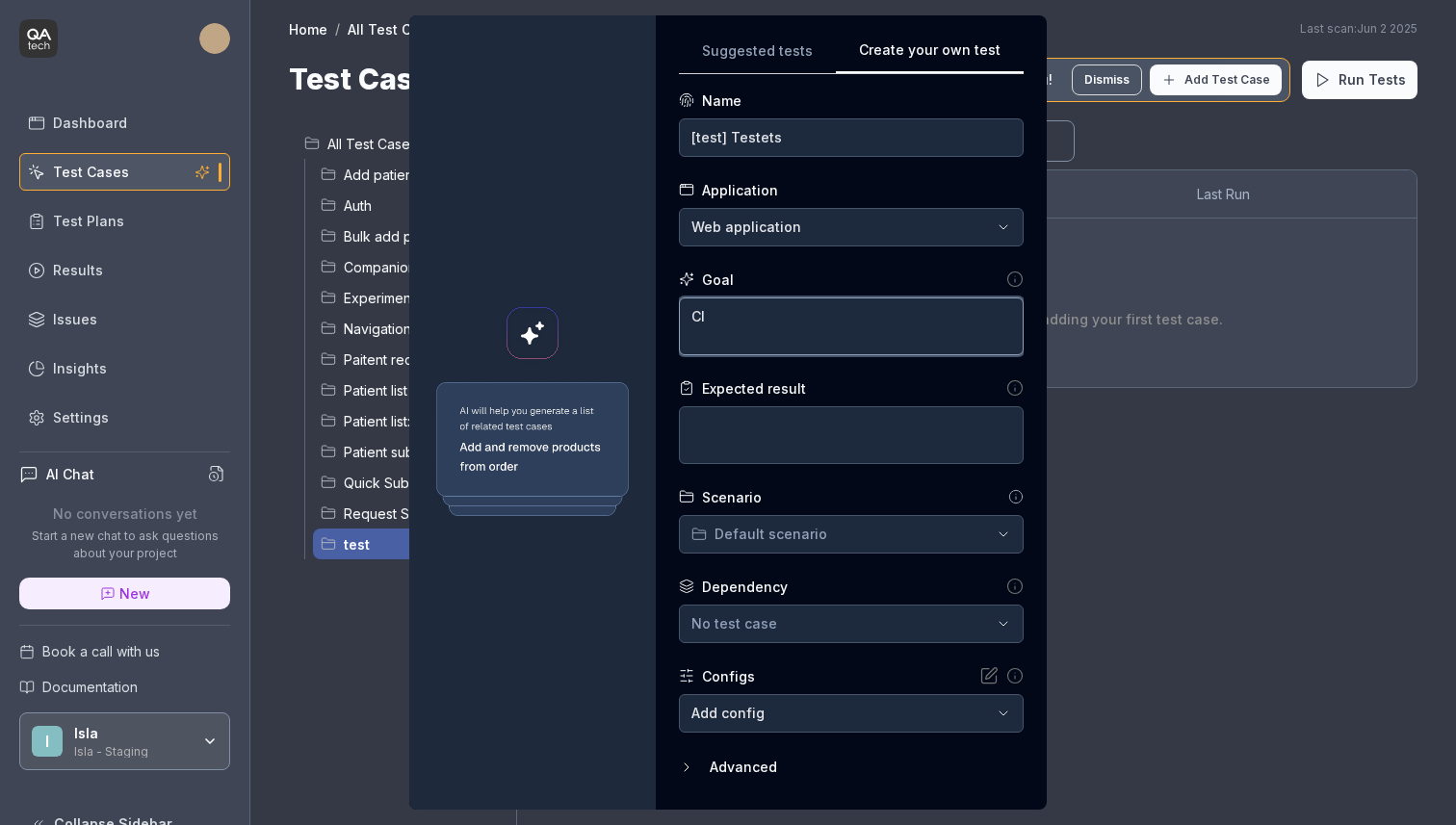 type on "*" 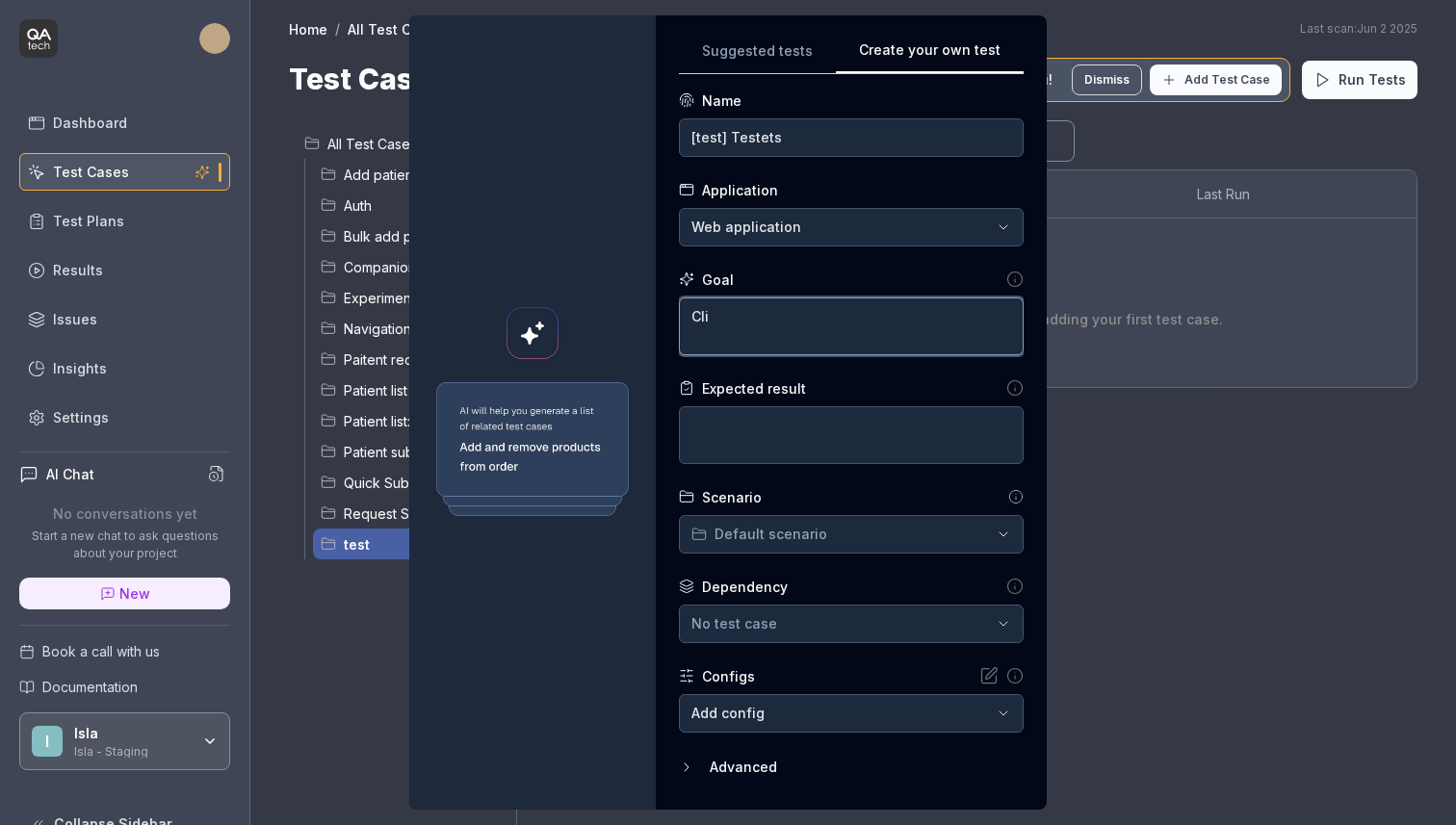 type on "*" 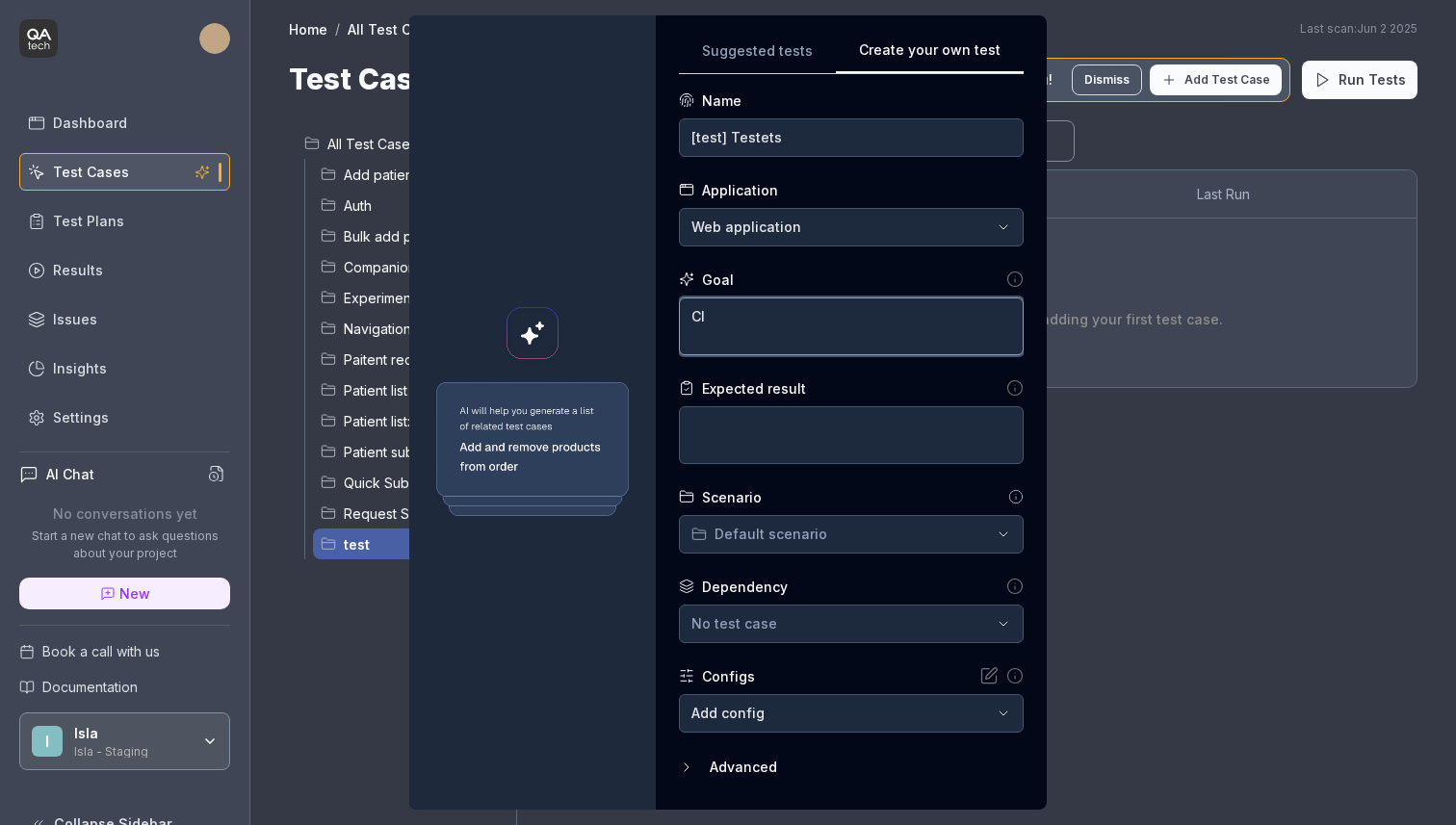 type on "*" 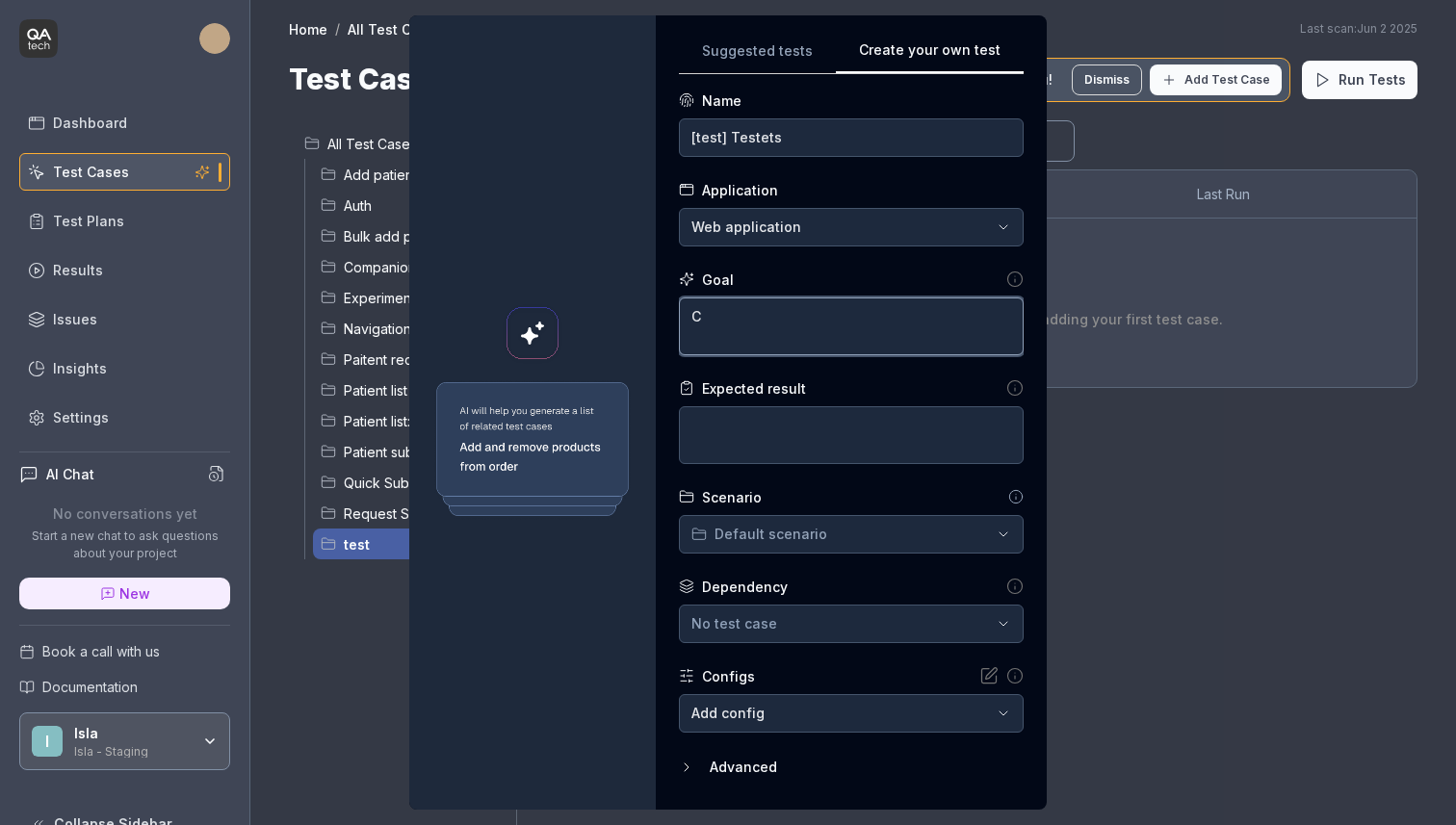 type 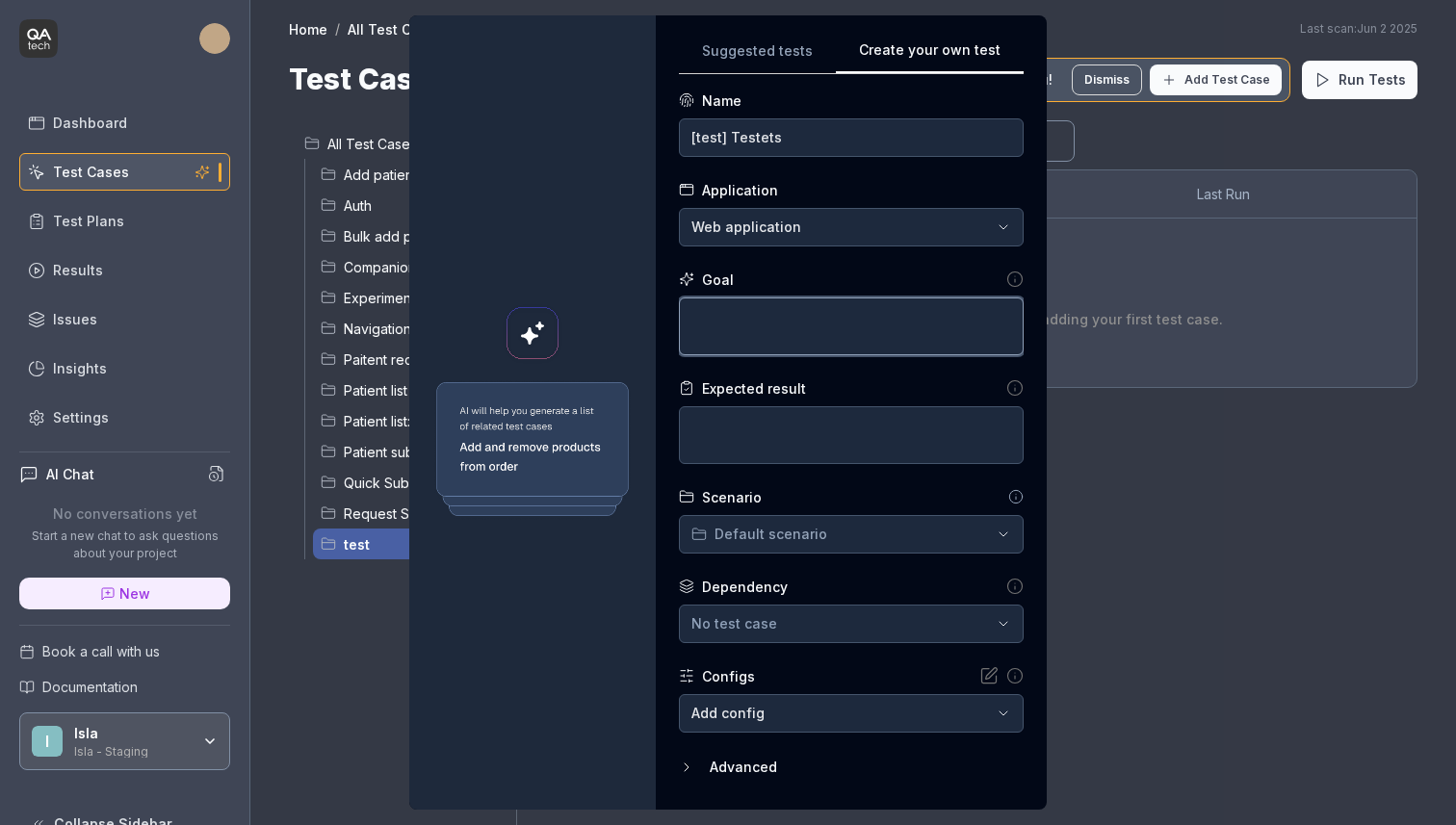 type on "*" 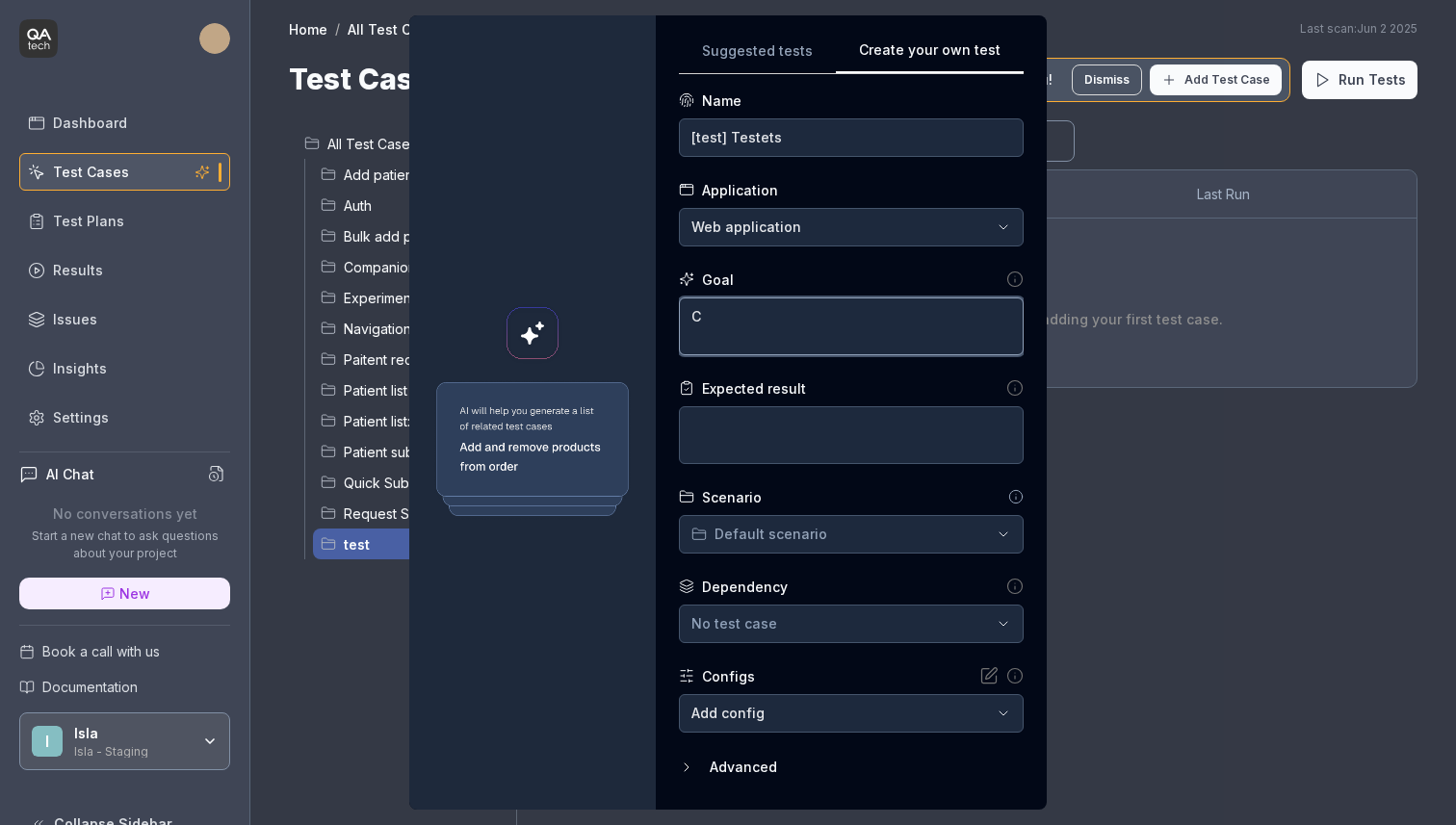 type on "*" 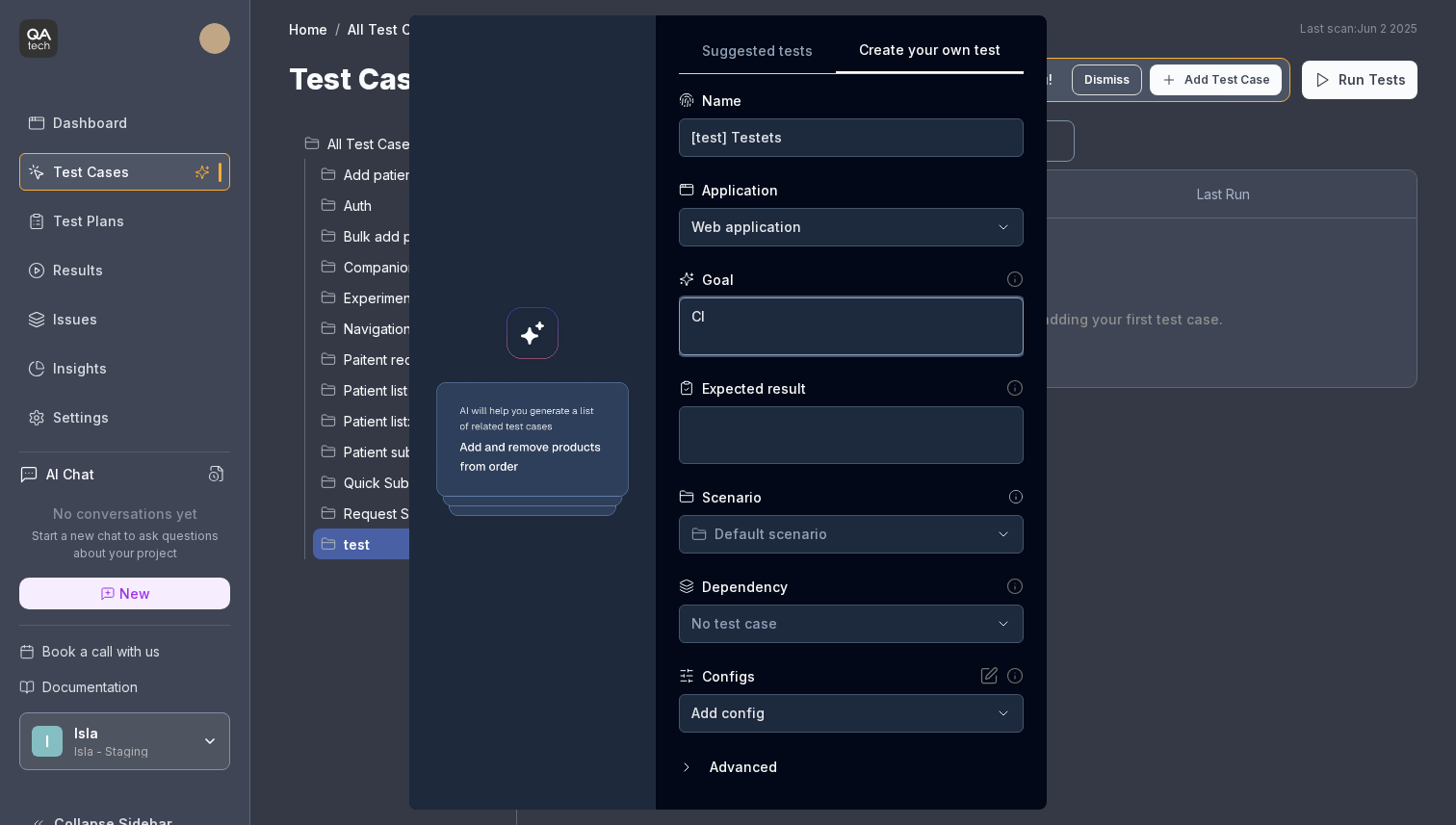 type on "*" 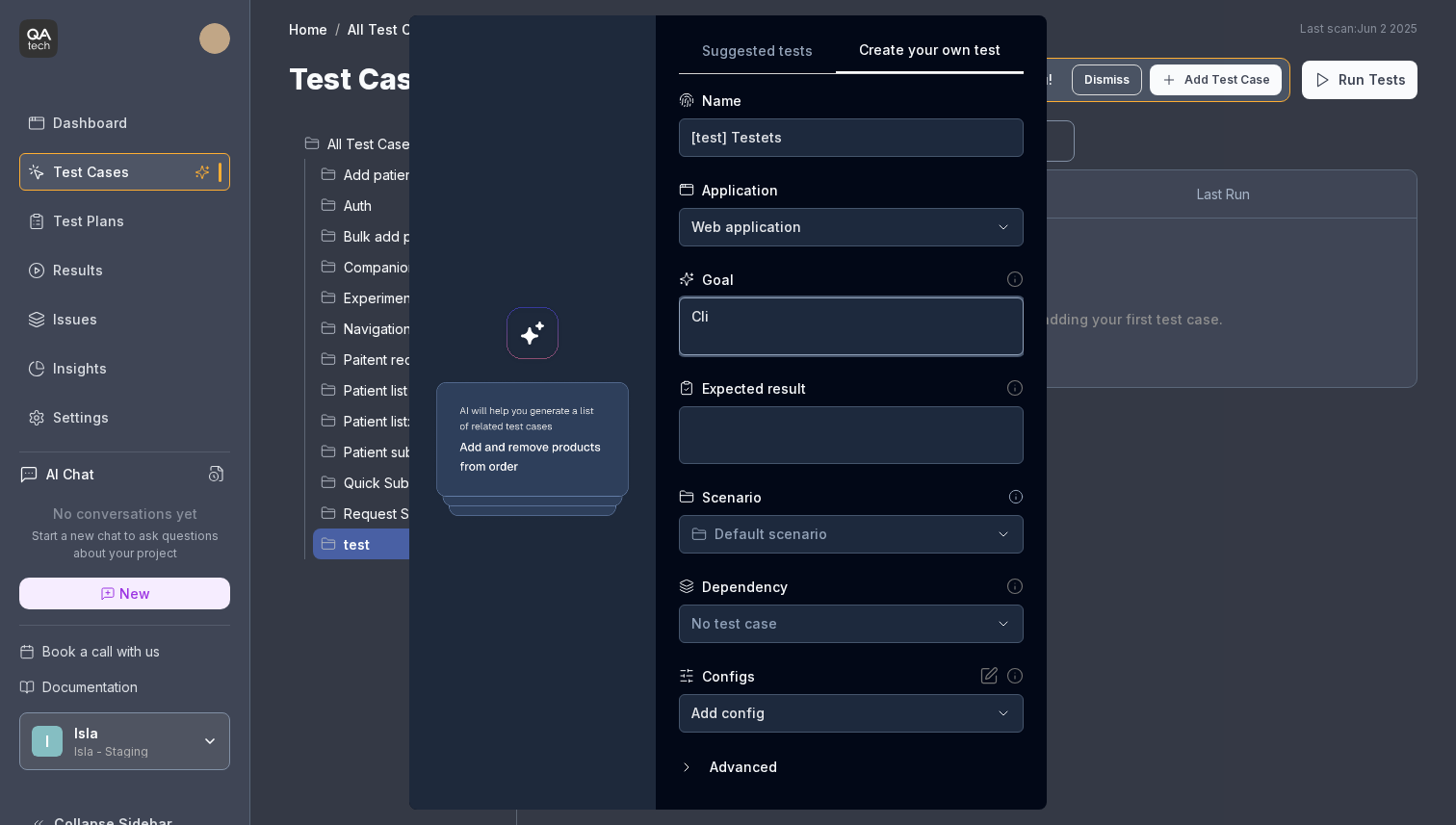 type on "*" 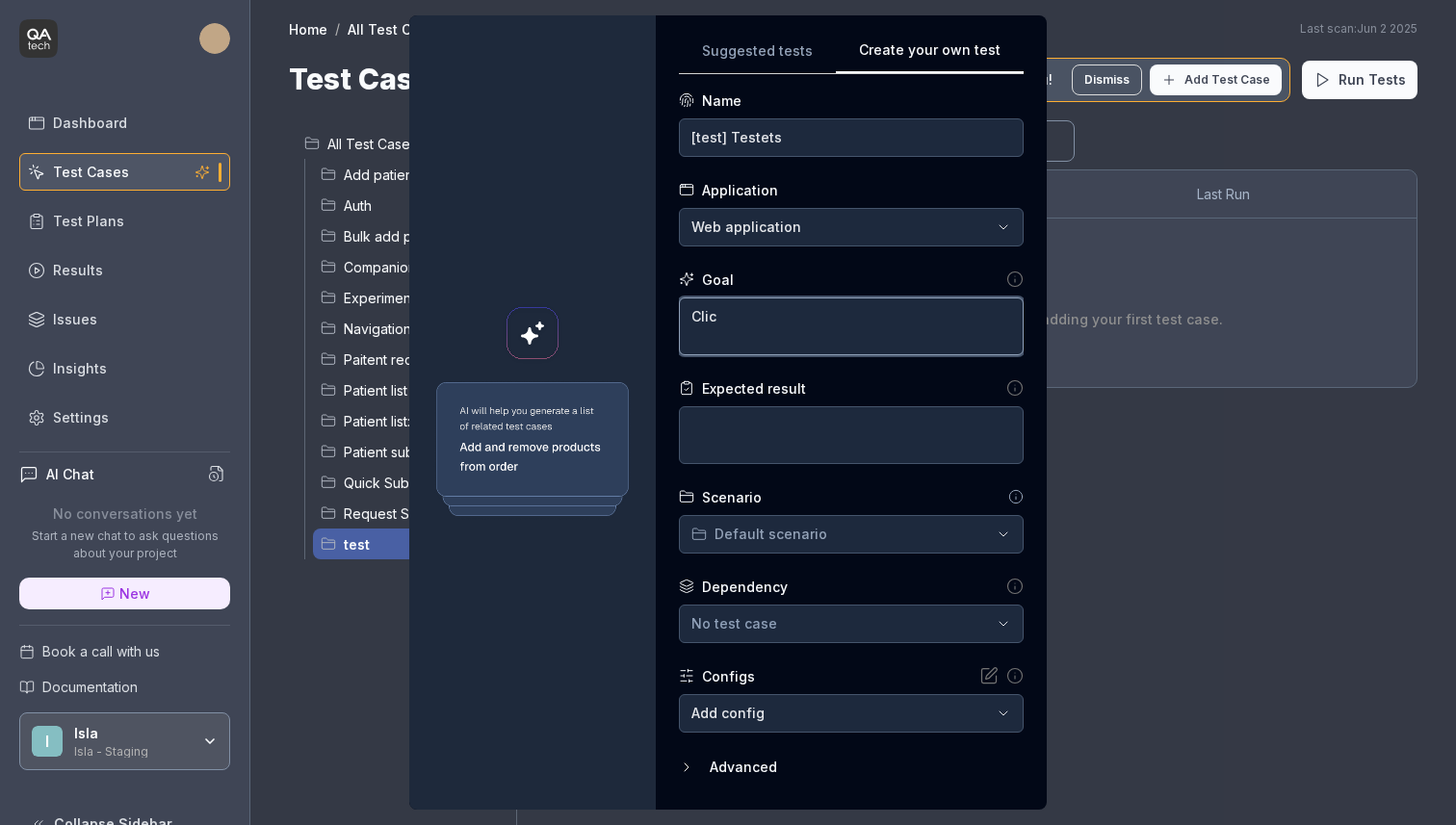 type on "*" 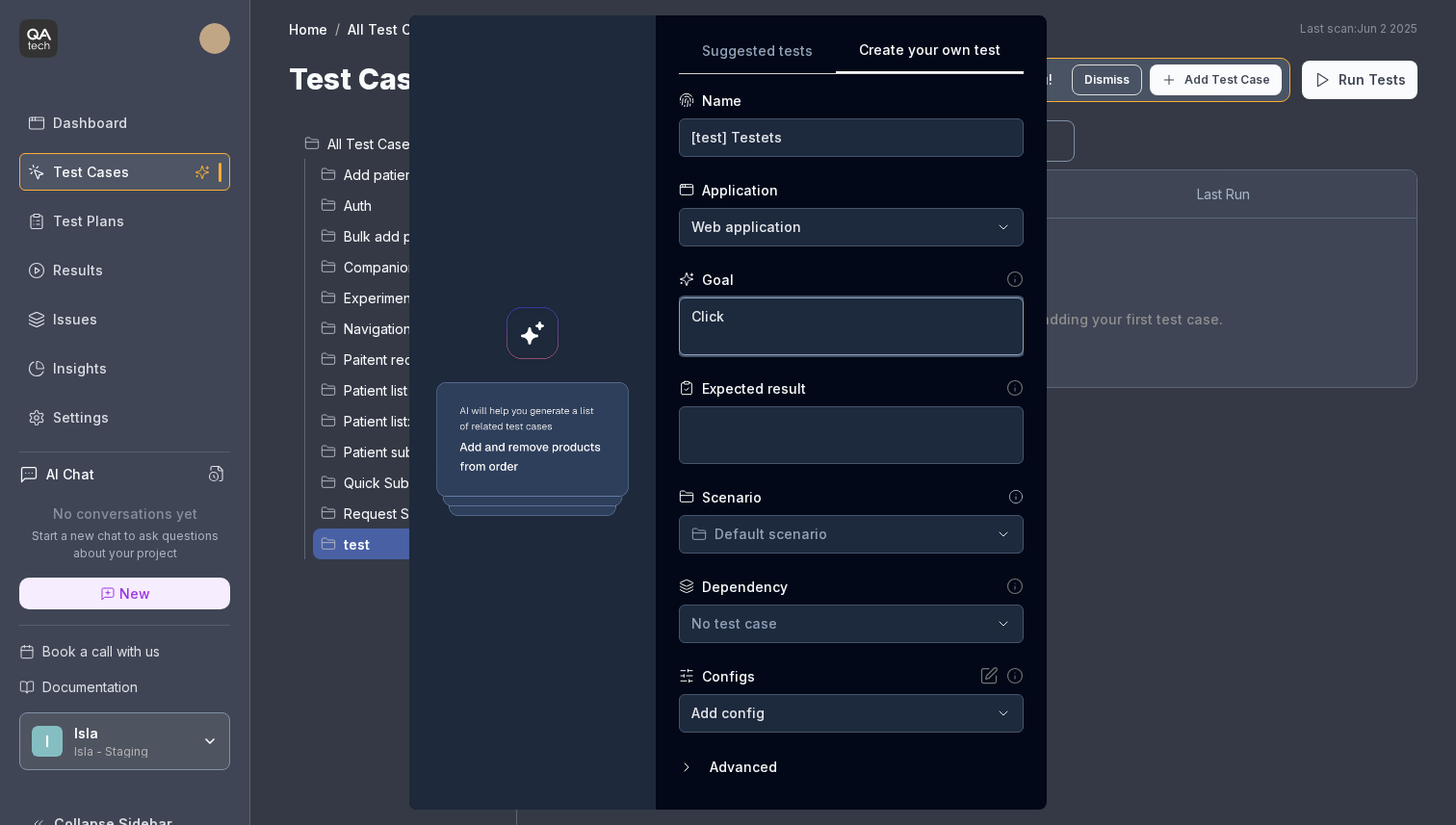 type on "*" 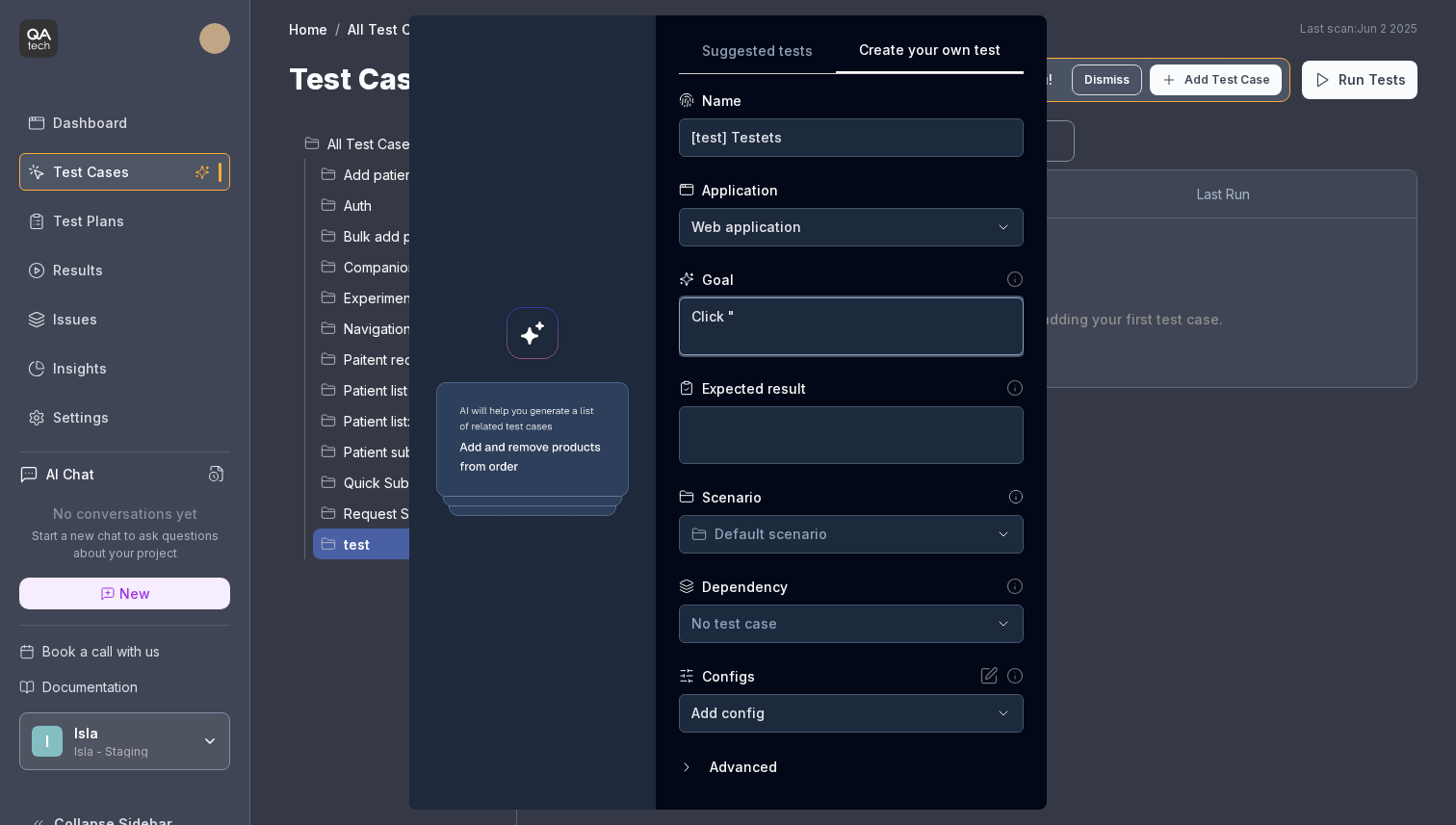 type on "*" 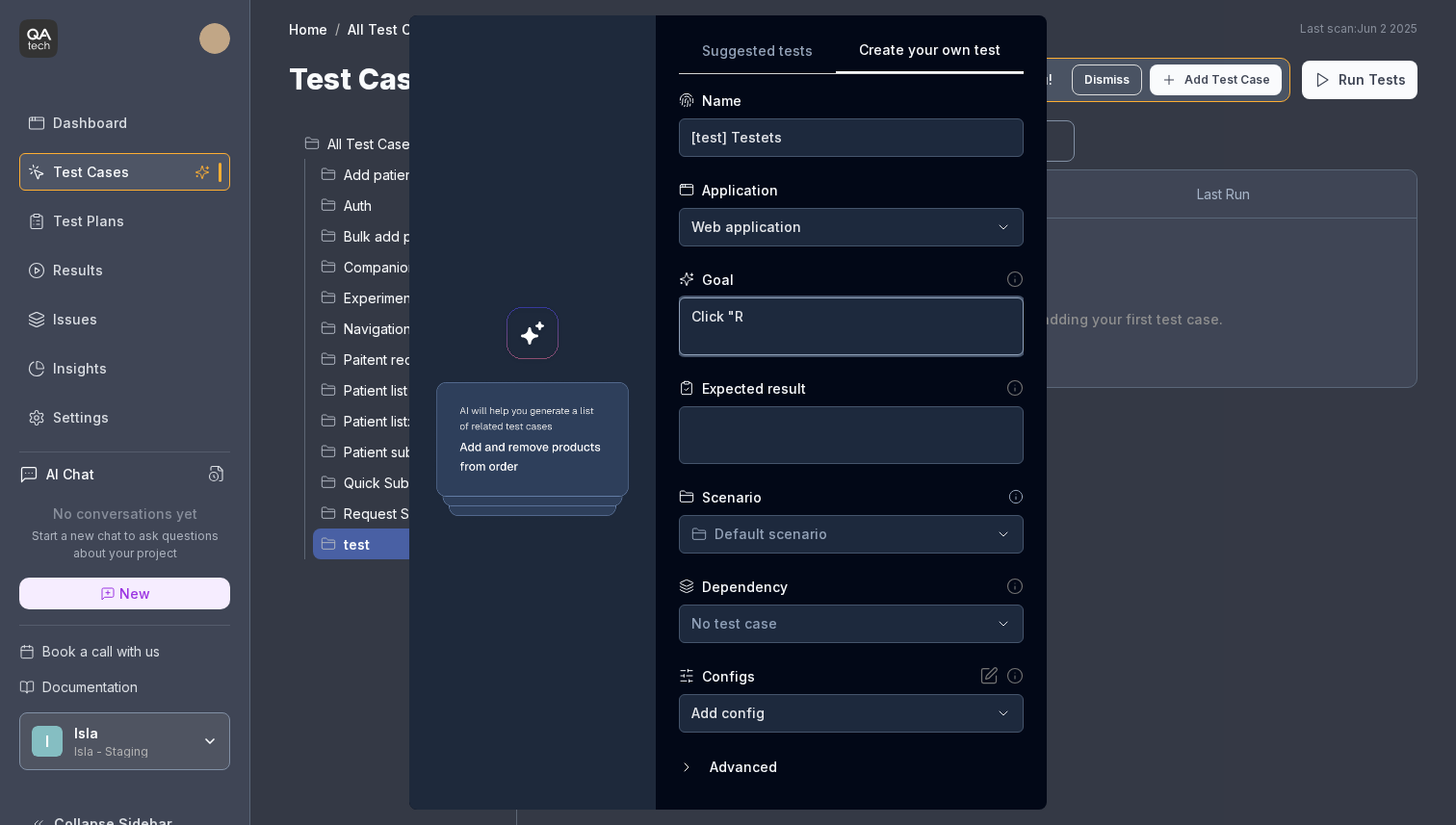 type on "*" 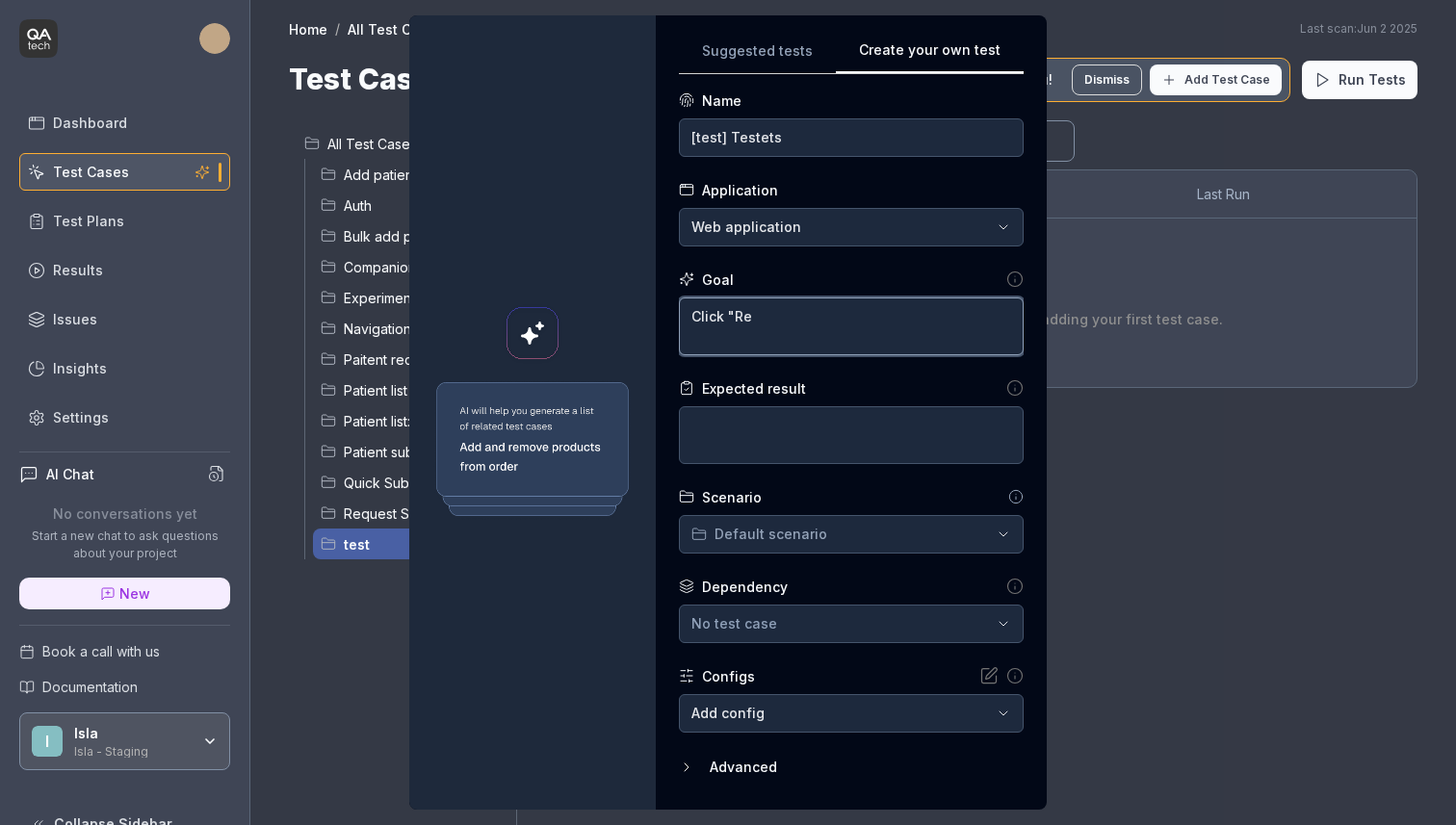 type on "*" 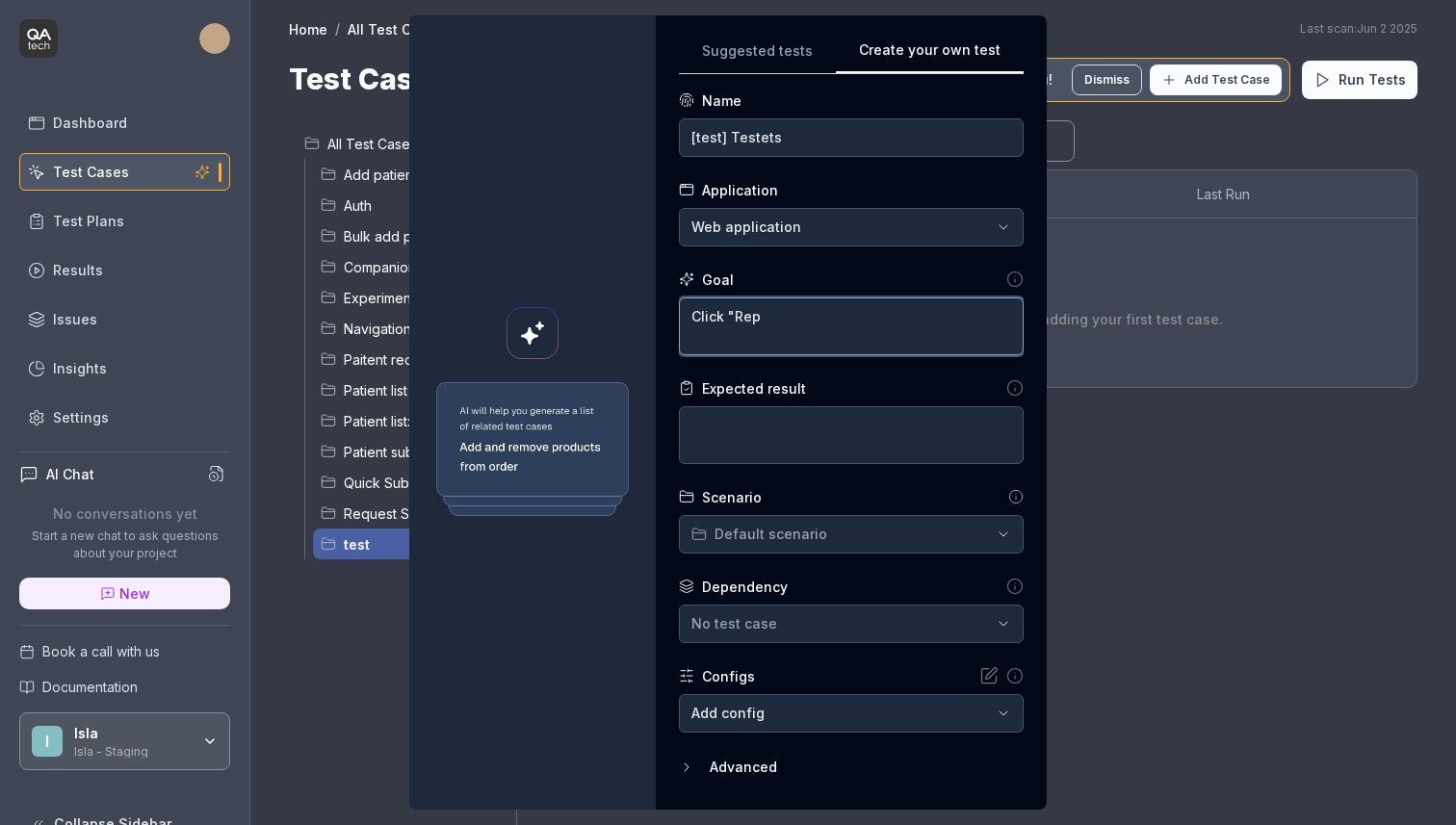 type on "*" 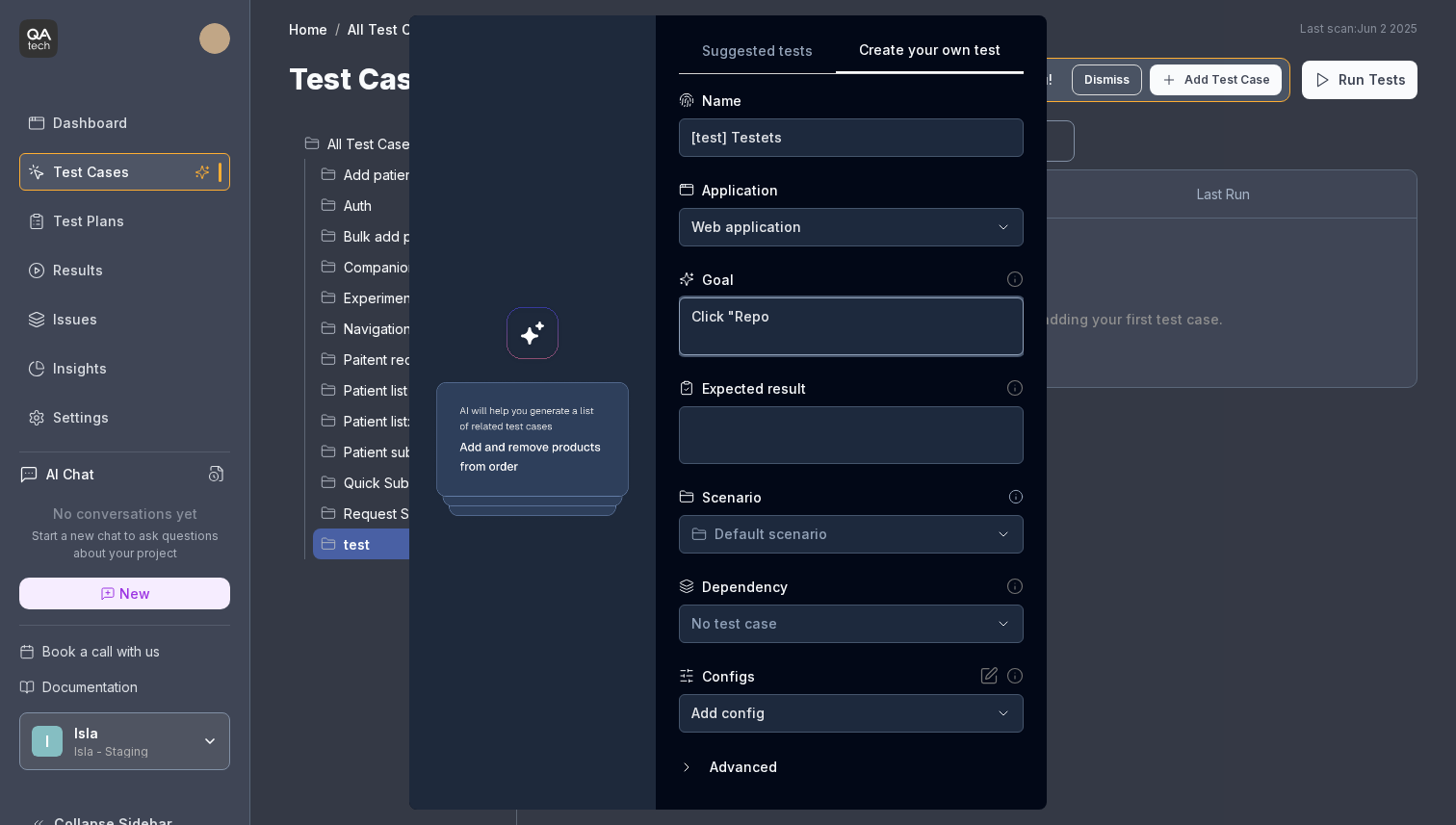 type on "*" 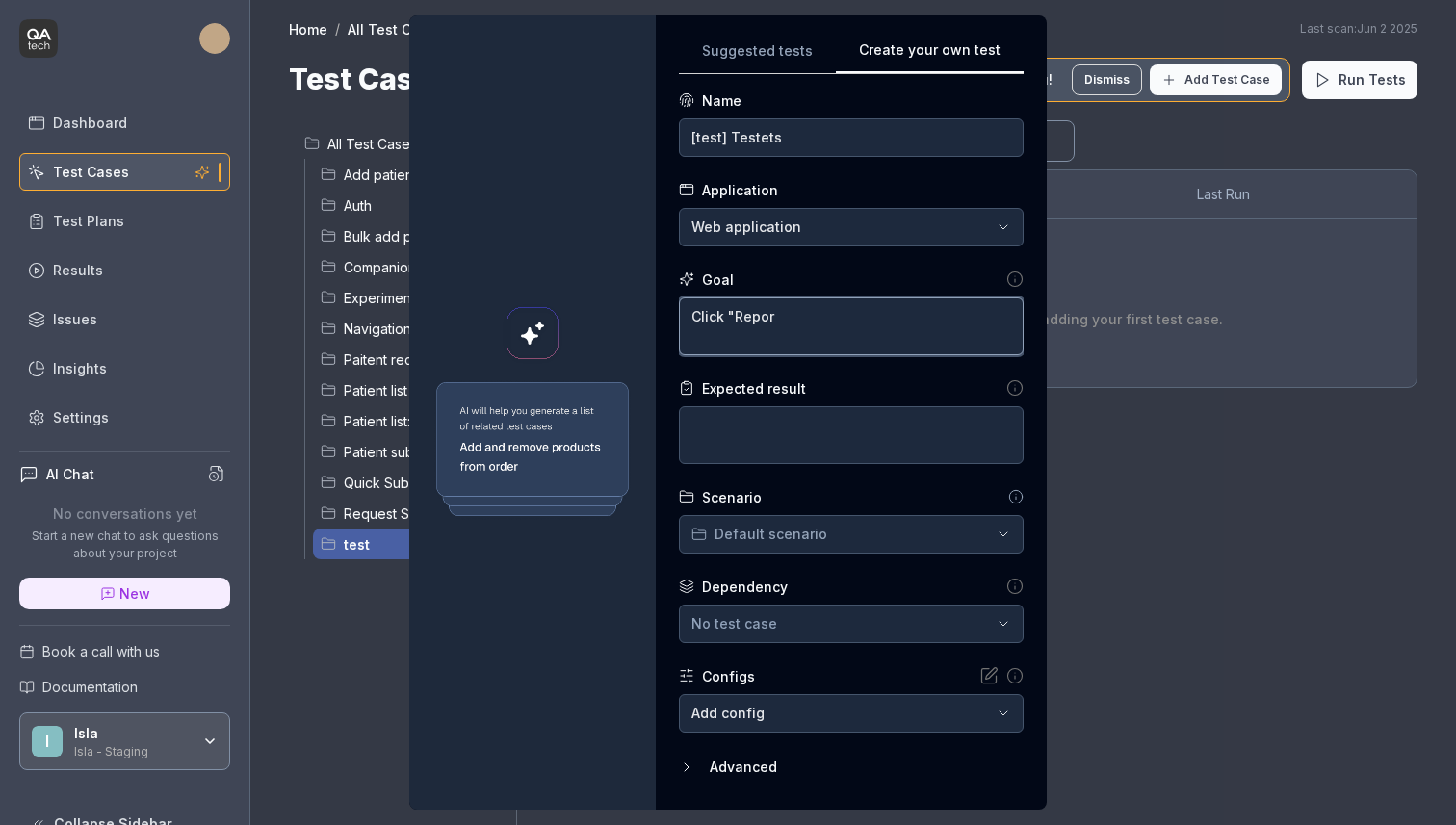 type on "*" 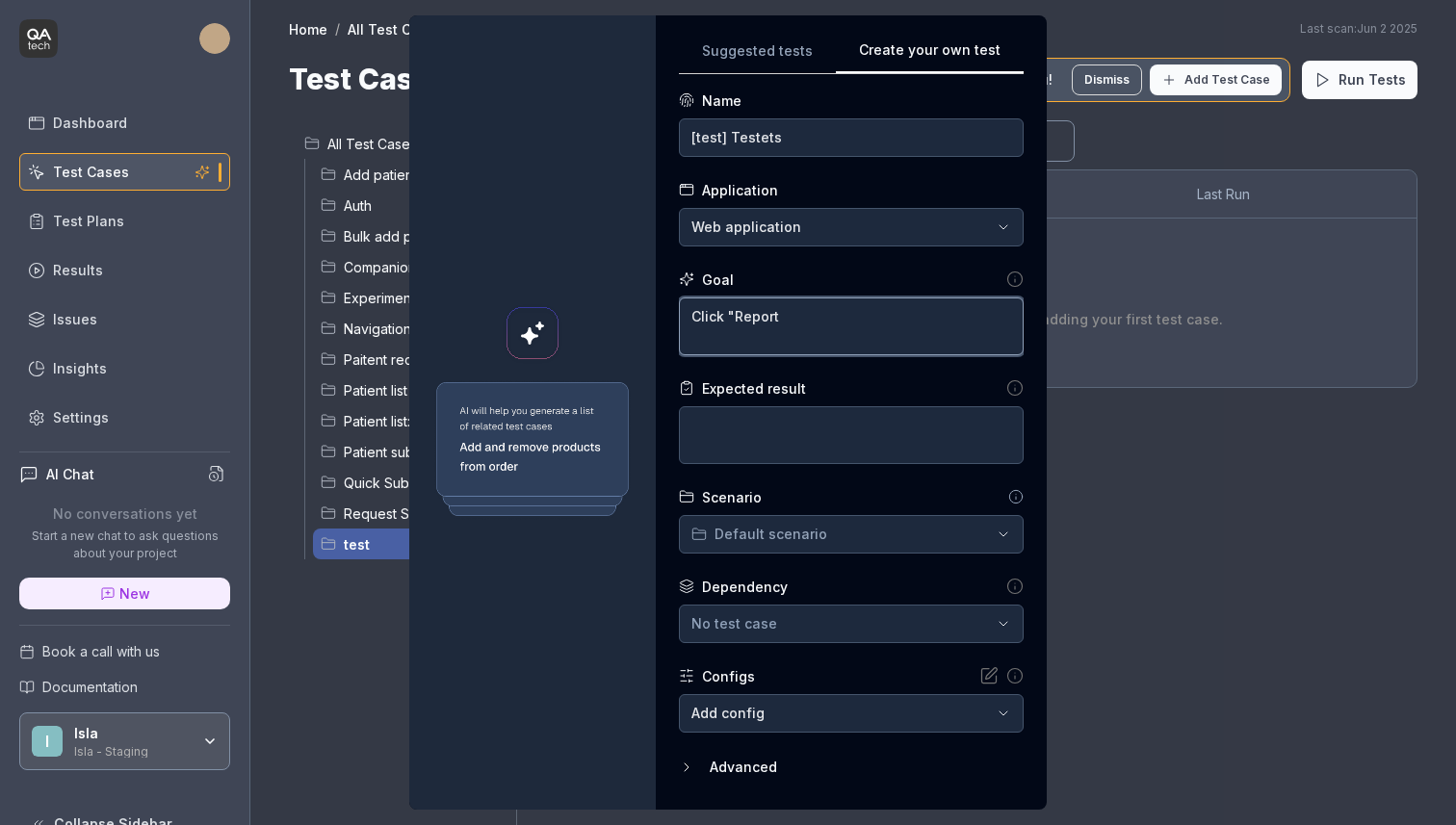 type on "*" 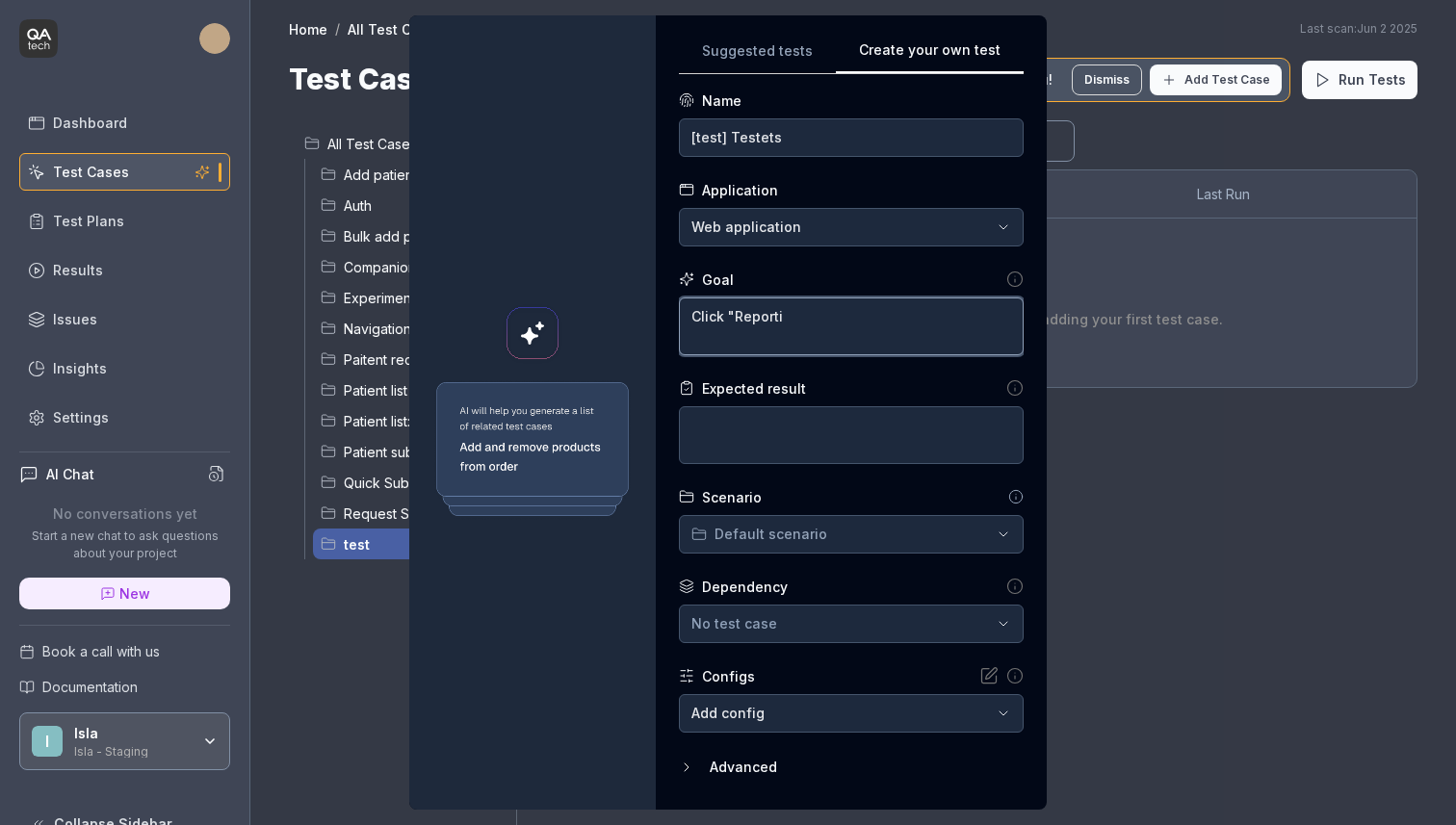 type on "*" 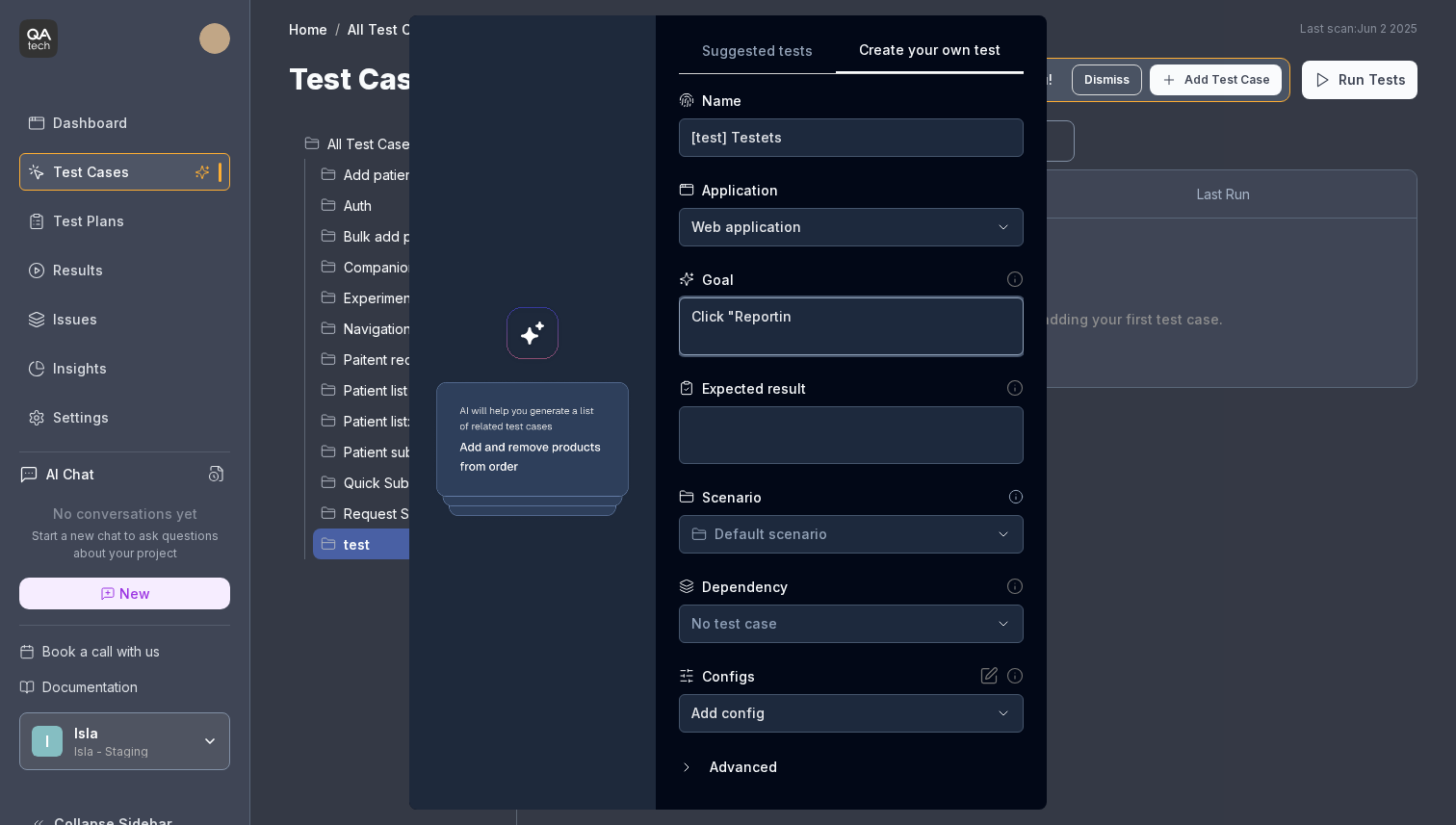 type on "*" 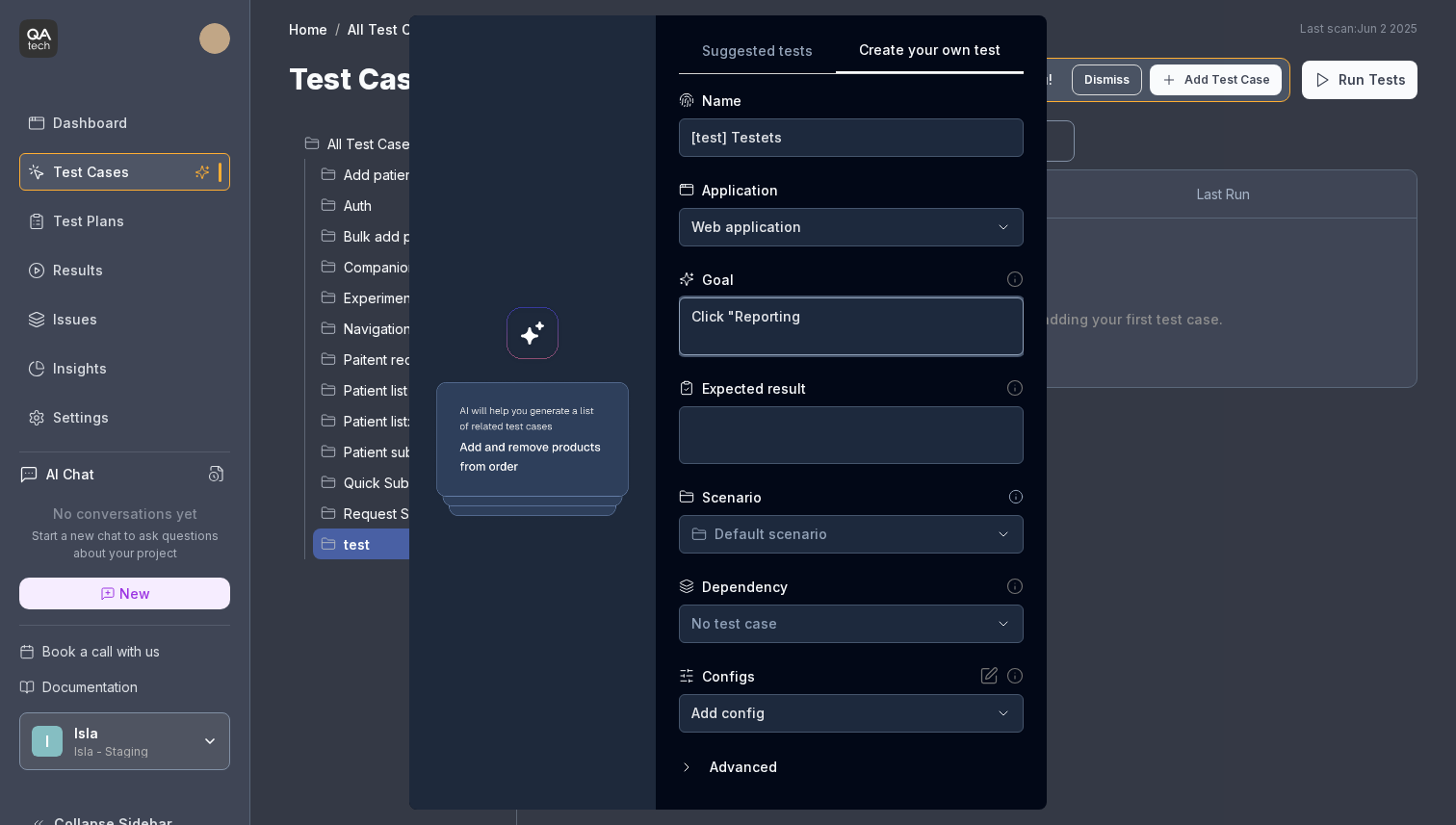 type on "*" 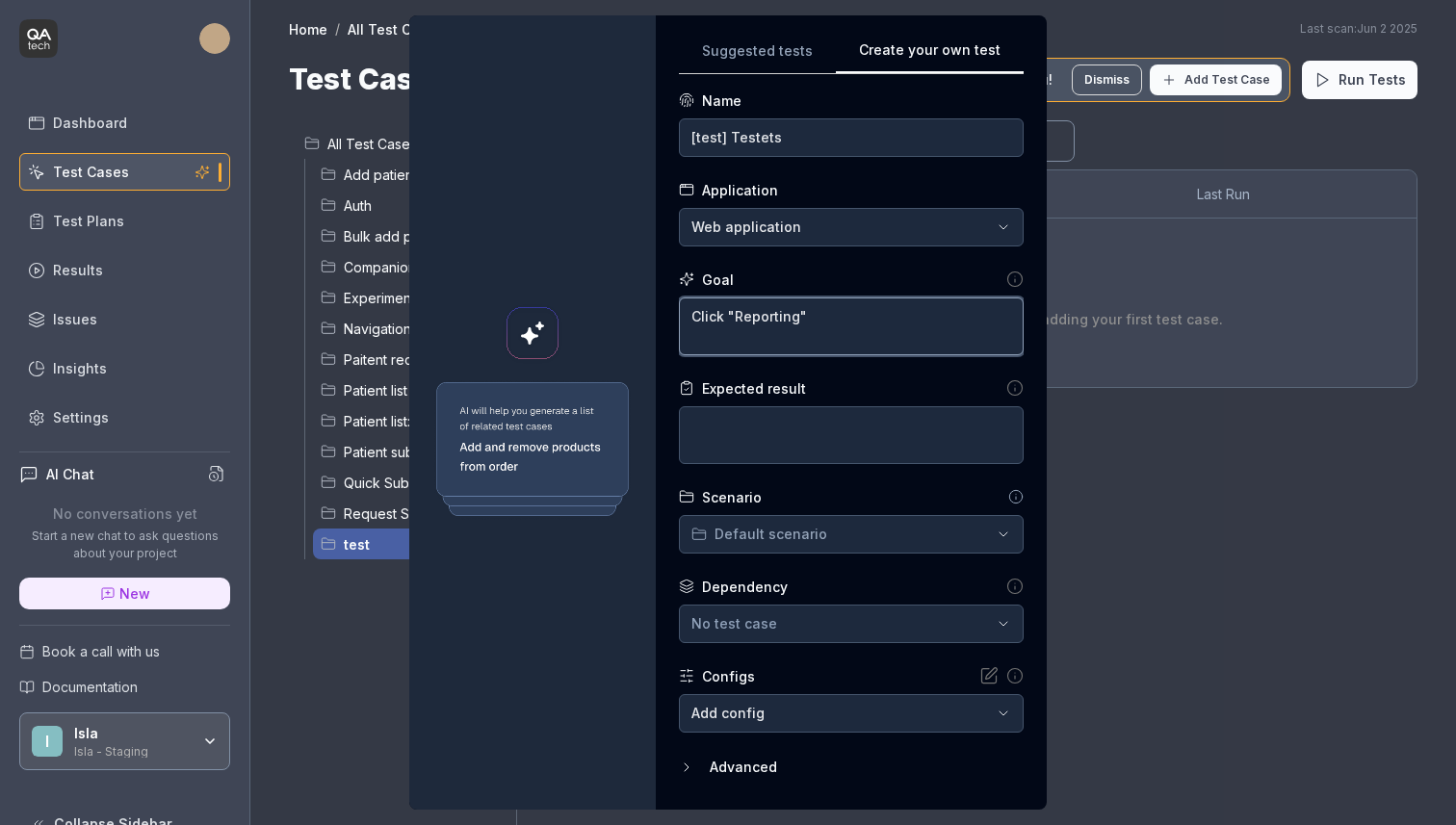 type on "*" 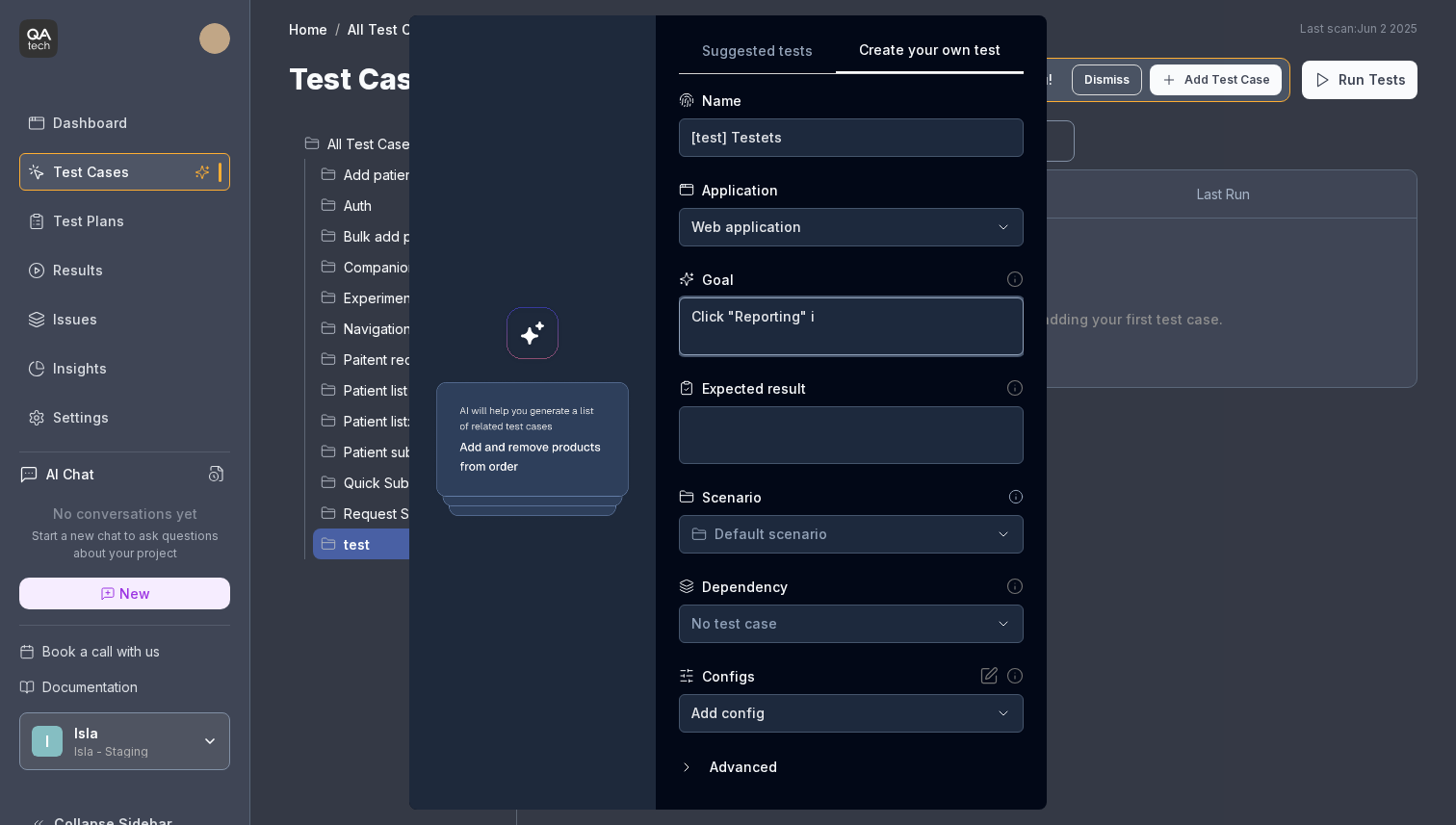 type on "*" 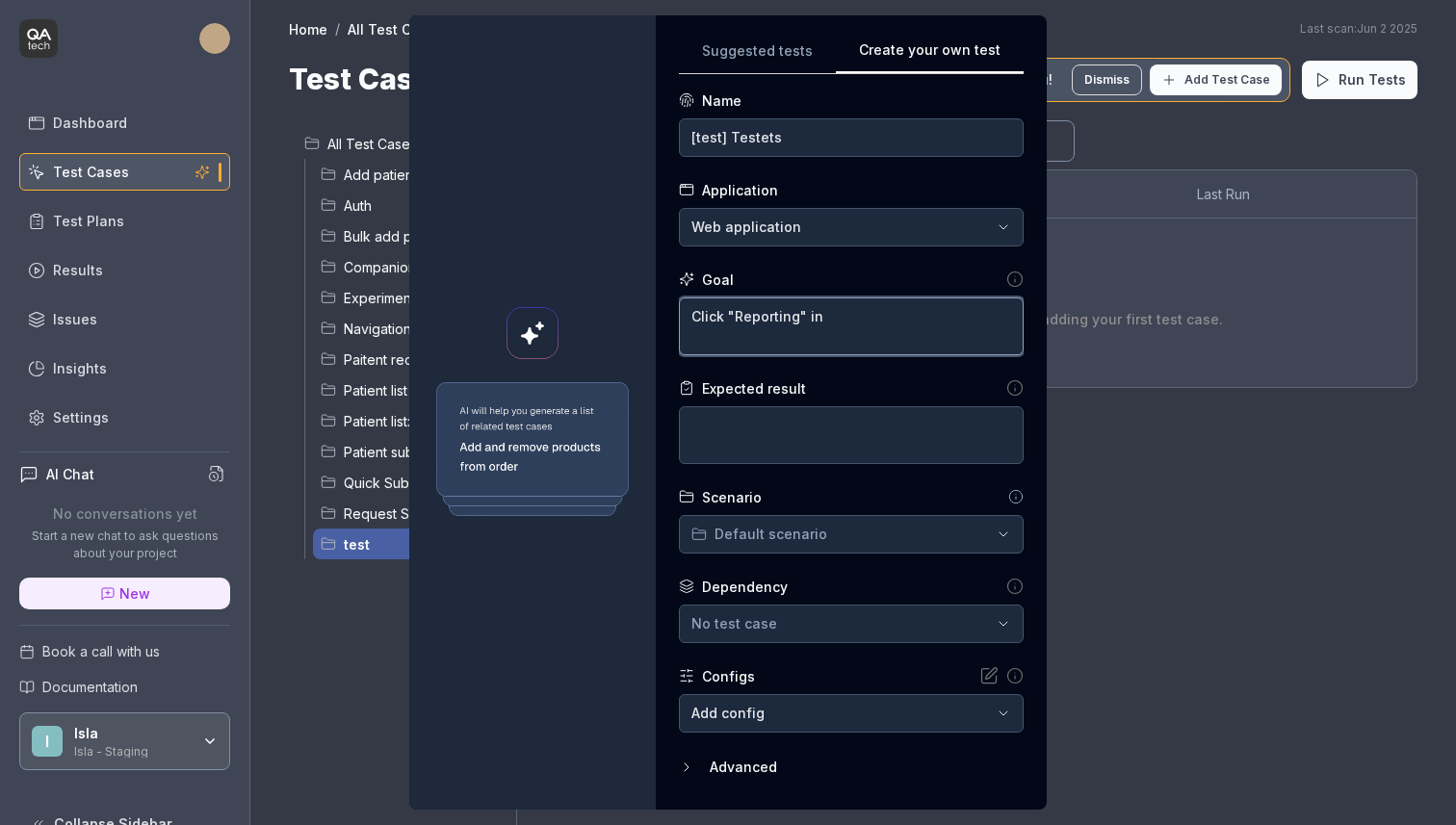 type on "*" 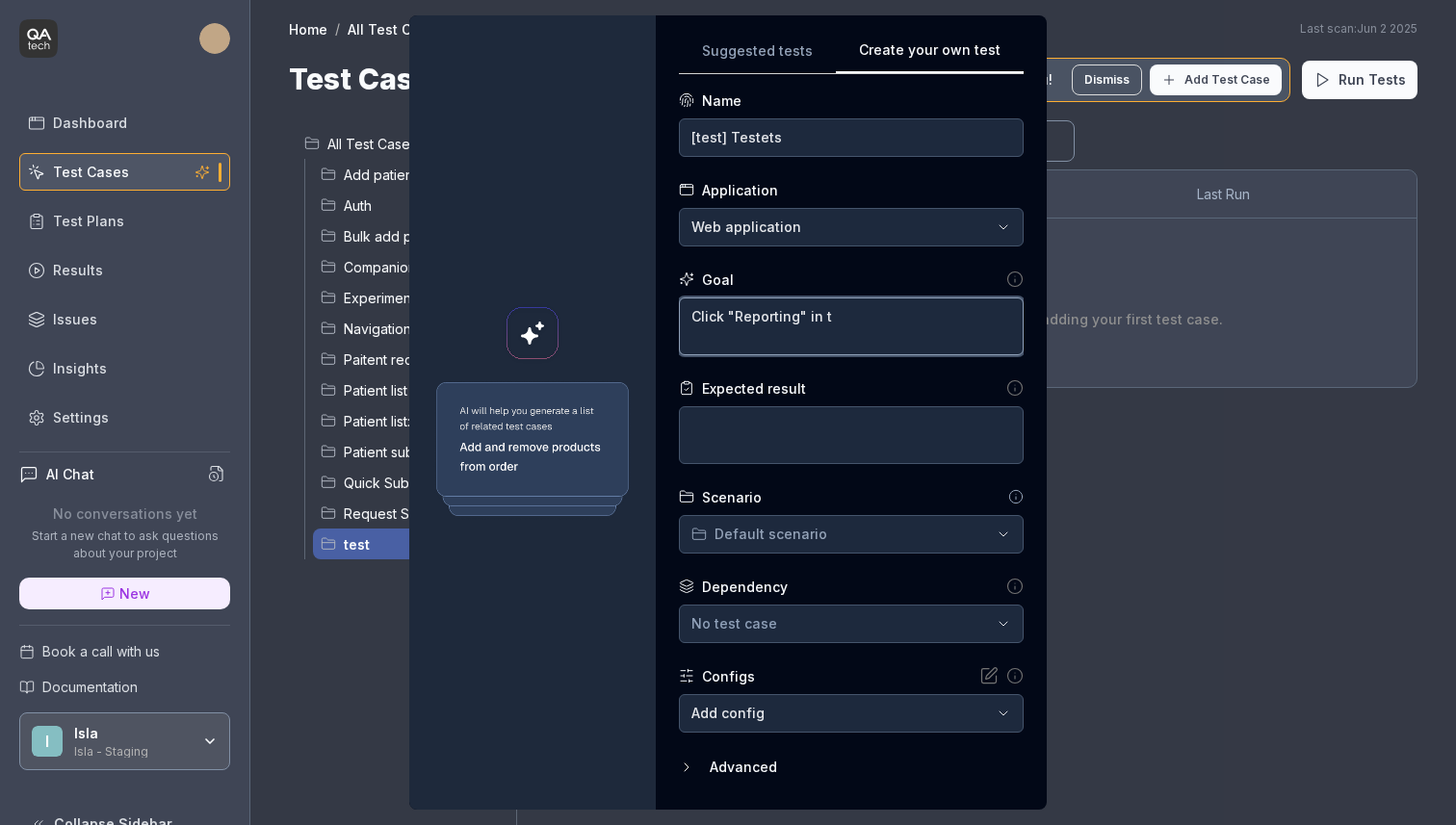 type on "*" 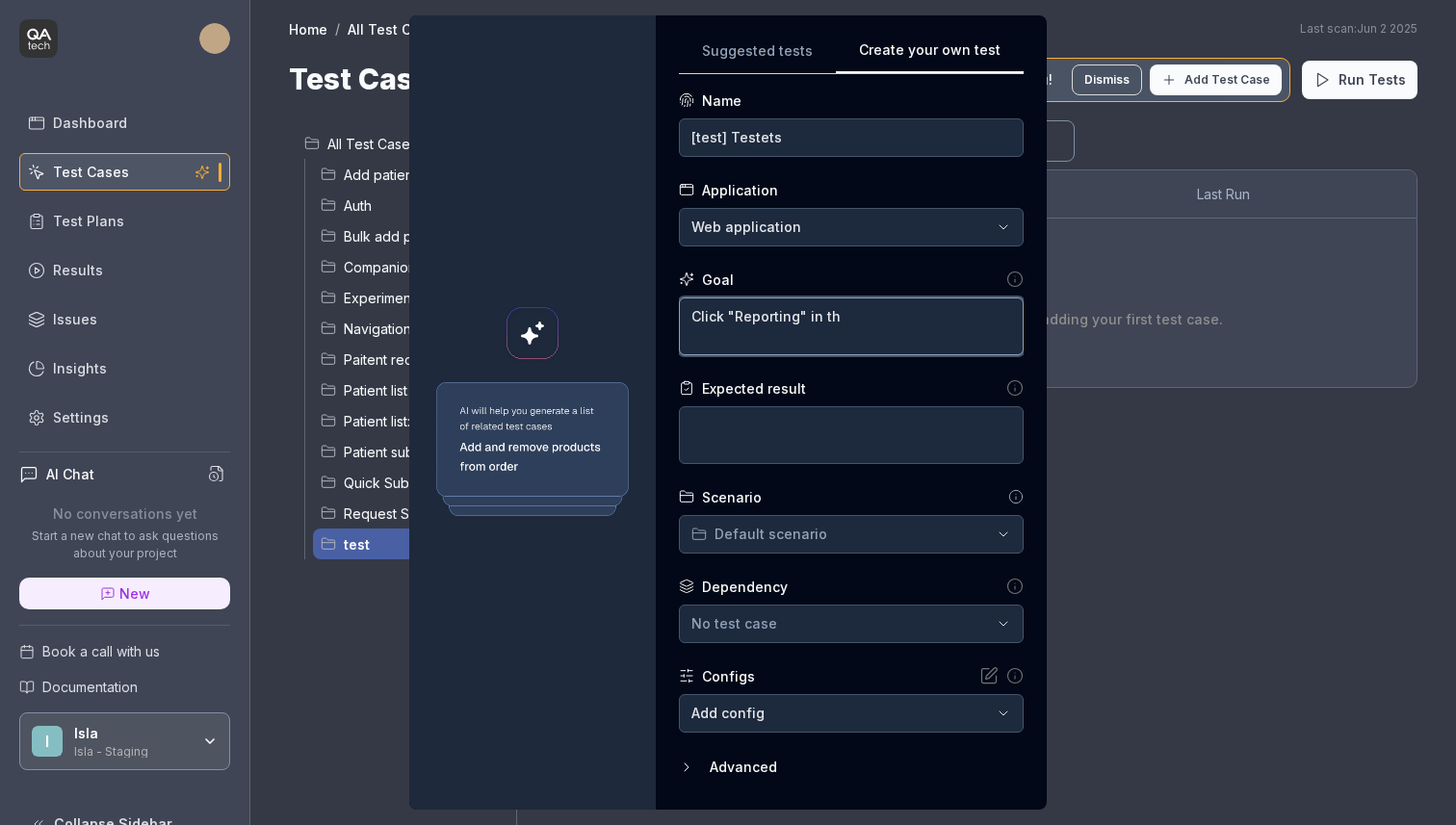 type on "*" 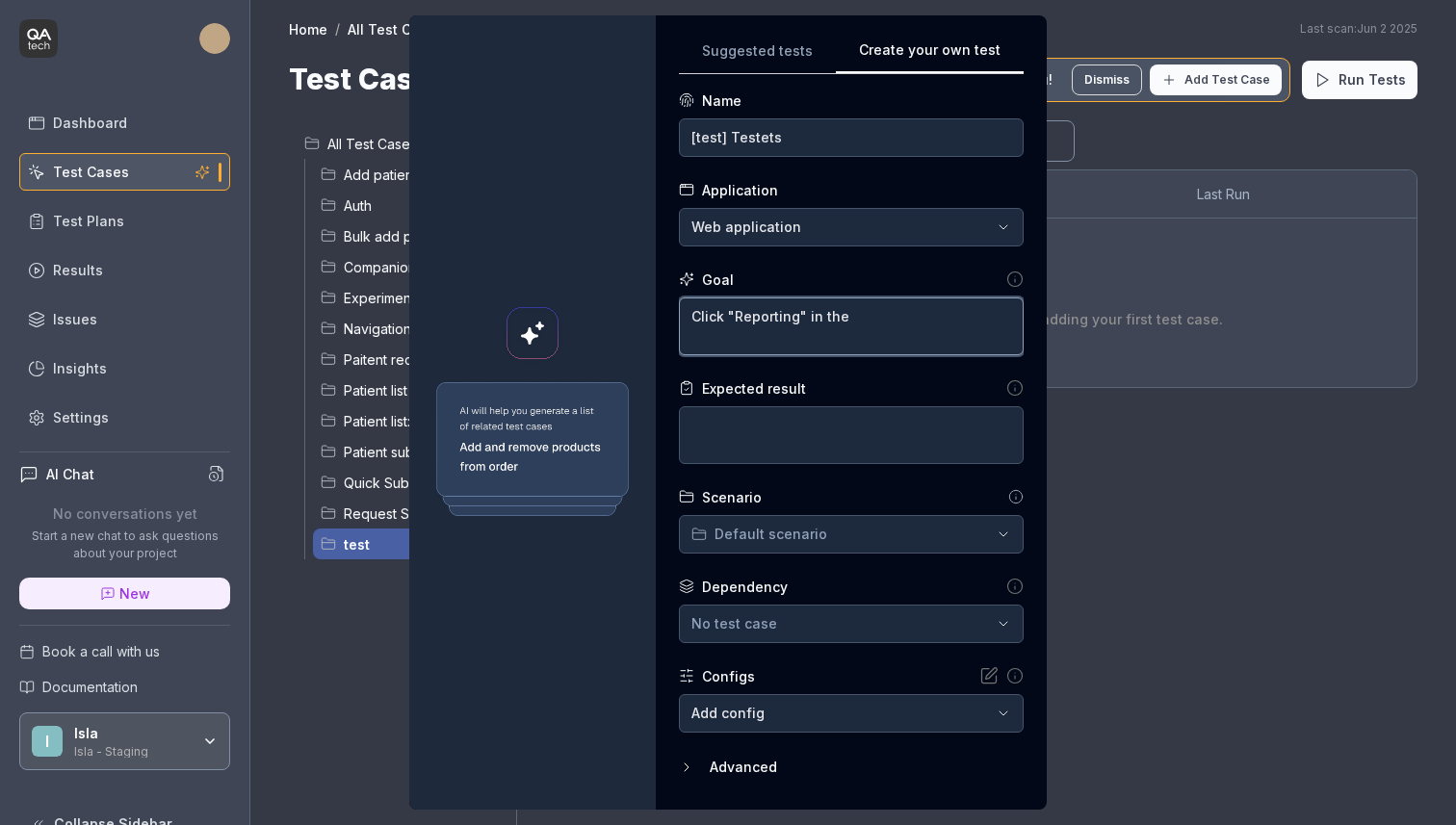 type on "*" 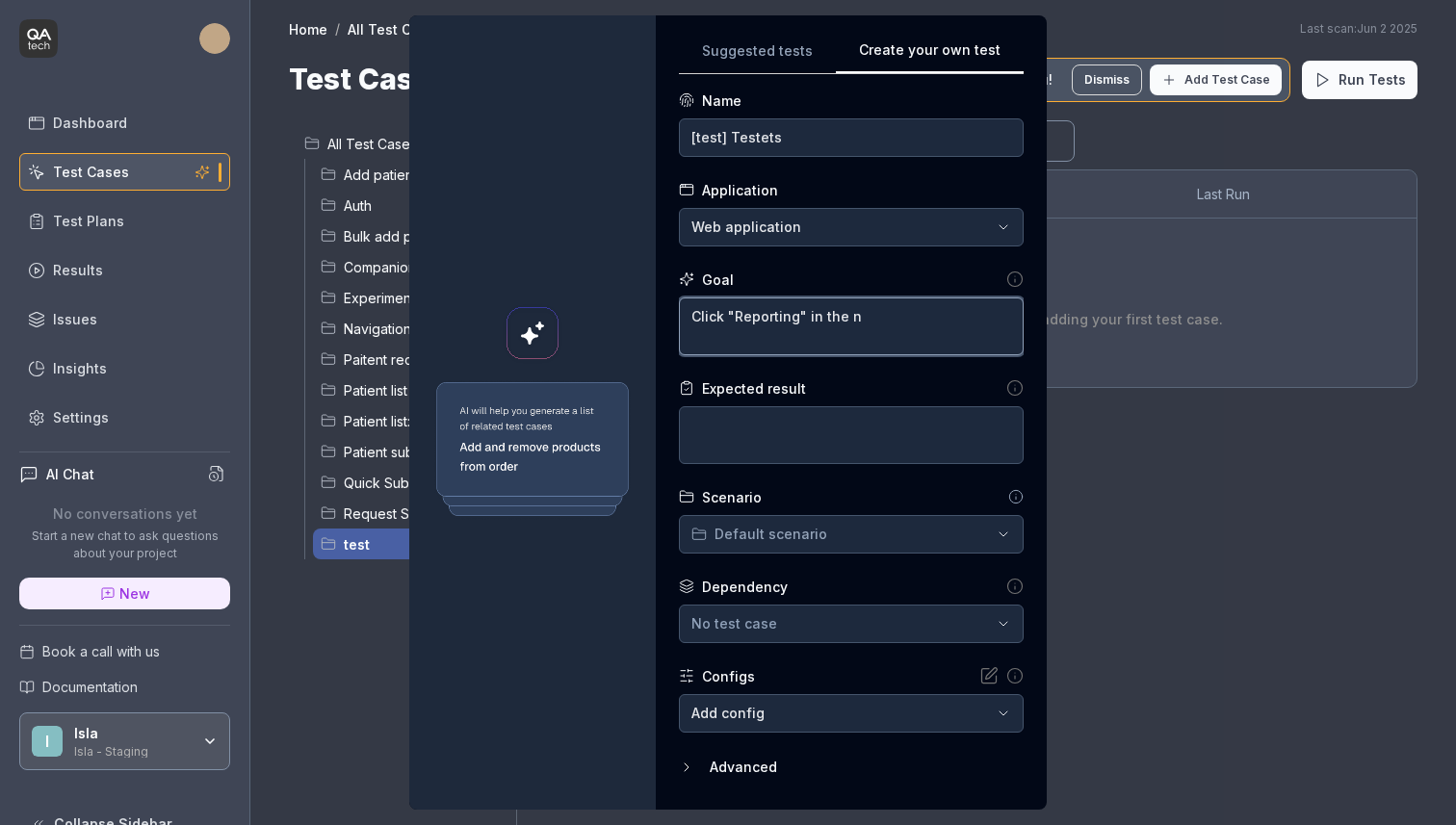 type on "*" 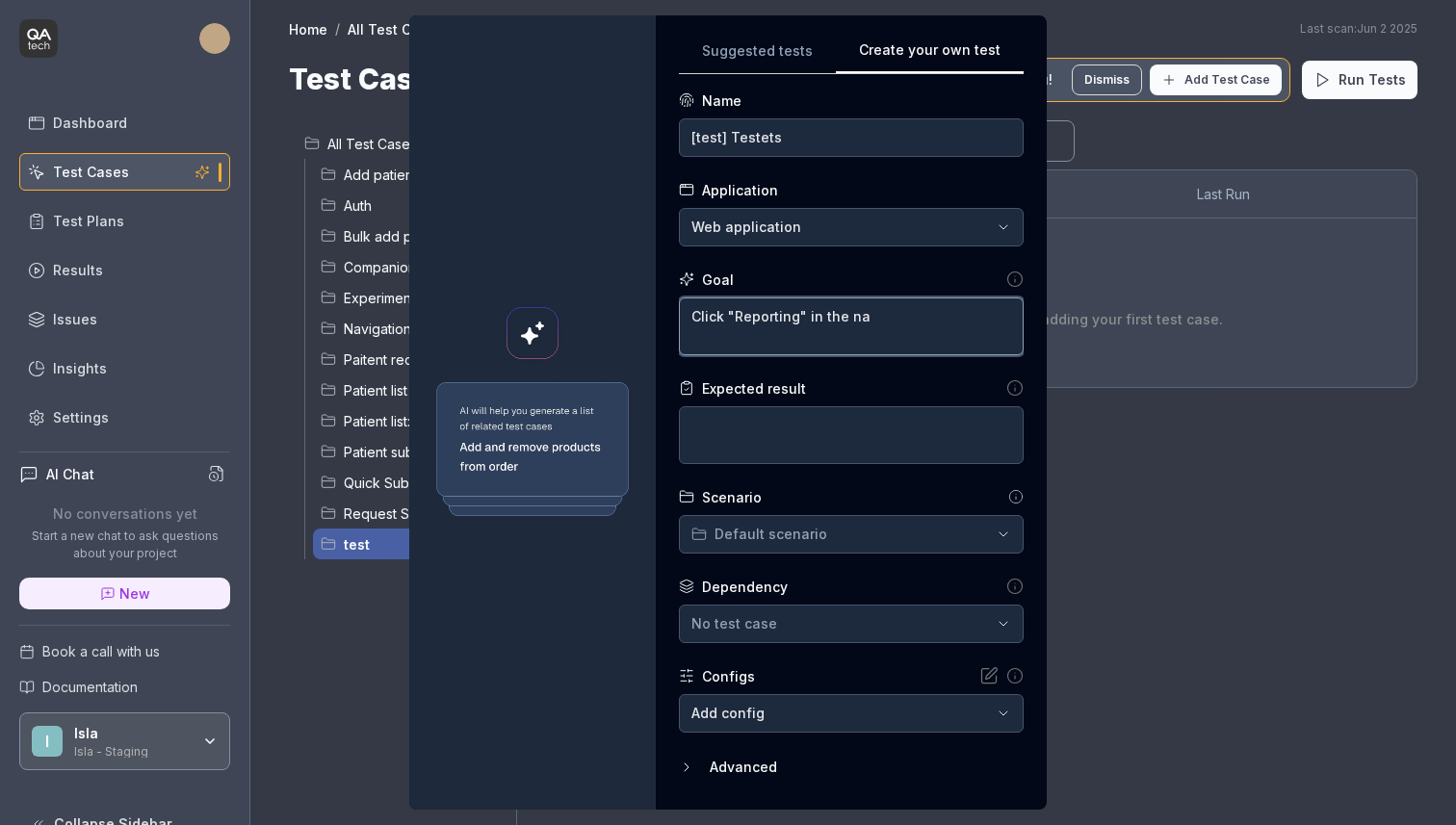type on "*" 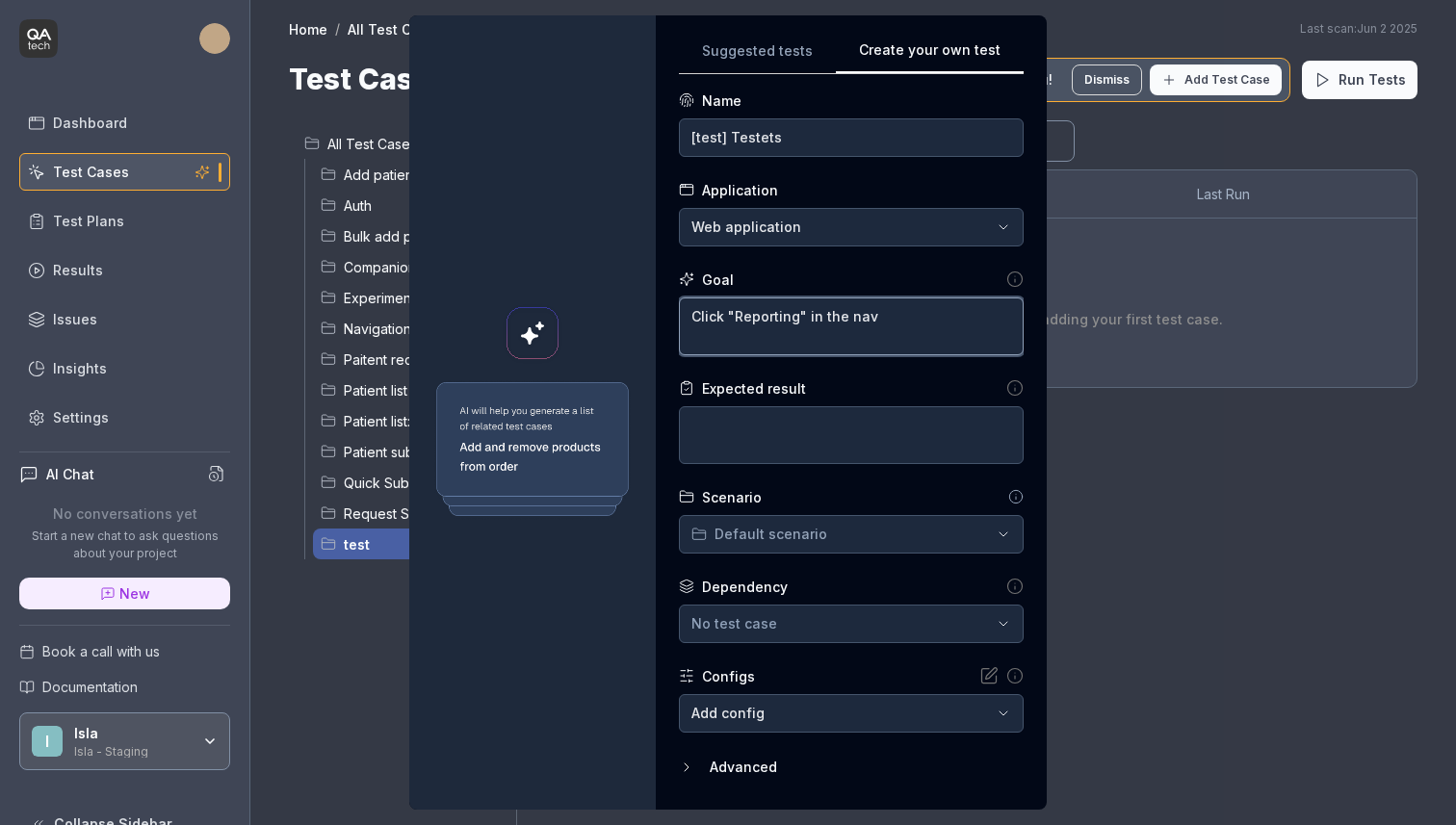 type on "*" 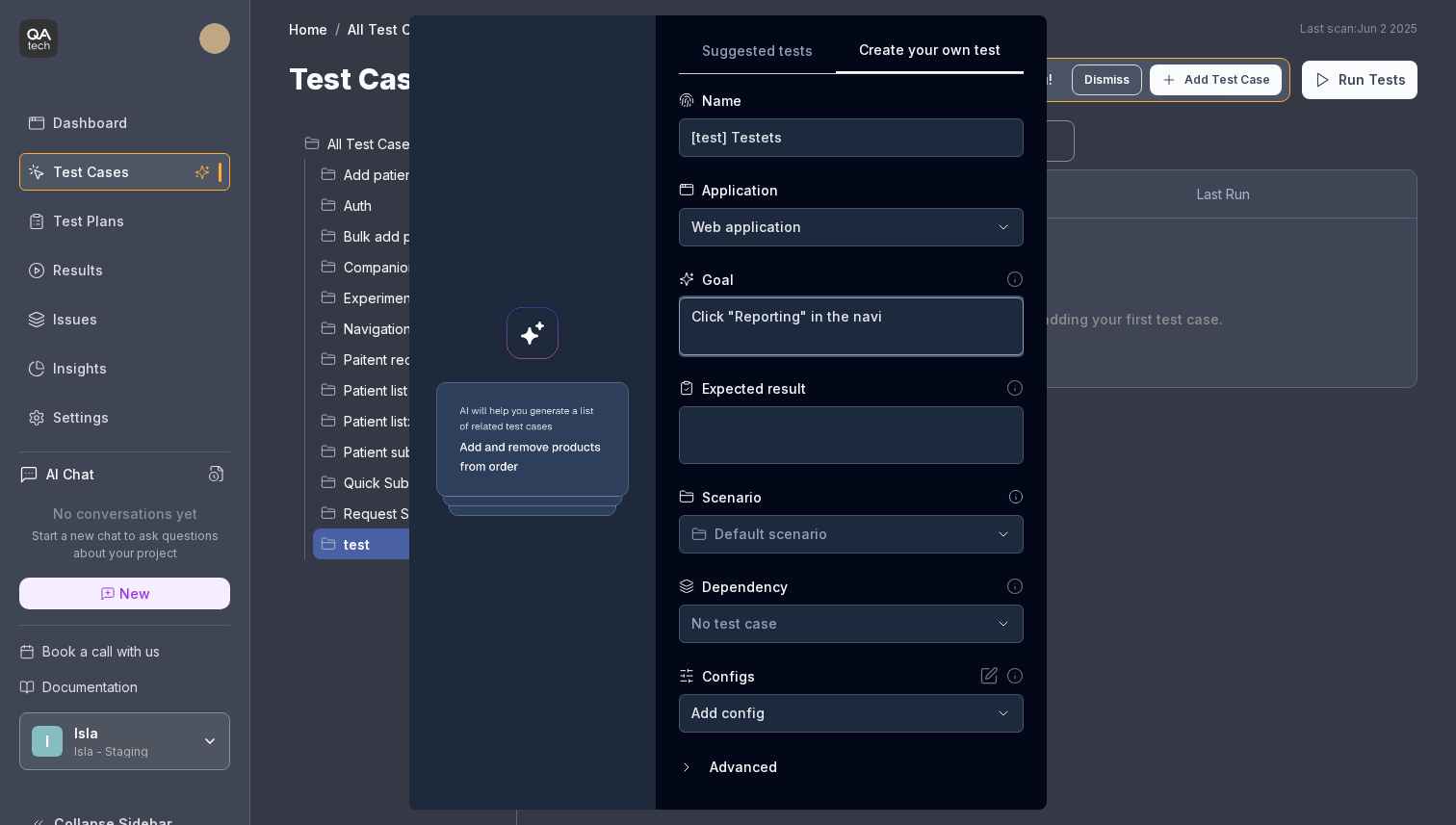 type on "Click "Reporting" in the navig" 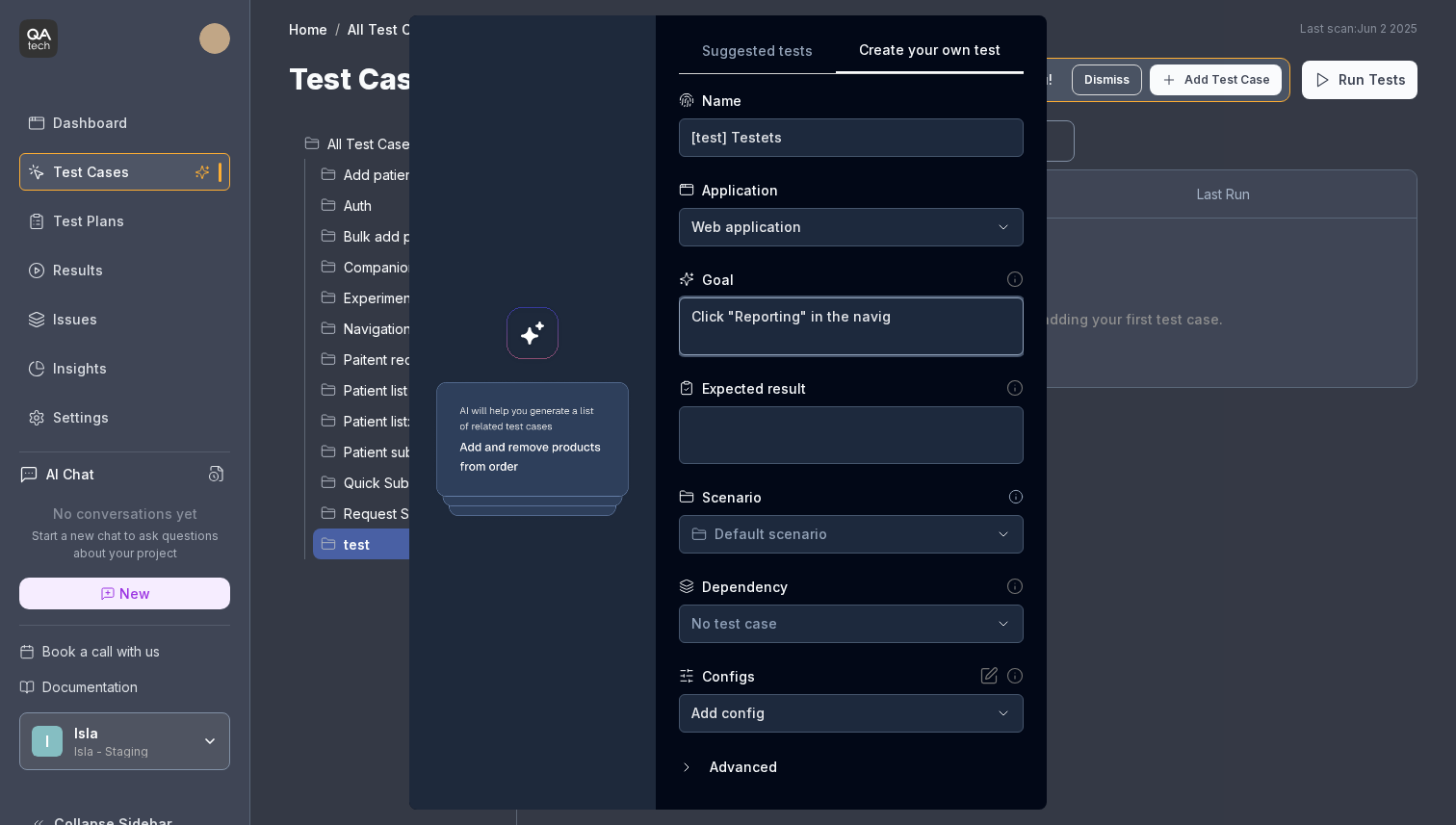 type on "*" 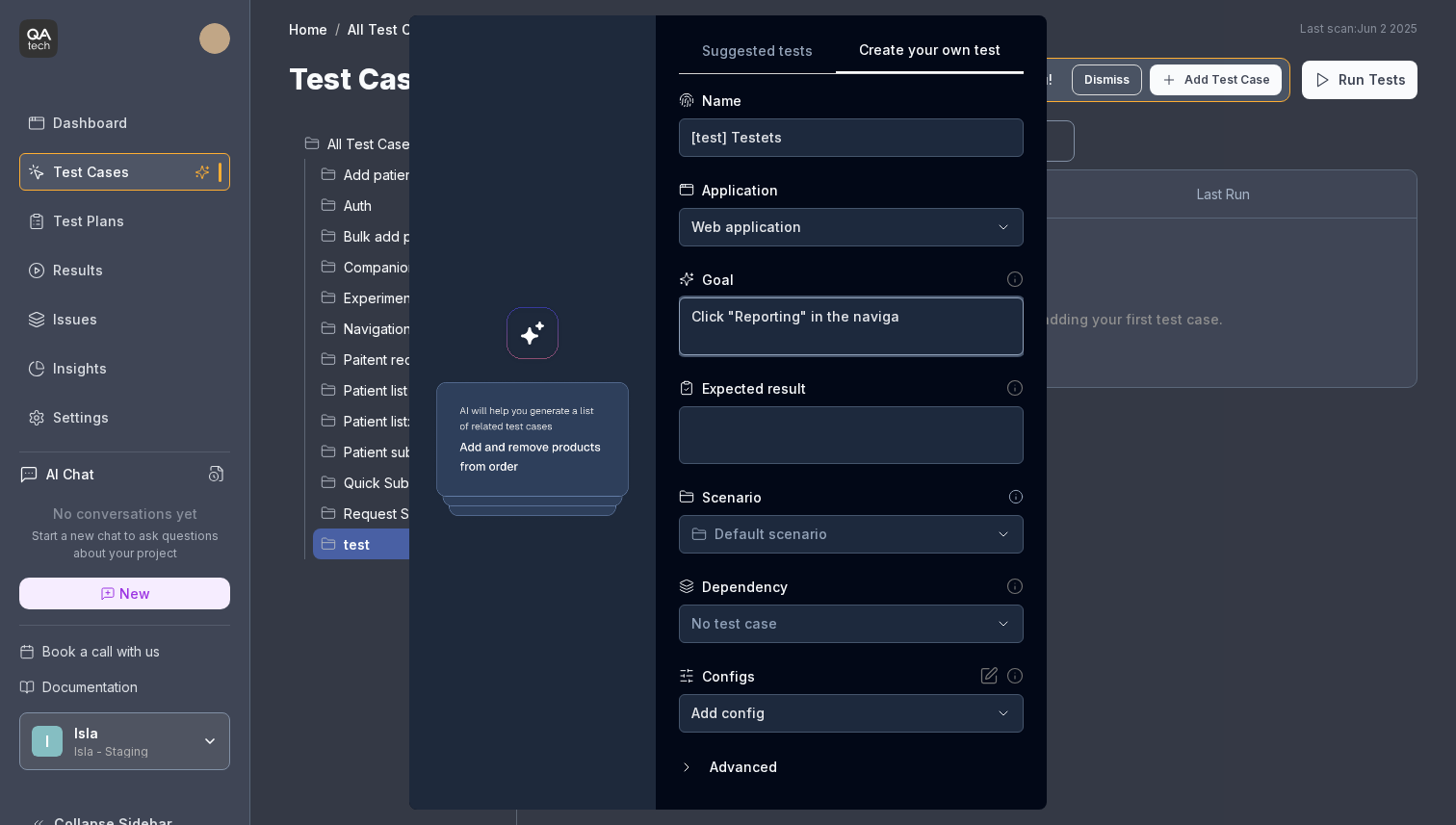 type on "*" 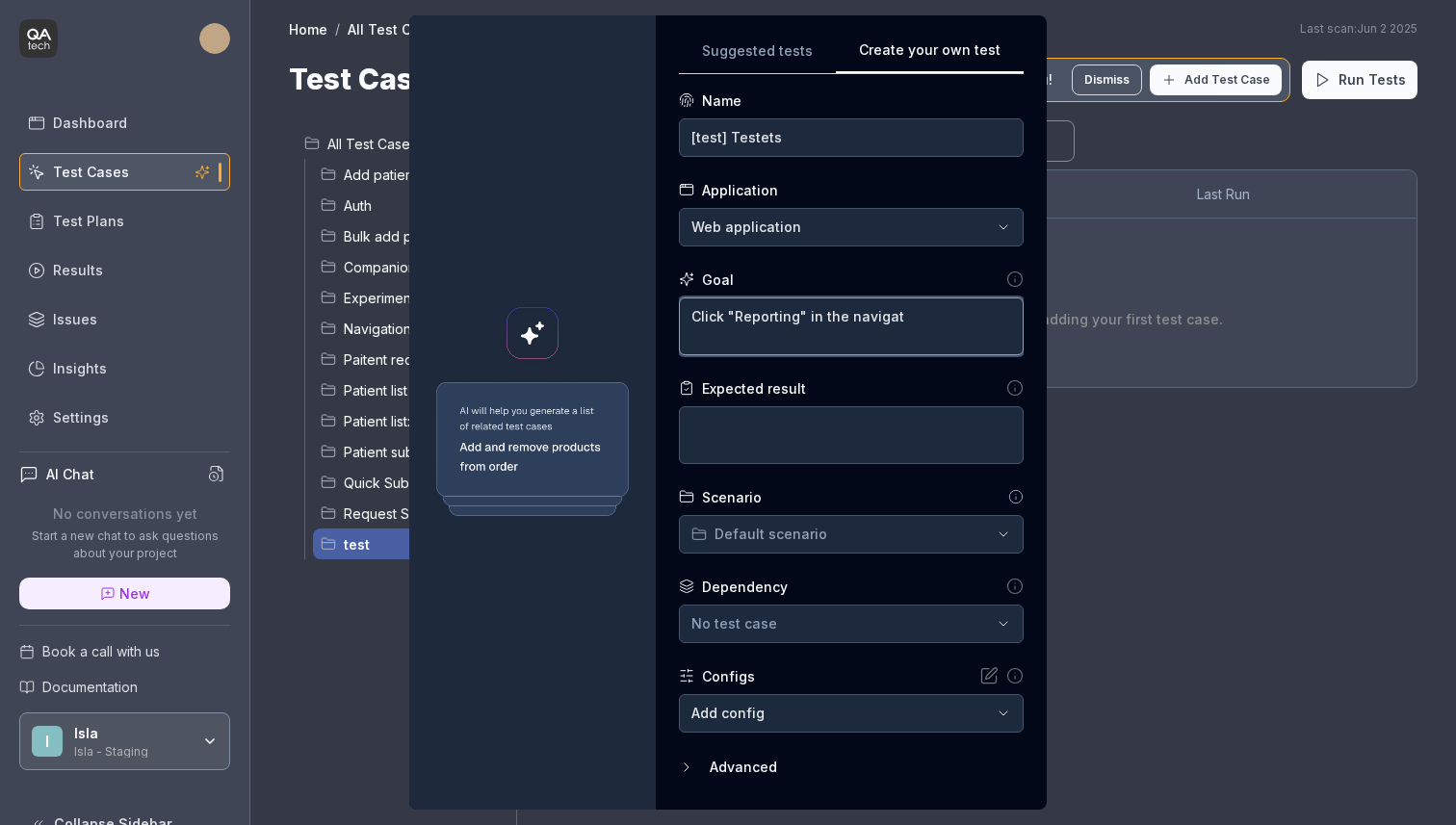 type on "*" 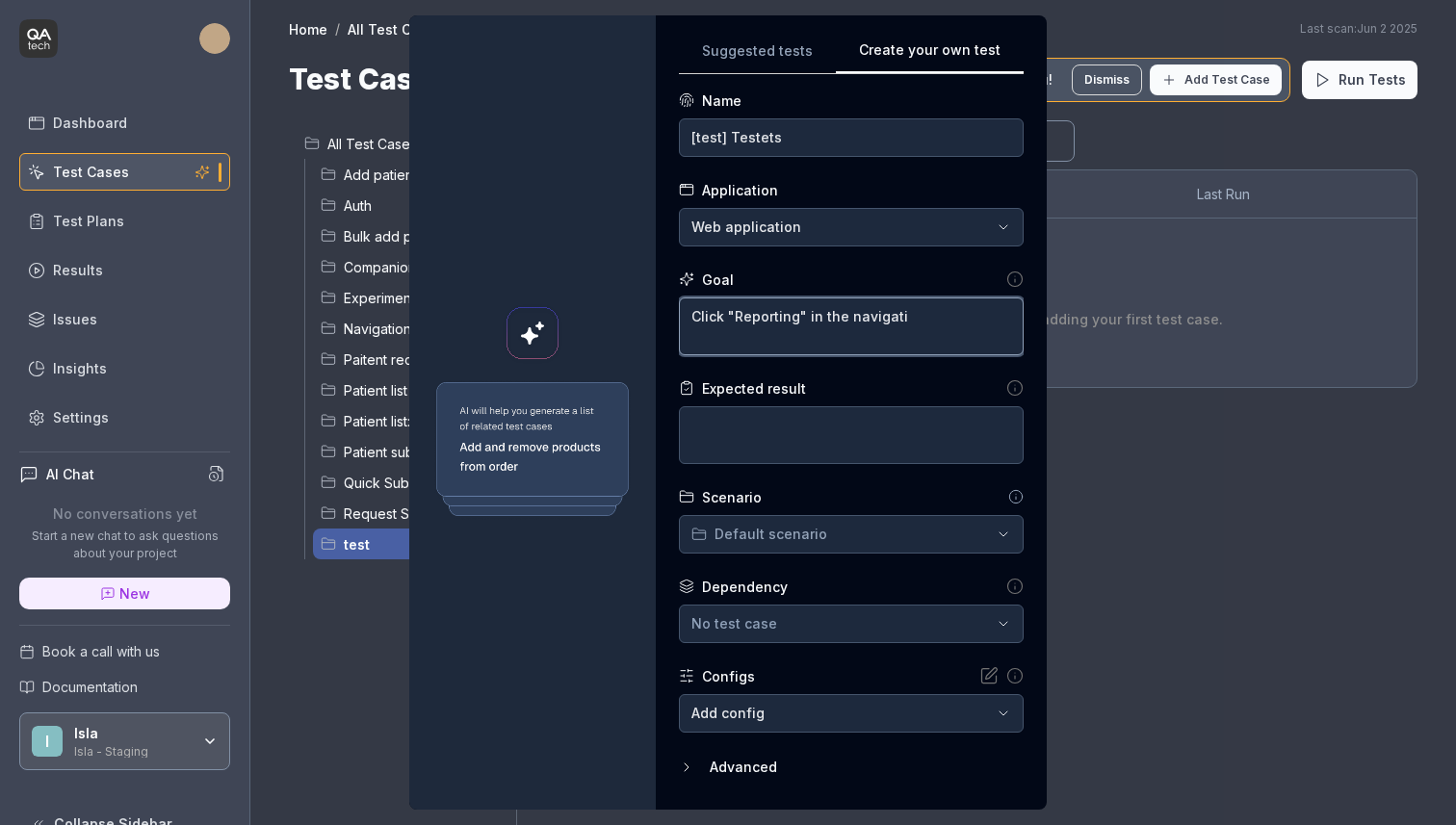 type on "*" 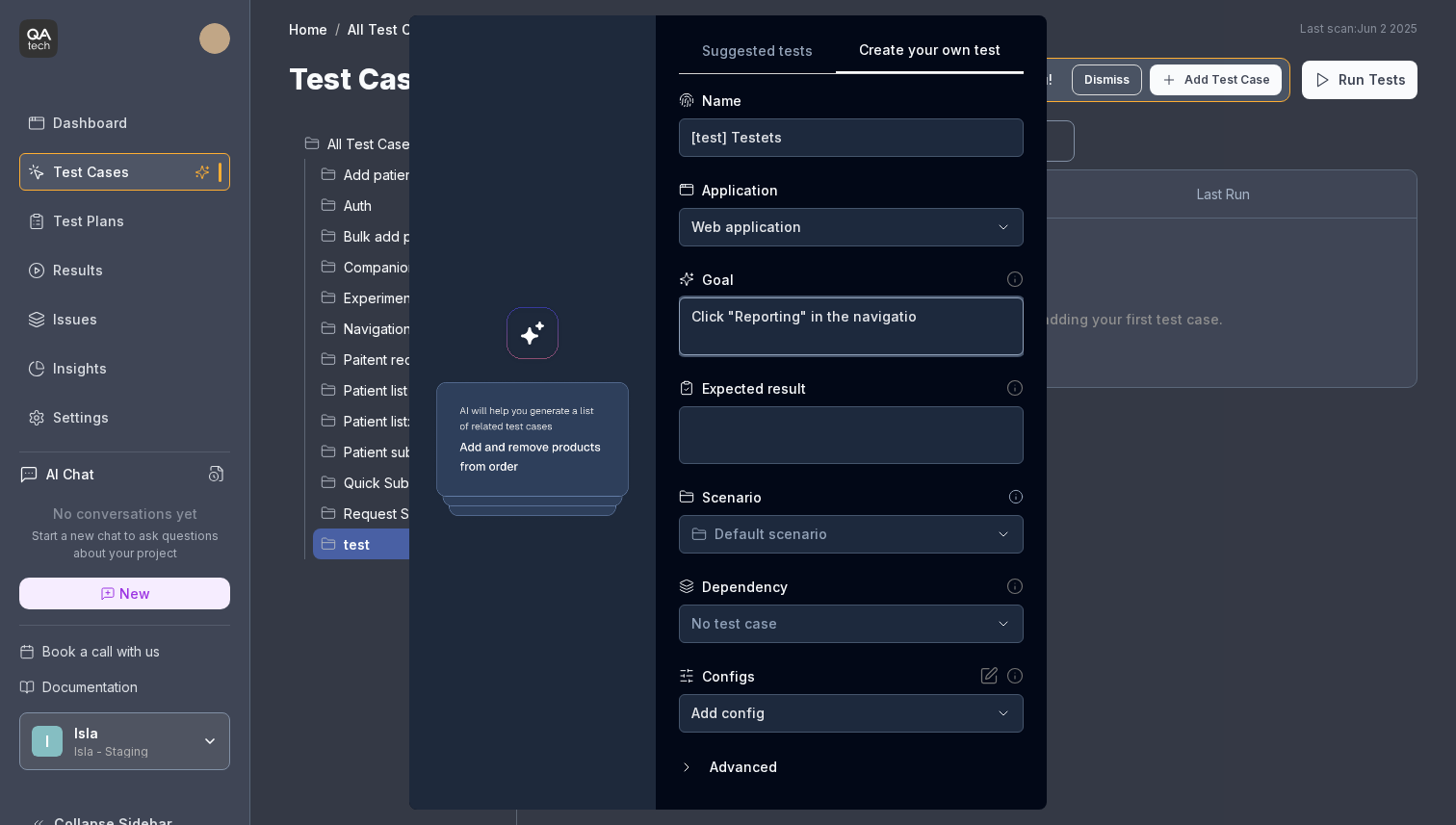 type on "*" 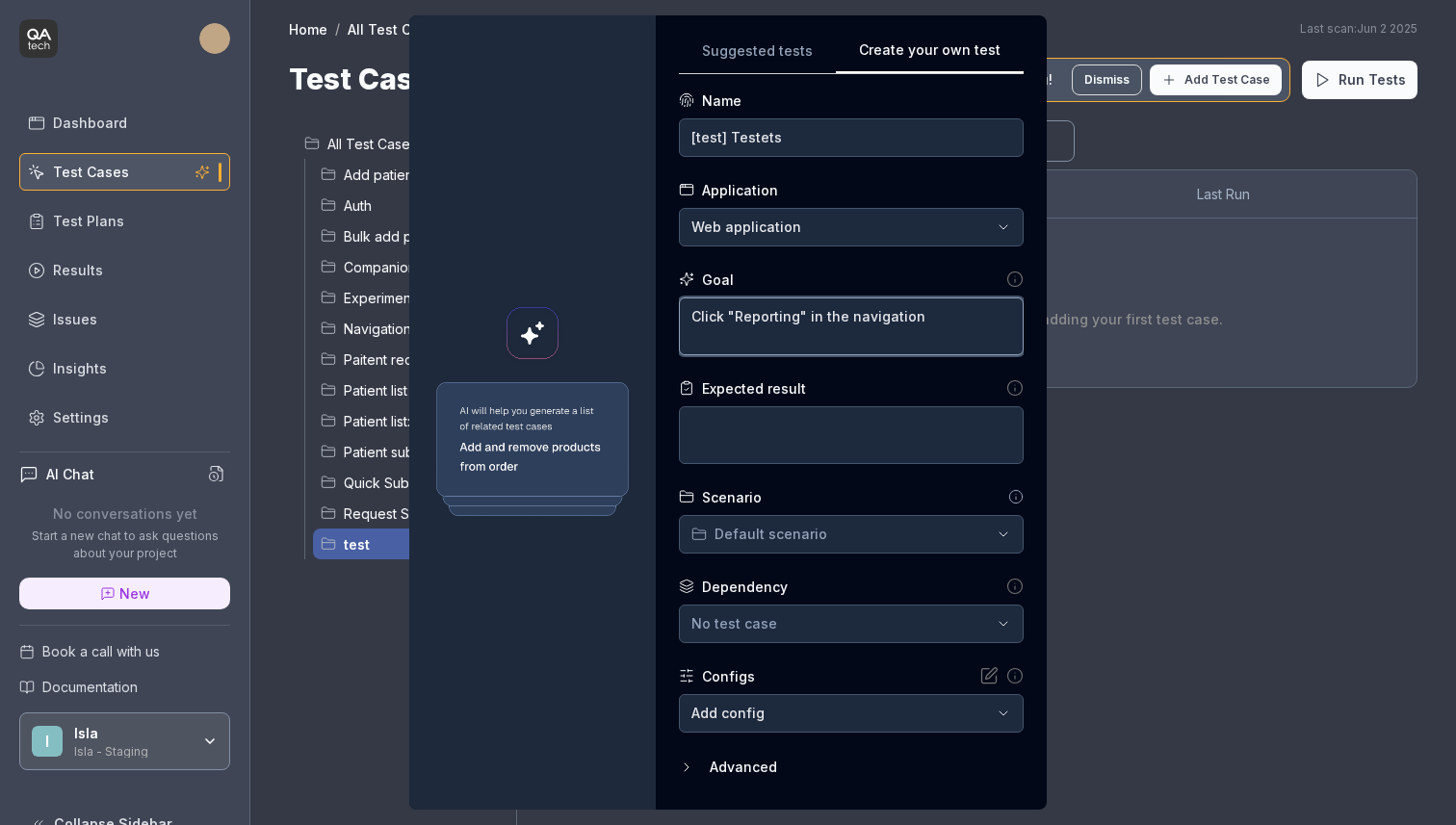 type on "*" 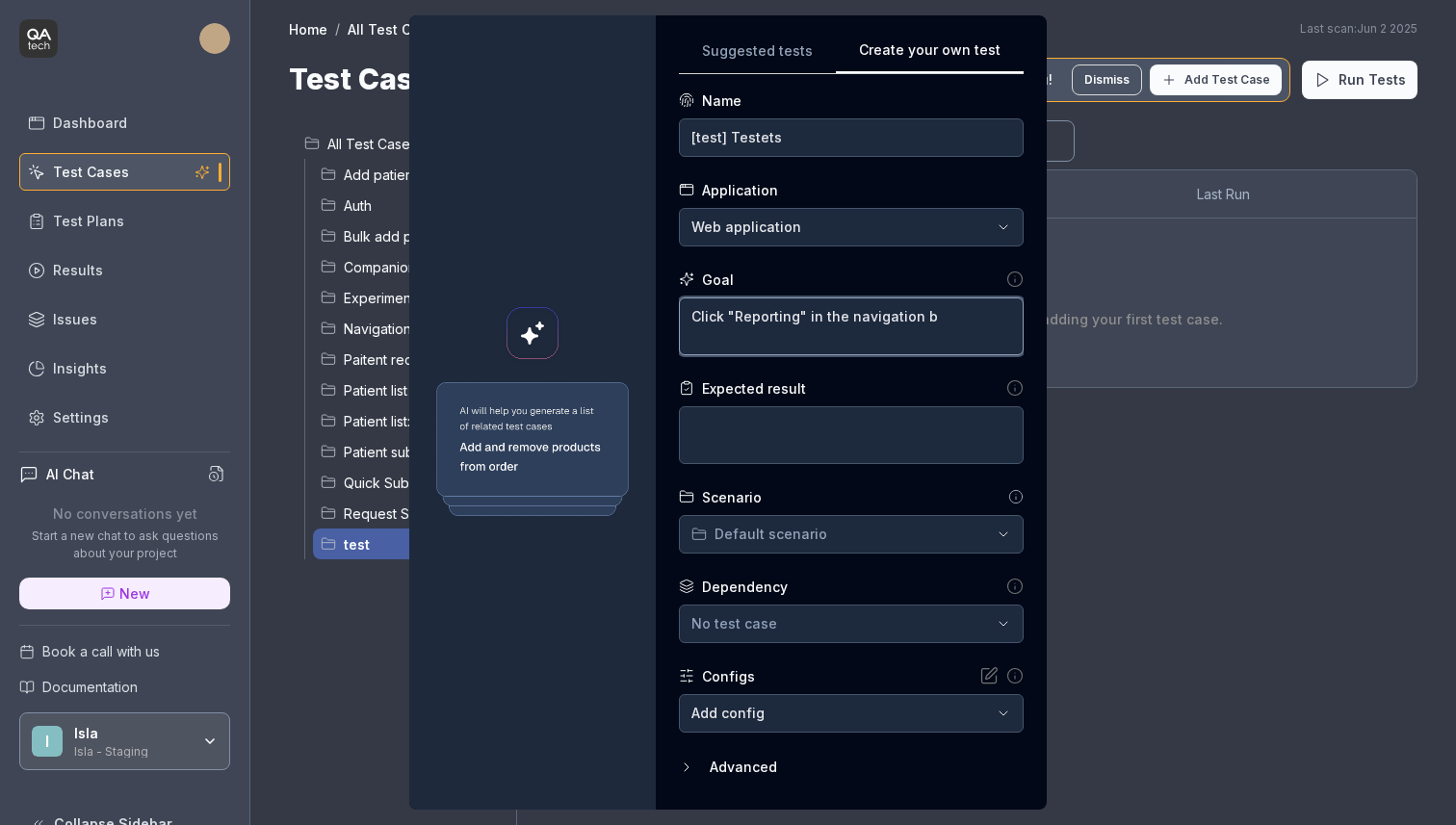 type on "*" 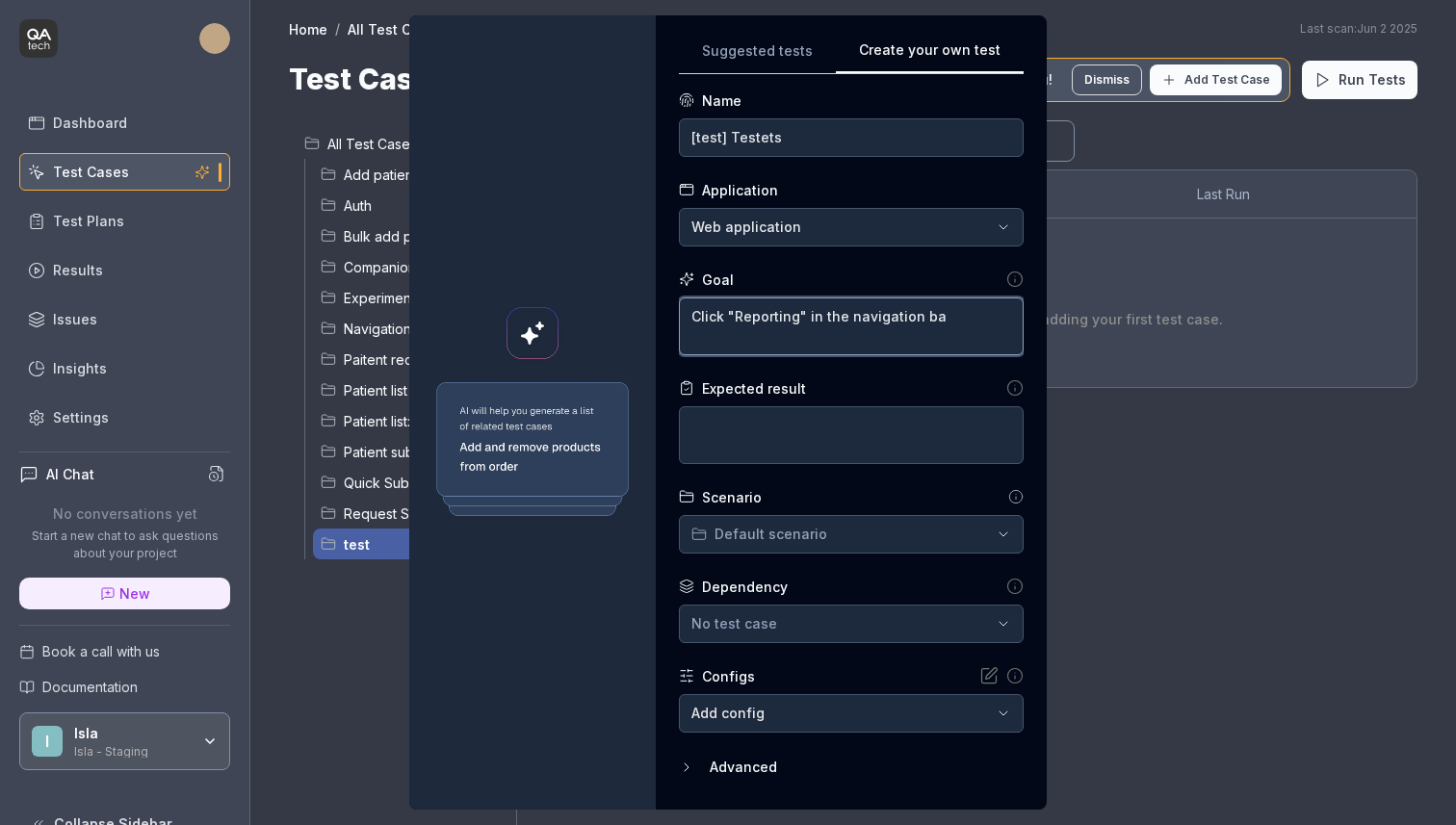 type on "*" 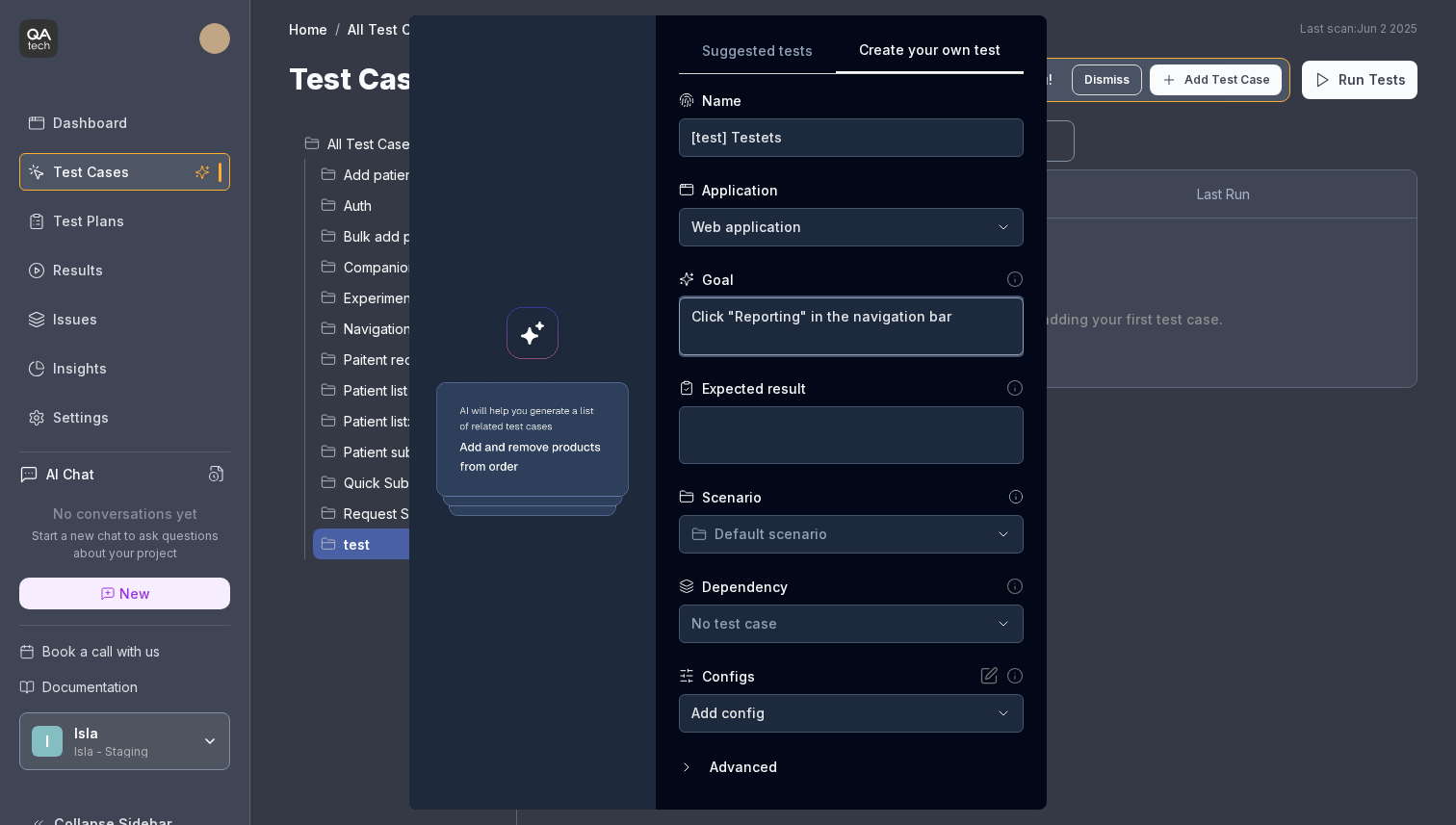 type on "*" 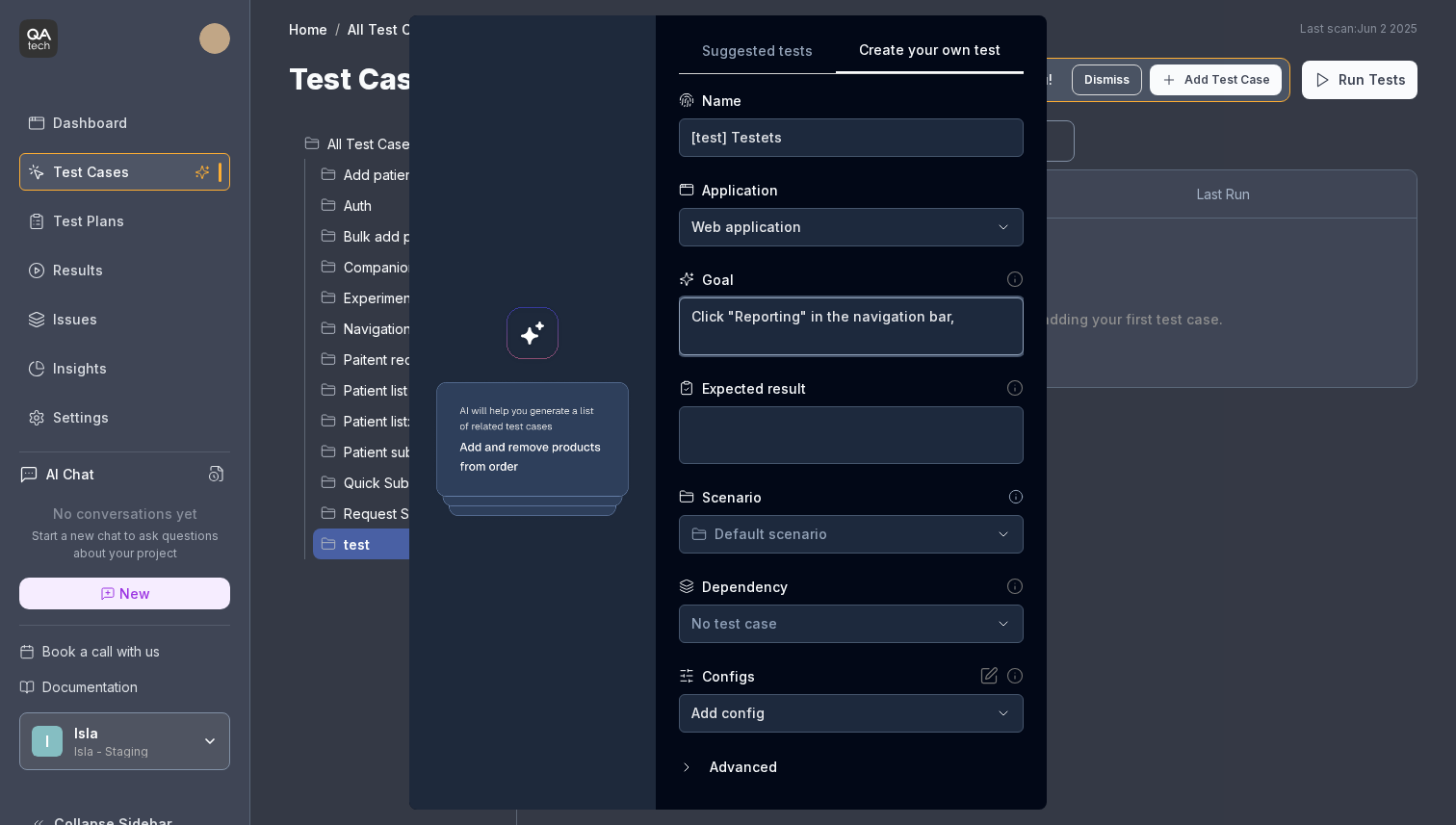 type on "*" 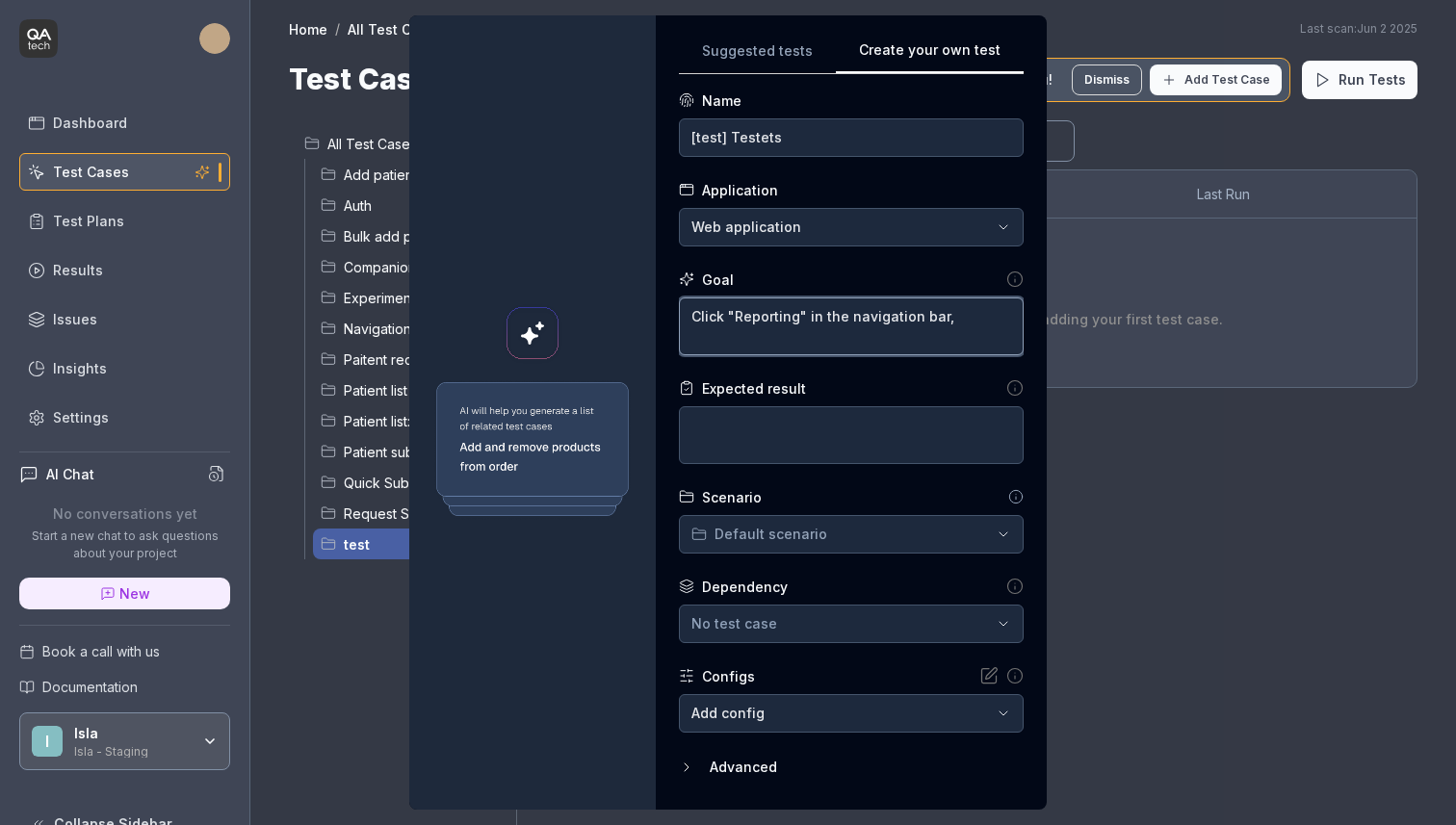 type on "*" 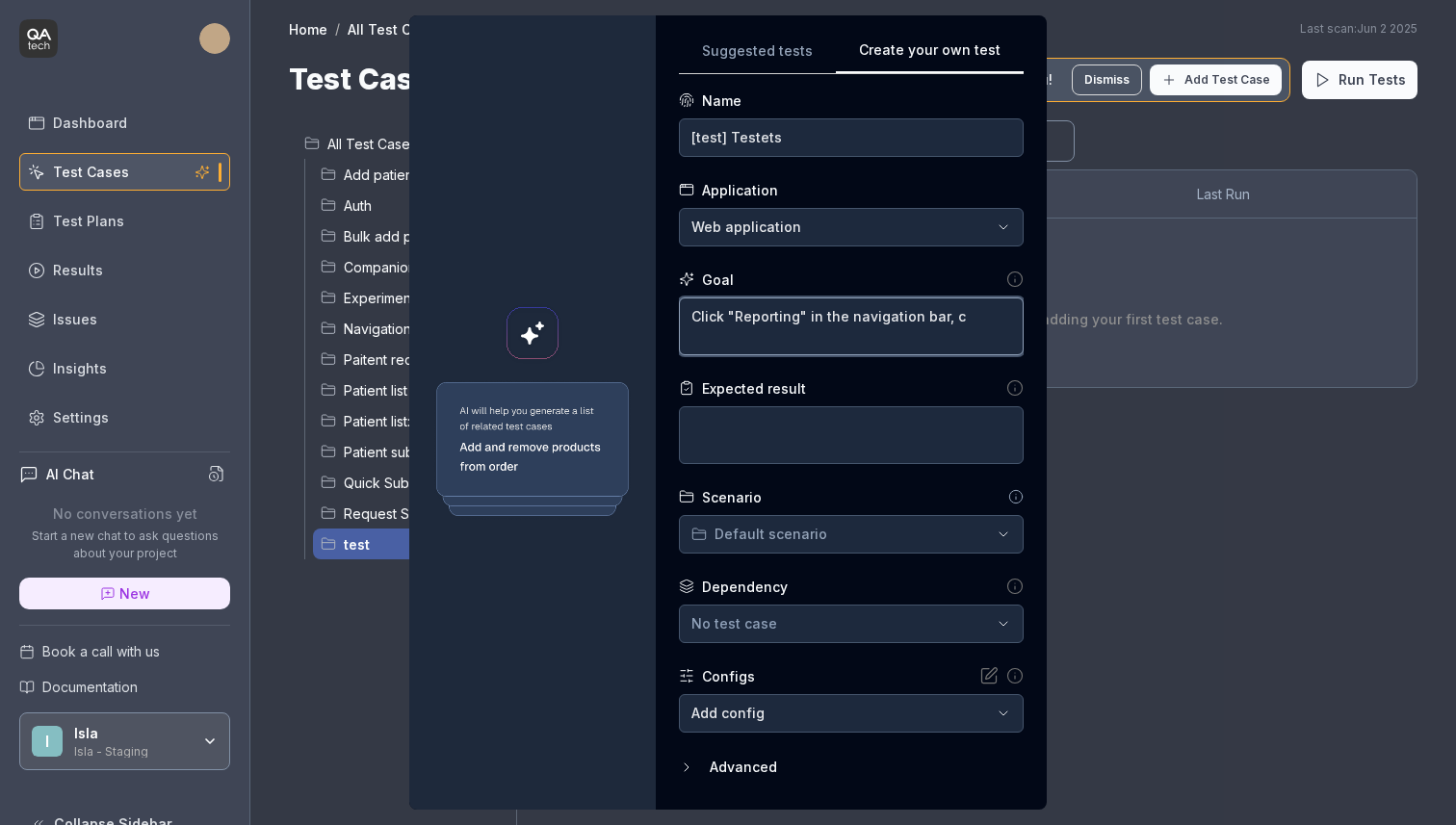 type on "*" 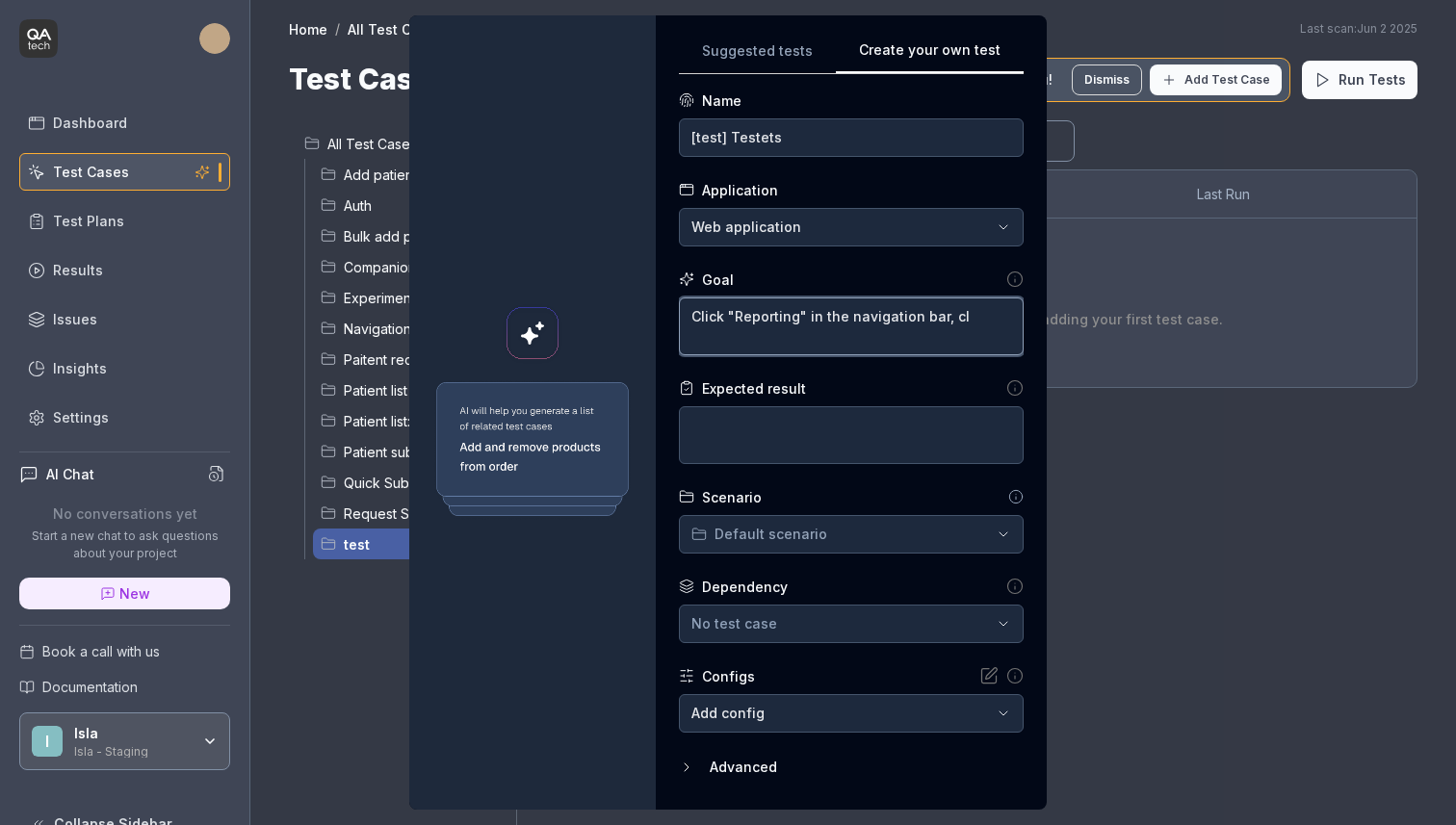 type on "*" 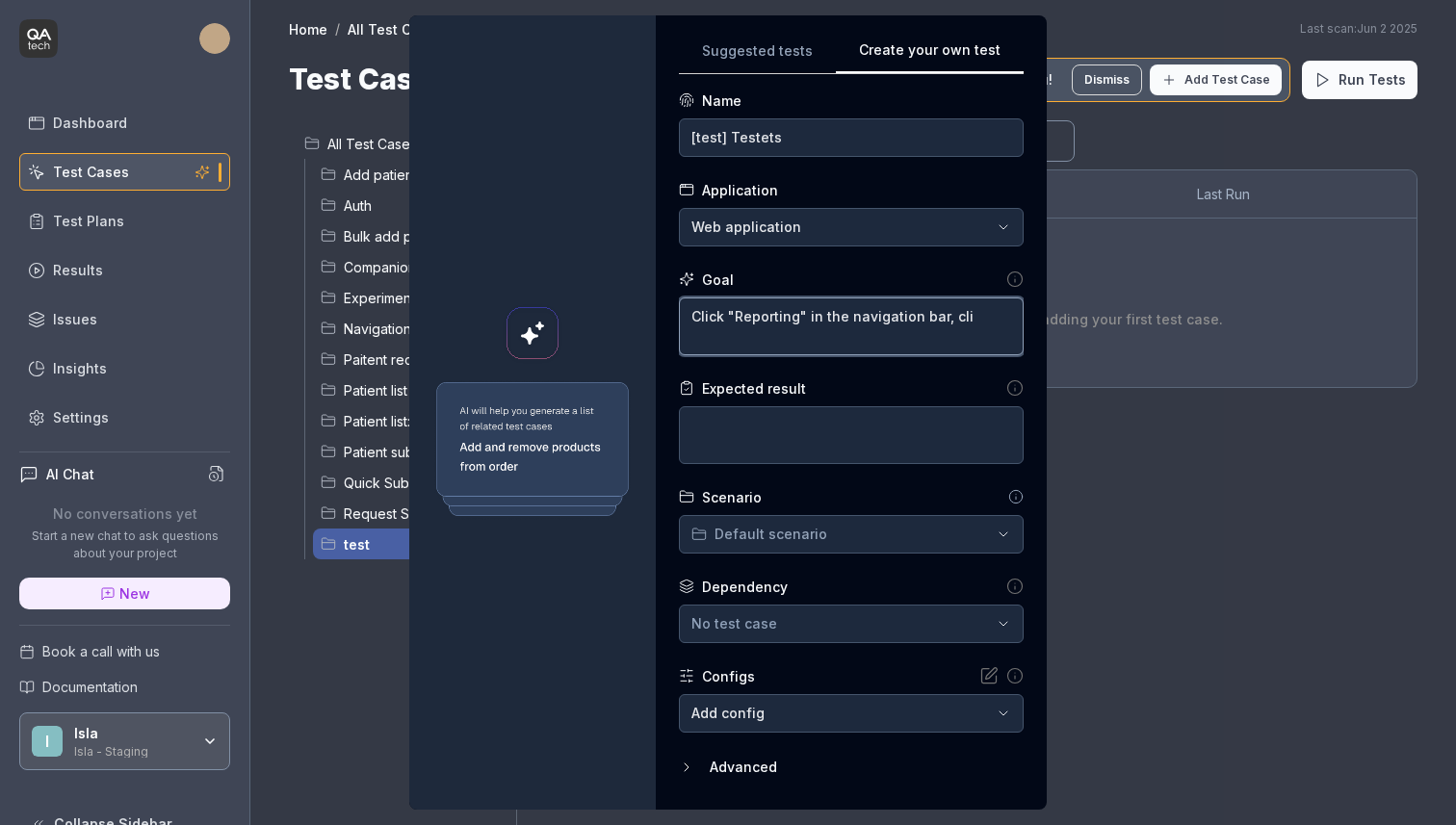 type on "*" 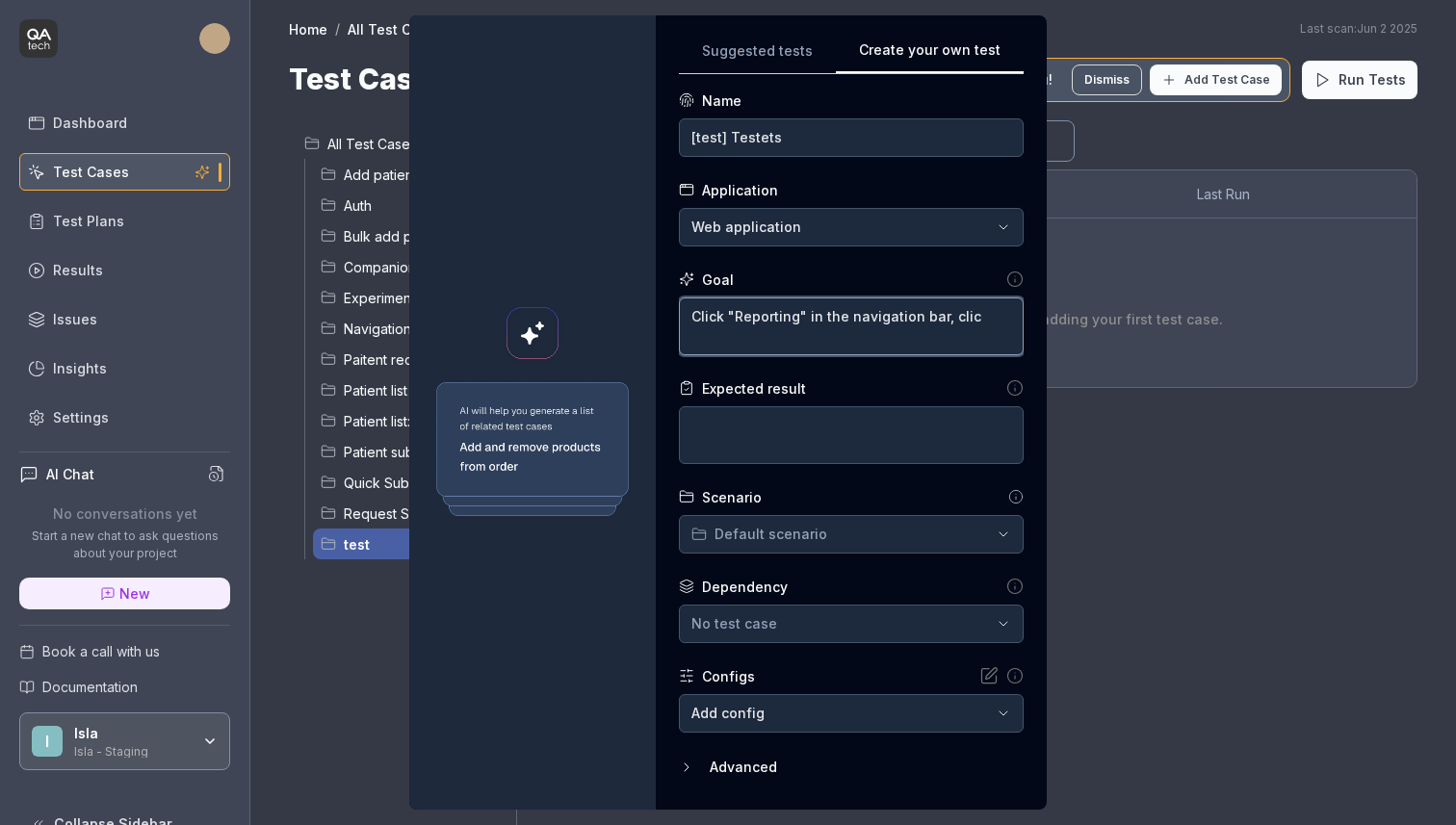 type on "*" 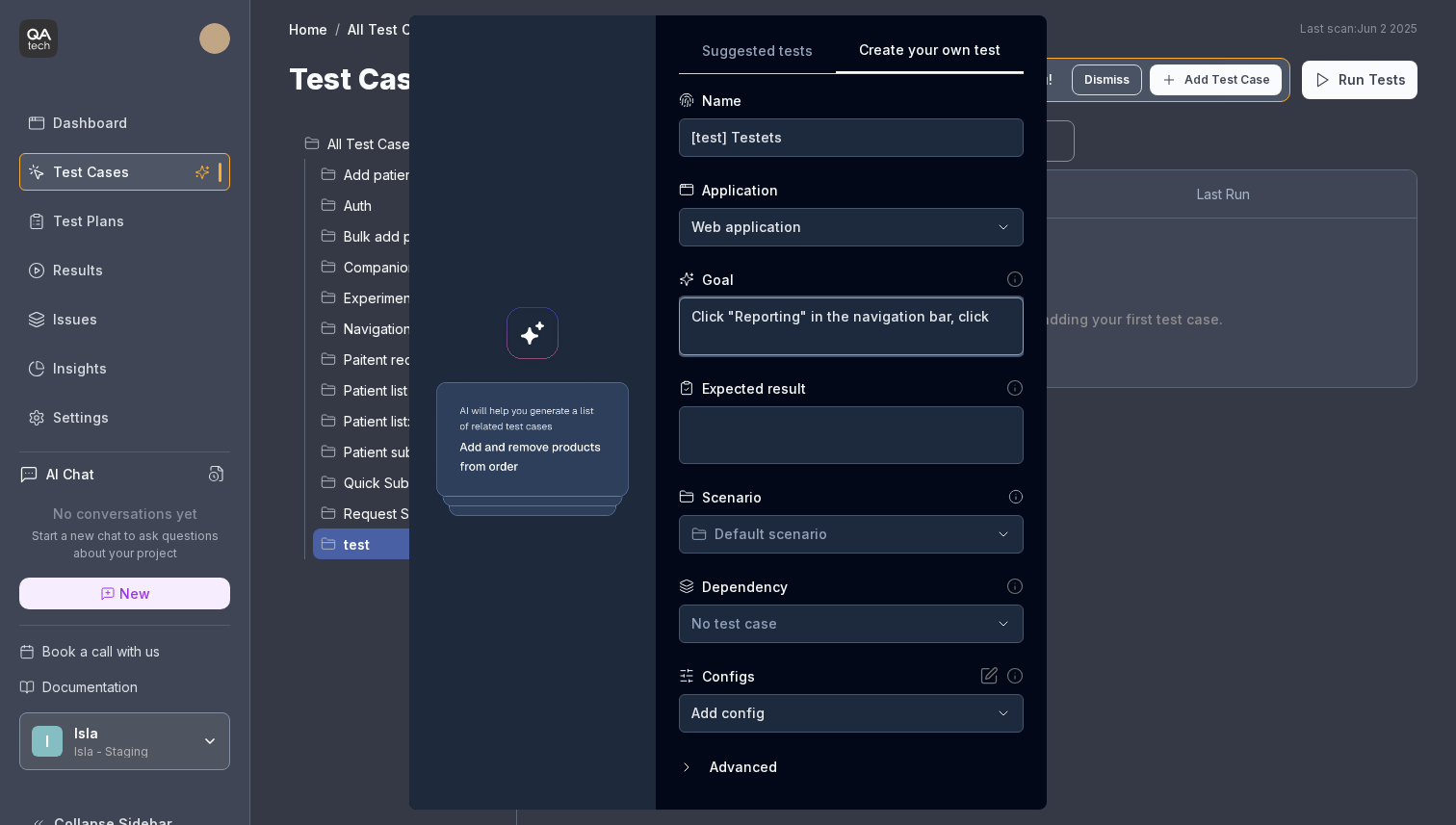 type on "*" 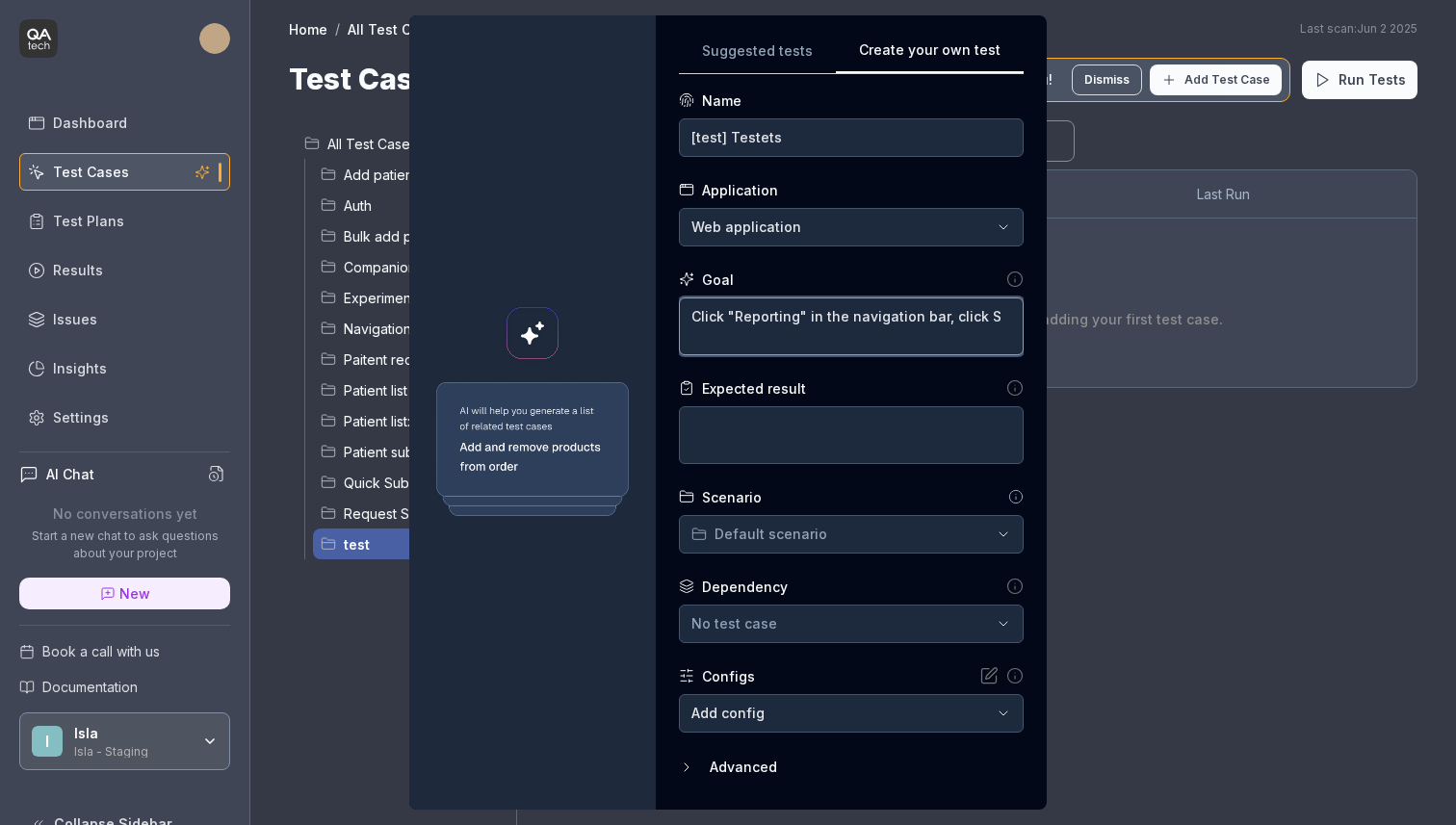 type on "*" 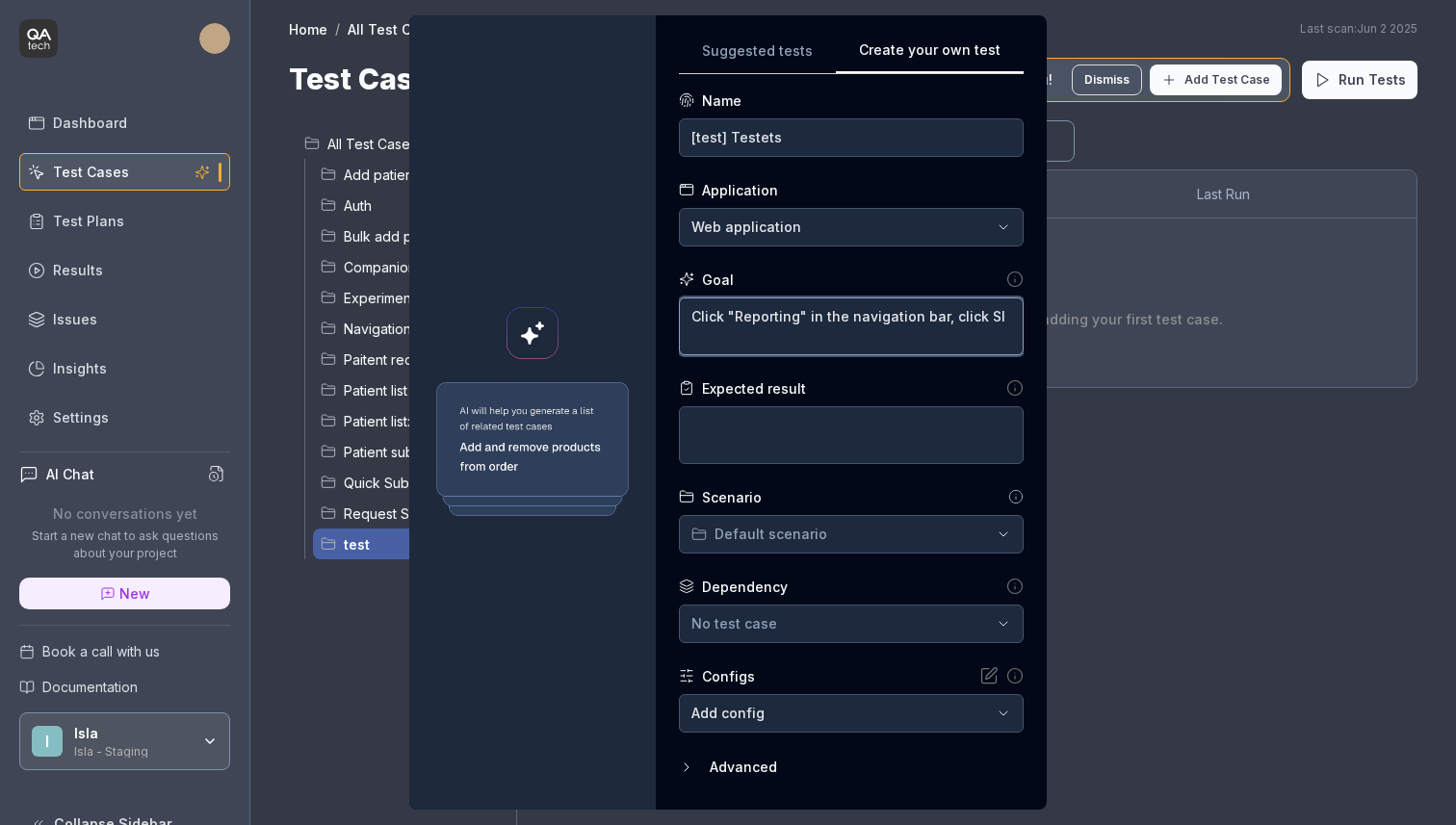 type on "*" 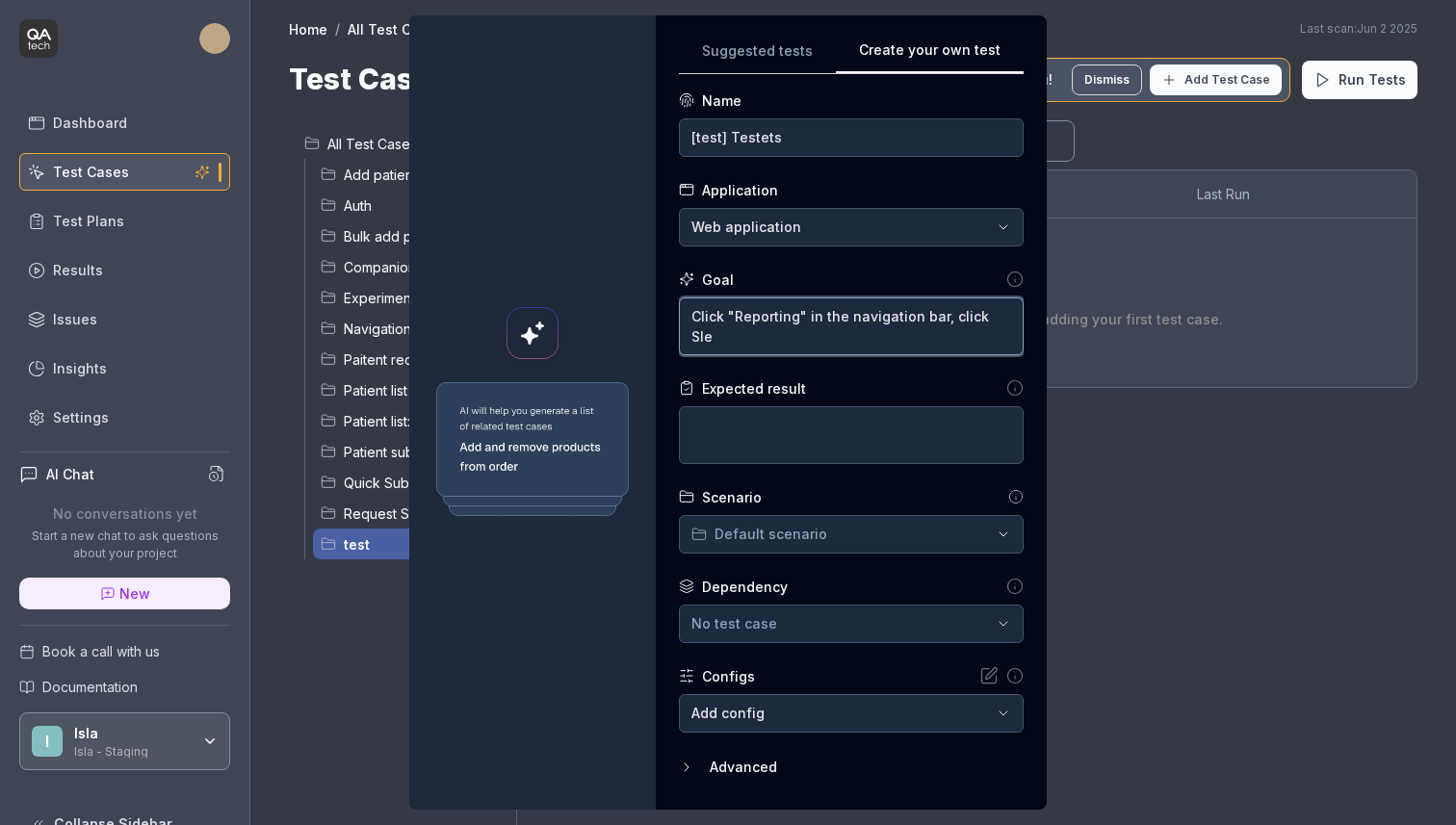 type on "*" 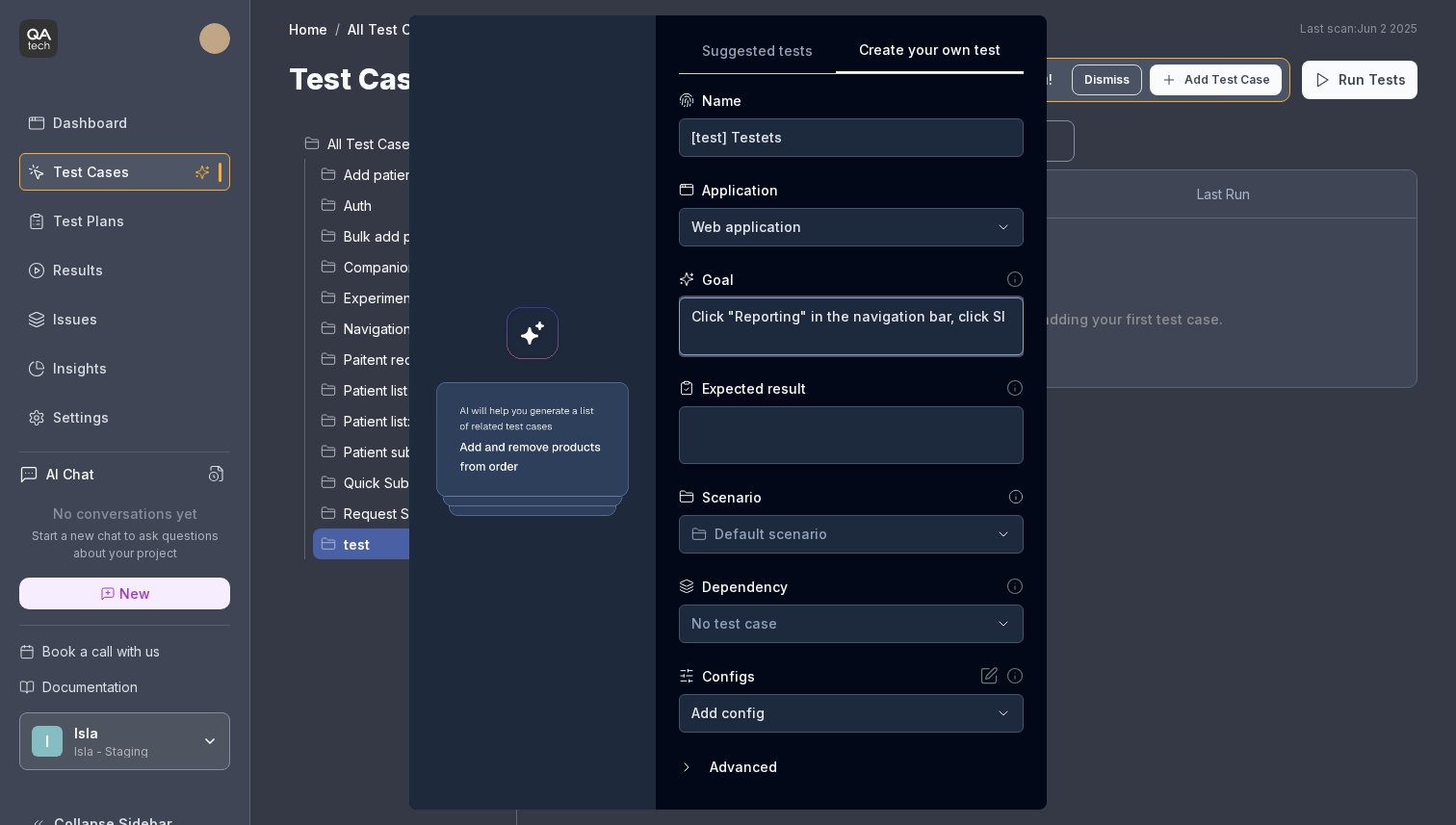 type on "*" 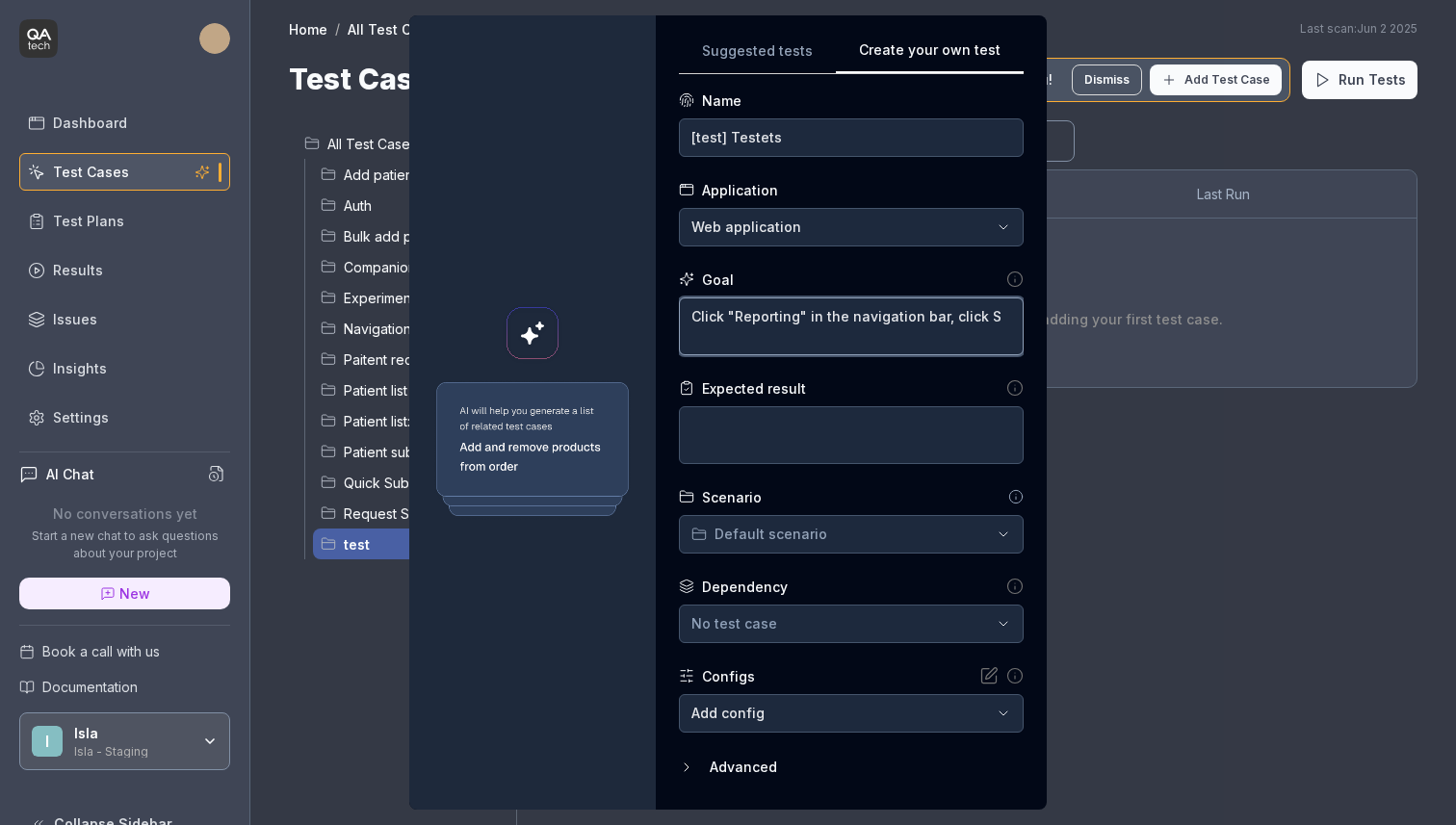 type on "*" 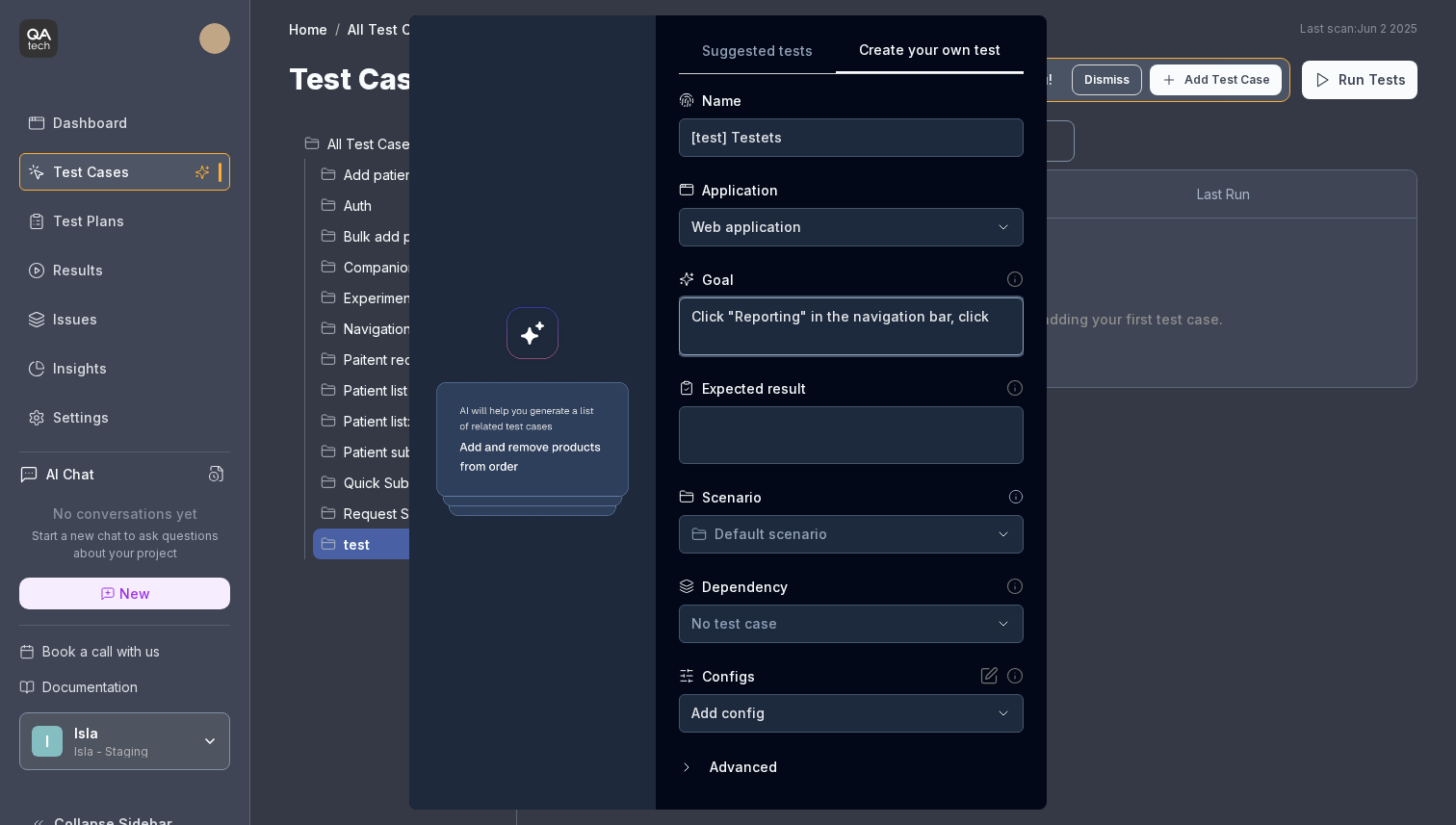 type on "*" 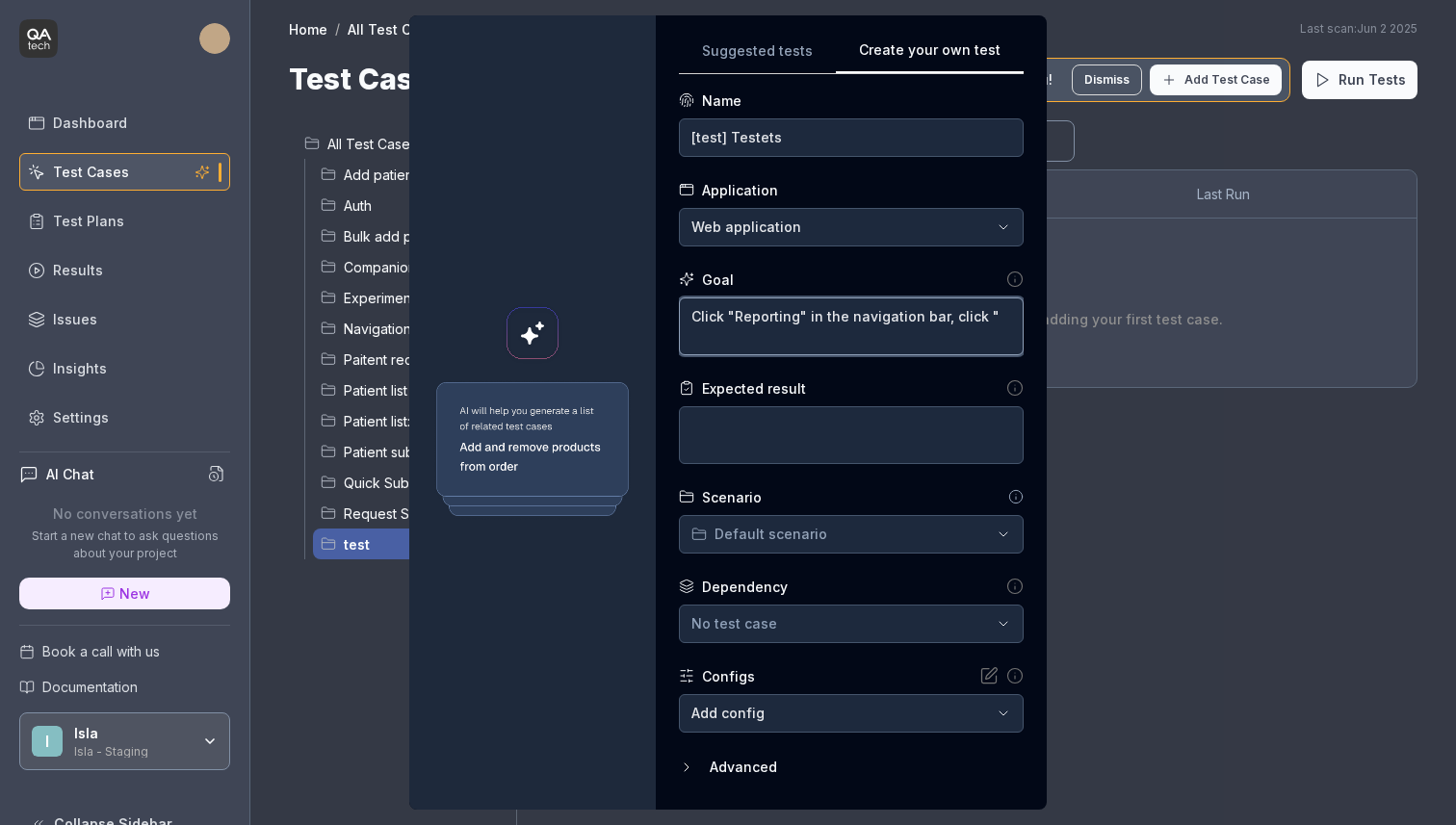 type on "*" 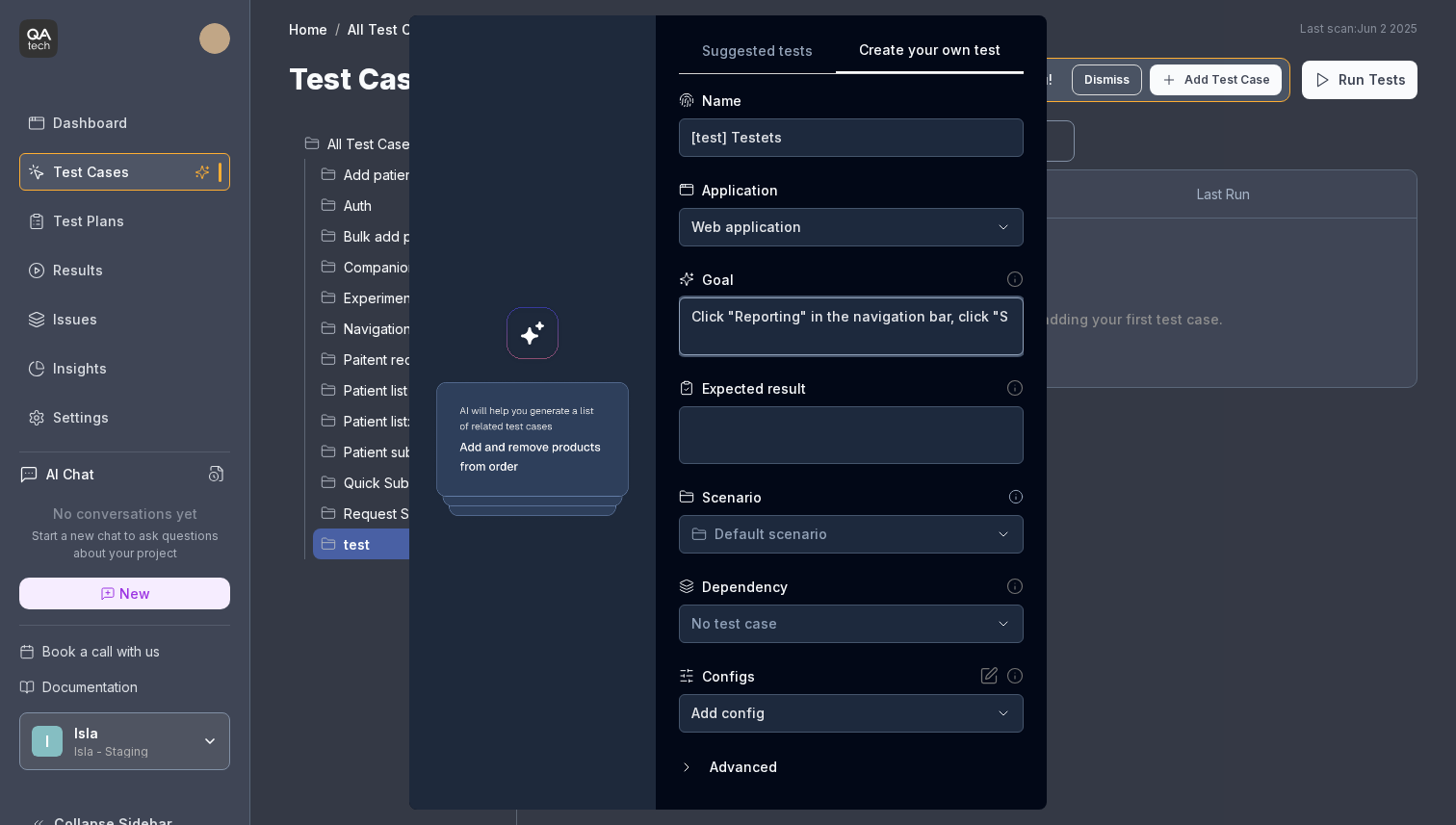 type on "*" 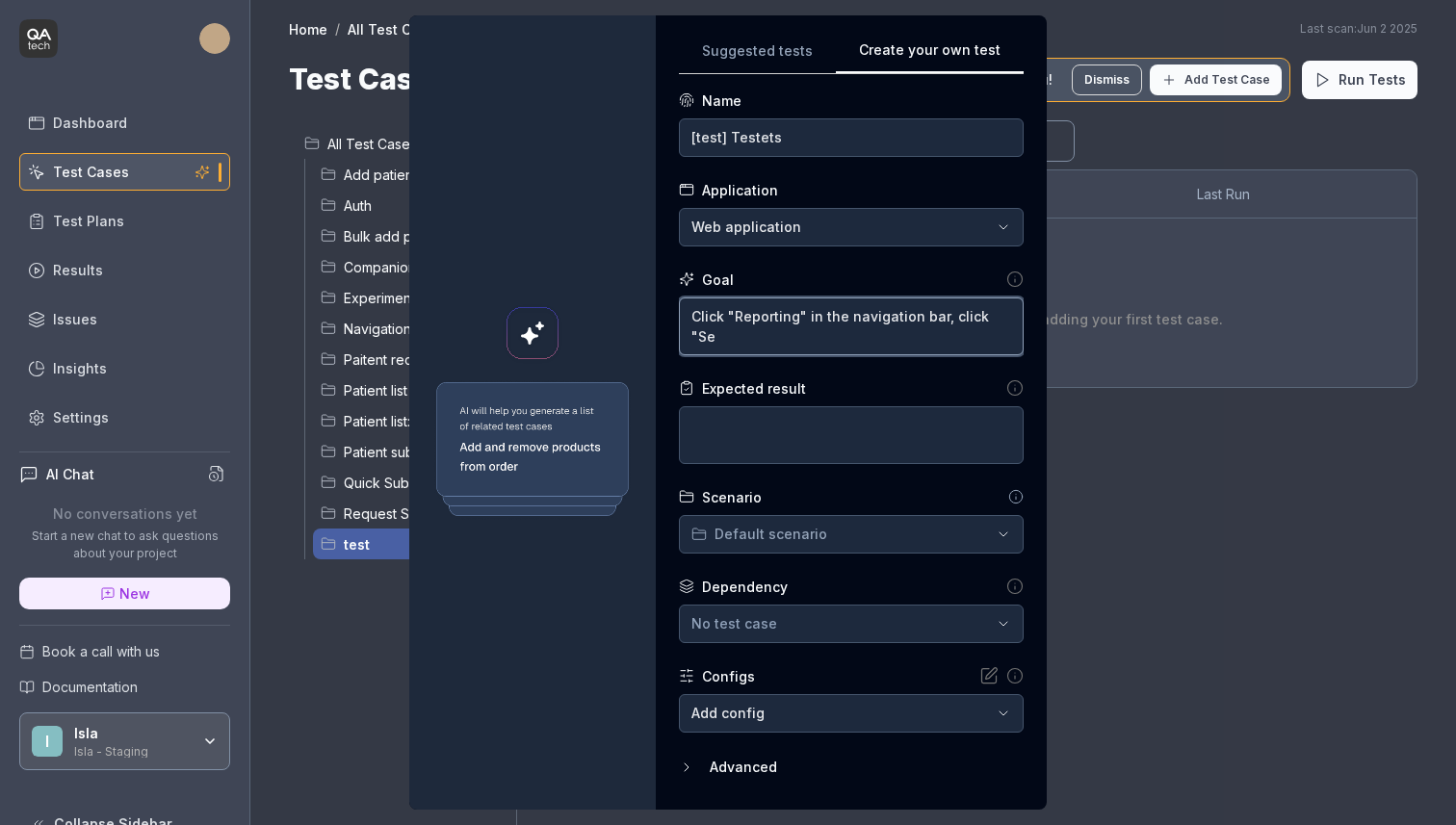 type on "*" 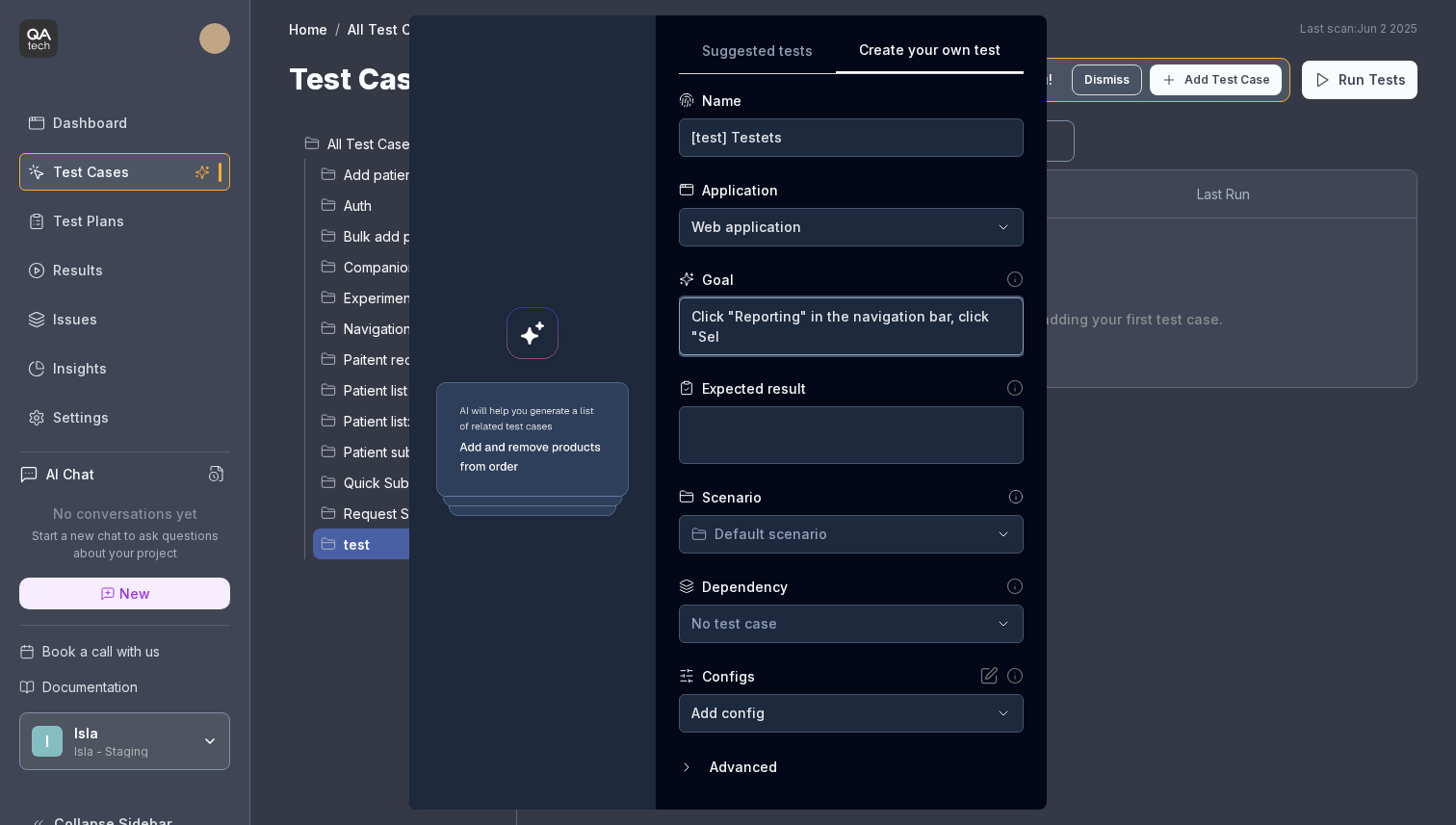 type on "*" 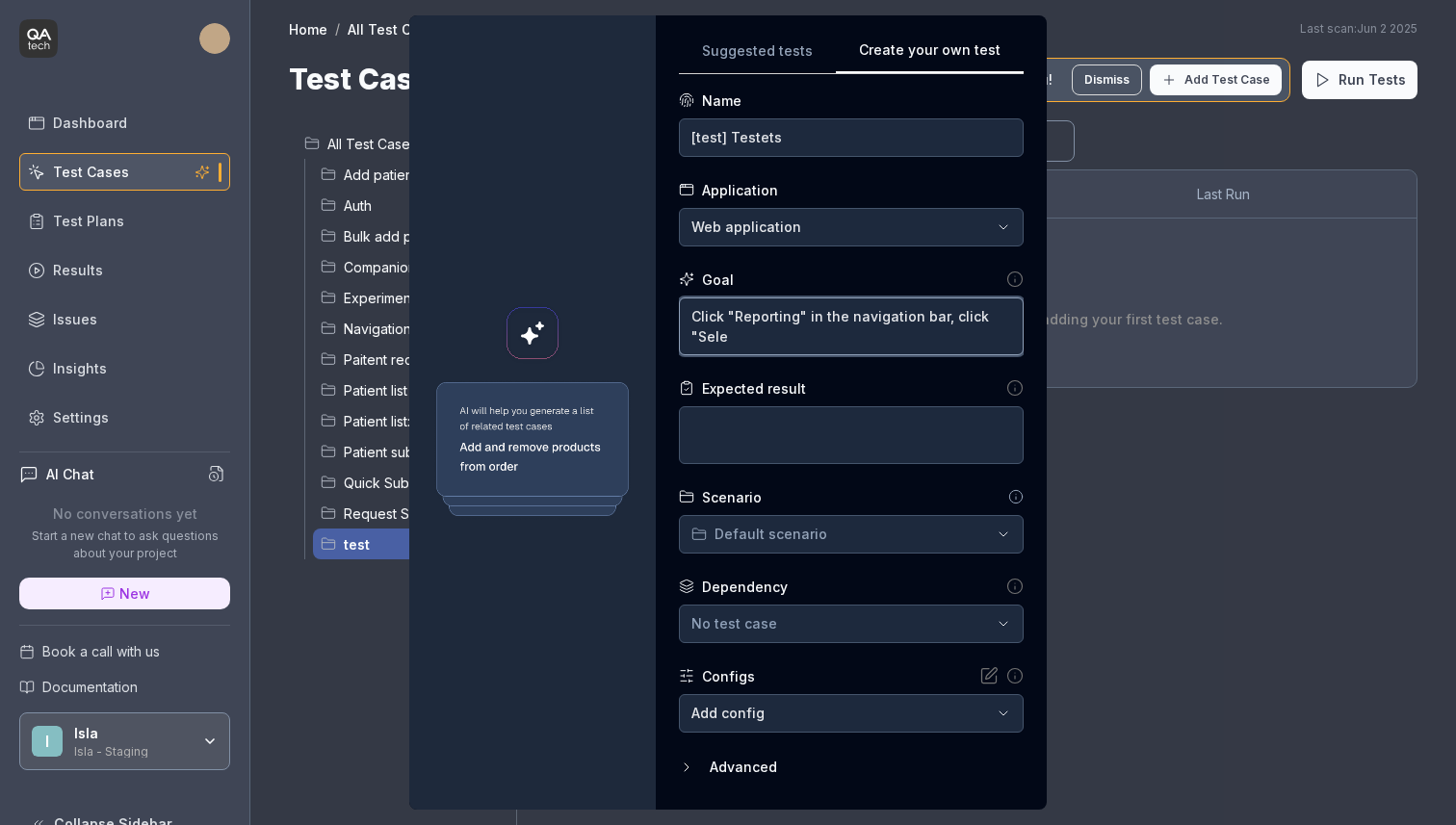 type on "*" 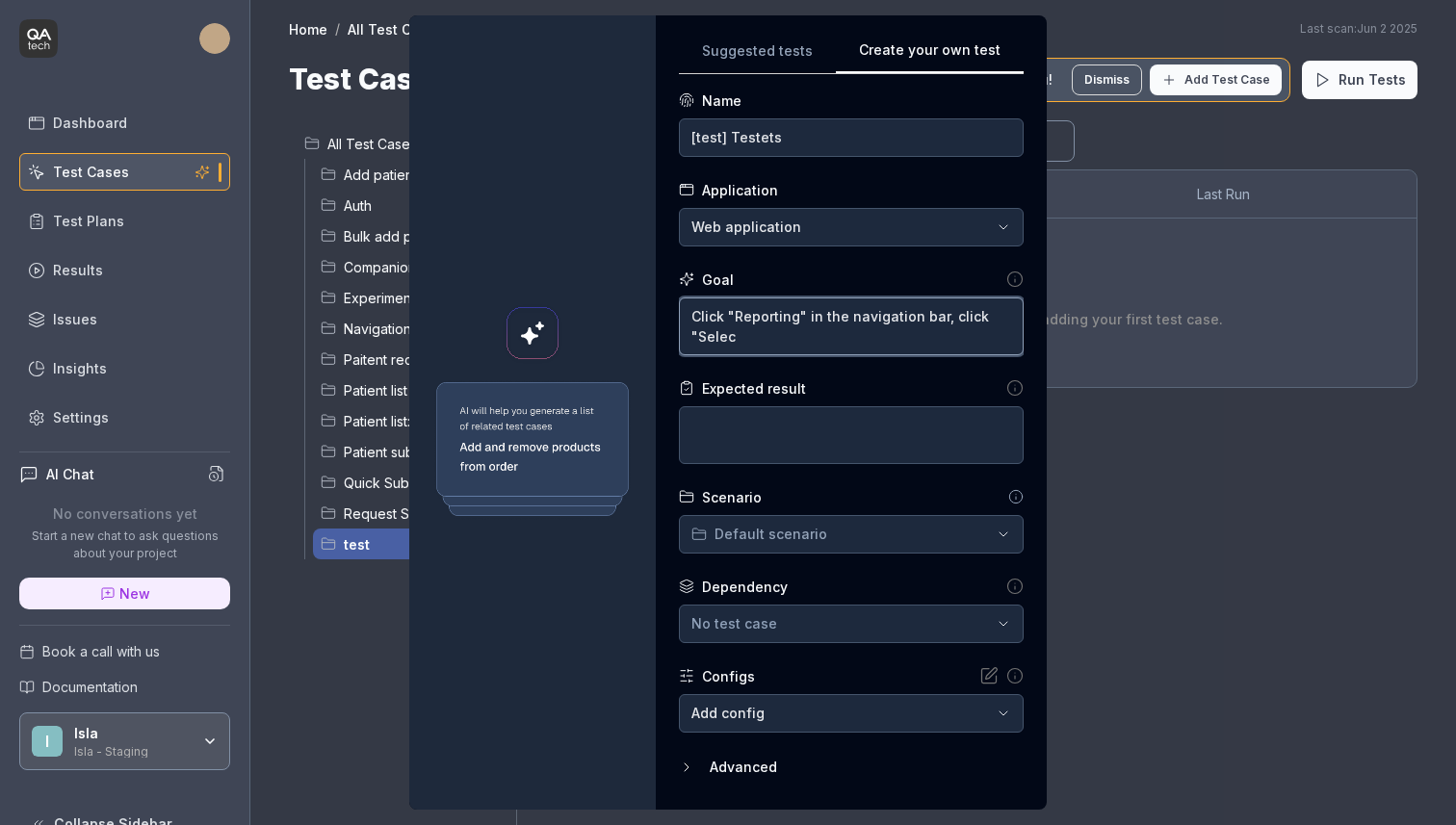 type on "*" 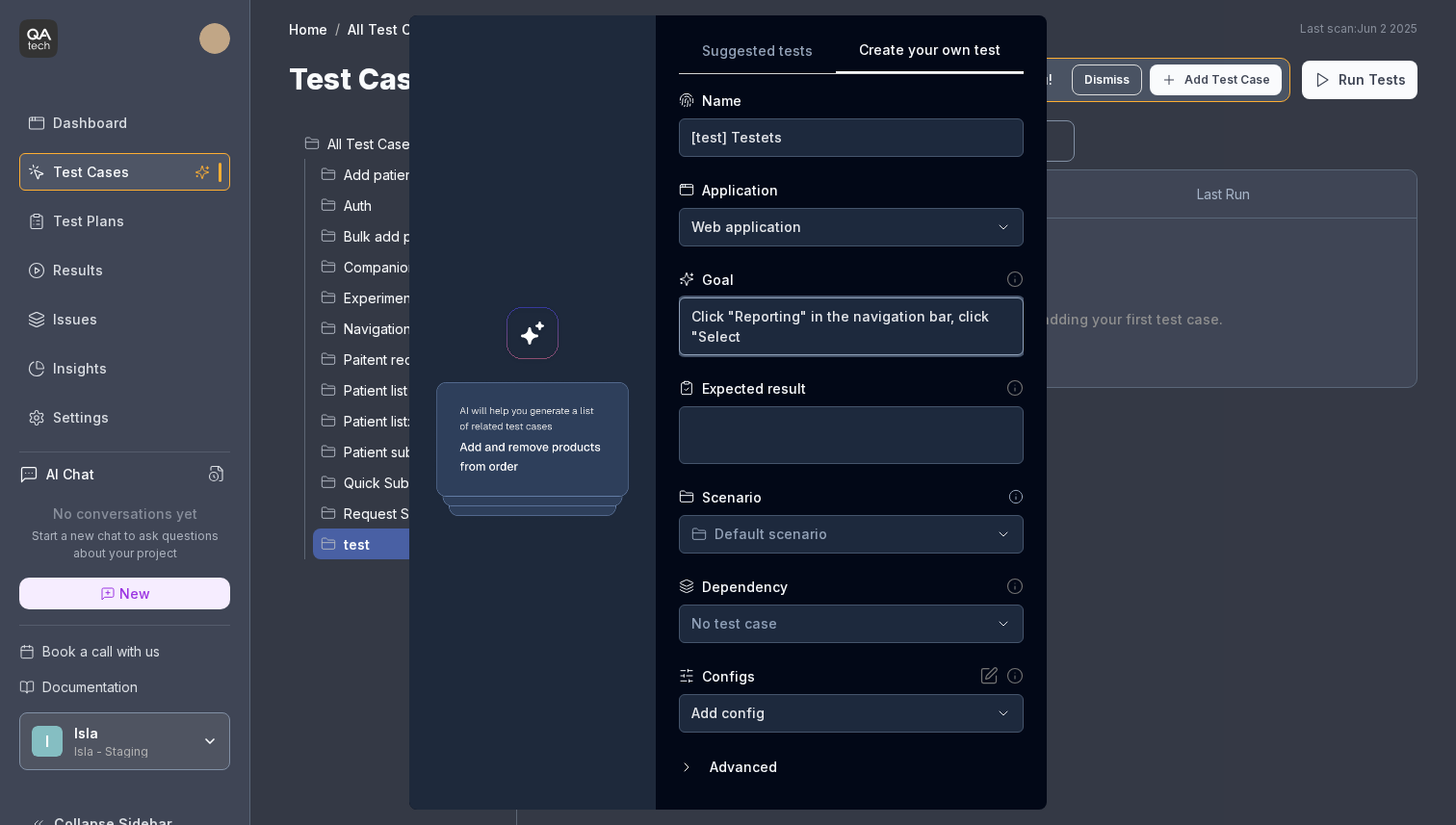 type on "*" 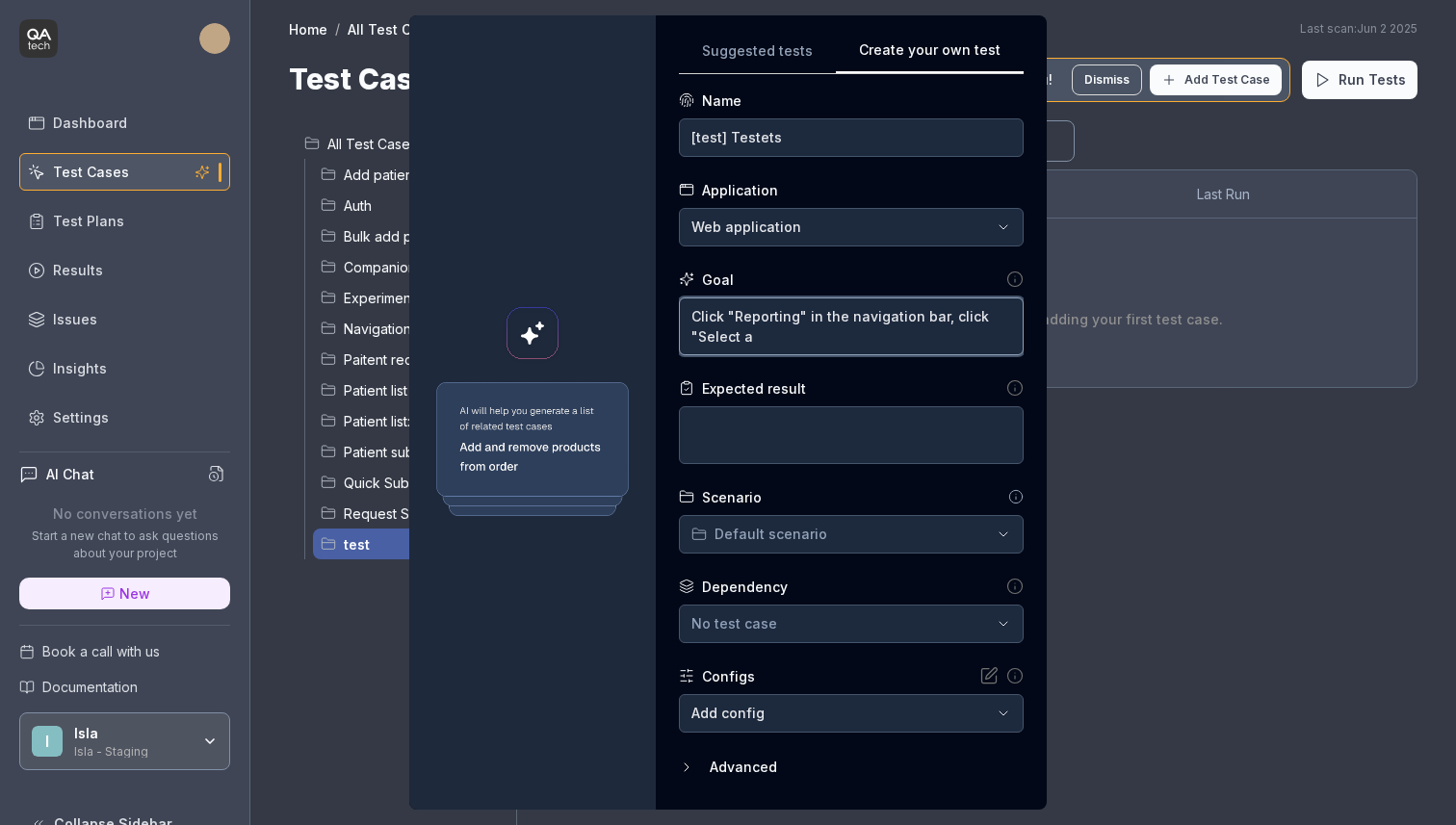 type on "*" 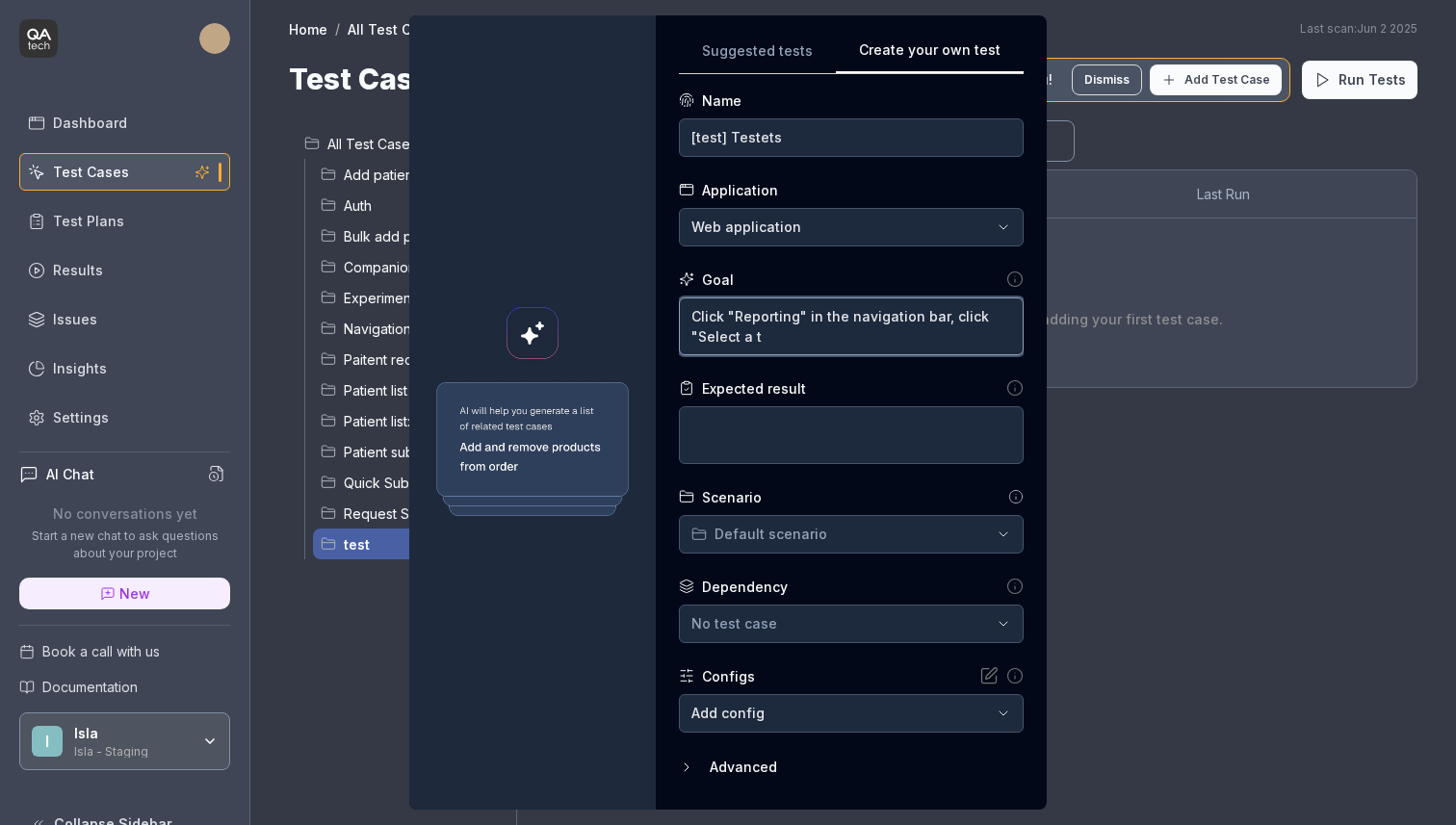 type on "*" 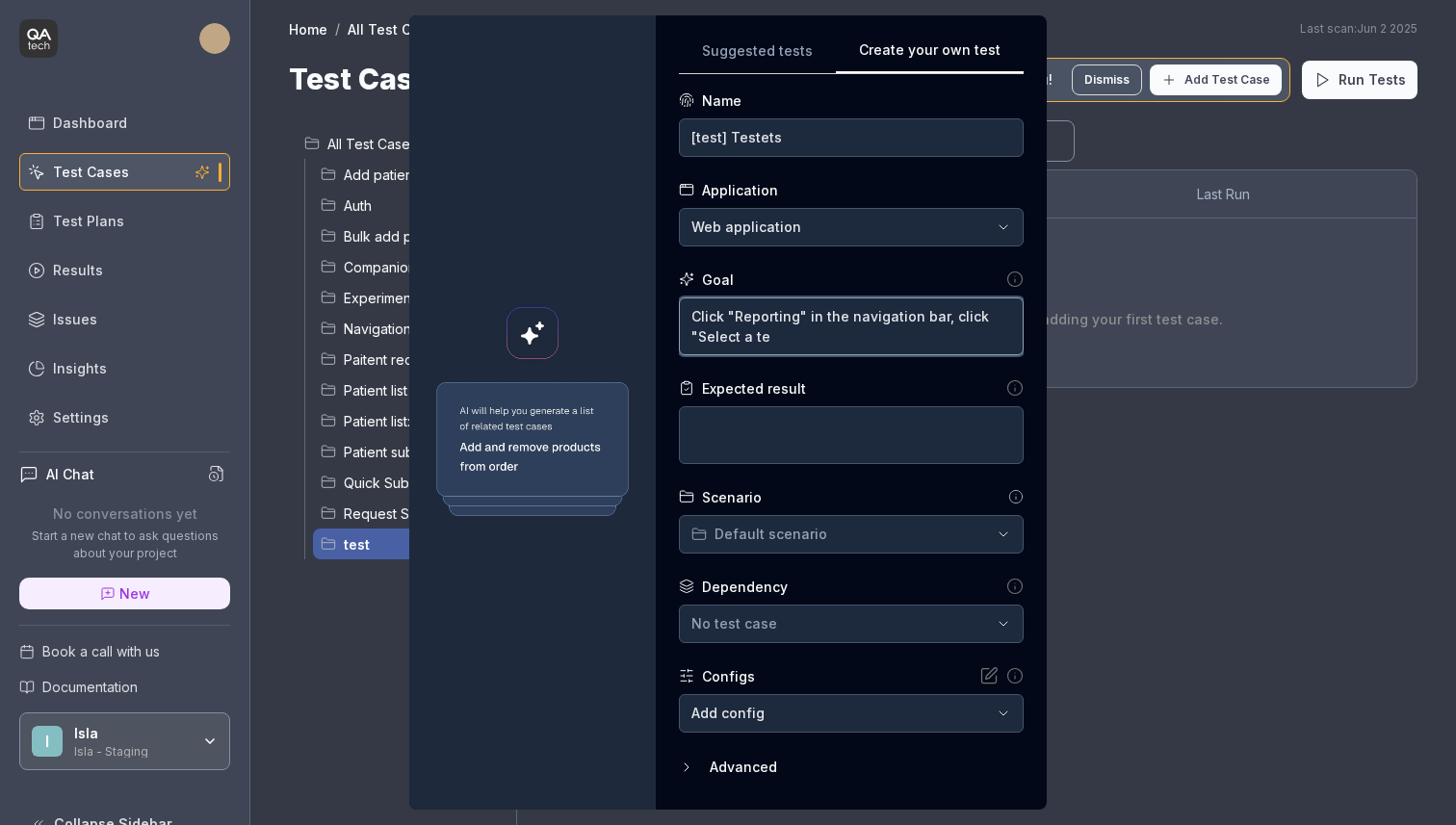 type on "*" 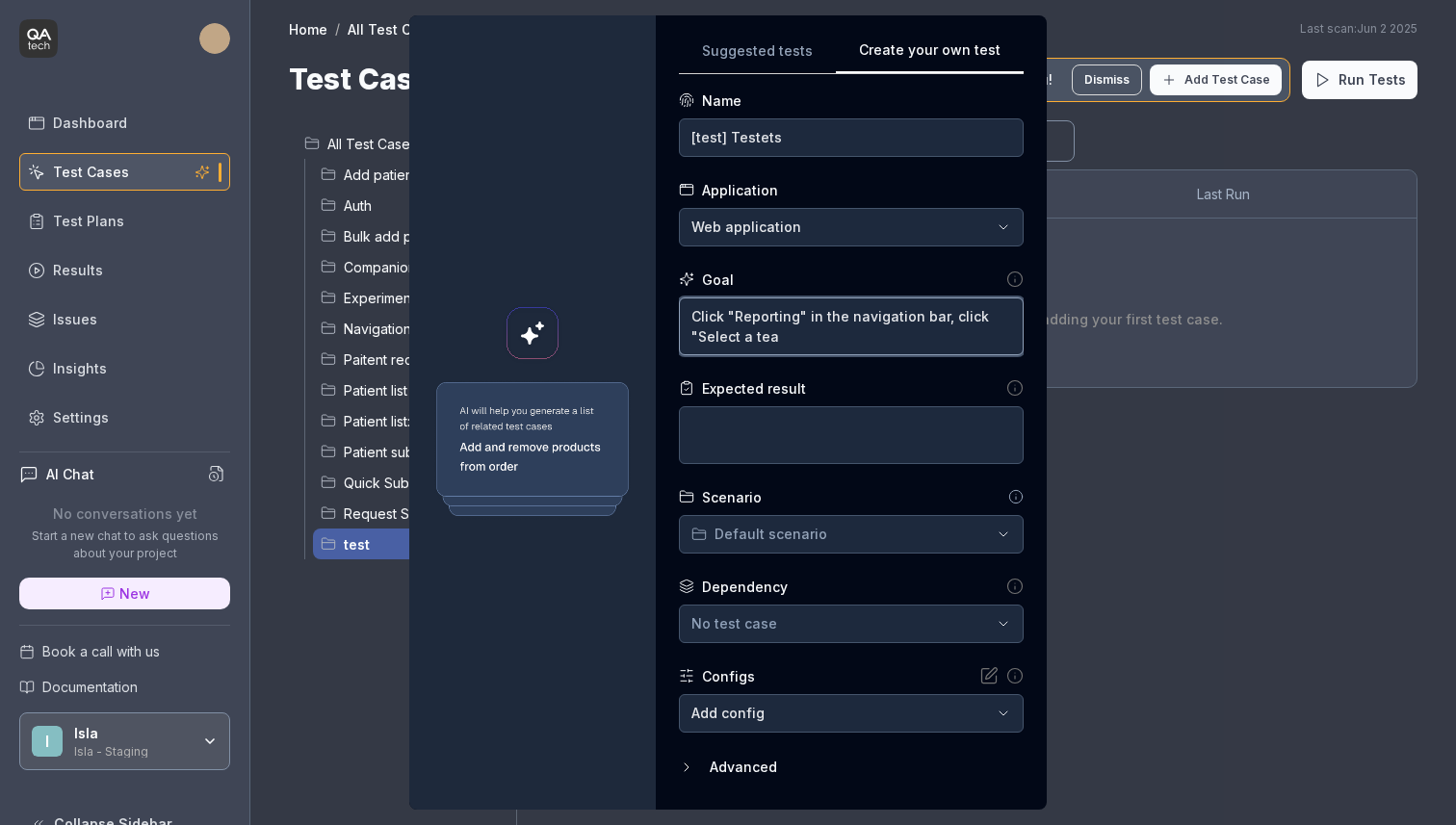 type on "*" 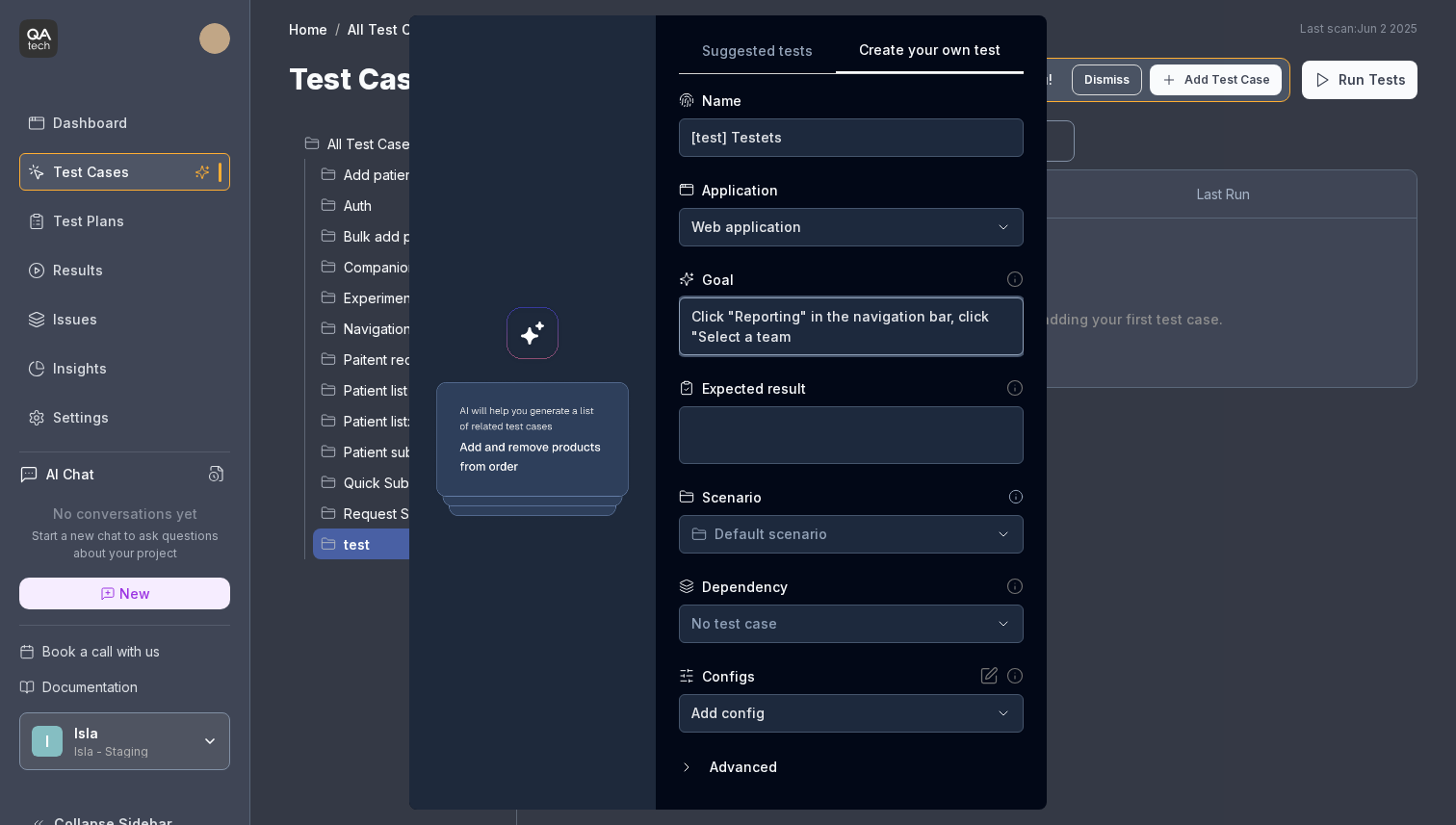 type on "*" 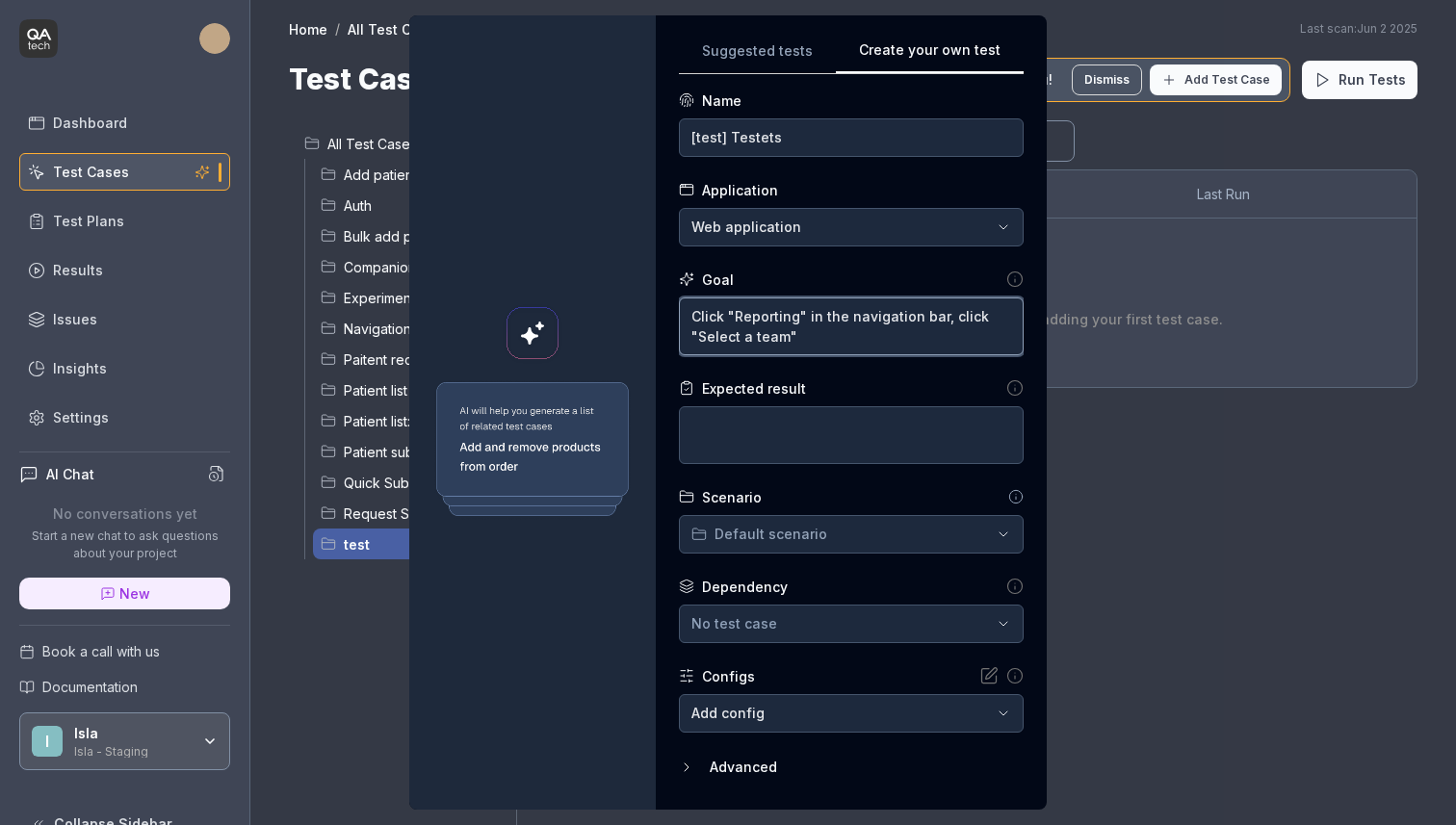 type on "*" 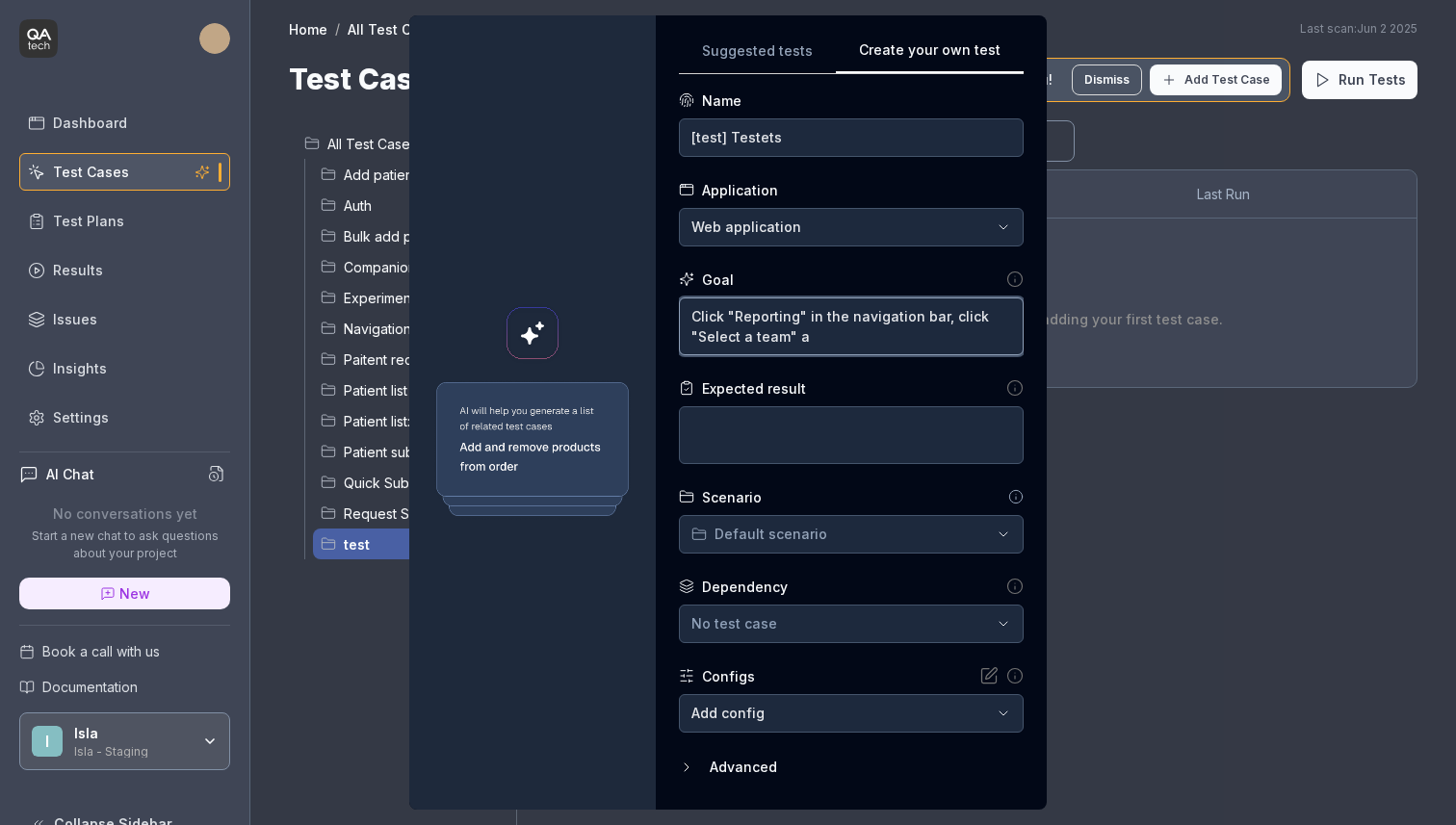 type on "*" 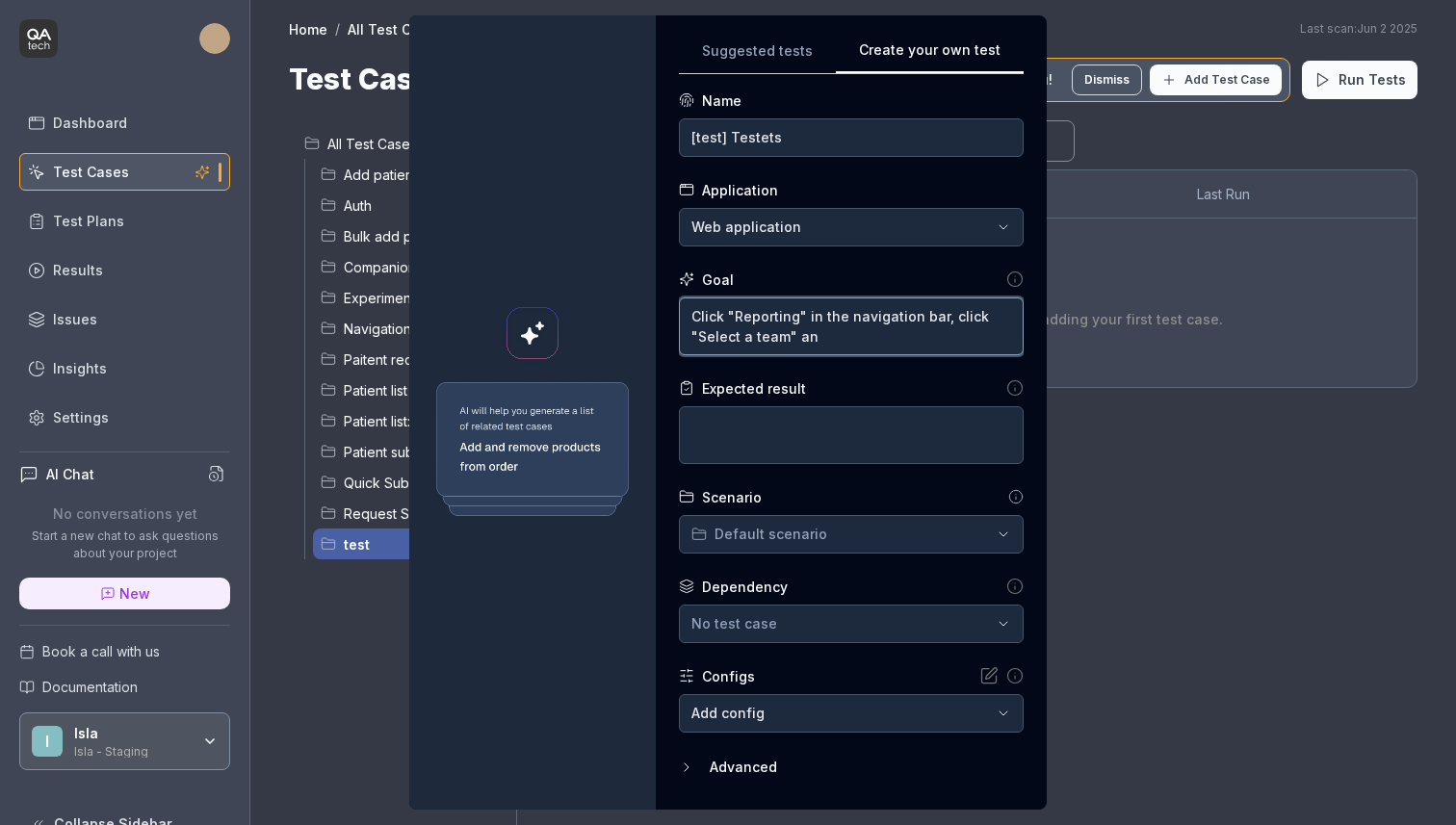 type on "Click "Reporting" in the navigation bar, click "Select a team" and" 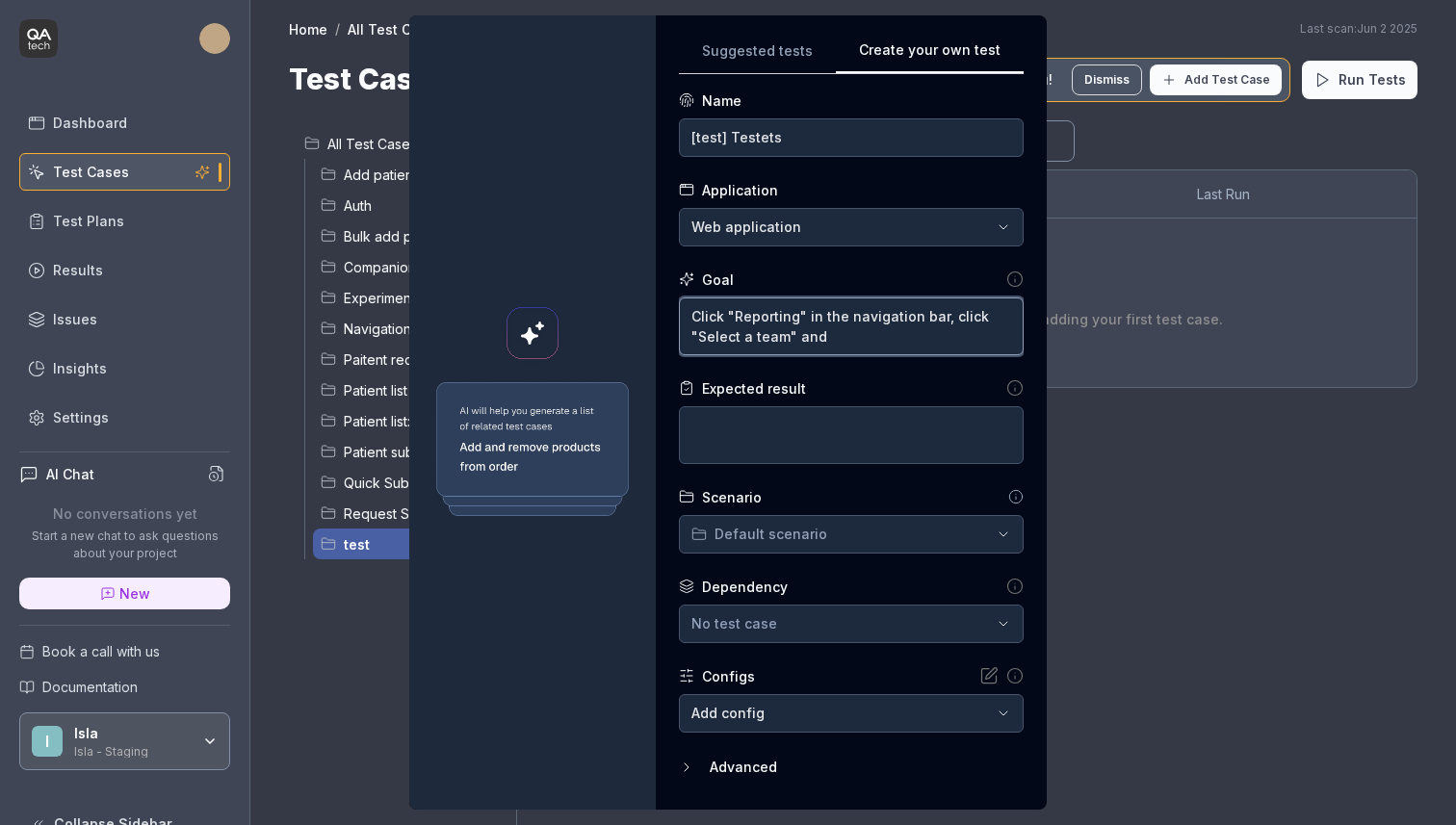 type on "*" 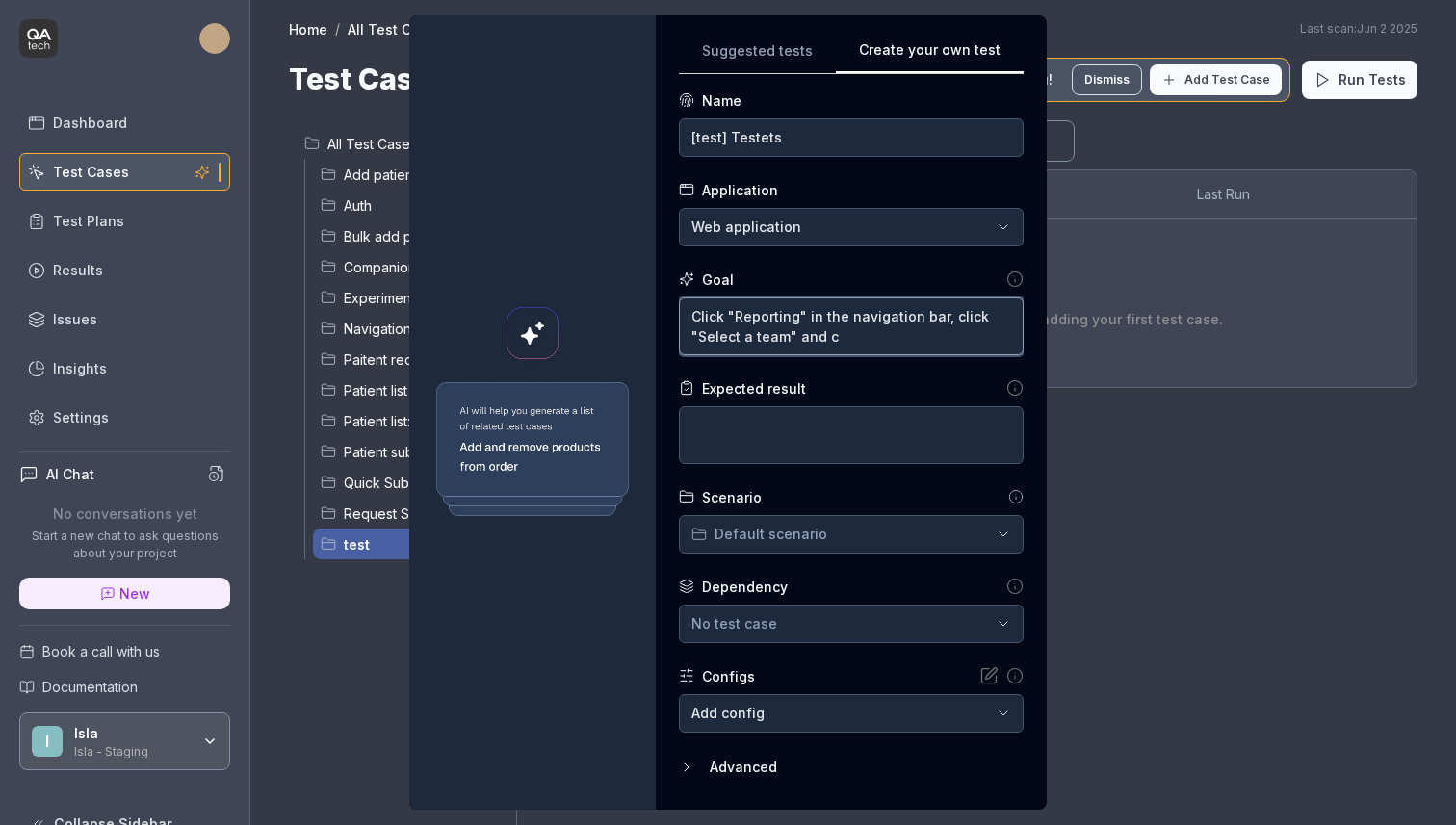 type on "*" 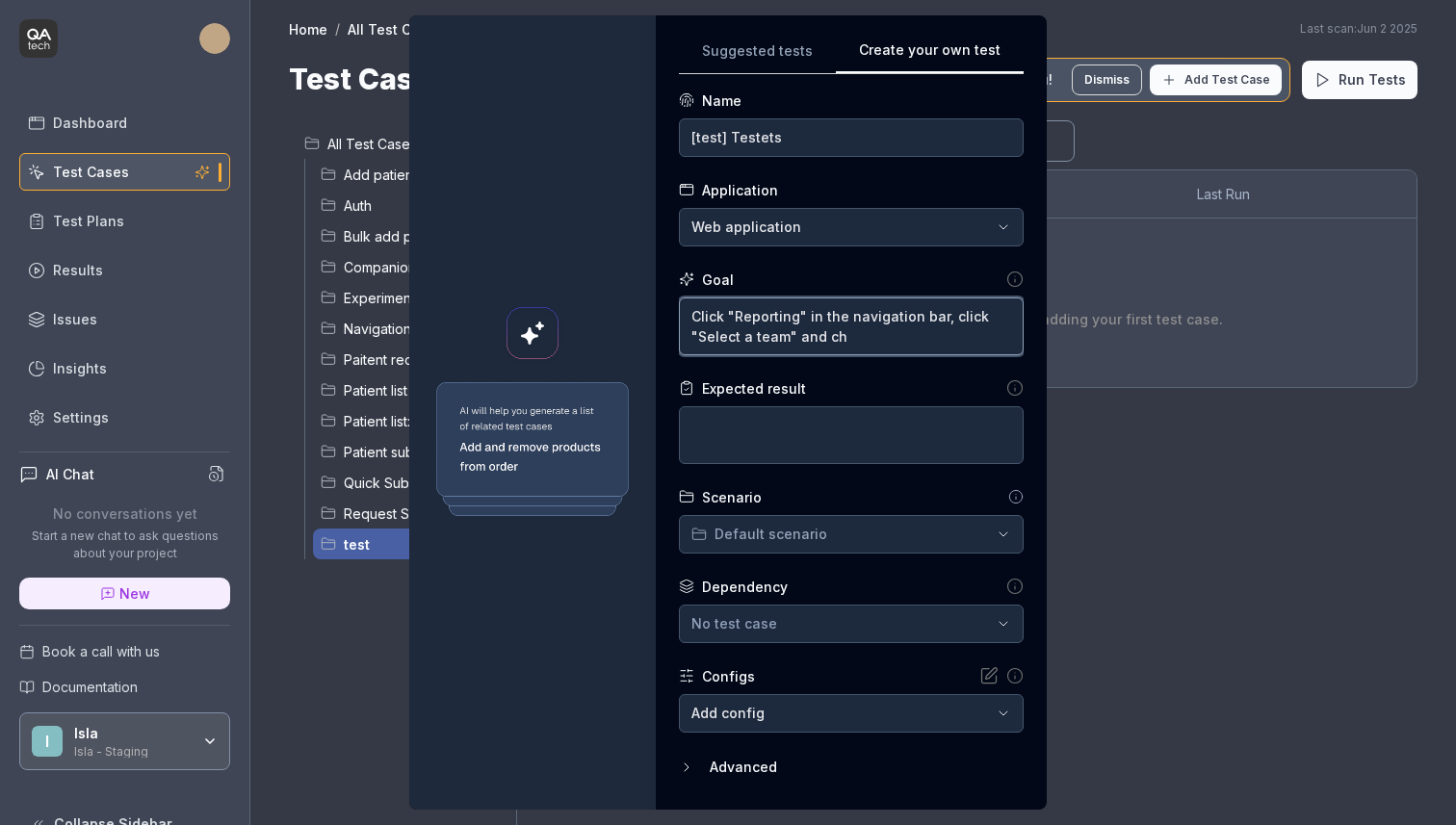 type on "*" 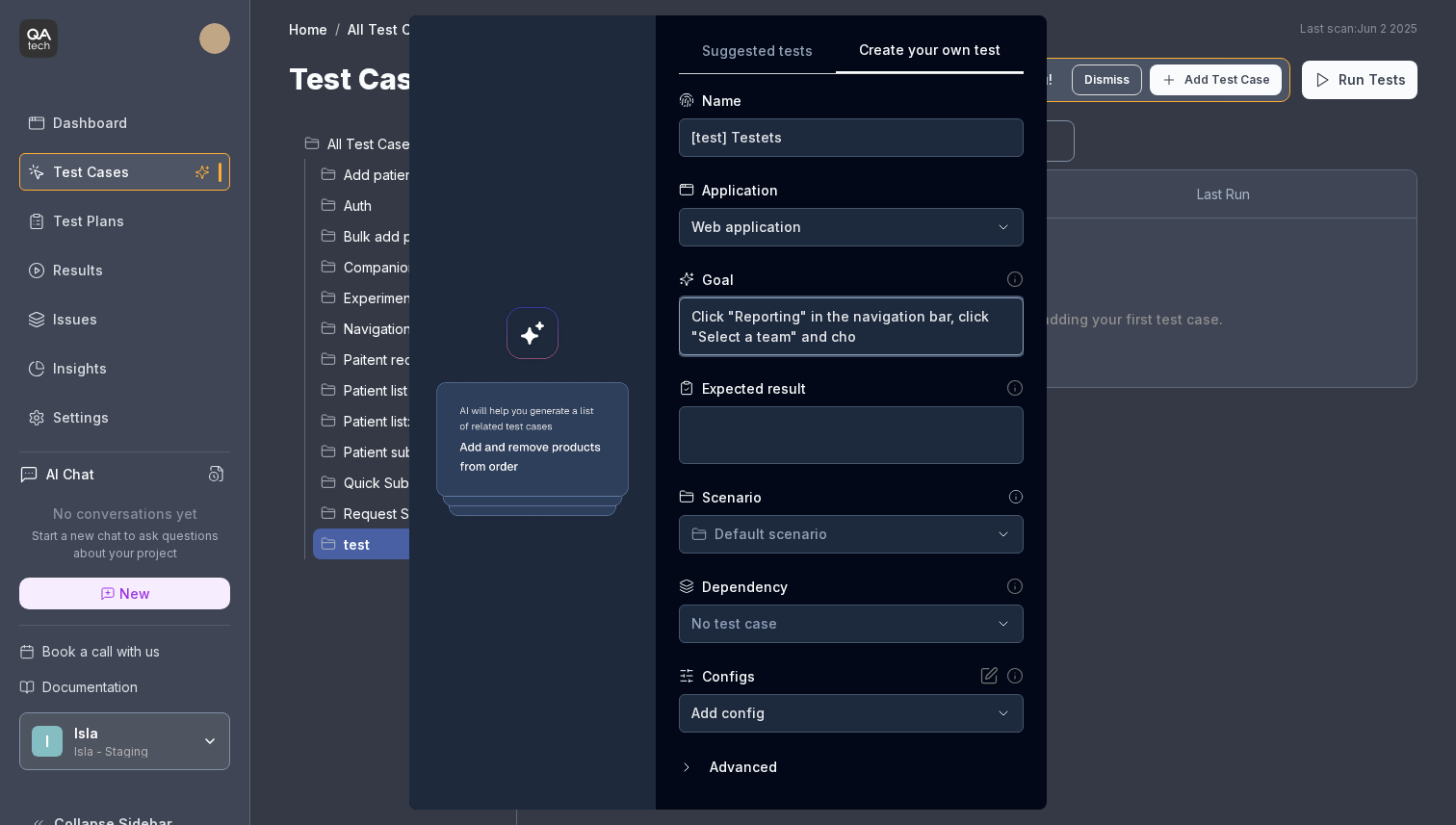 type on "*" 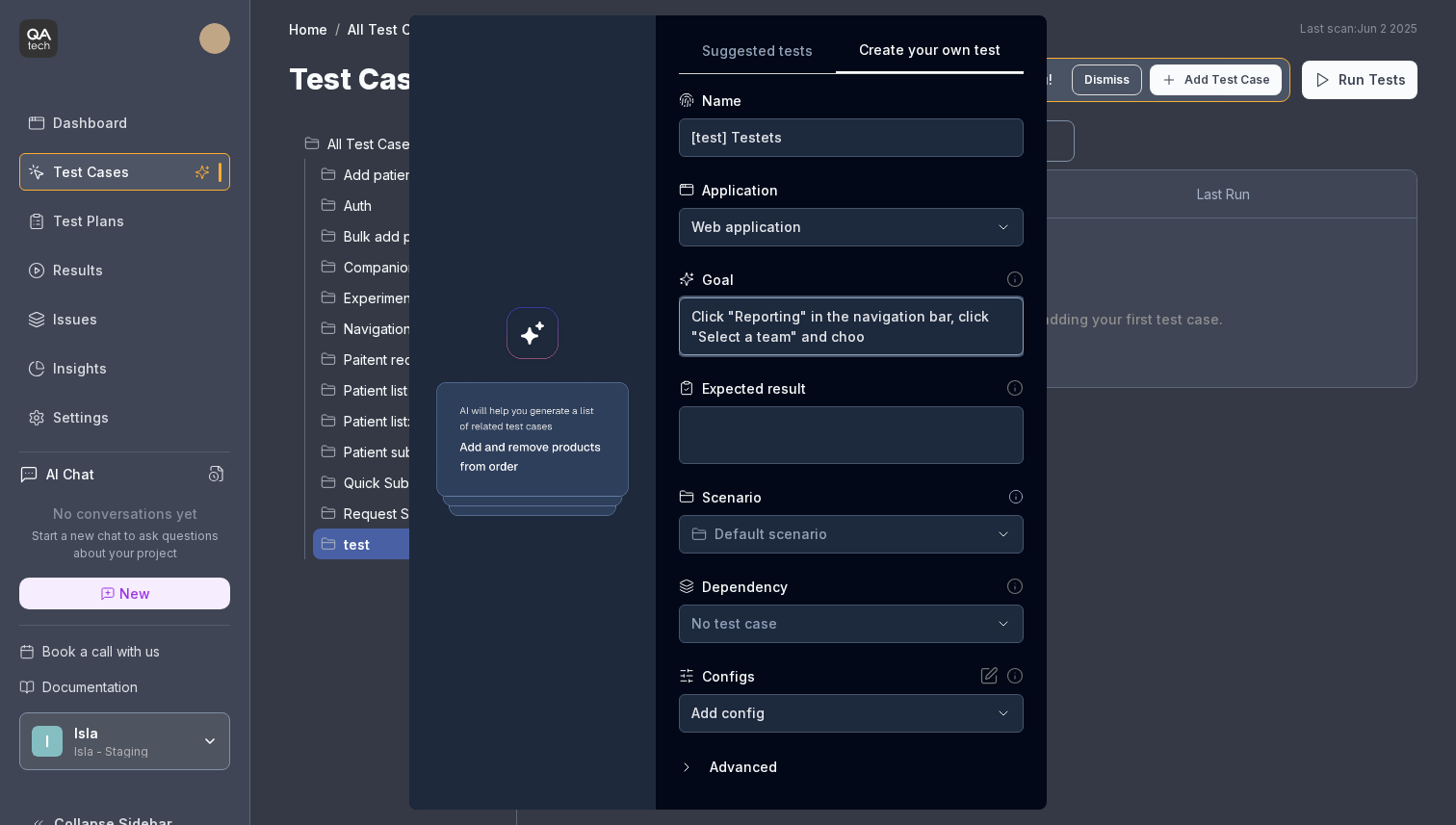 type on "*" 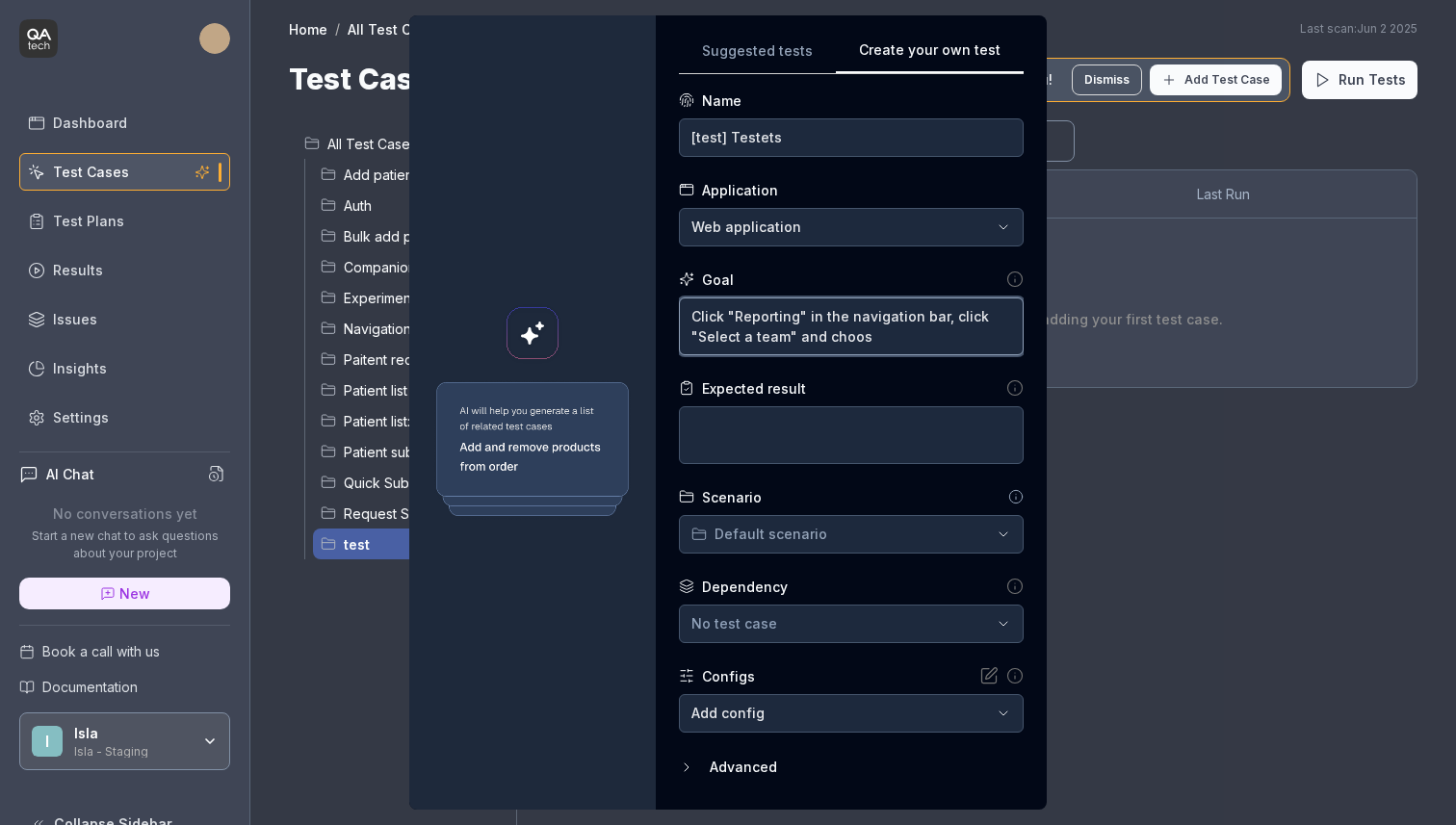type on "*" 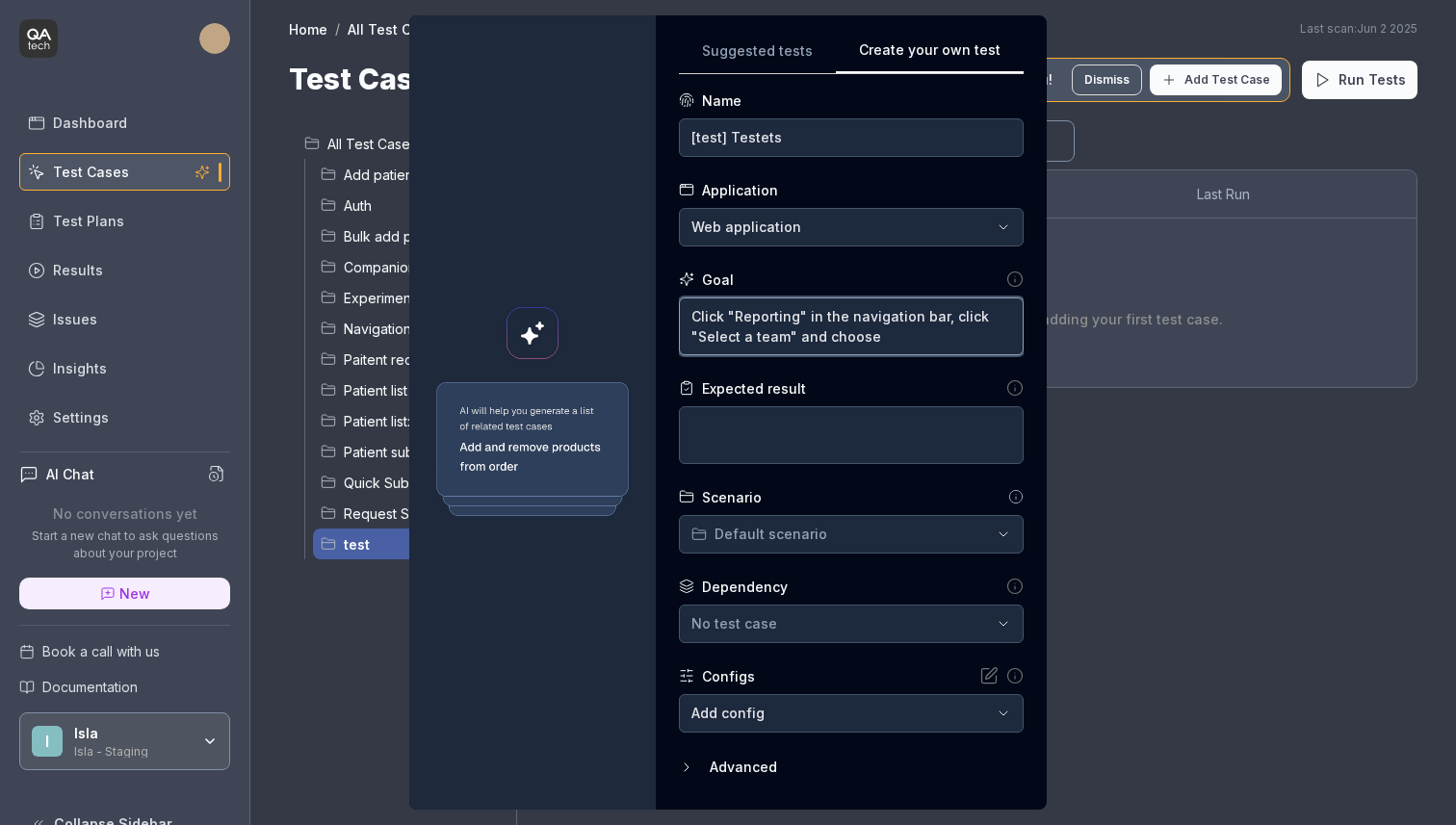 type on "*" 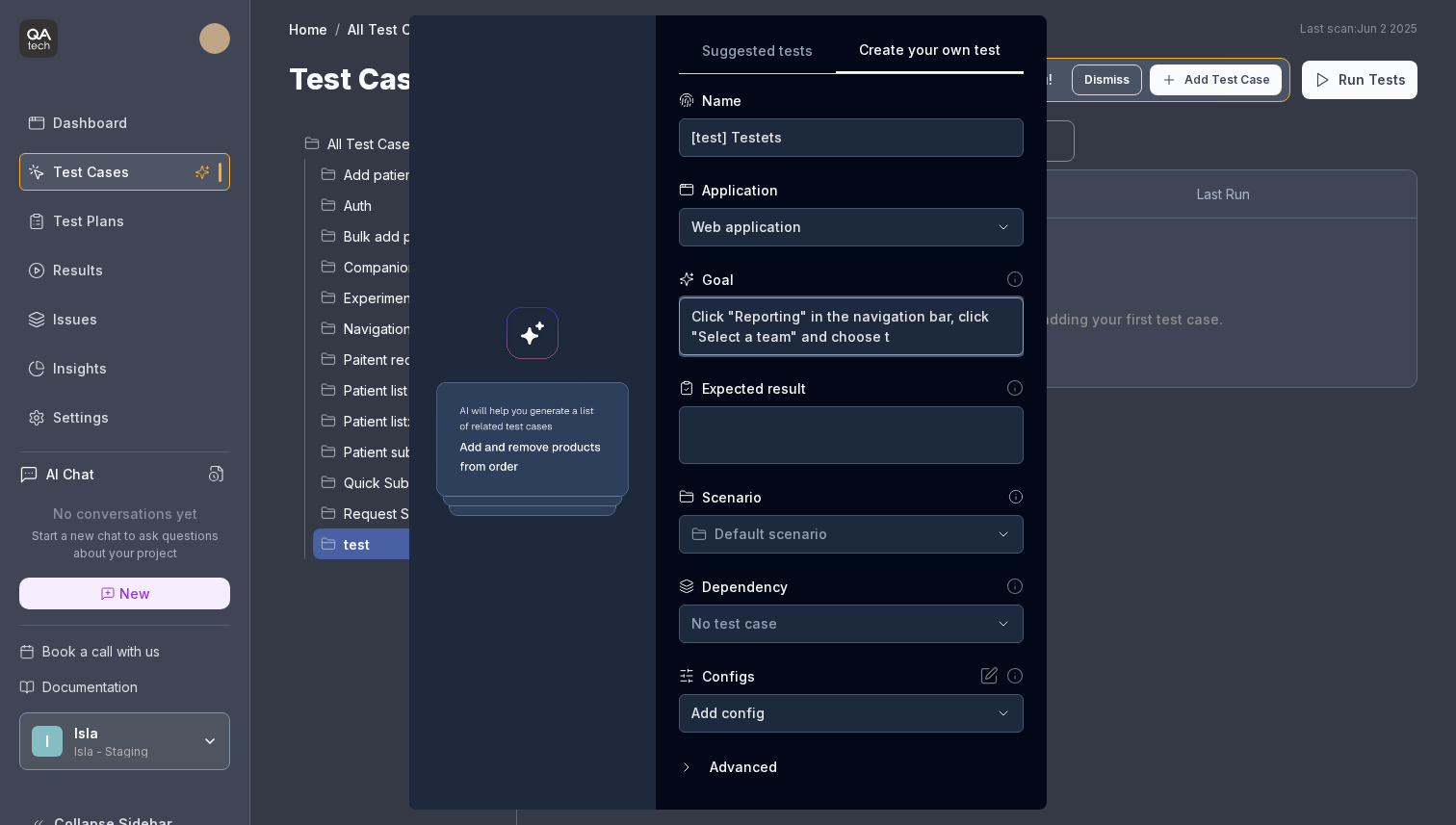 type on "Click "Reporting" in the navigation bar, click "Select a team" and choose th" 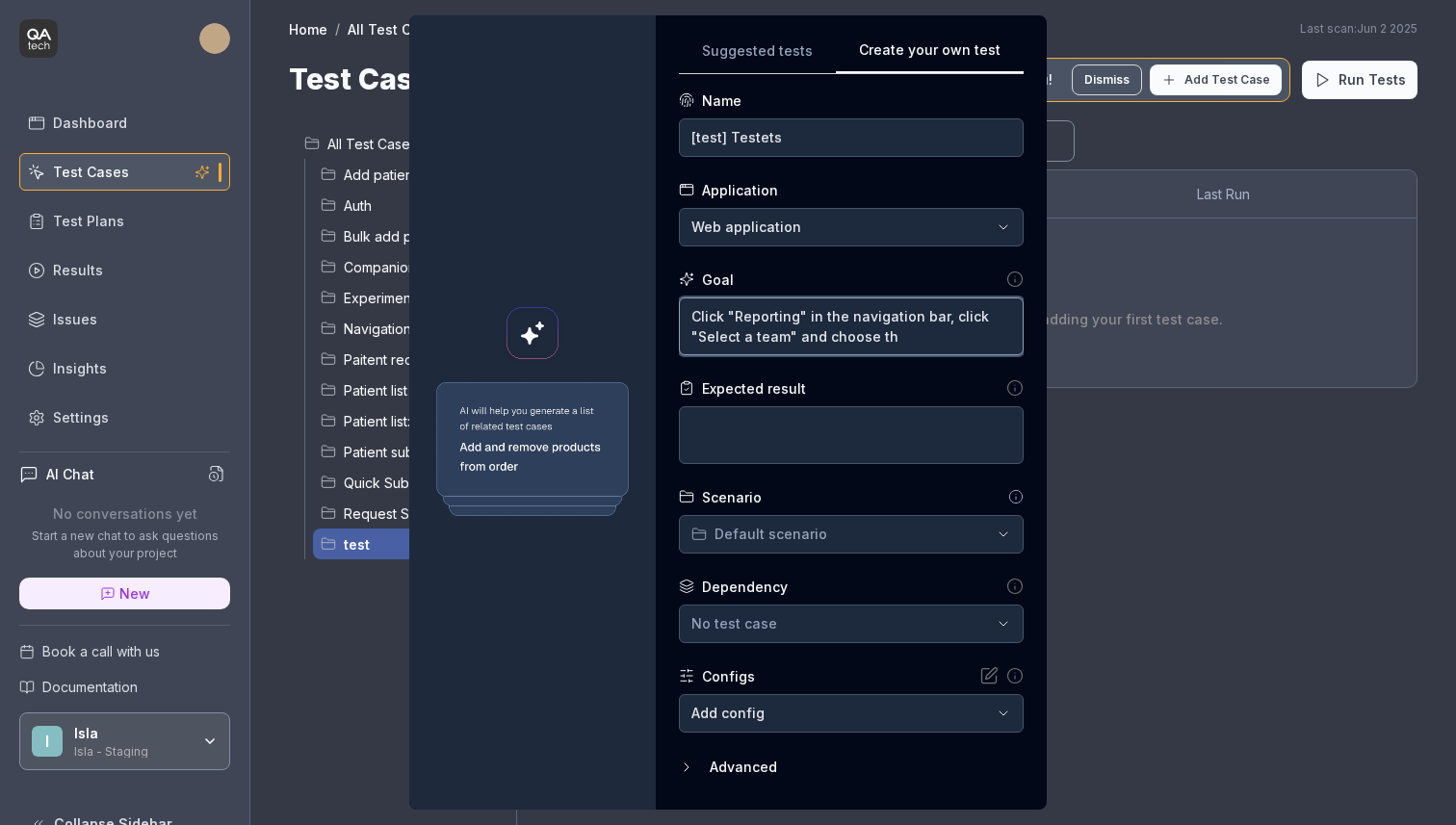 type on "*" 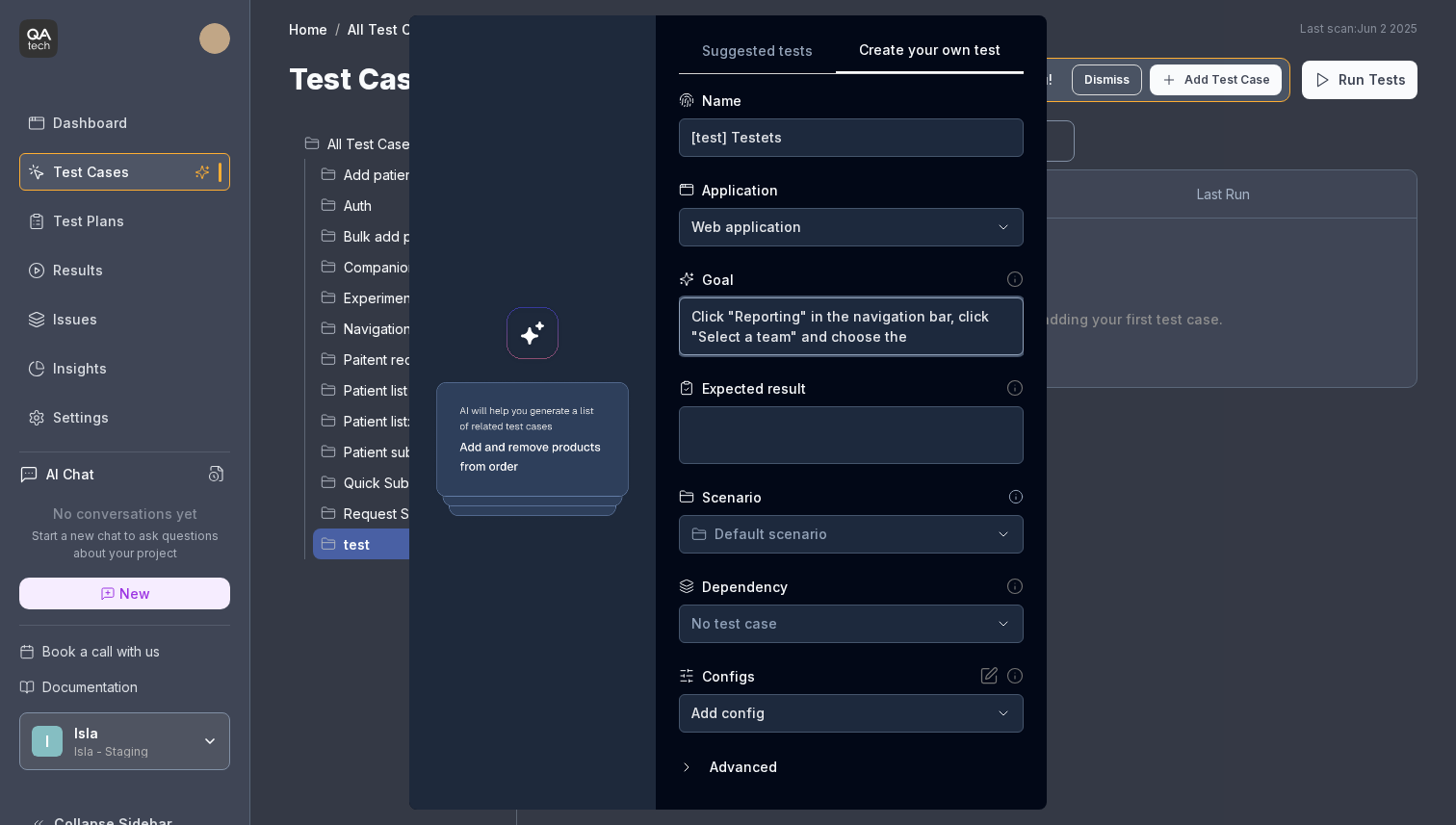 type on "*" 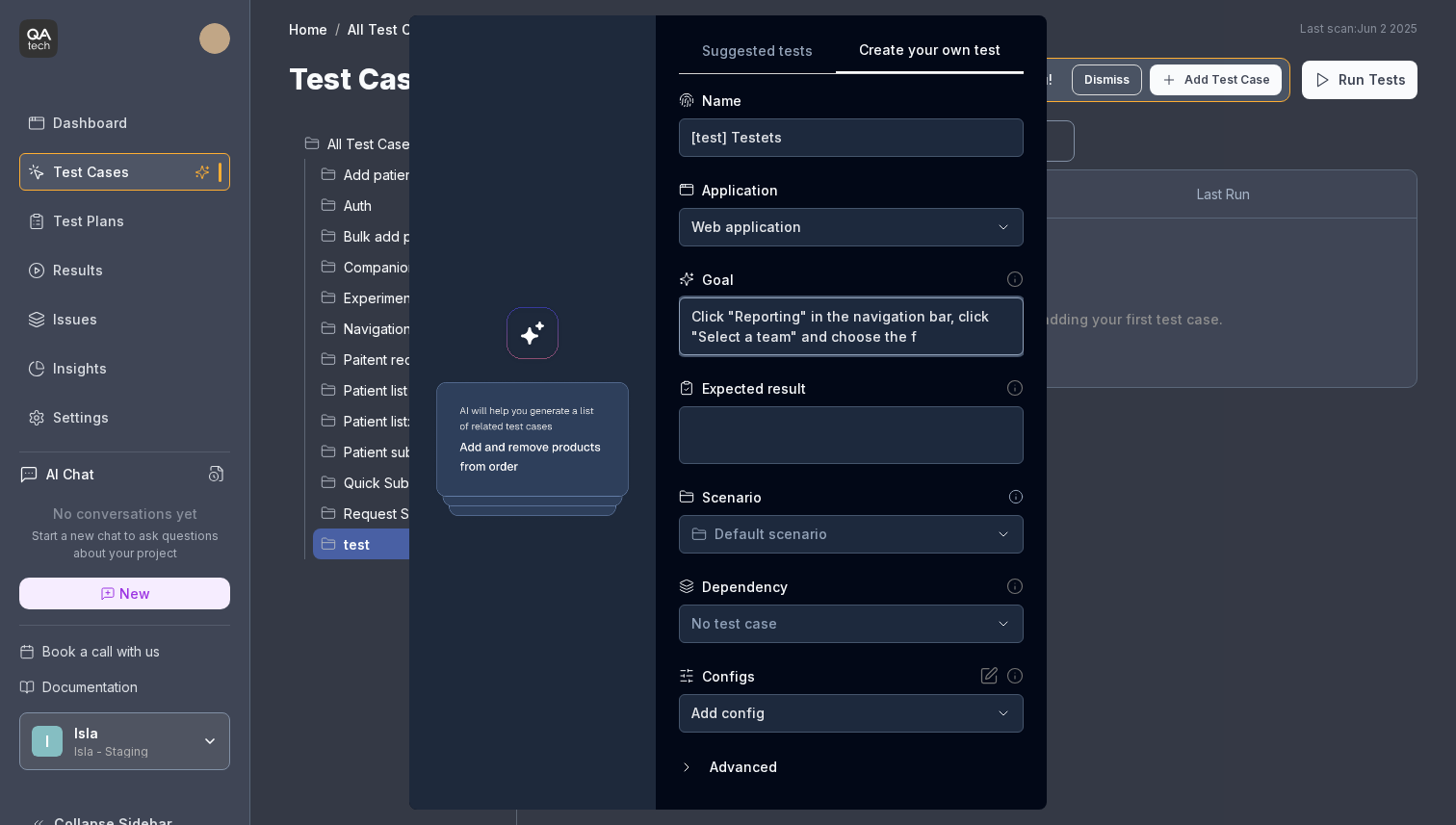 type on "*" 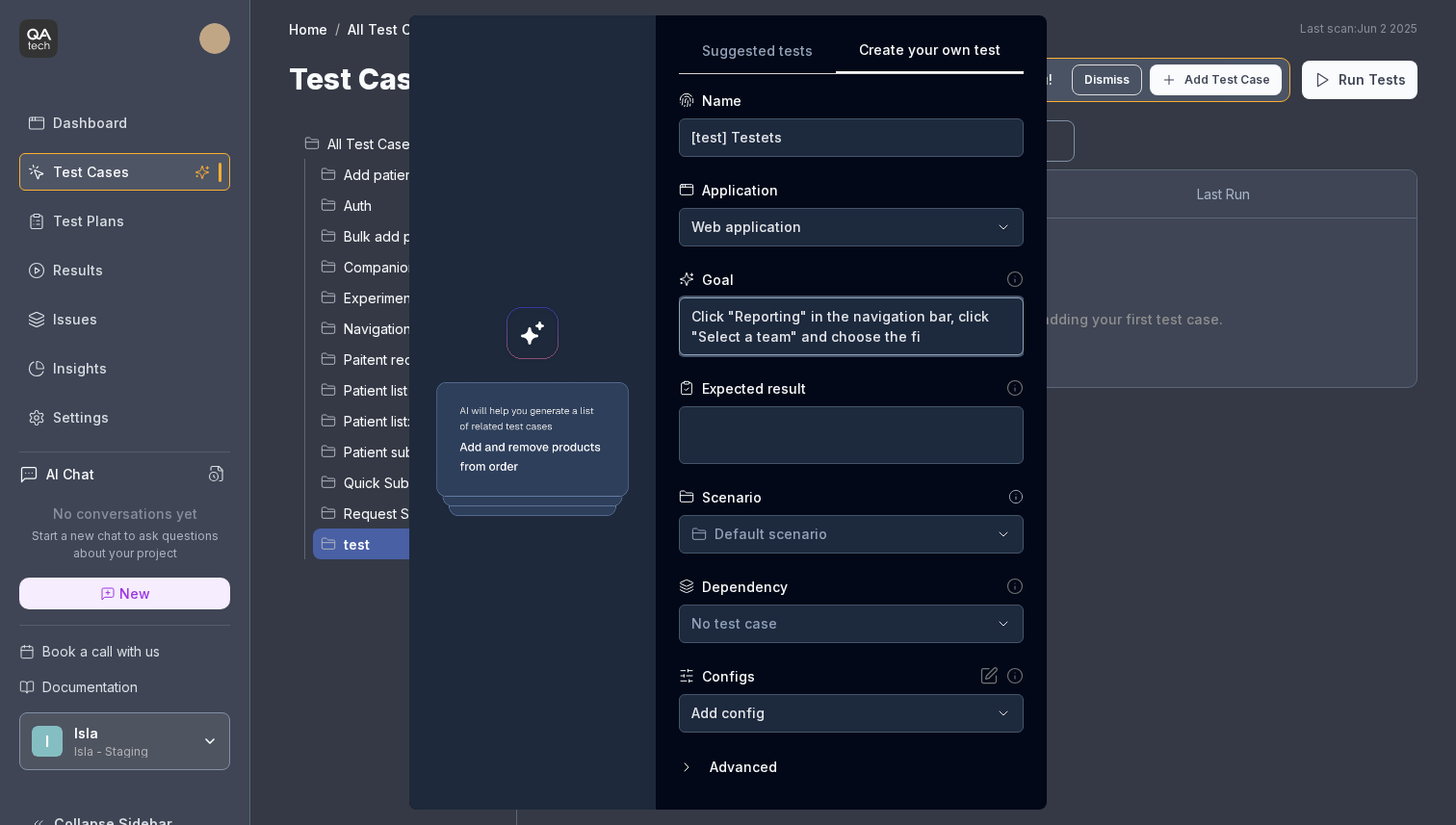 type on "*" 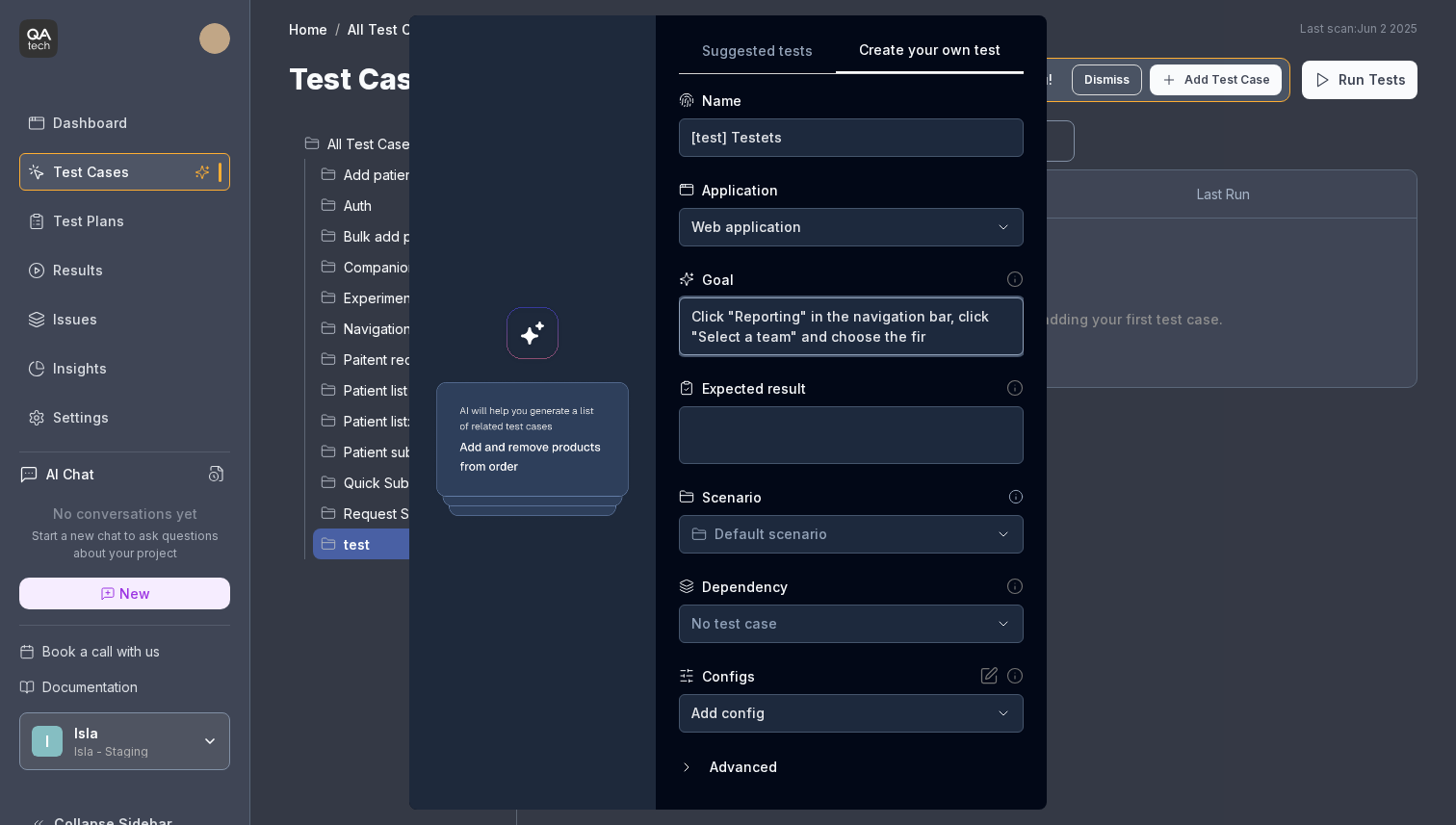 type on "*" 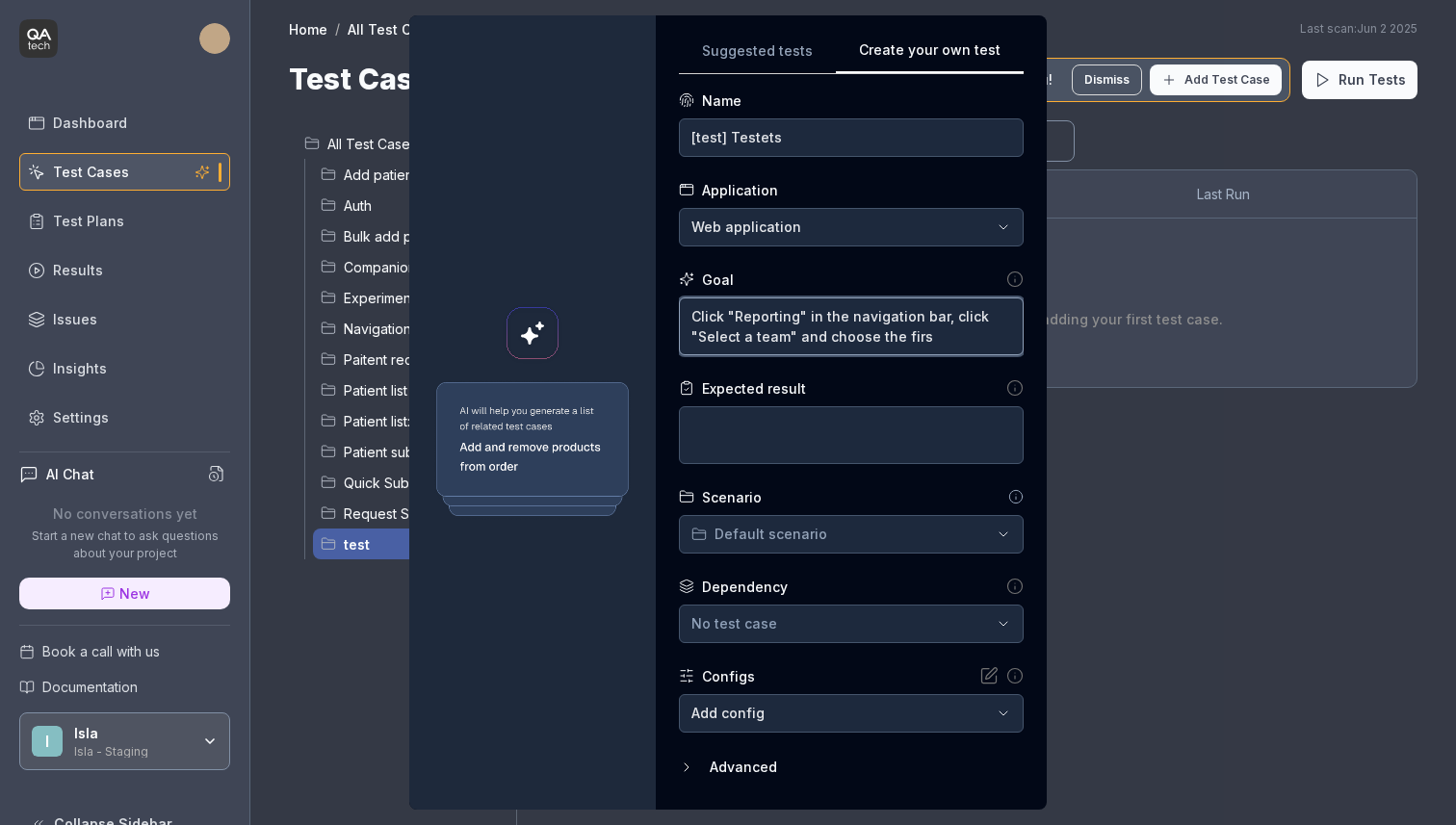type on "*" 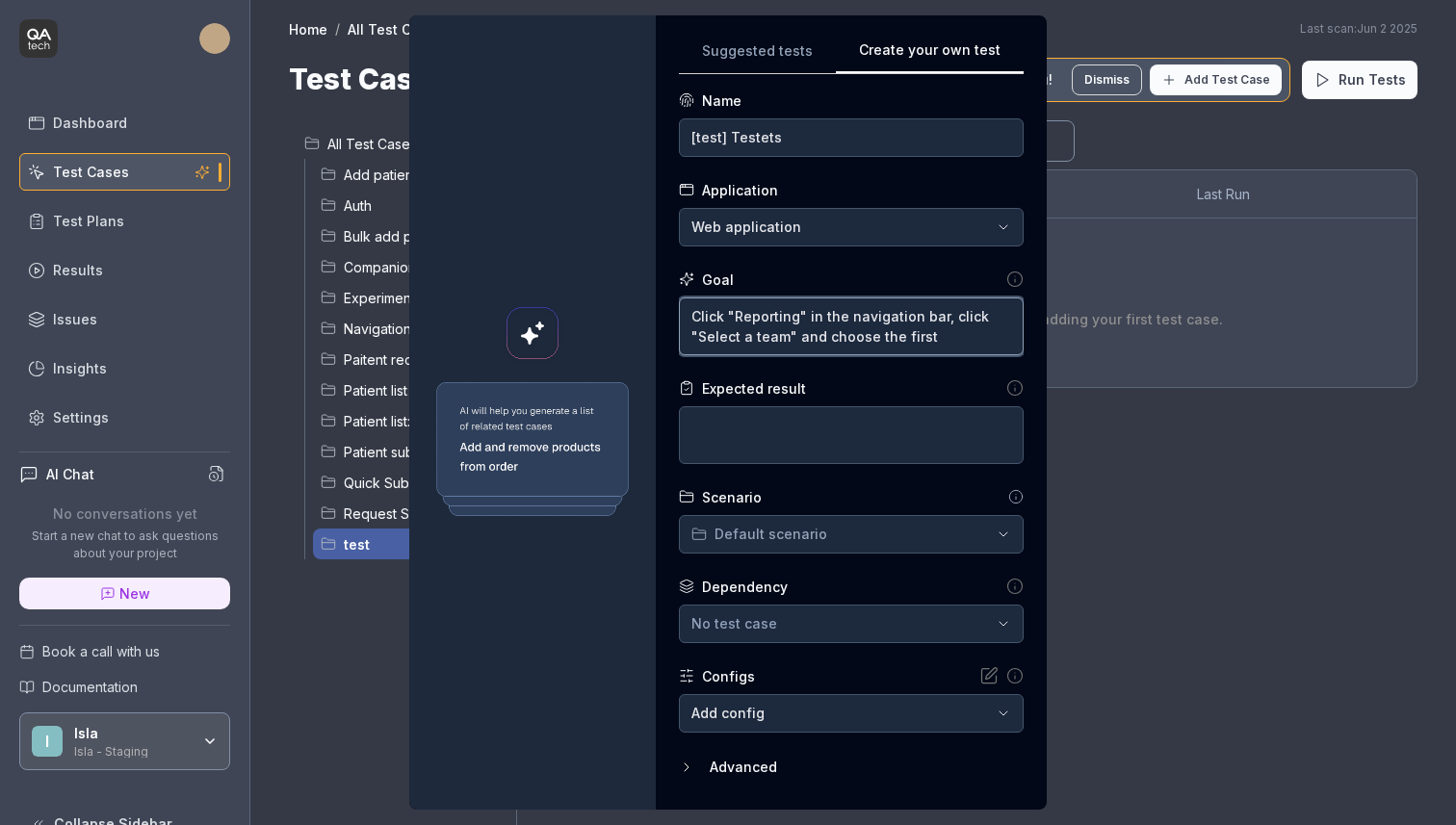 type on "*" 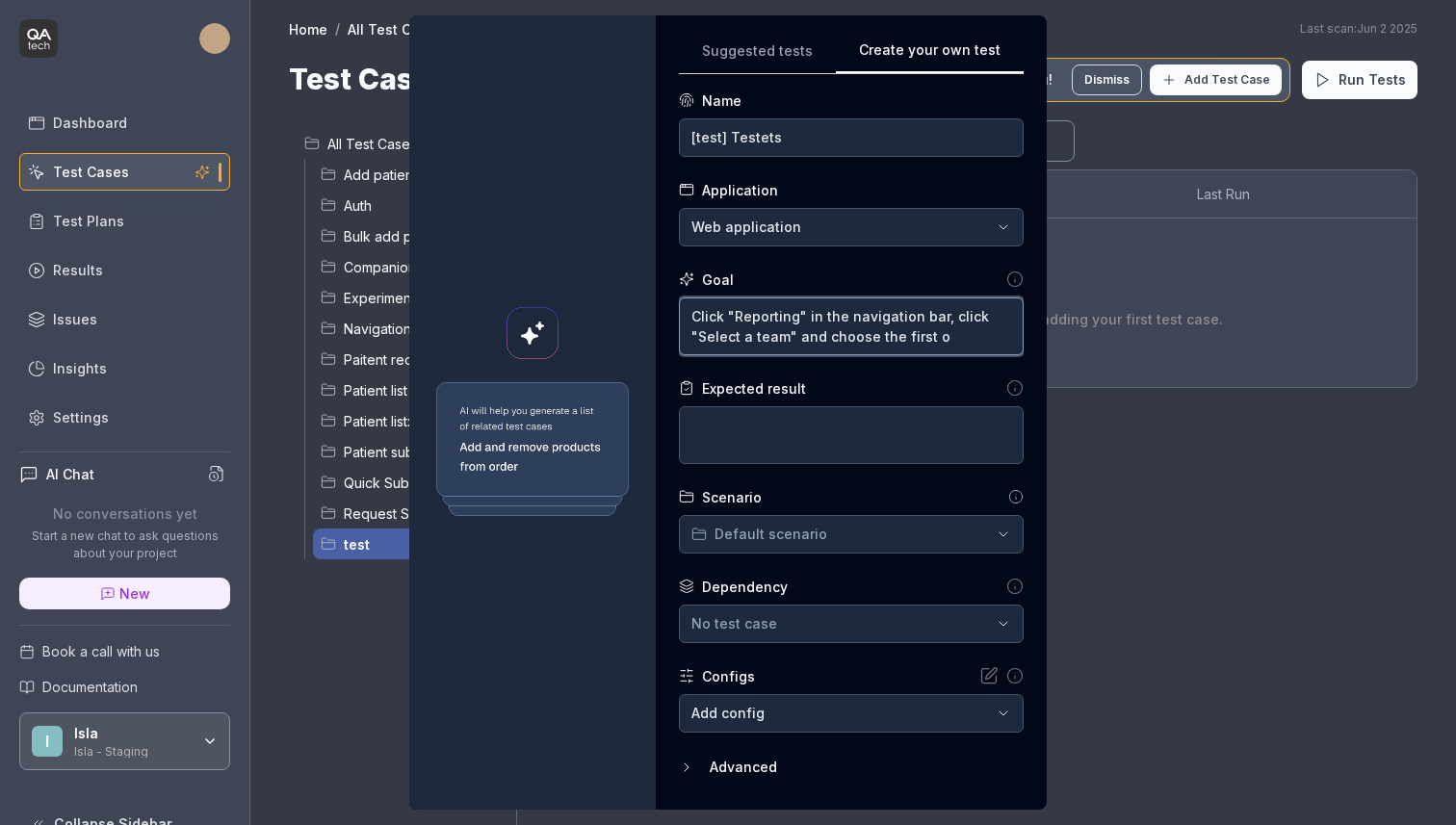 type on "*" 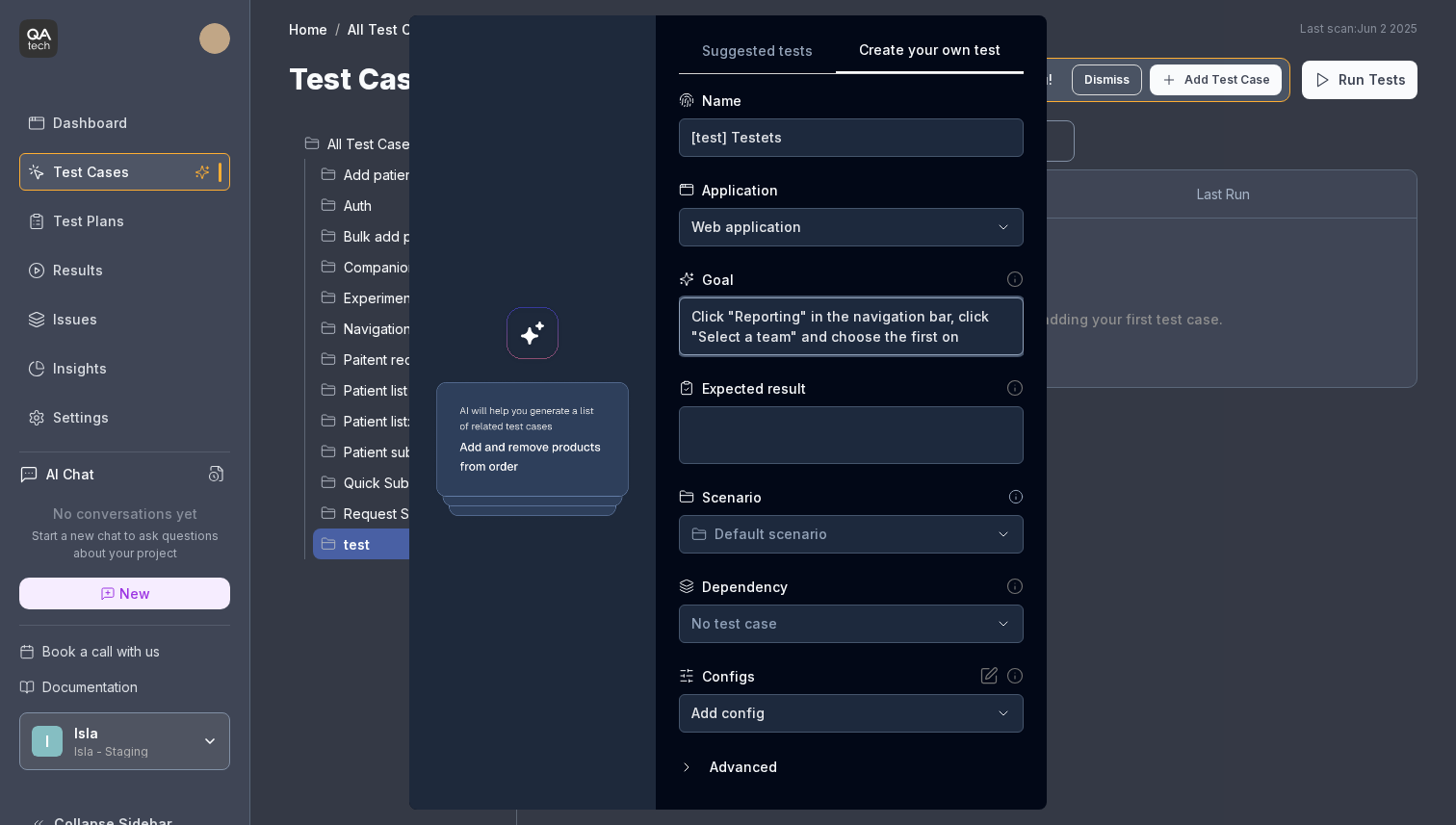 type on "*" 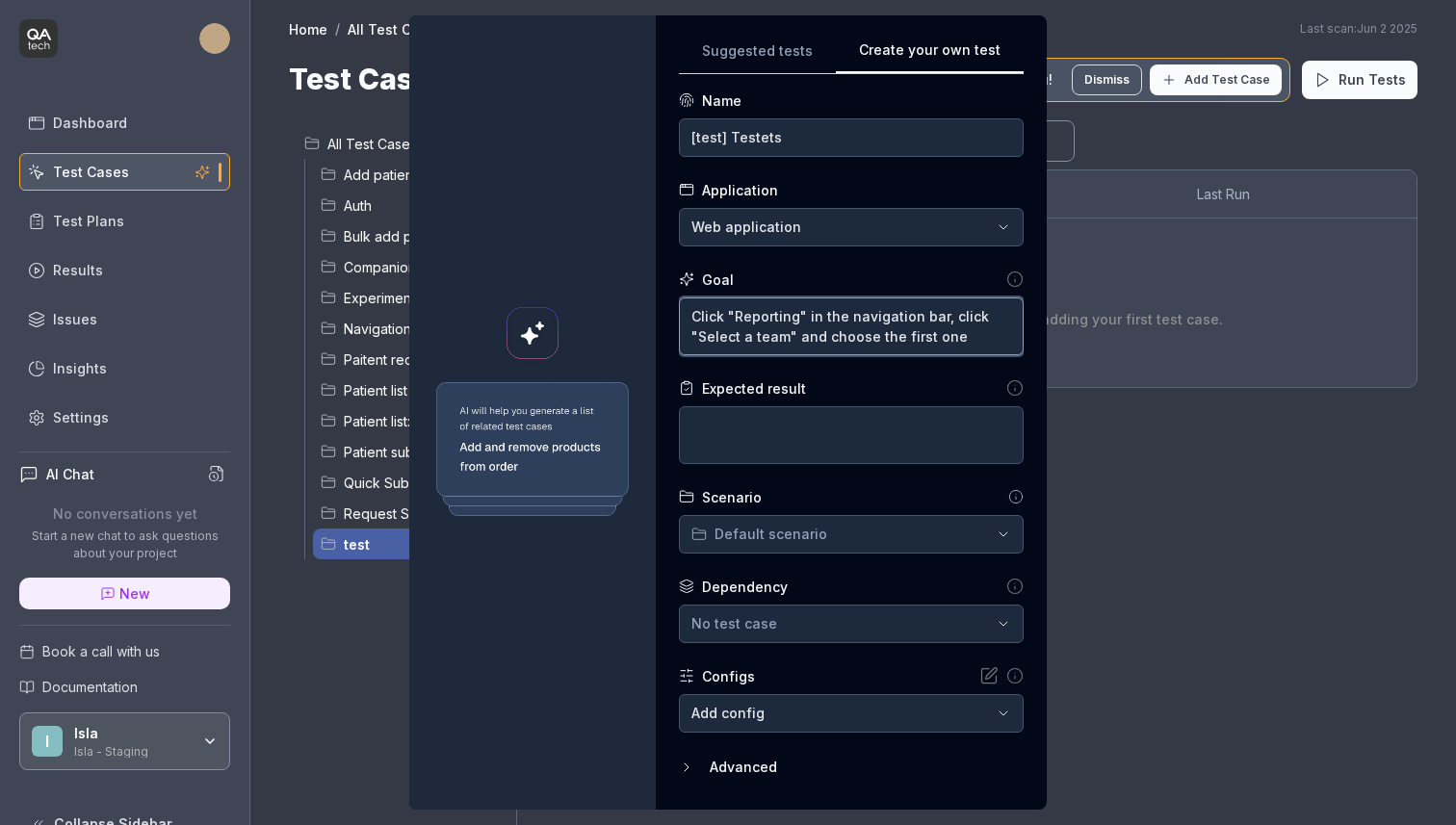 type on "Click "Reporting" in the navigation bar, click "Select a team" and choose the first one" 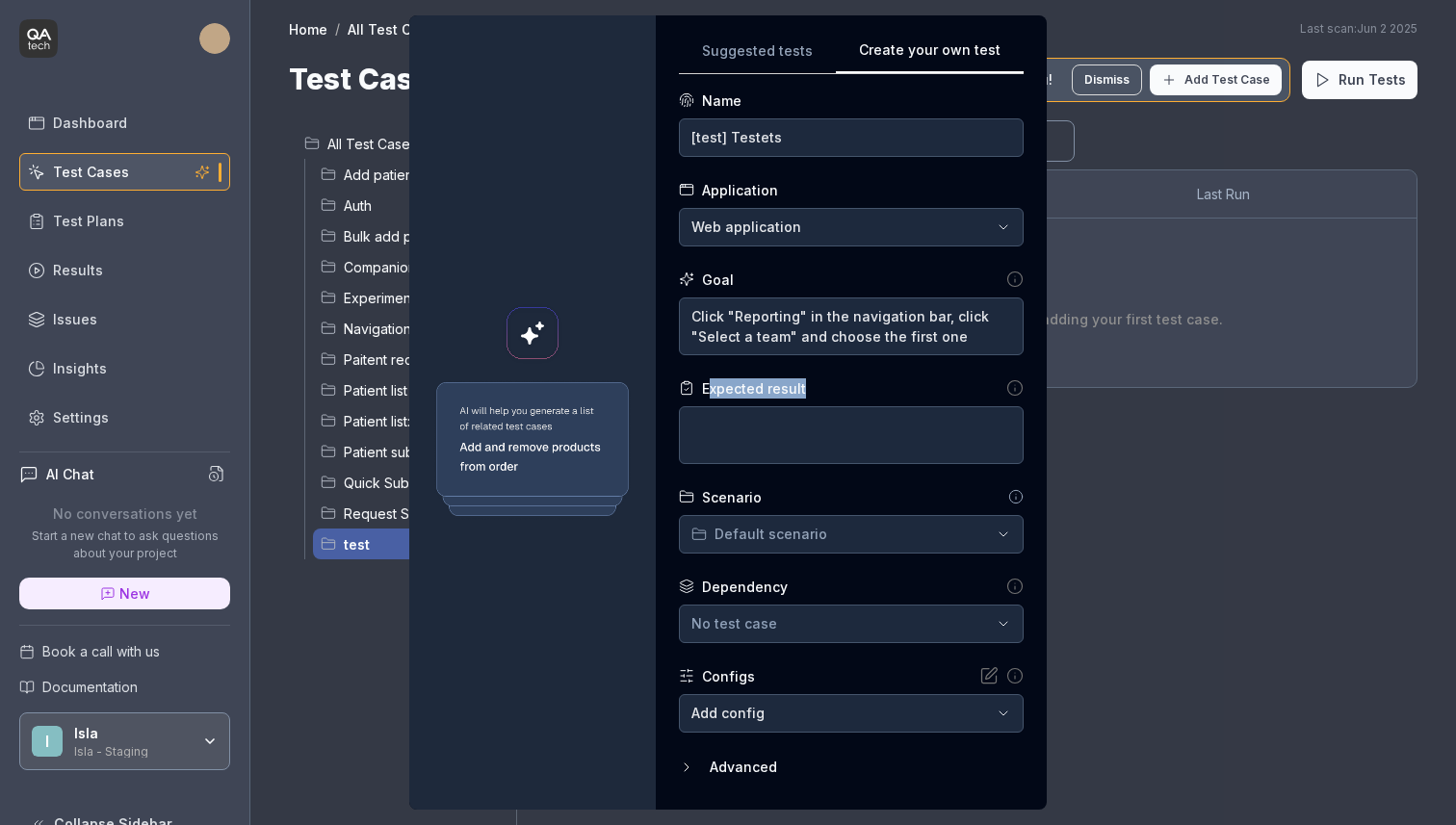 drag, startPoint x: 701, startPoint y: 385, endPoint x: 800, endPoint y: 387, distance: 99.0202 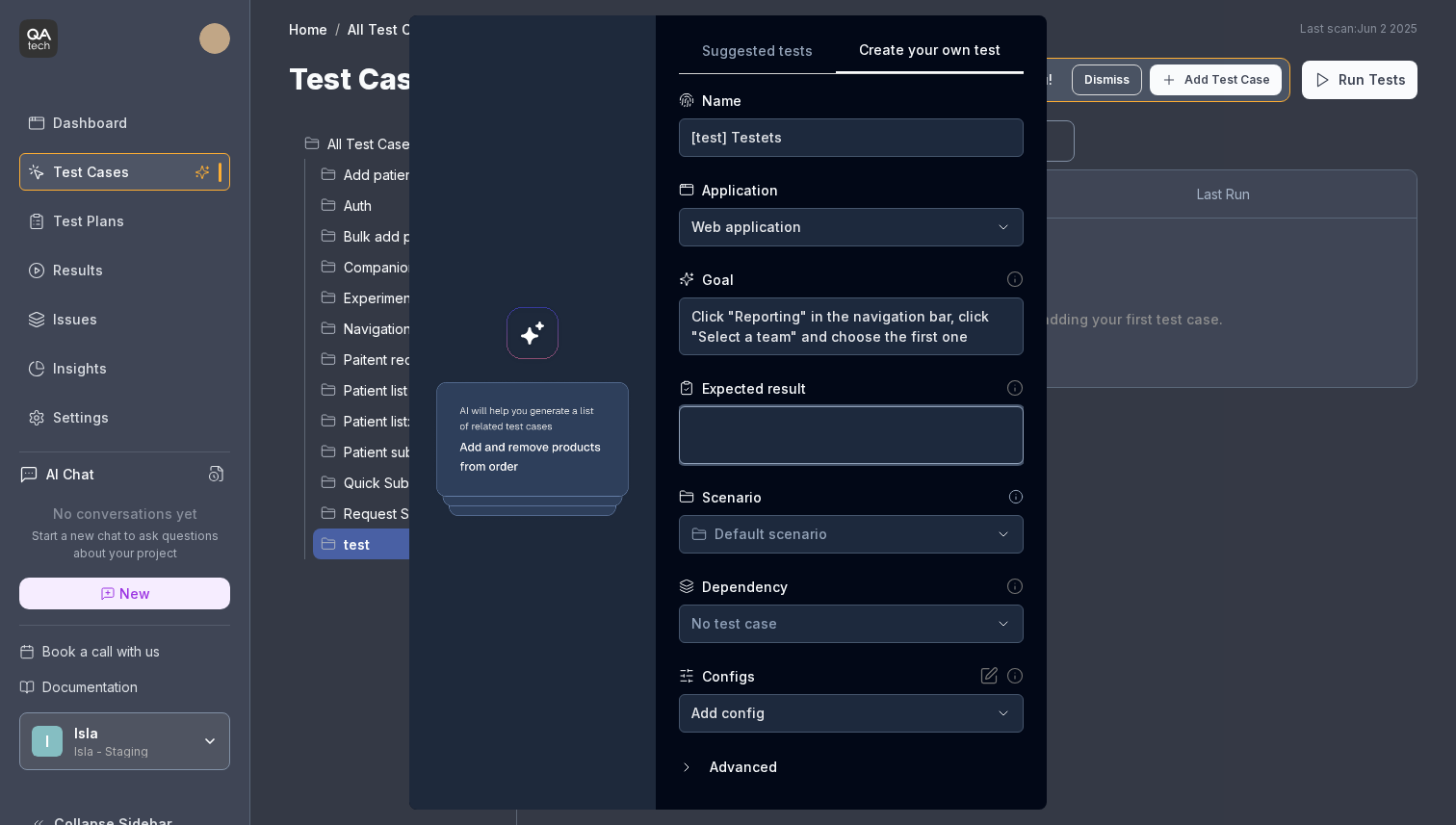click at bounding box center [851, 435] 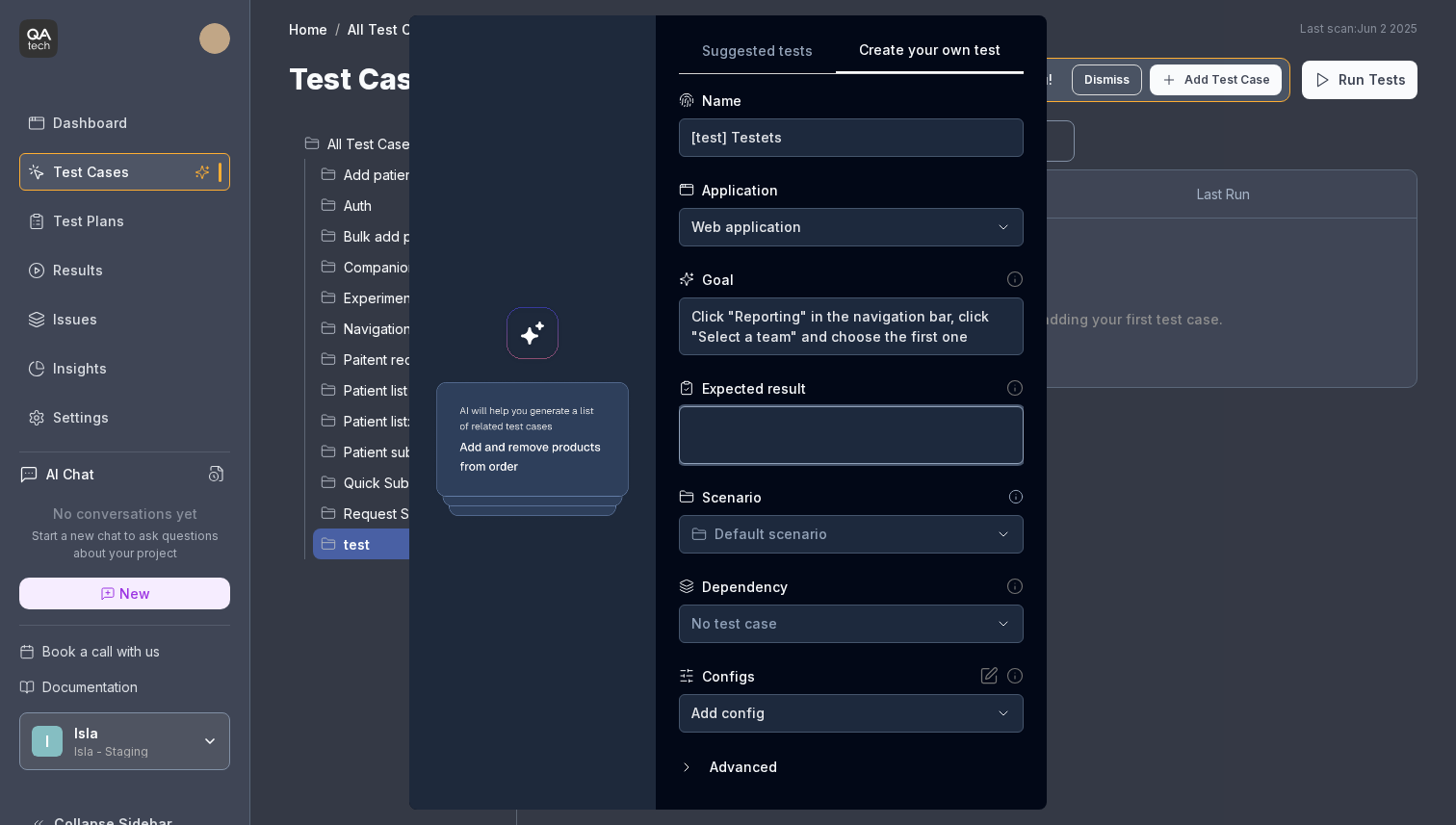 type on "*" 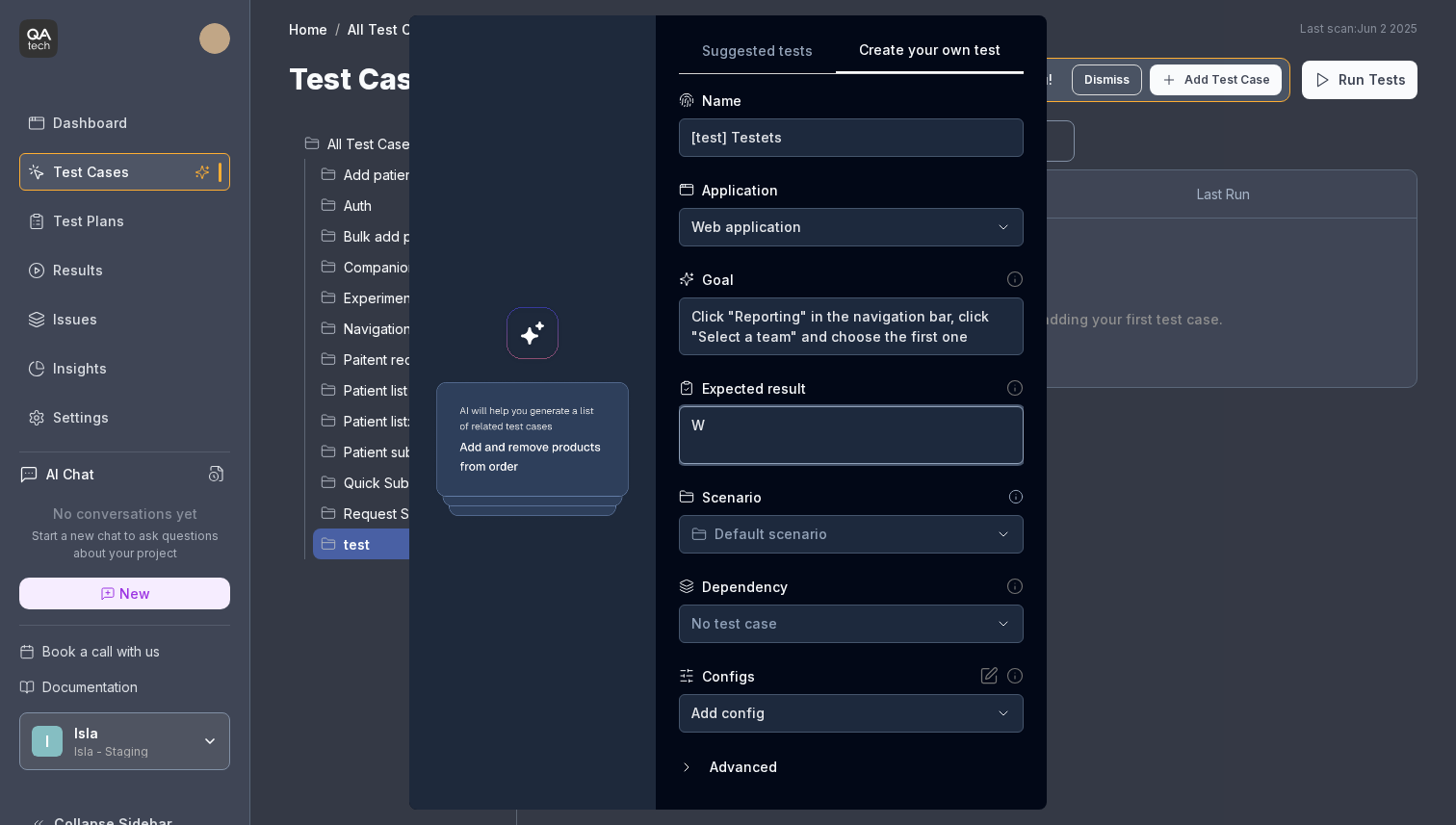 type on "*" 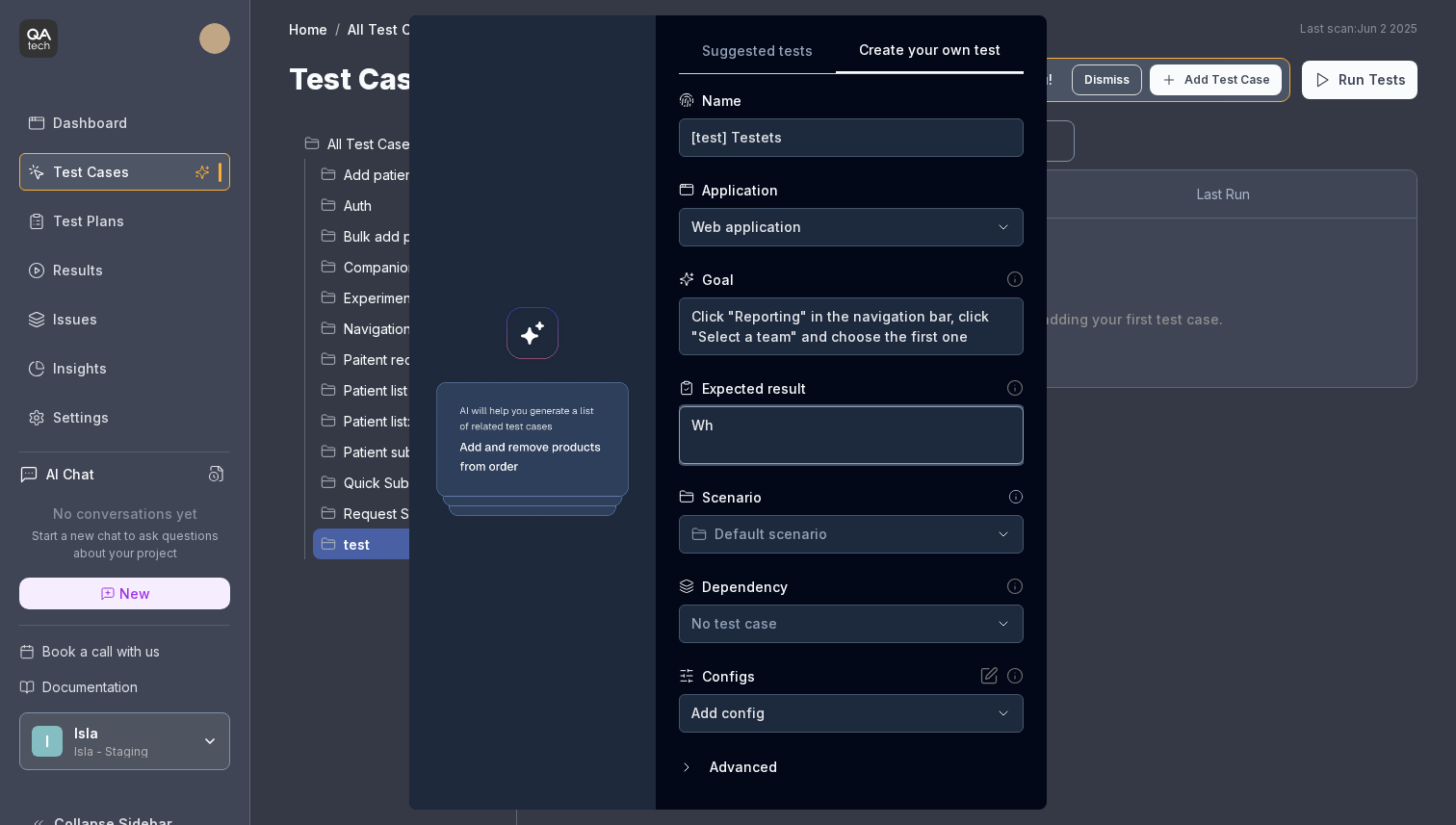 type 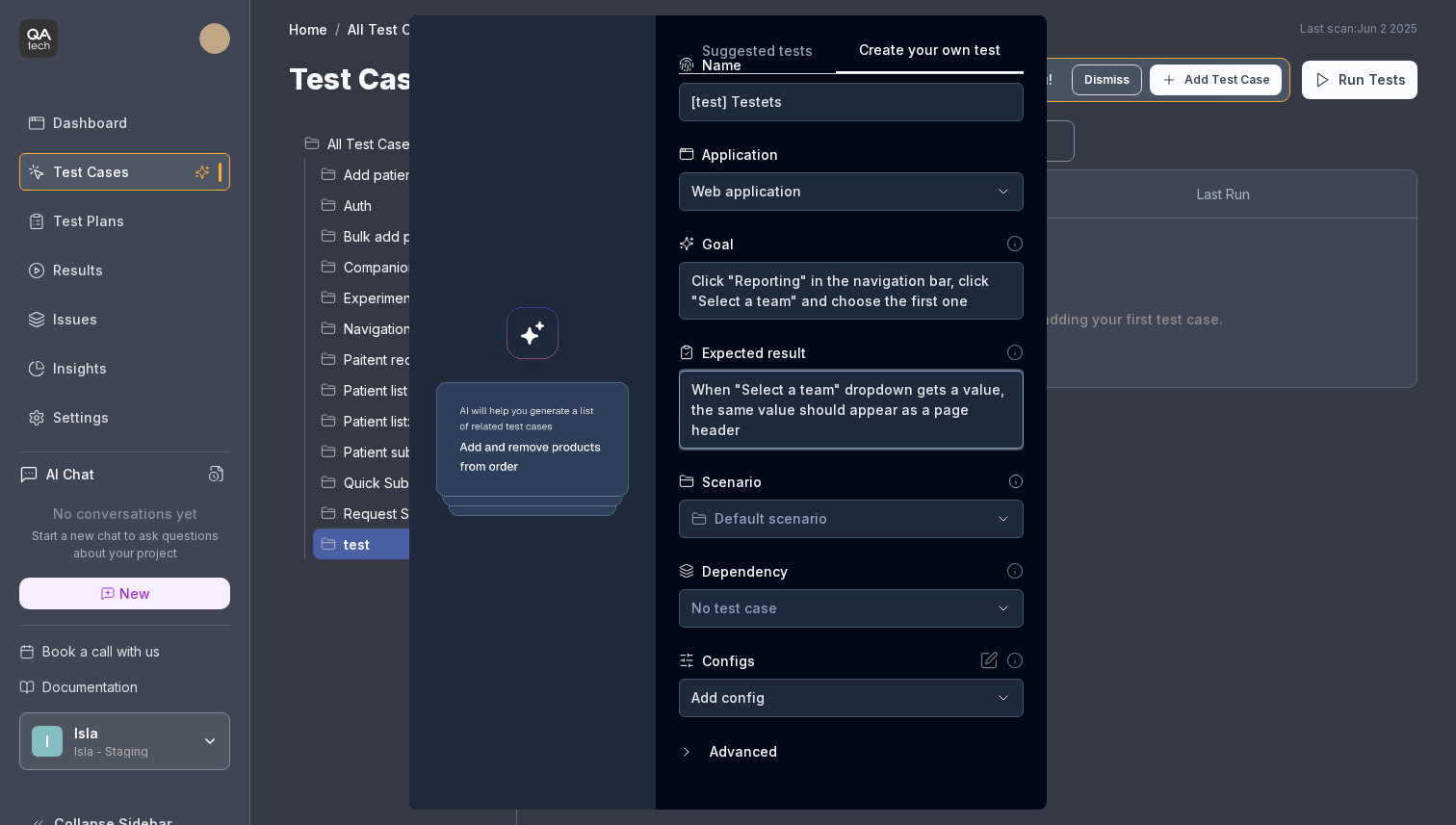 scroll, scrollTop: 80, scrollLeft: 0, axis: vertical 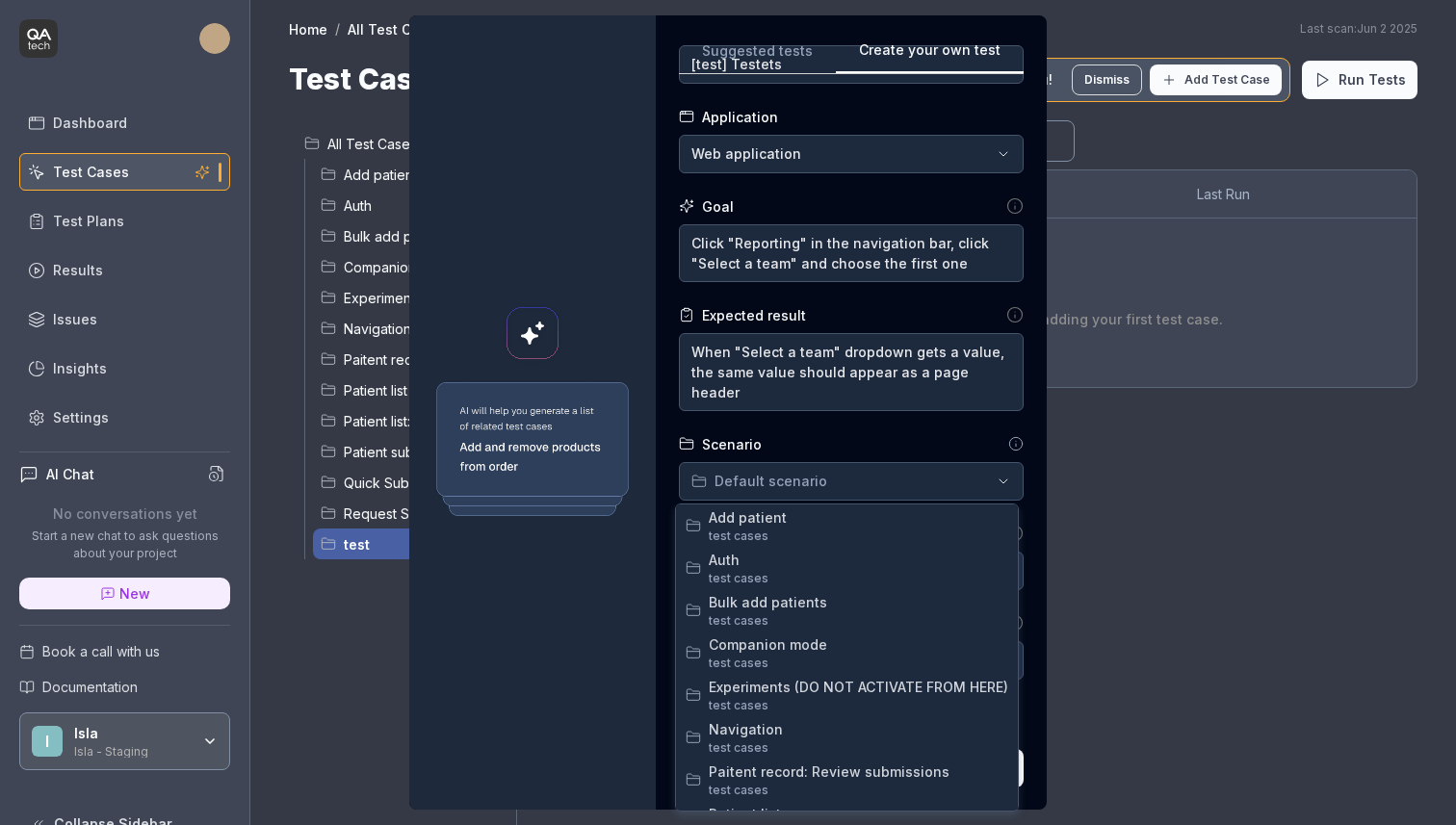 click on "**********" at bounding box center [728, 412] 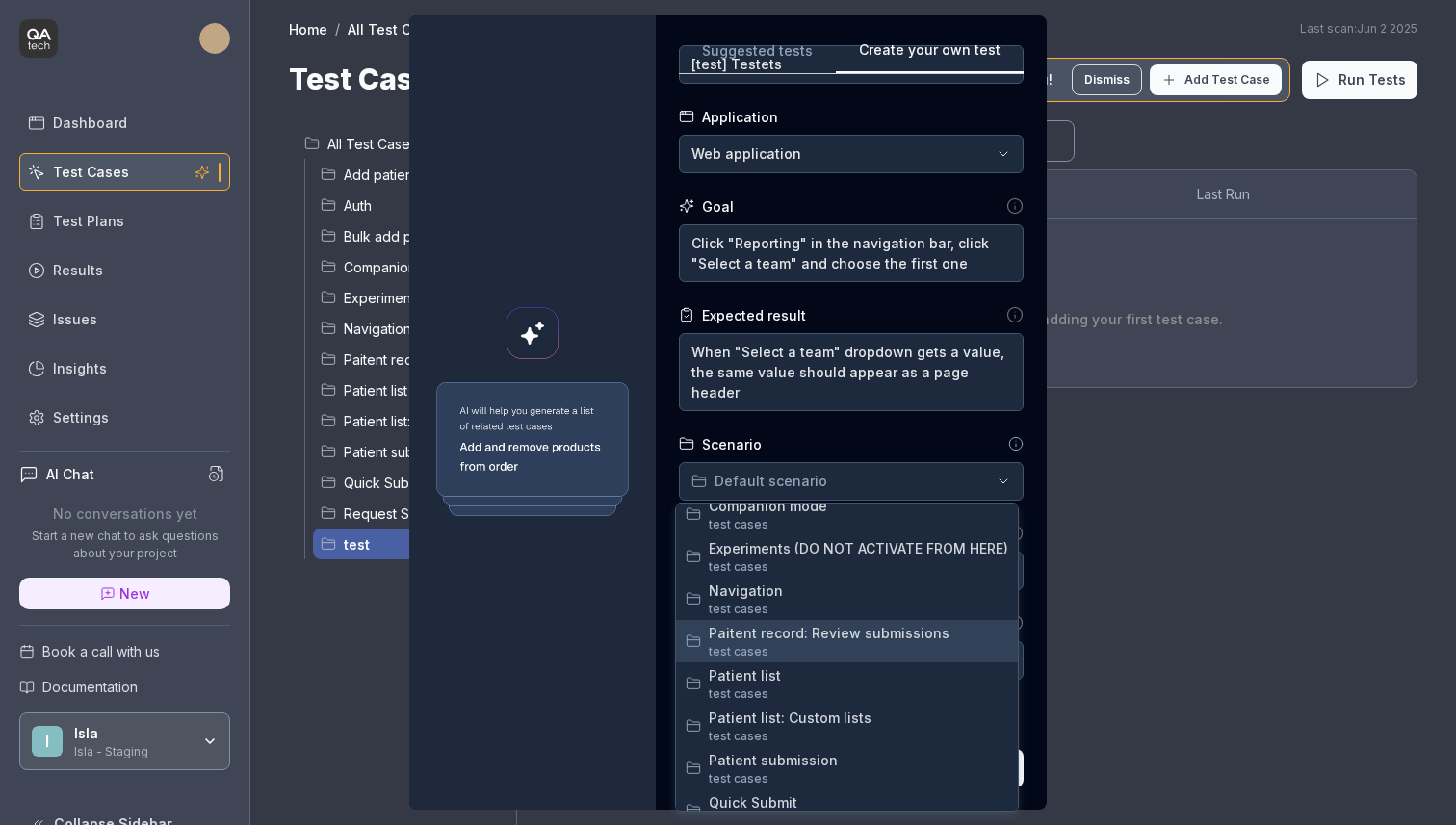 scroll, scrollTop: 176, scrollLeft: 0, axis: vertical 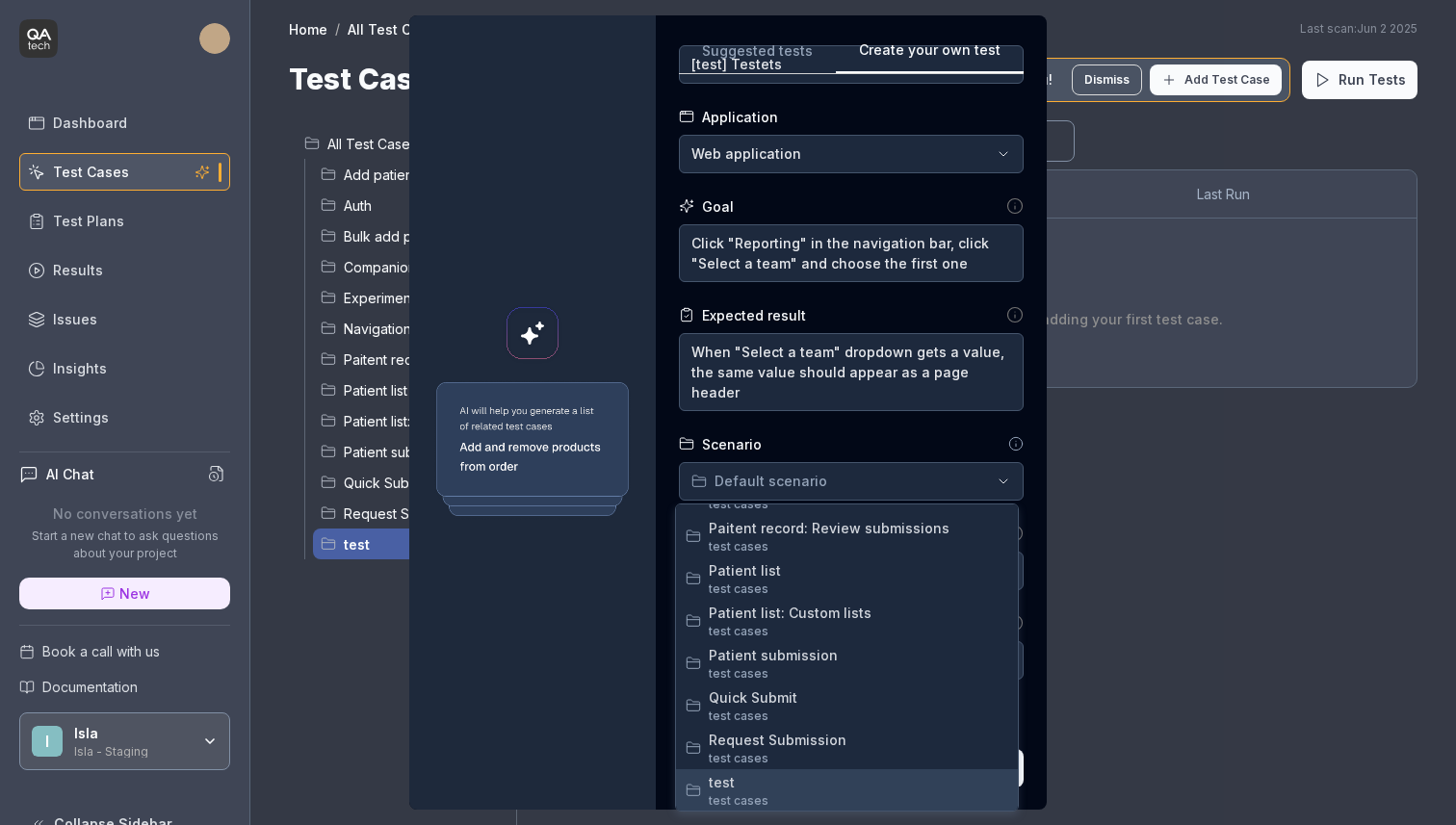 click on "test" at bounding box center (858, 782) 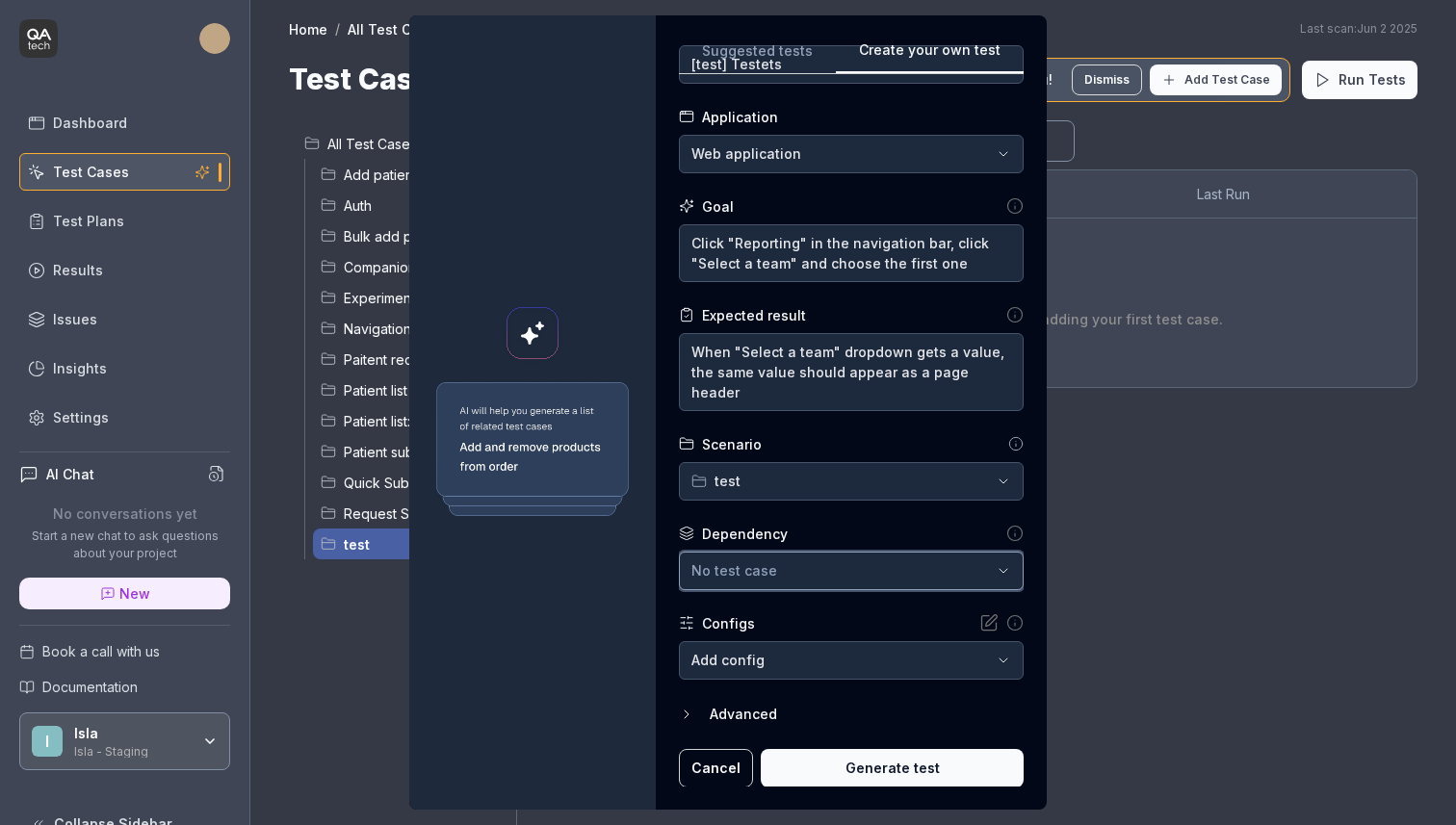 click on "No test case" at bounding box center (842, 570) 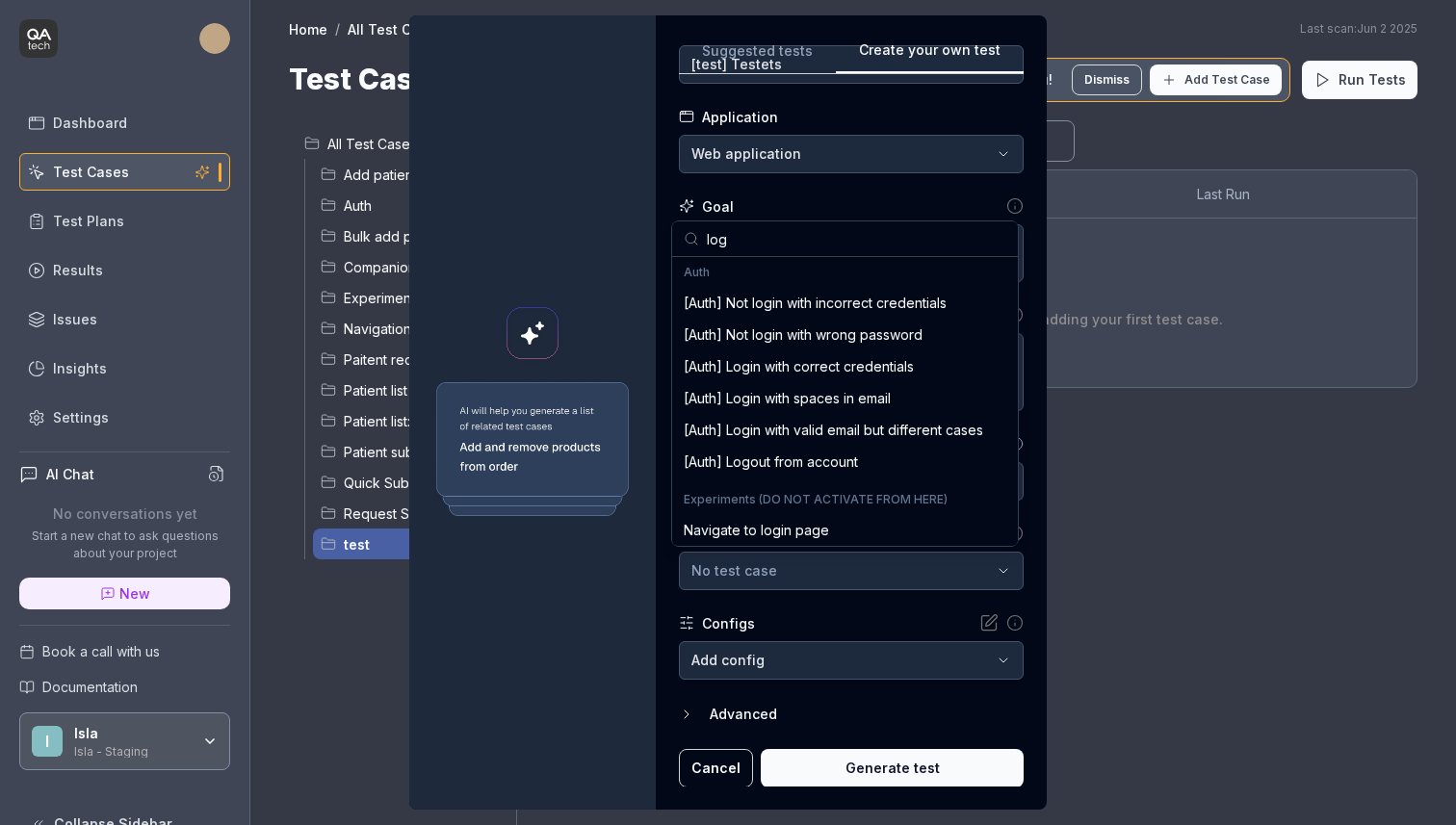 scroll, scrollTop: 70, scrollLeft: 0, axis: vertical 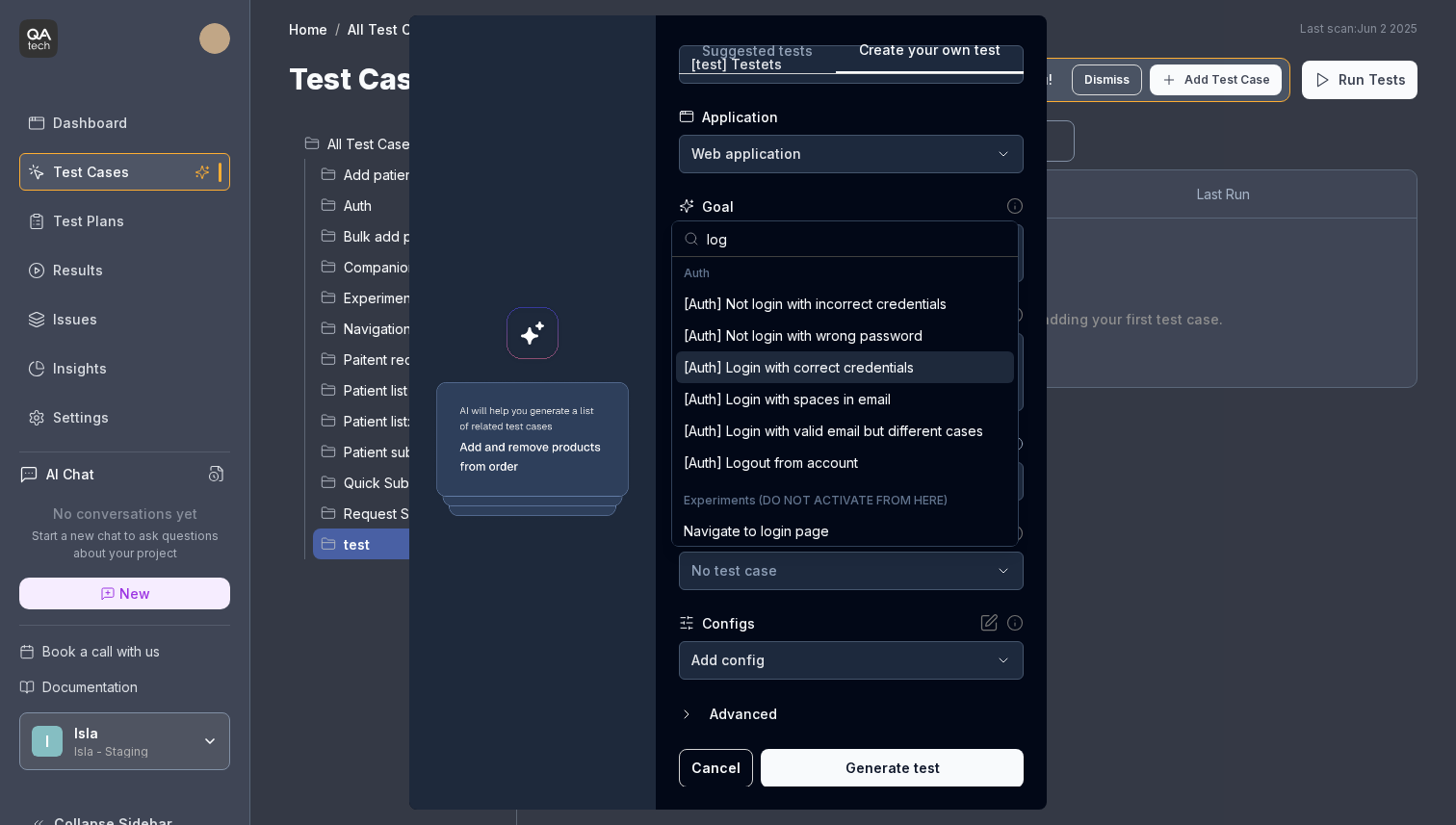 click on "[Auth] Login with correct credentials" at bounding box center [798, 367] 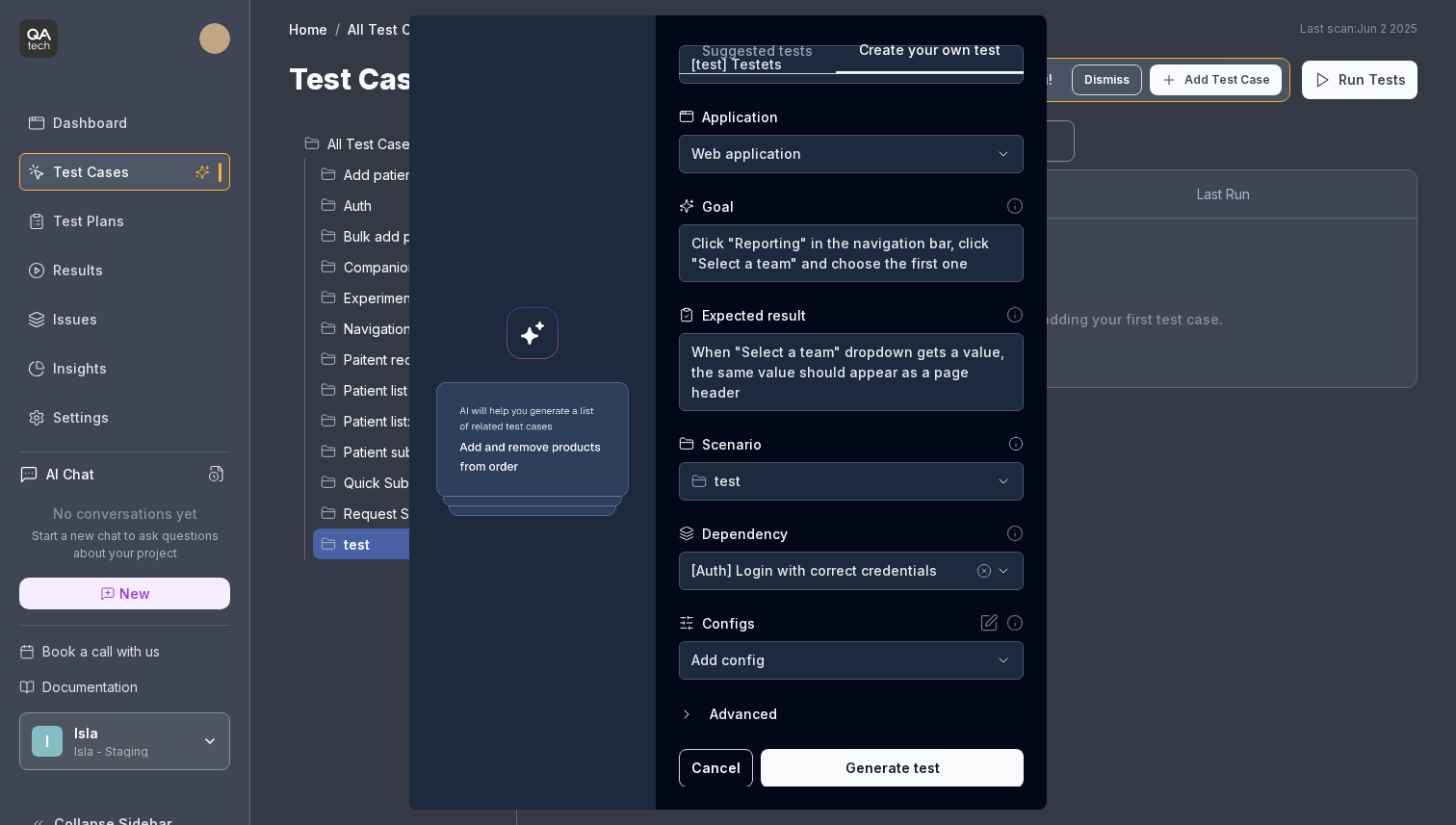 click on "Dashboard Test Cases Test Plans Results Issues Settings AI Chat No conversations yet Start a new chat to ask questions about your project New Book a call with us Documentation I [ORG_NAME] [ORG_NAME] - Staging Collapse Sidebar Home / All Test Cases / test Home / All Test Cases / test Last scan:  Jun 2 2025 Test Cases We have new tests for you! Dismiss Add Test Case Run Tests All Test Cases 97 Add patient 8 Auth 7 Bulk add patients 1 Companion mode 1 Experiments (DO NOT ACTIVATE FROM HERE) 39 Navigation 4 Paitent record: Review submissions 3 Patient list 4 Patient list: Custom lists 2 Patient submission 1 Quick Submit 17 Request Submission 9 test 0 Filters Name Status Last Run No test cases No test cases match the current filters, or try adding your first test case.
To pick up a draggable item, press the space bar.
While dragging, use the arrow keys to move the item.
Press space again to drop the item in its new position, or press escape to cancel.
Create your own test Suggested tests Name" at bounding box center (728, 412) 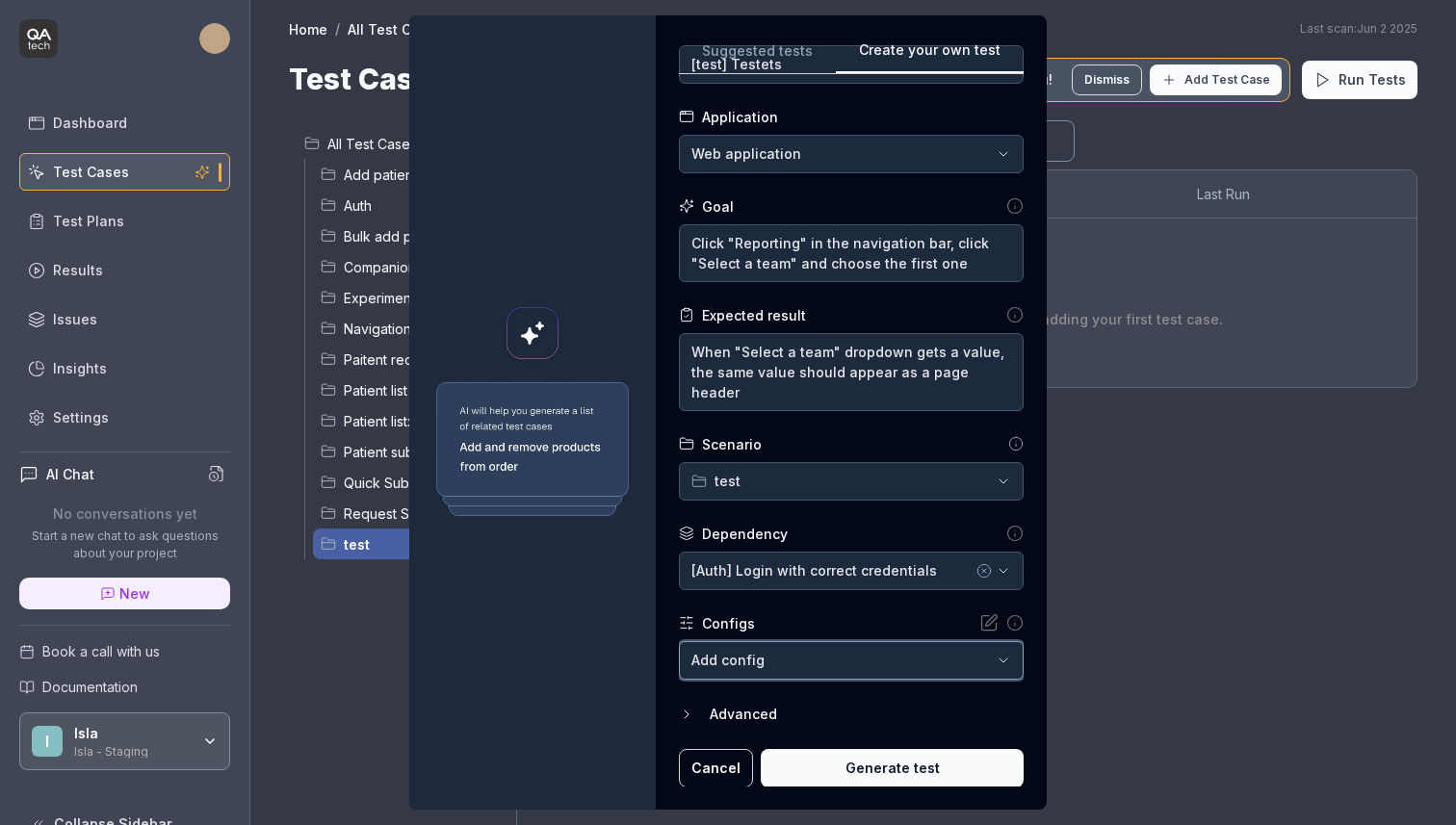 click on "**********" at bounding box center (728, 412) 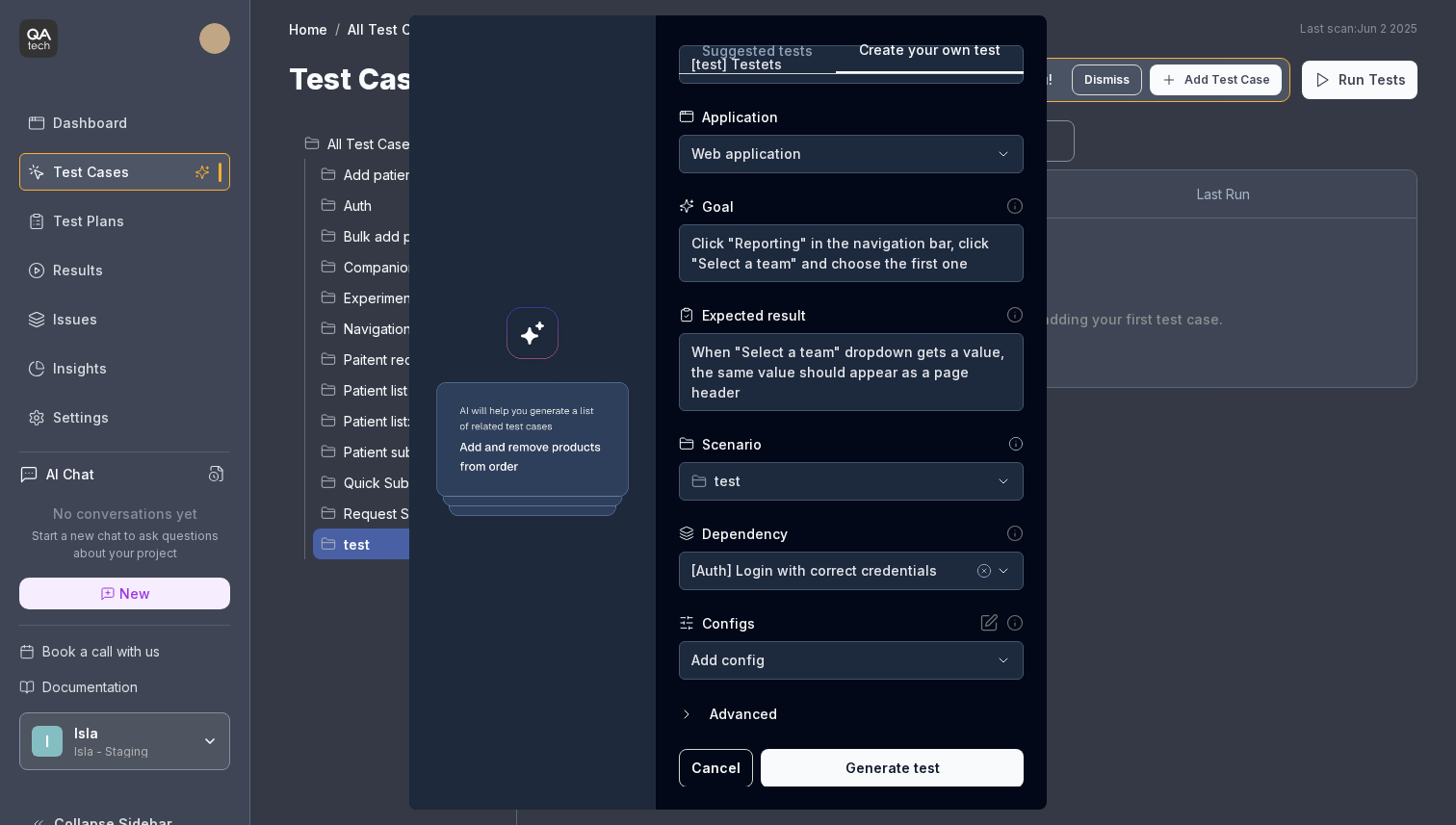 click on "Dashboard Test Cases Test Plans Results Issues Settings AI Chat No conversations yet Start a new chat to ask questions about your project New Book a call with us Documentation I [ORG_NAME] [ORG_NAME] - Staging Collapse Sidebar Home / All Test Cases / test Home / All Test Cases / test Last scan:  Jun 2 2025 Test Cases We have new tests for you! Dismiss Add Test Case Run Tests All Test Cases 97 Add patient 8 Auth 7 Bulk add patients 1 Companion mode 1 Experiments (DO NOT ACTIVATE FROM HERE) 39 Navigation 4 Paitent record: Review submissions 3 Patient list 4 Patient list: Custom lists 2 Patient submission 1 Quick Submit 17 Request Submission 9 test 0 Filters Name Status Last Run No test cases No test cases match the current filters, or try adding your first test case.
To pick up a draggable item, press the space bar.
While dragging, use the arrow keys to move the item.
Press space again to drop the item in its new position, or press escape to cancel.
Create your own test Suggested tests Name" at bounding box center [728, 412] 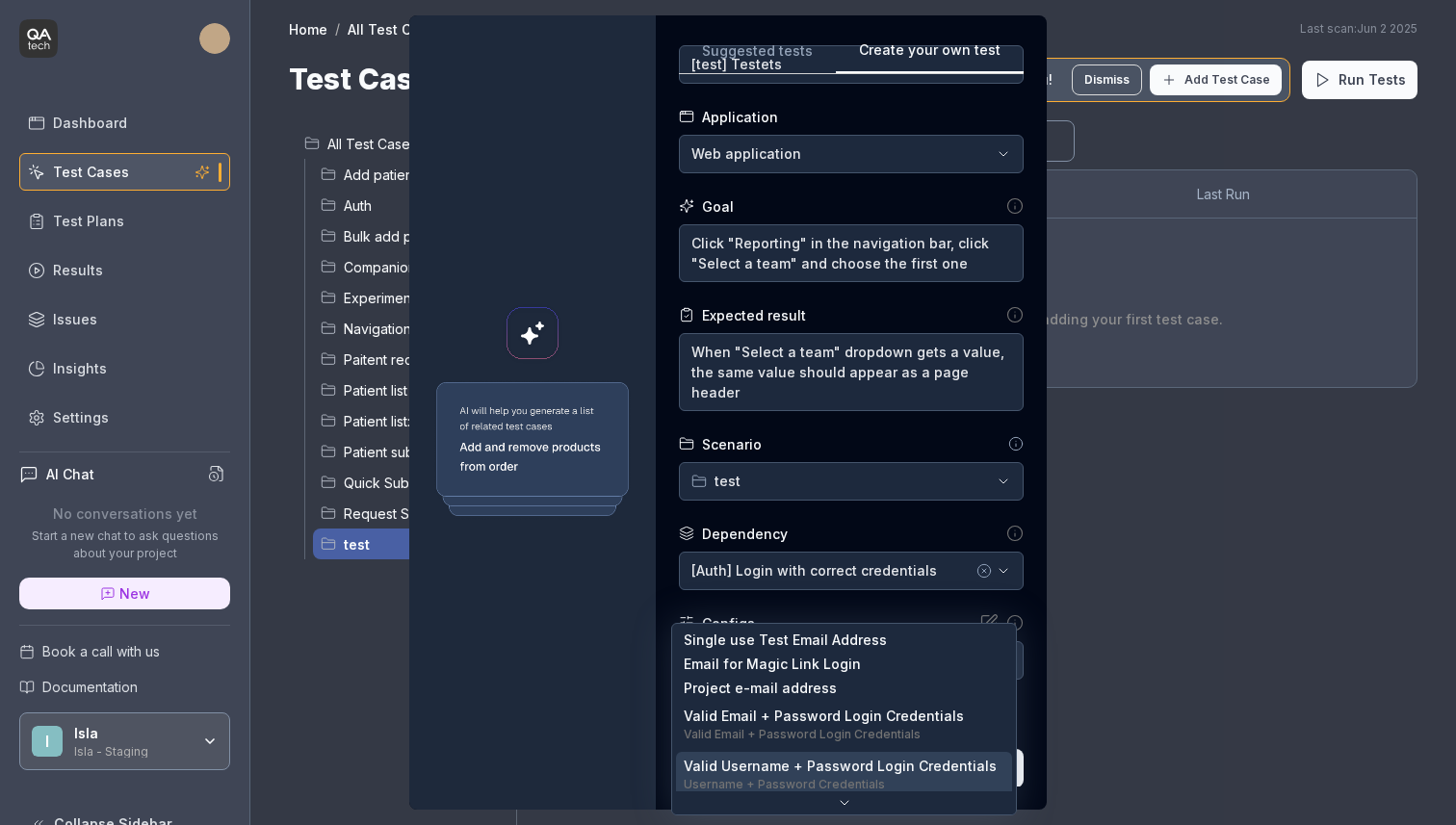 scroll, scrollTop: 0, scrollLeft: 0, axis: both 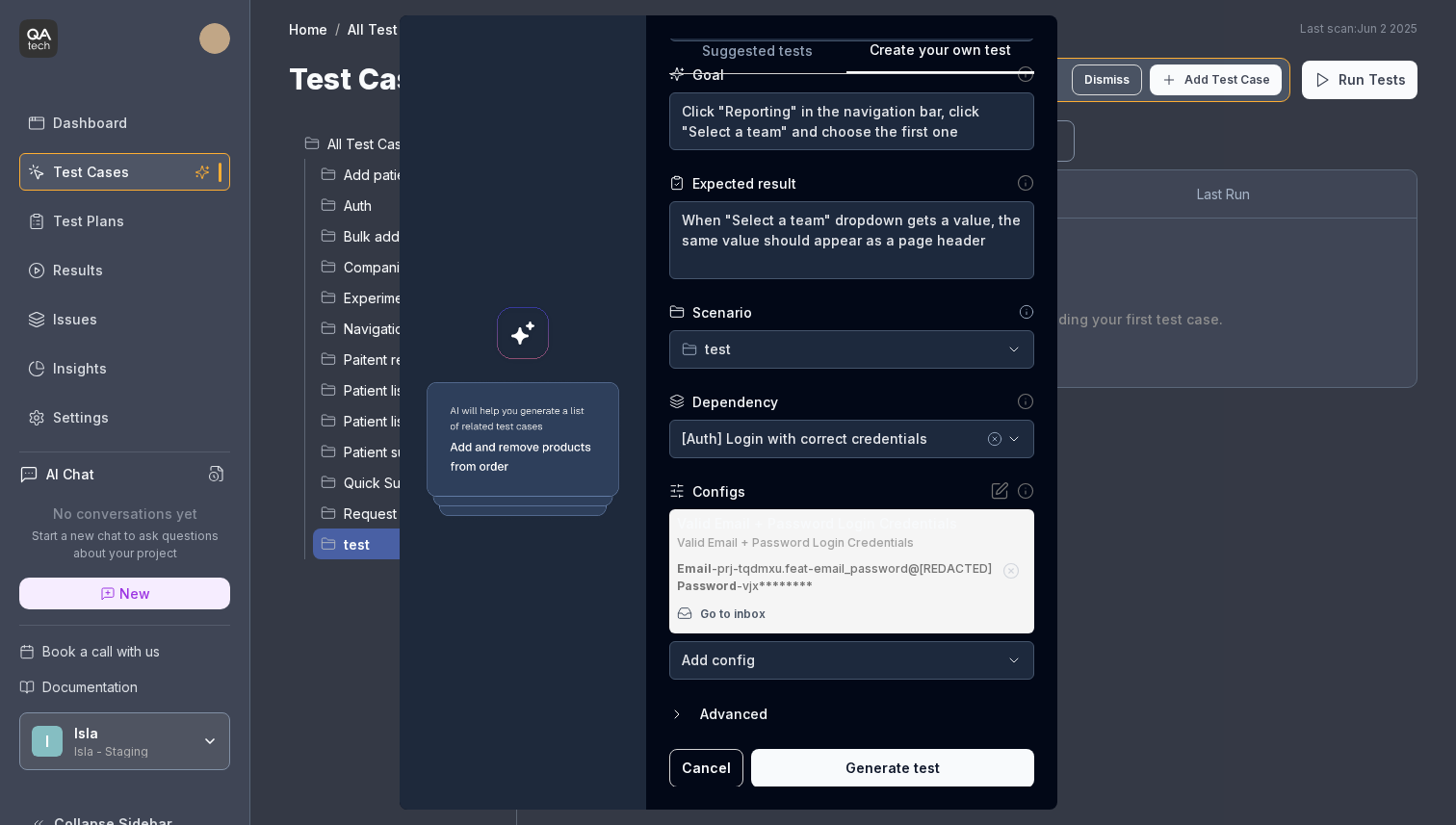 click 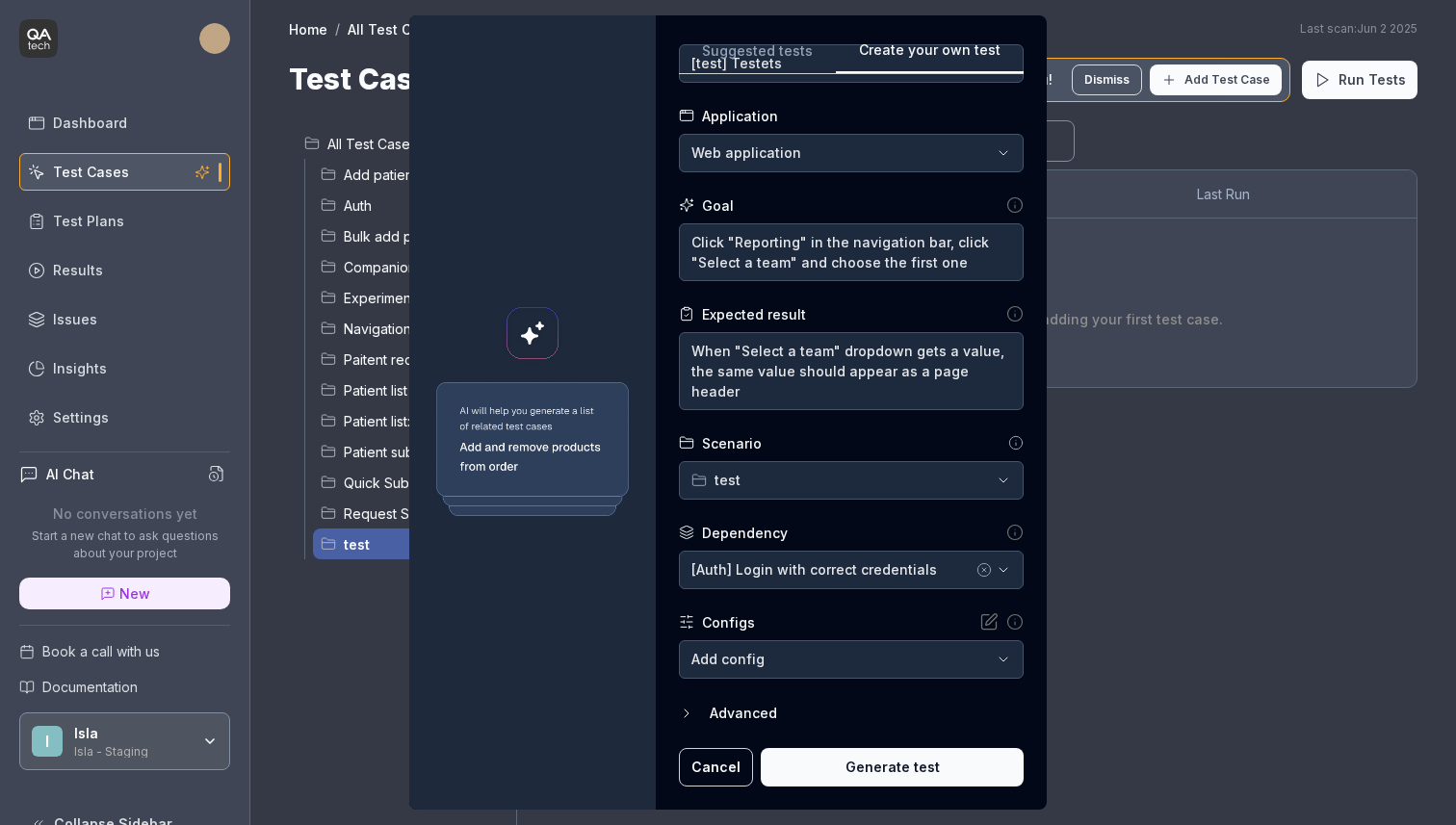 scroll, scrollTop: 80, scrollLeft: 0, axis: vertical 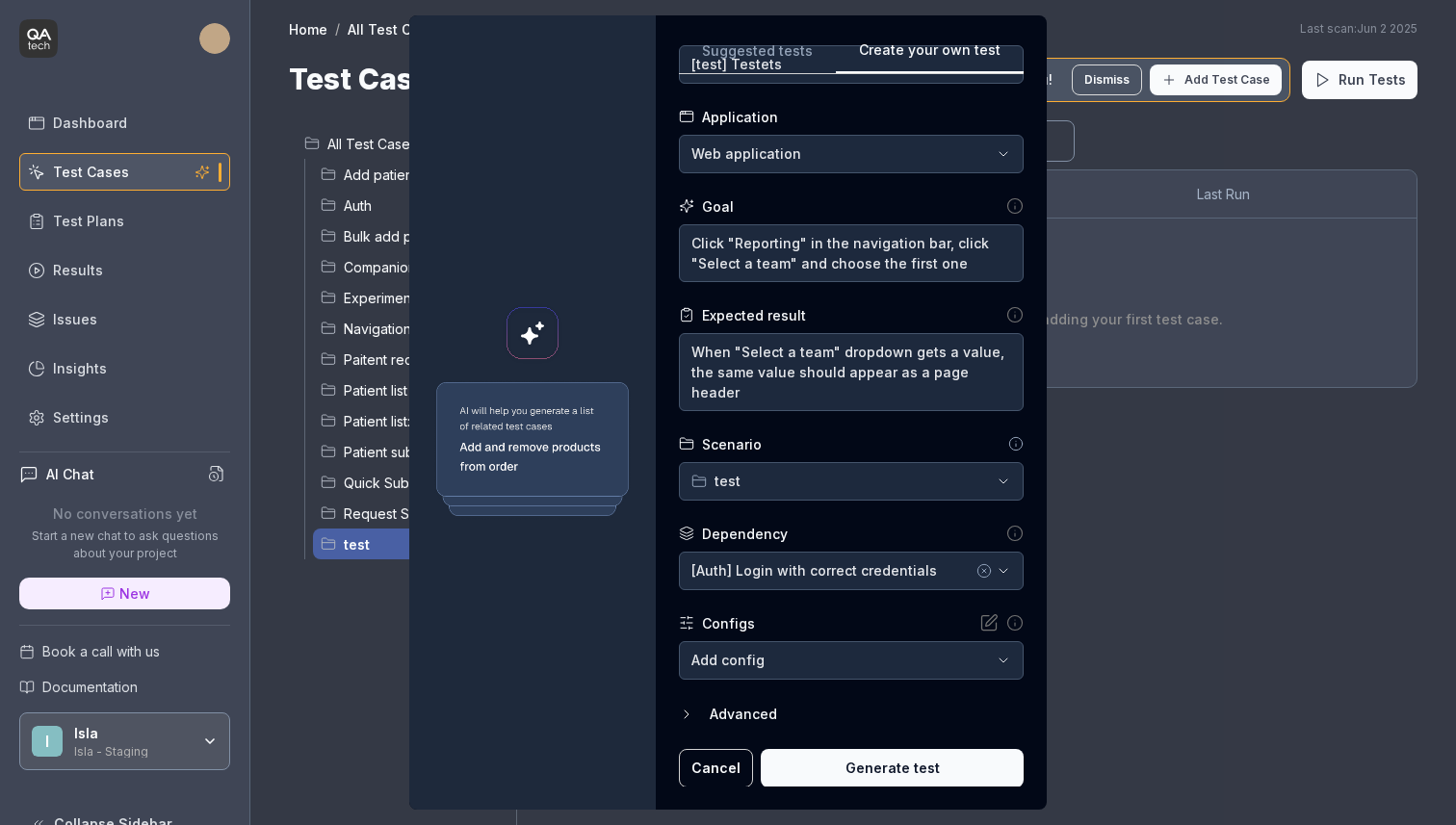 click on "Generate test" at bounding box center [892, 768] 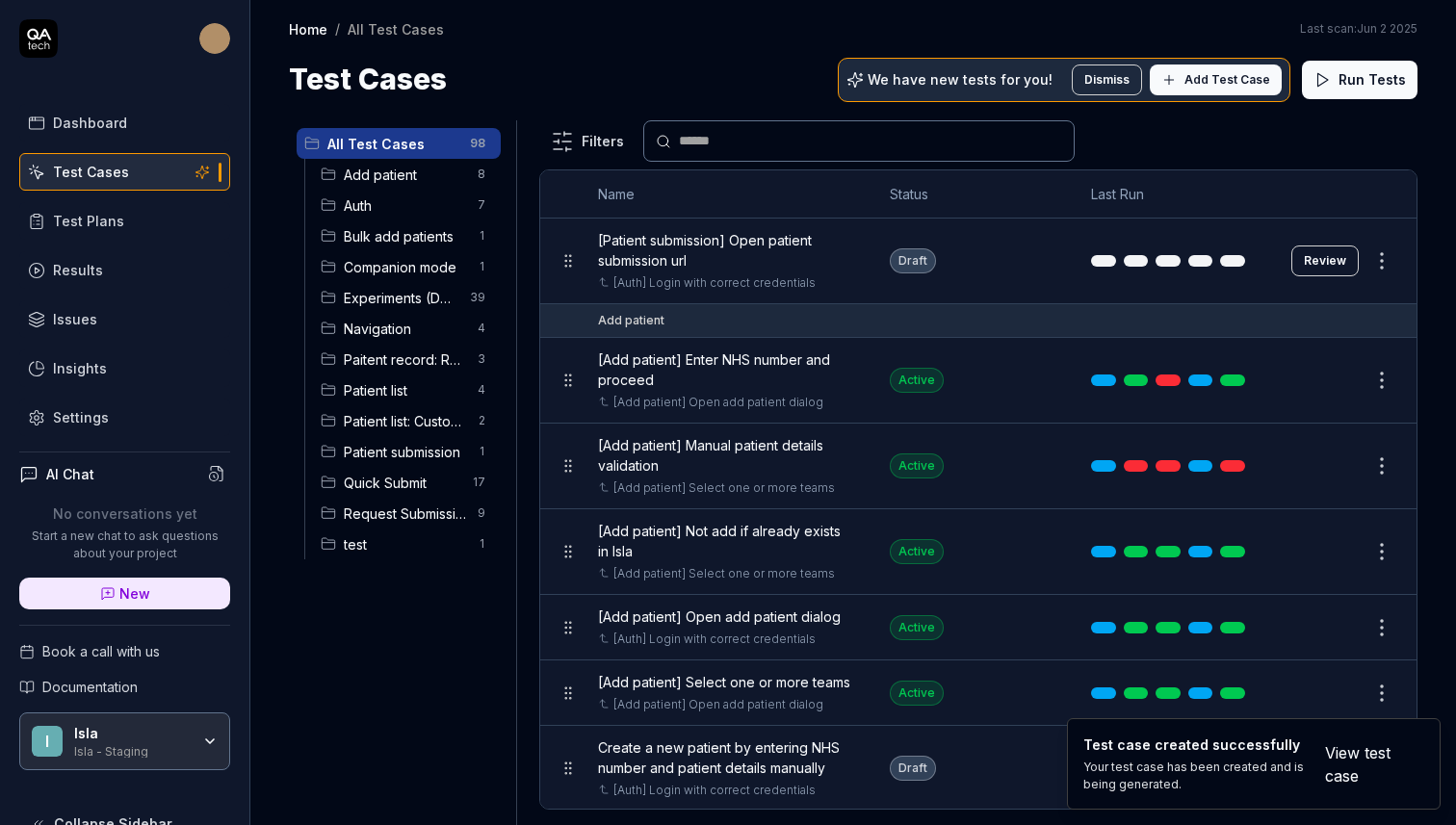 click on "Review" at bounding box center (1325, 261) 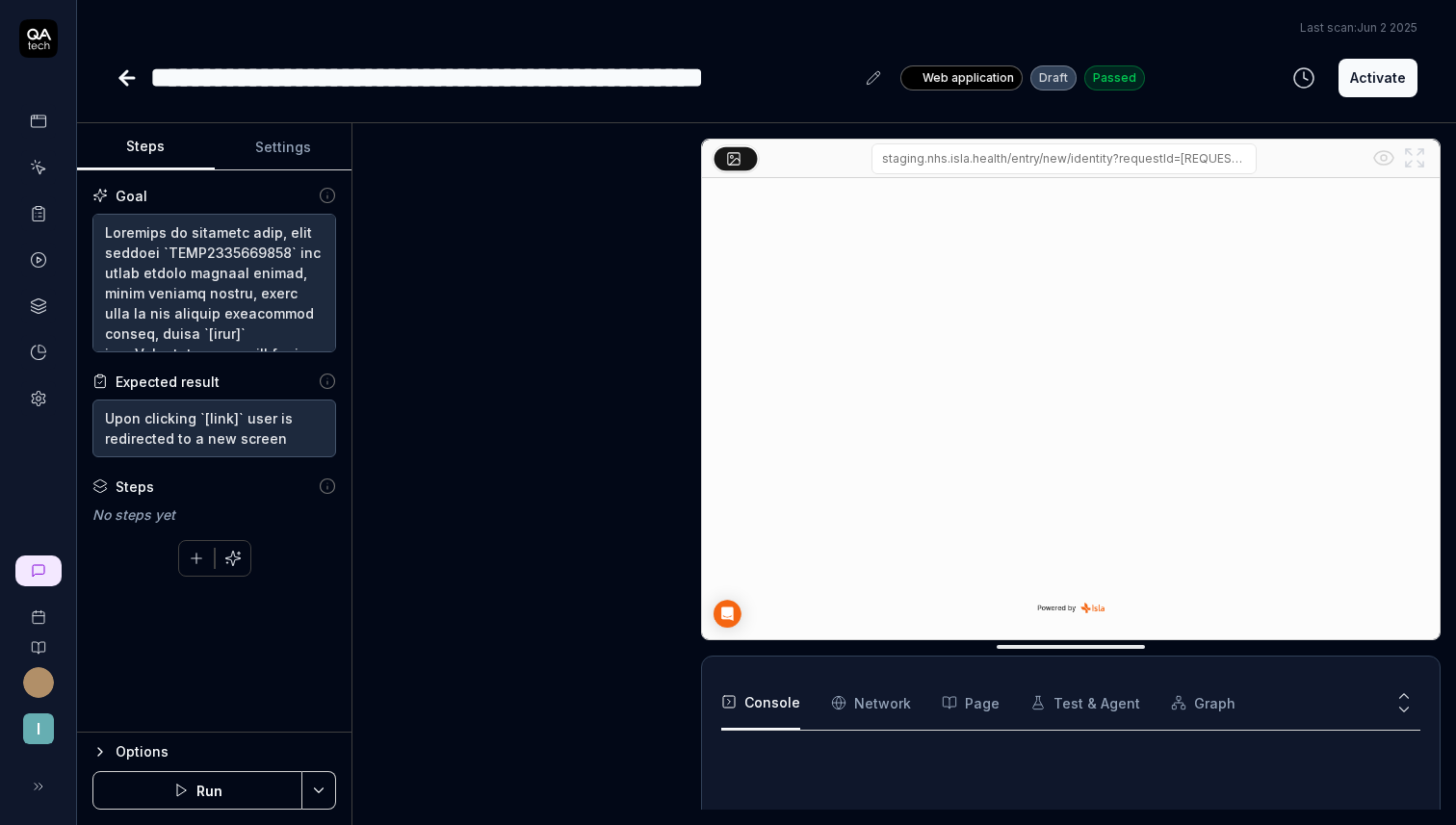 scroll, scrollTop: 626, scrollLeft: 0, axis: vertical 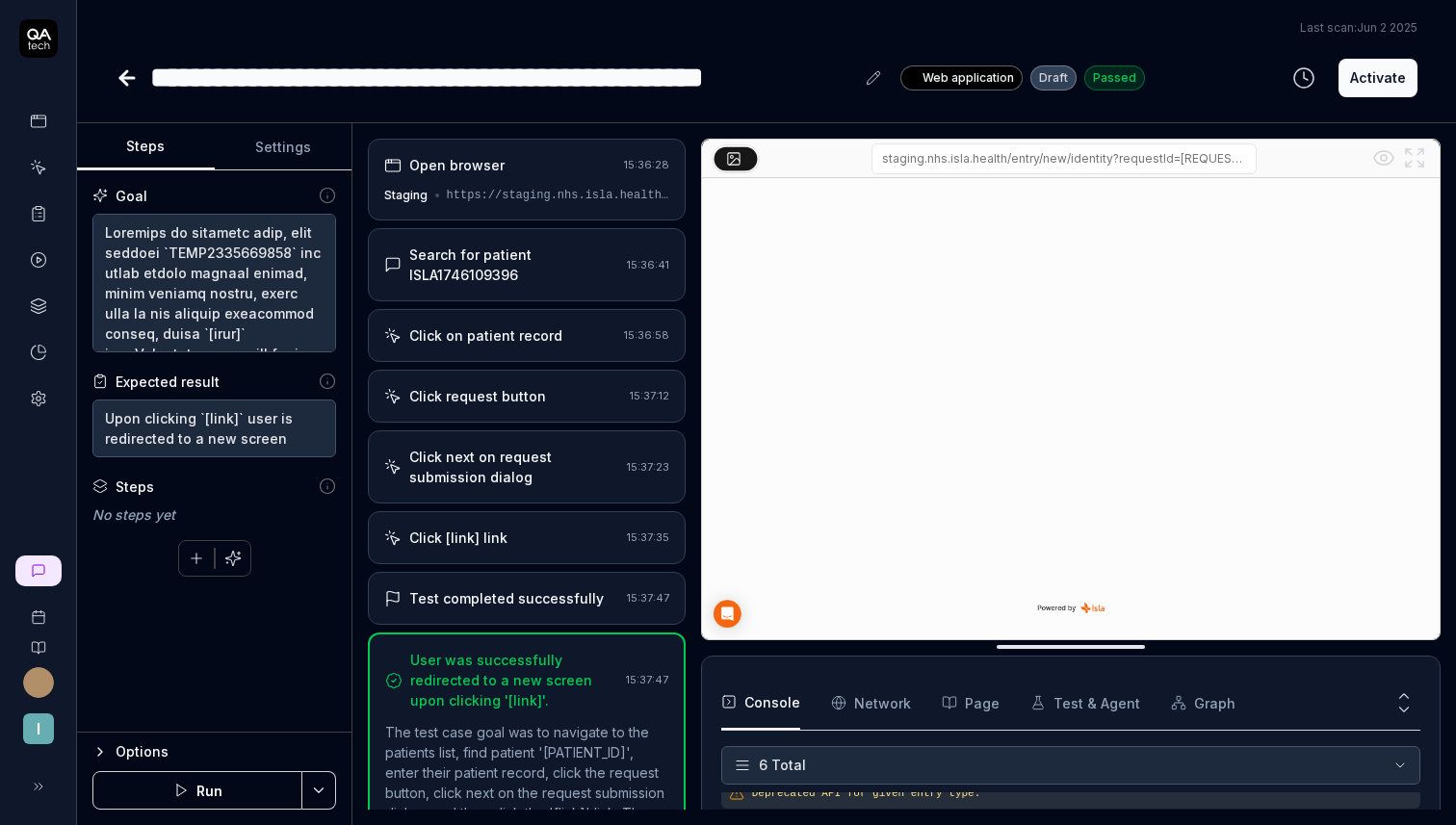 click 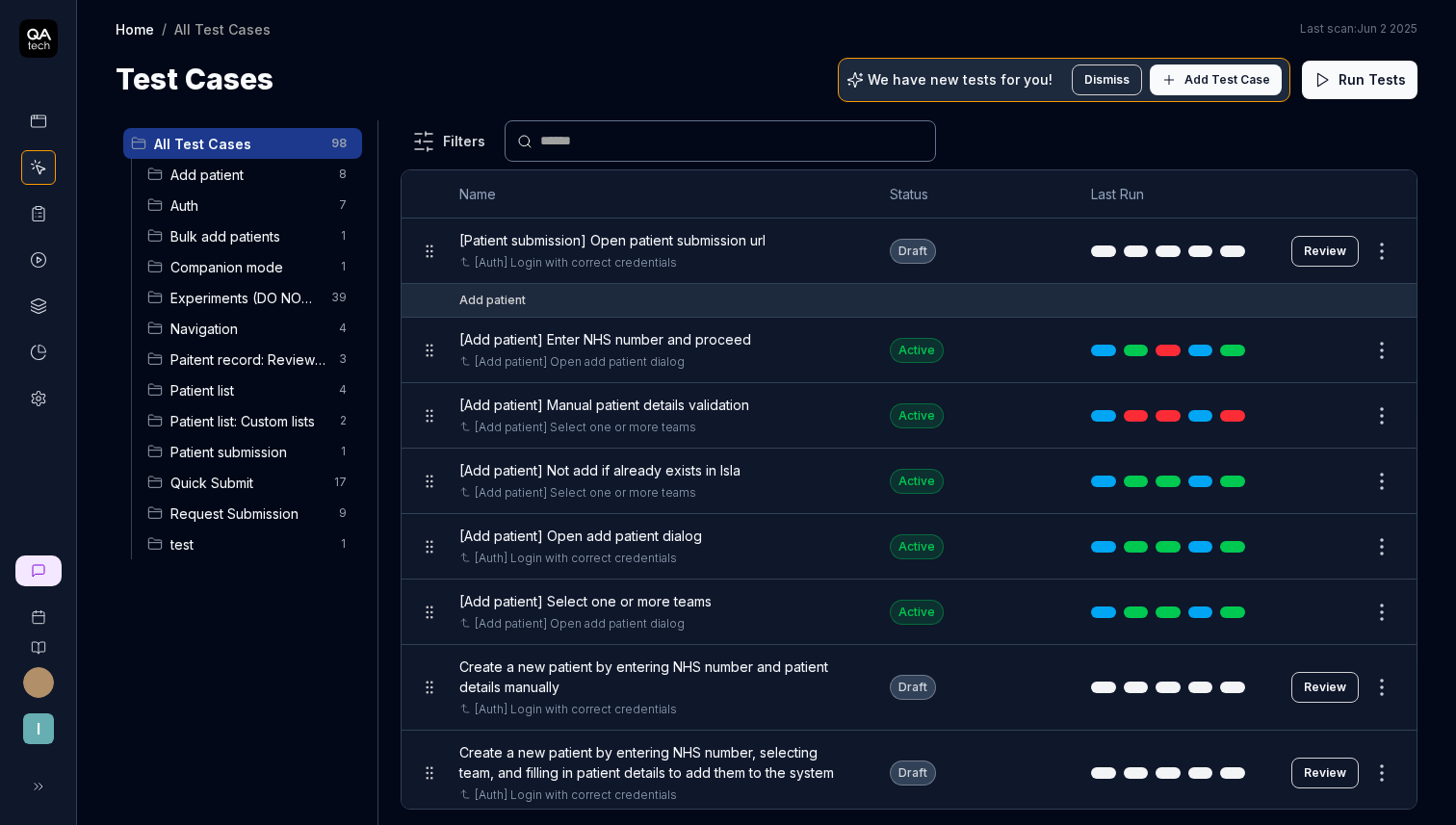 click on "test" at bounding box center [248, 544] 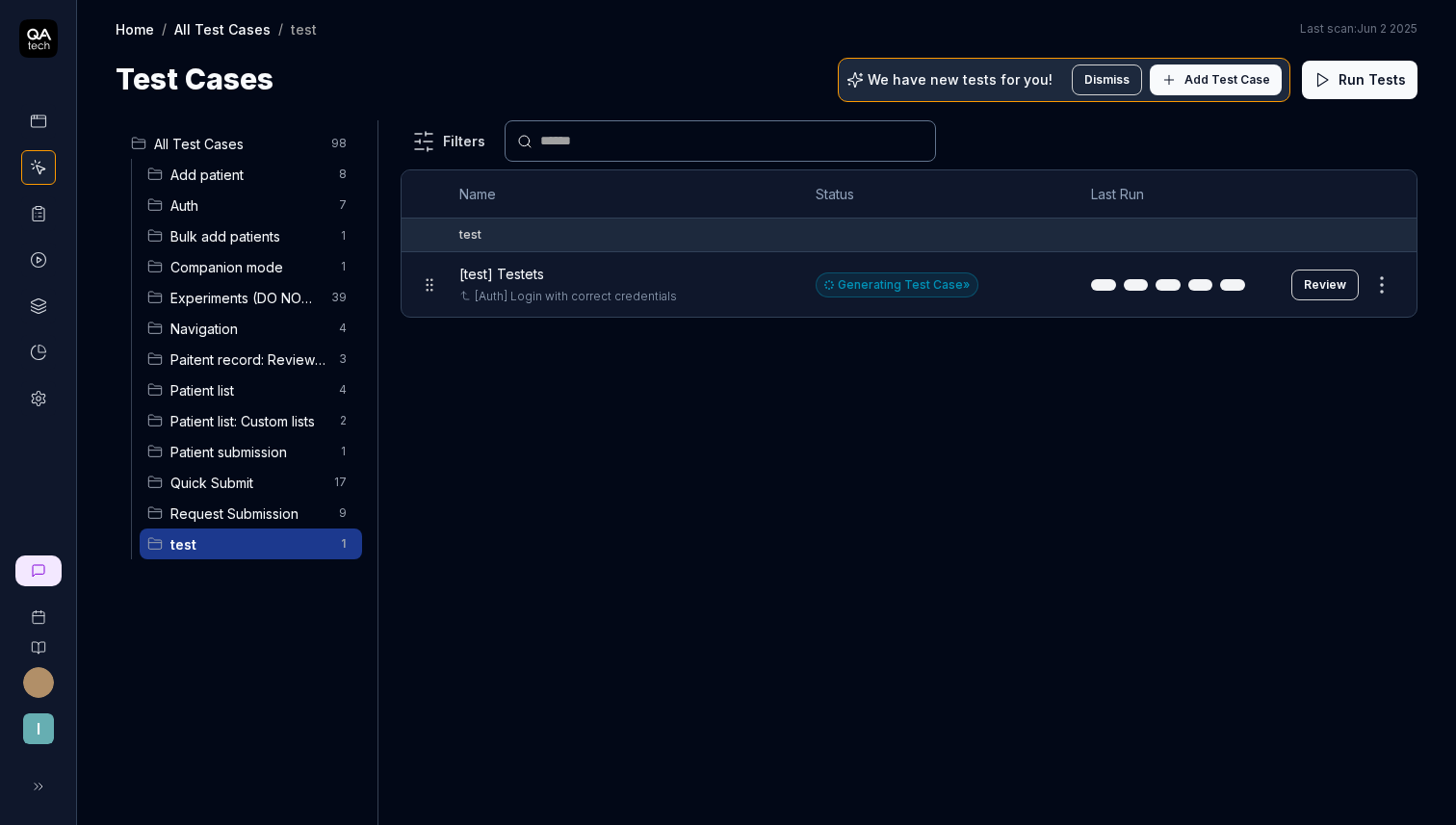 click on "[test] Testets" at bounding box center (618, 273) 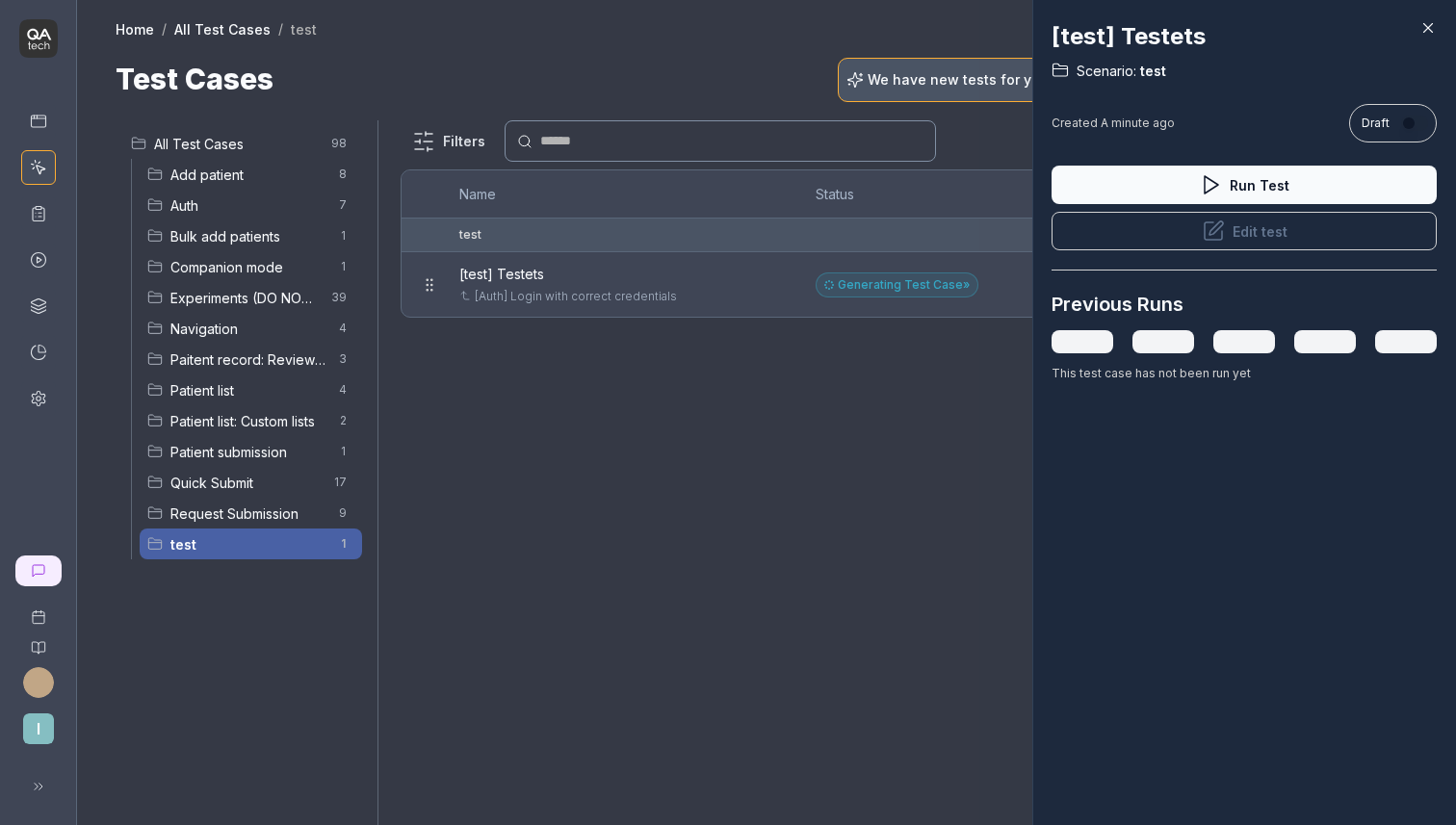 click on "[test] Testets Scenario:  test Created   A minute ago Draft Run Test Edit test Previous Runs This test case has not been run yet" at bounding box center [1244, 412] 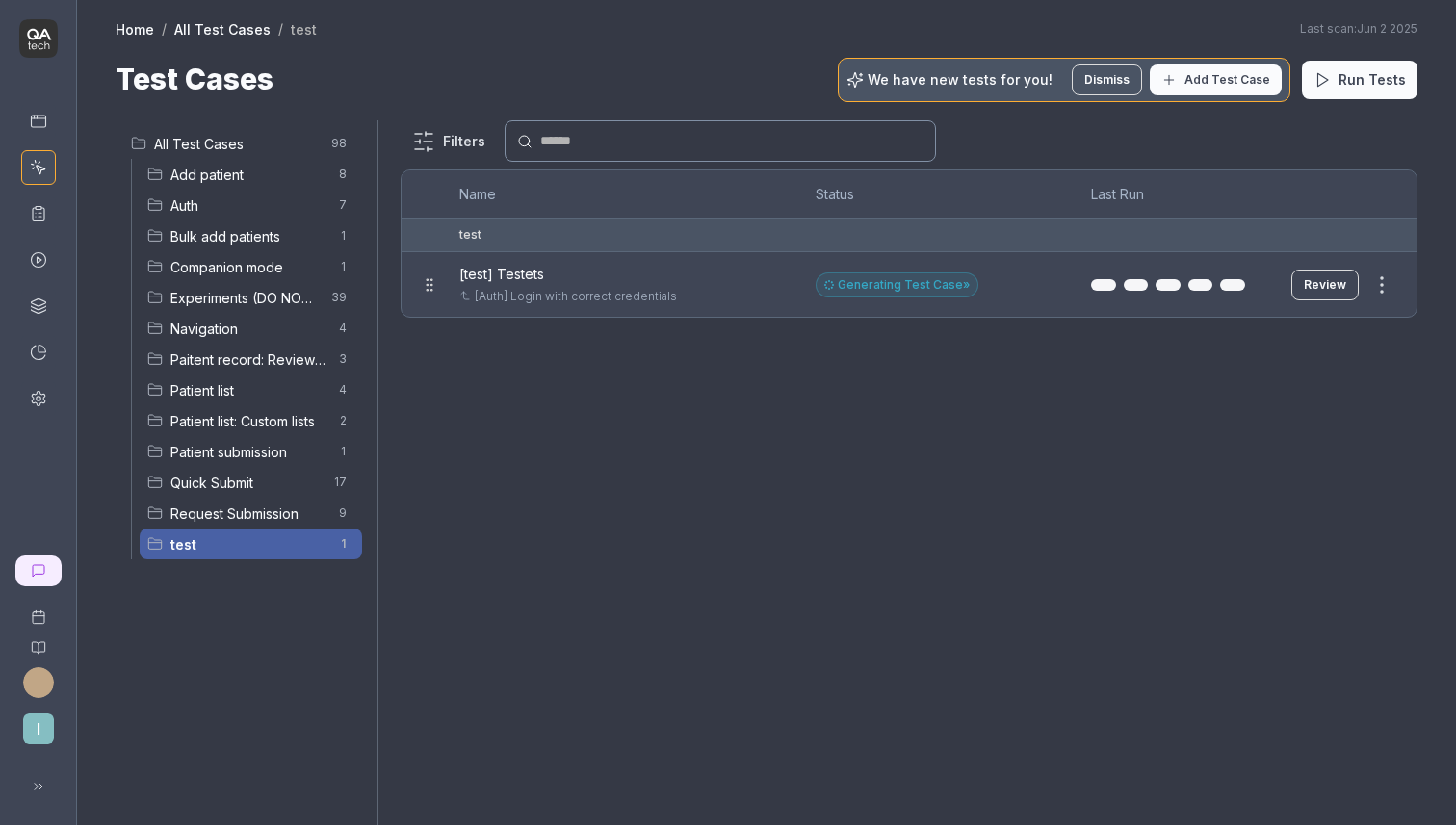 click on "[test] Testets" at bounding box center (1668, 37) 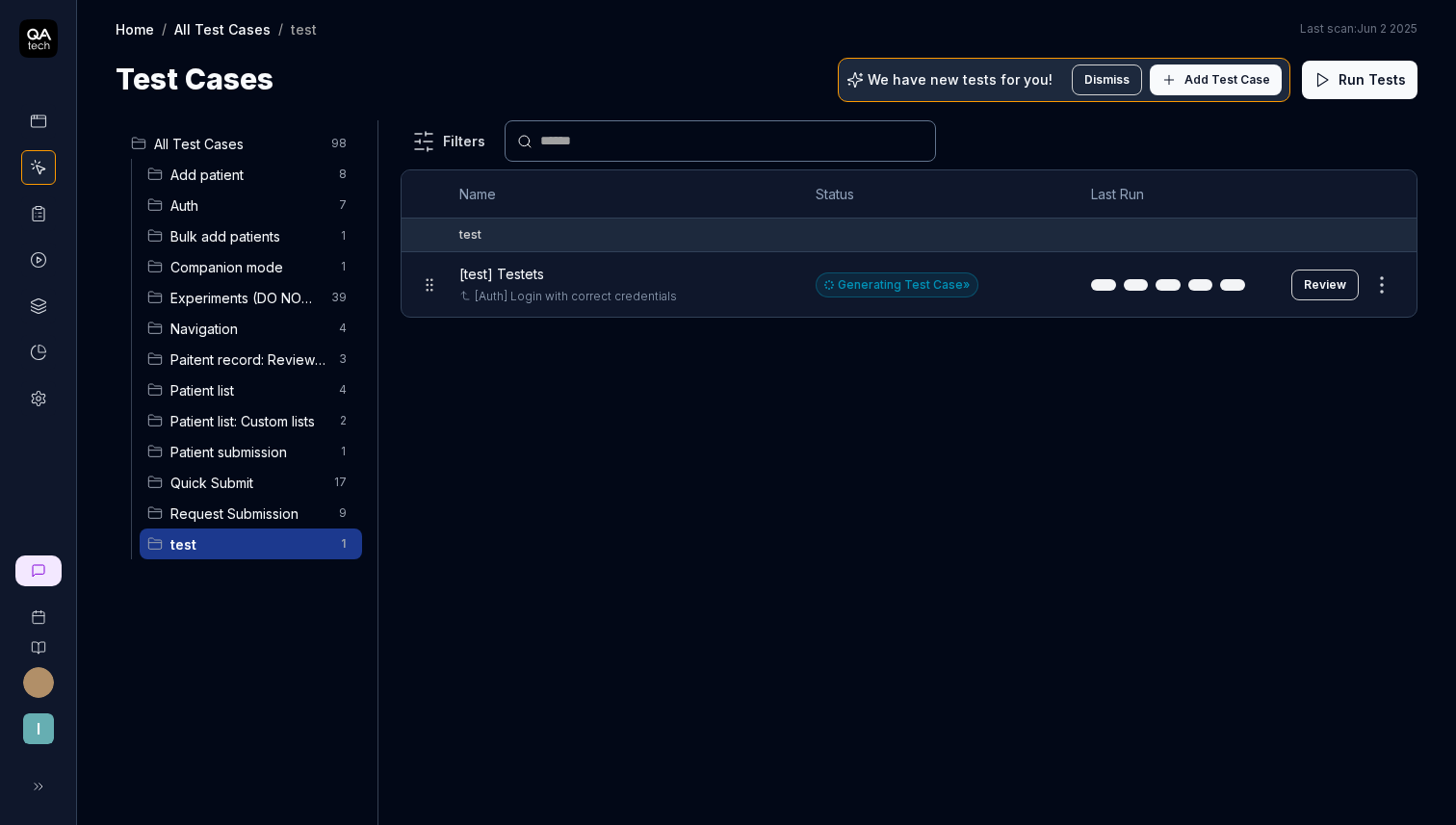 click on "Review" at bounding box center (1325, 285) 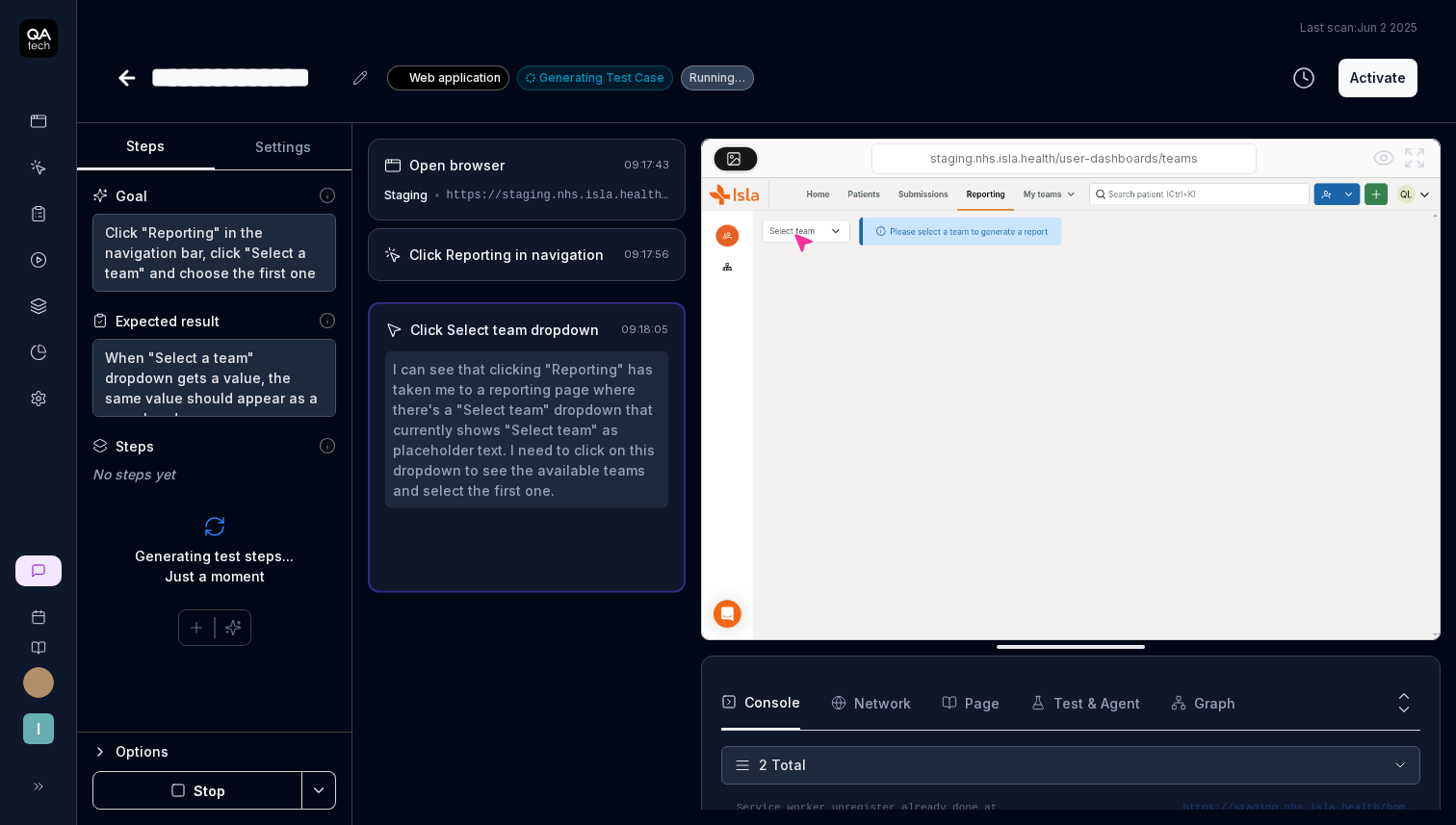 click on "staging.nhs.isla.health/user-dashboards/teams" at bounding box center (1064, 159) 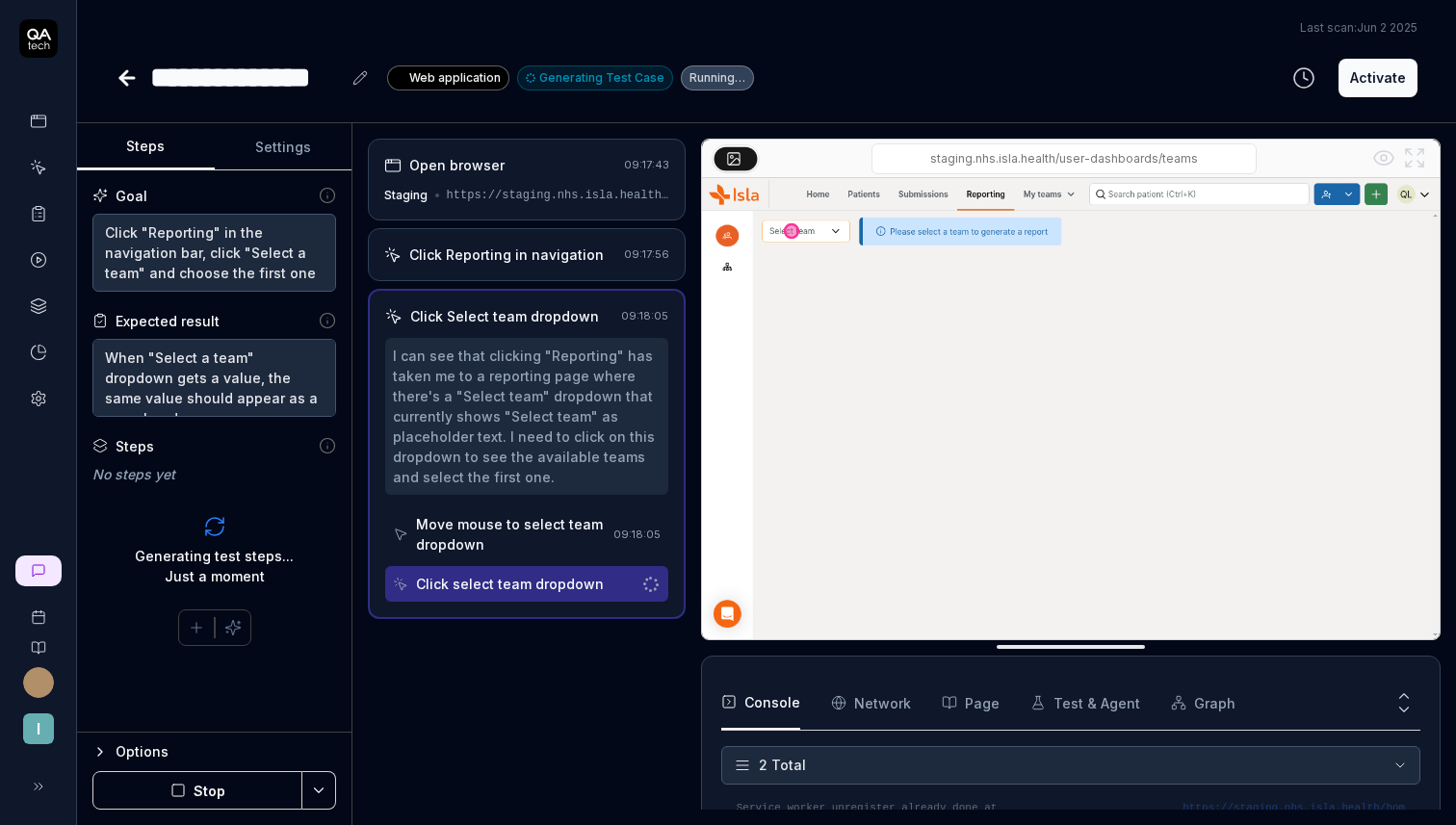 click on "Click Reporting in navigation" at bounding box center (507, 254) 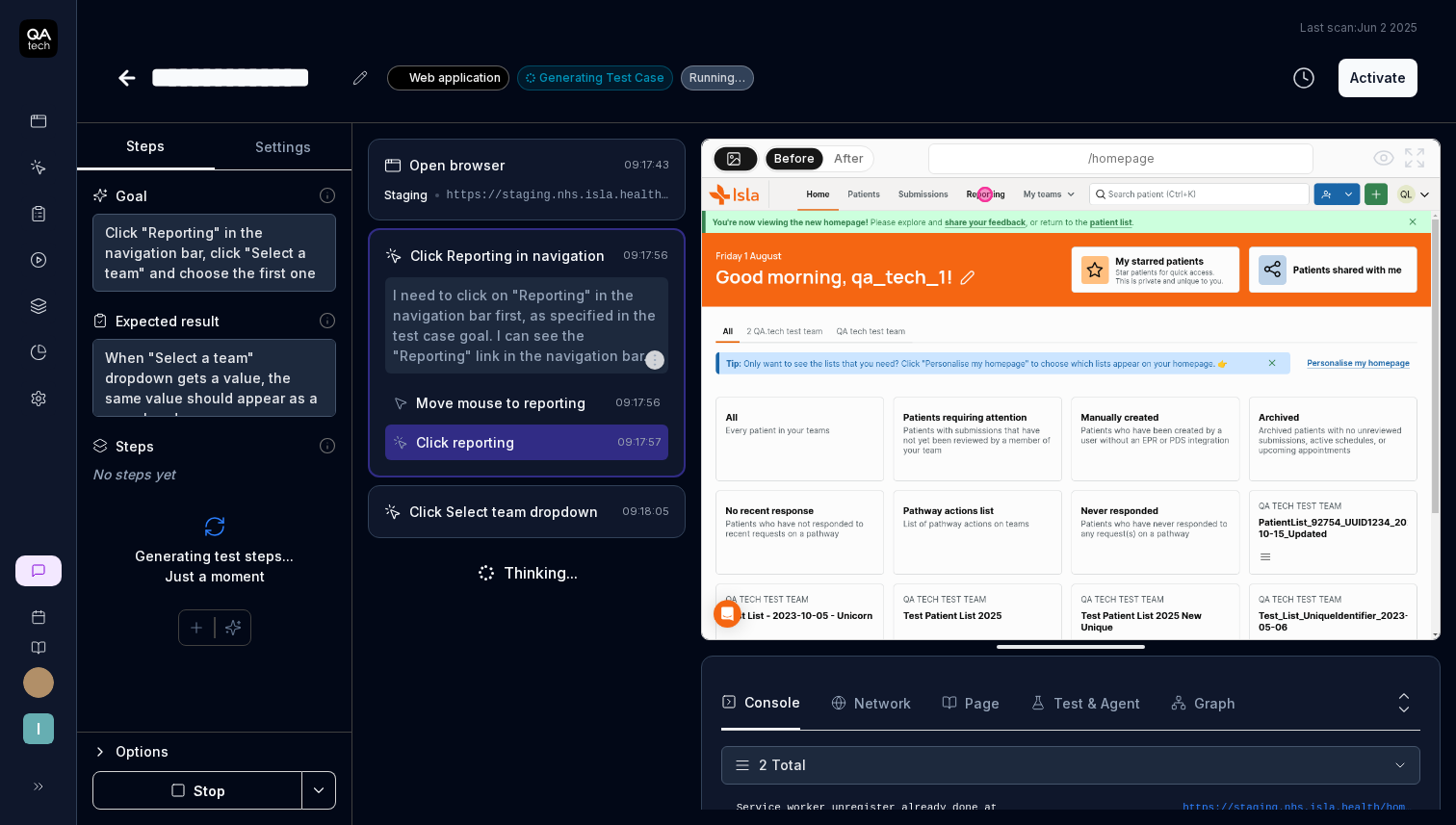 click on "After" at bounding box center (848, 159) 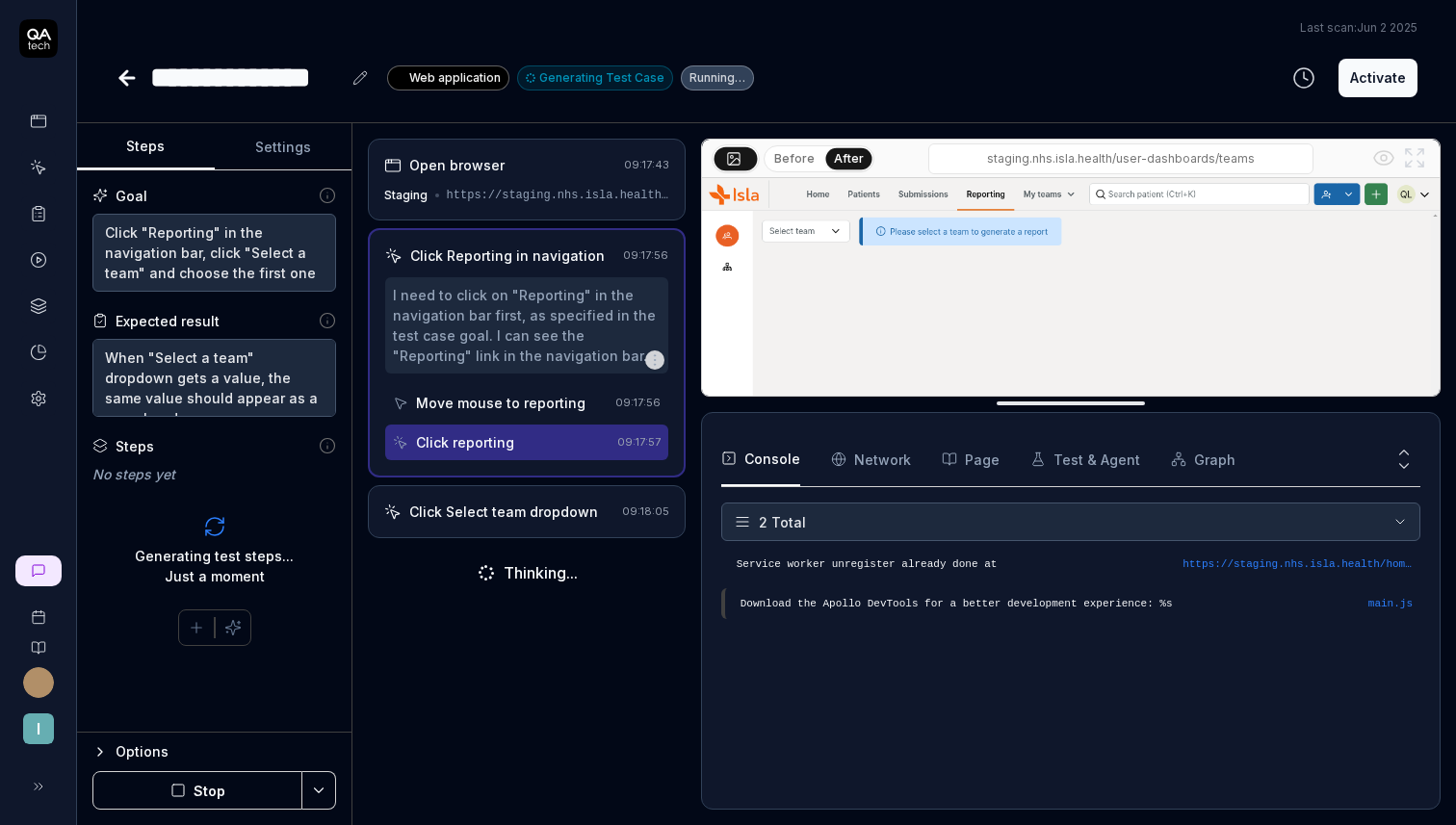 drag, startPoint x: 1077, startPoint y: 650, endPoint x: 1039, endPoint y: 406, distance: 246.94129 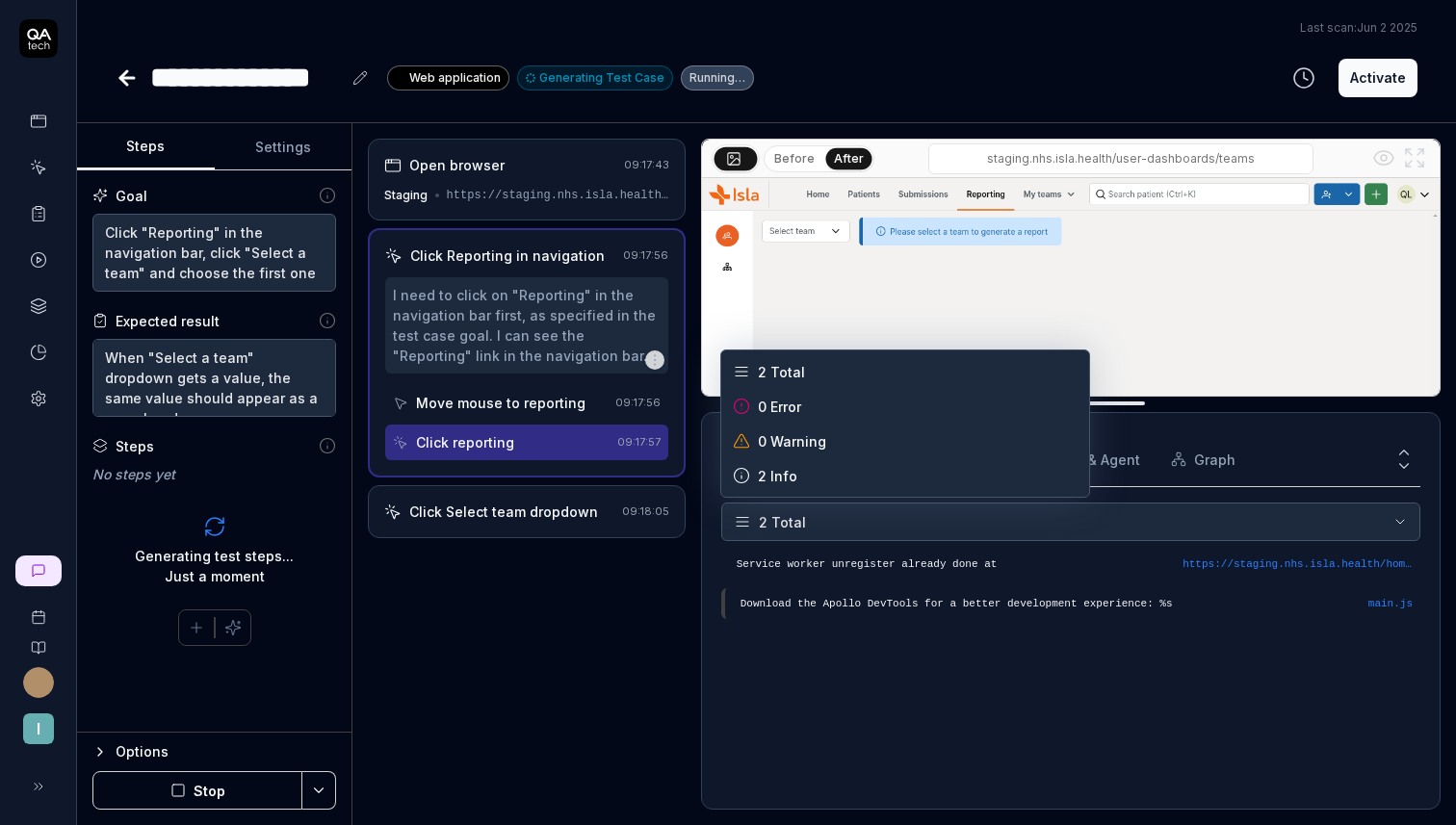 click on "**********" at bounding box center [728, 412] 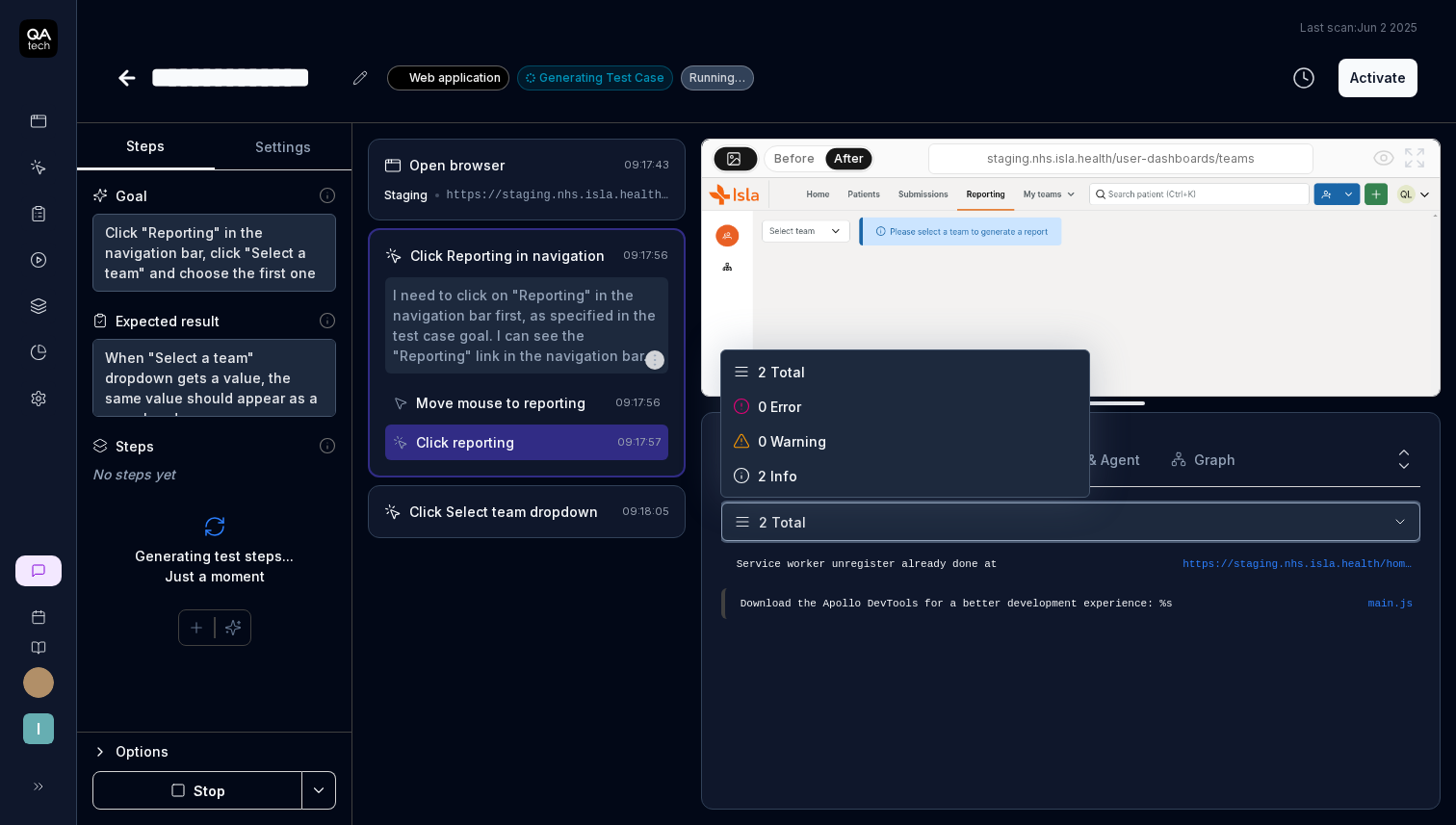 click on "**********" at bounding box center (728, 412) 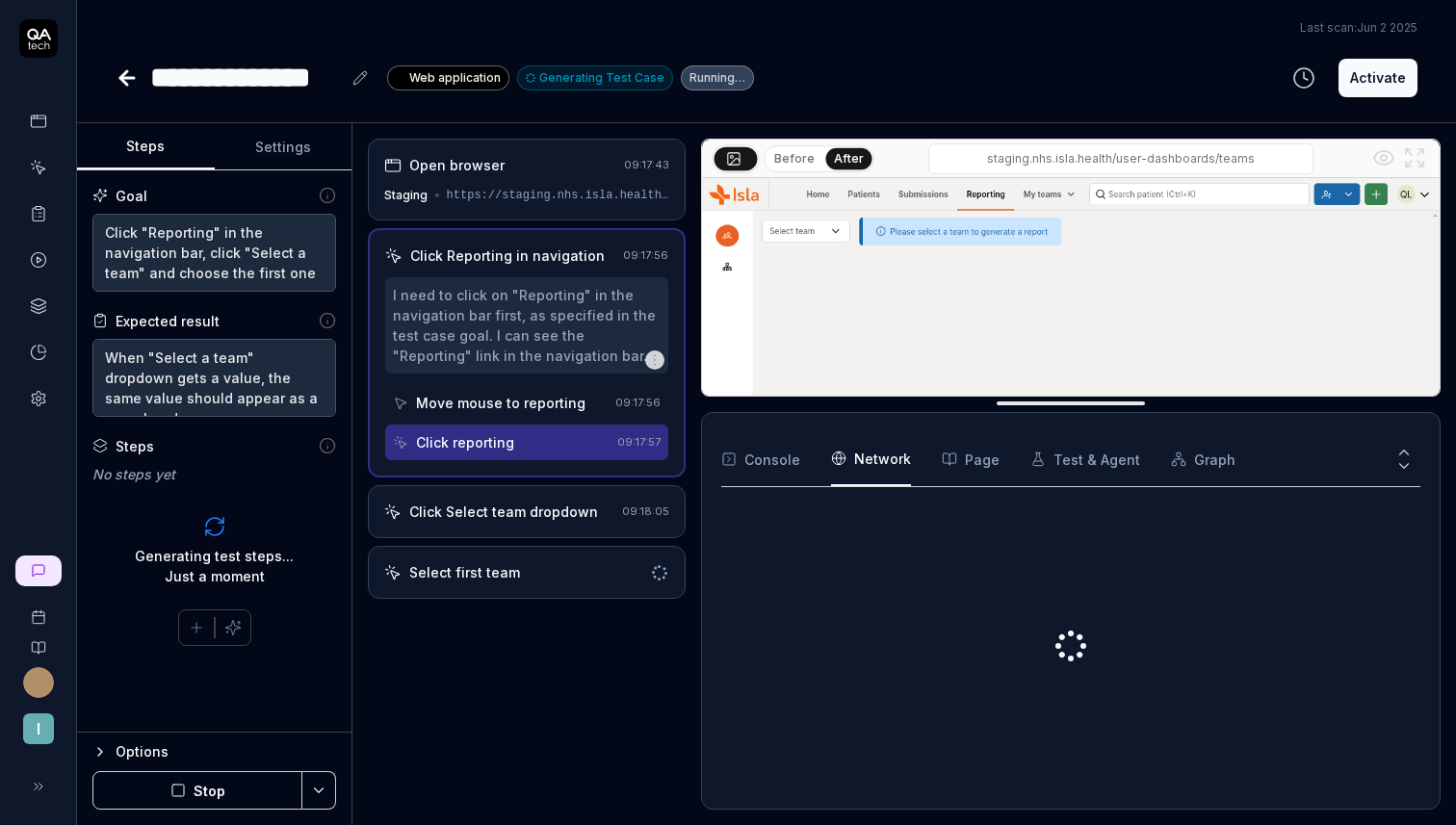 click on "Network" at bounding box center [871, 459] 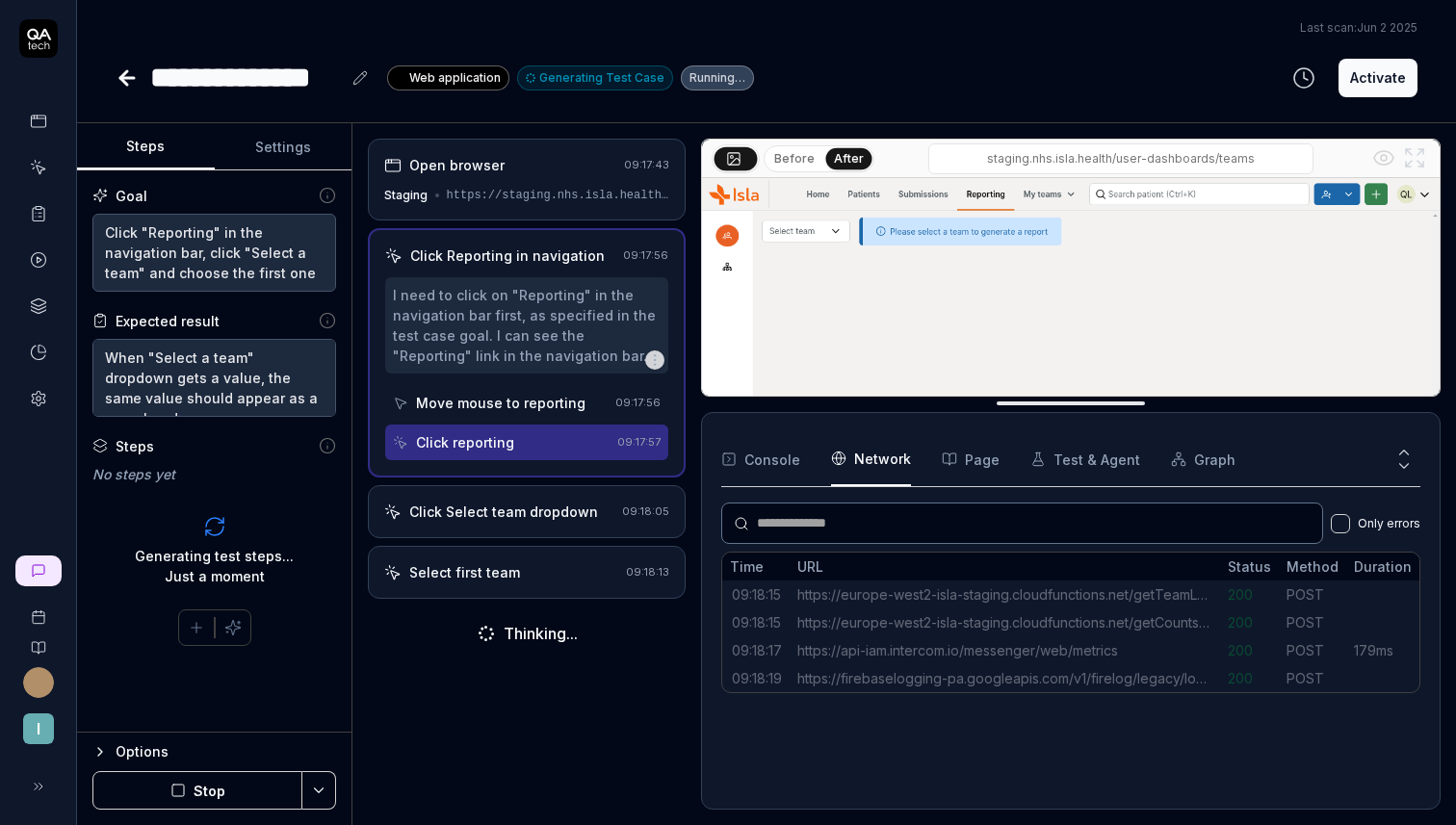 click on "Test & Agent" at bounding box center [1085, 459] 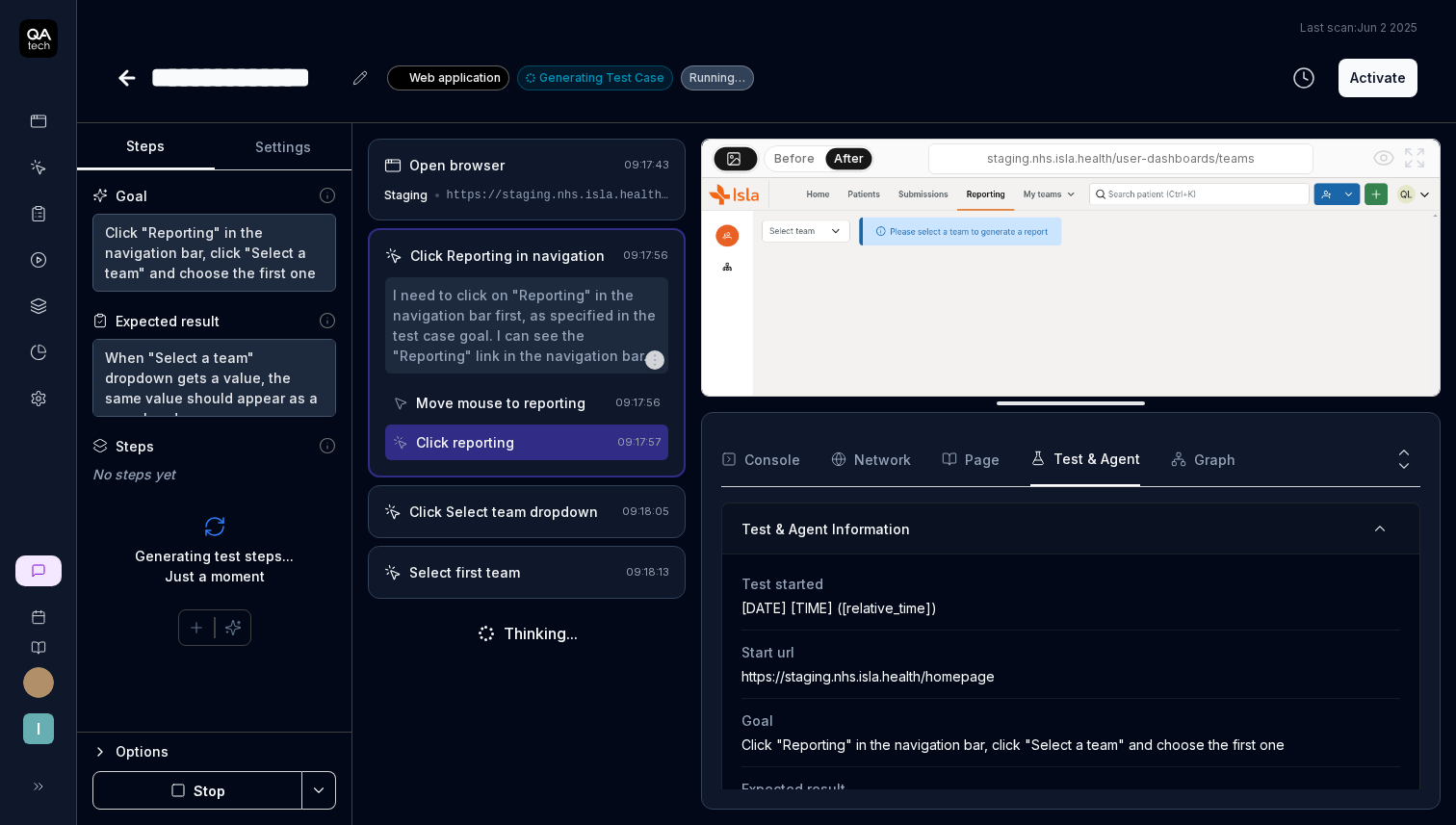 click on "Page" at bounding box center (971, 459) 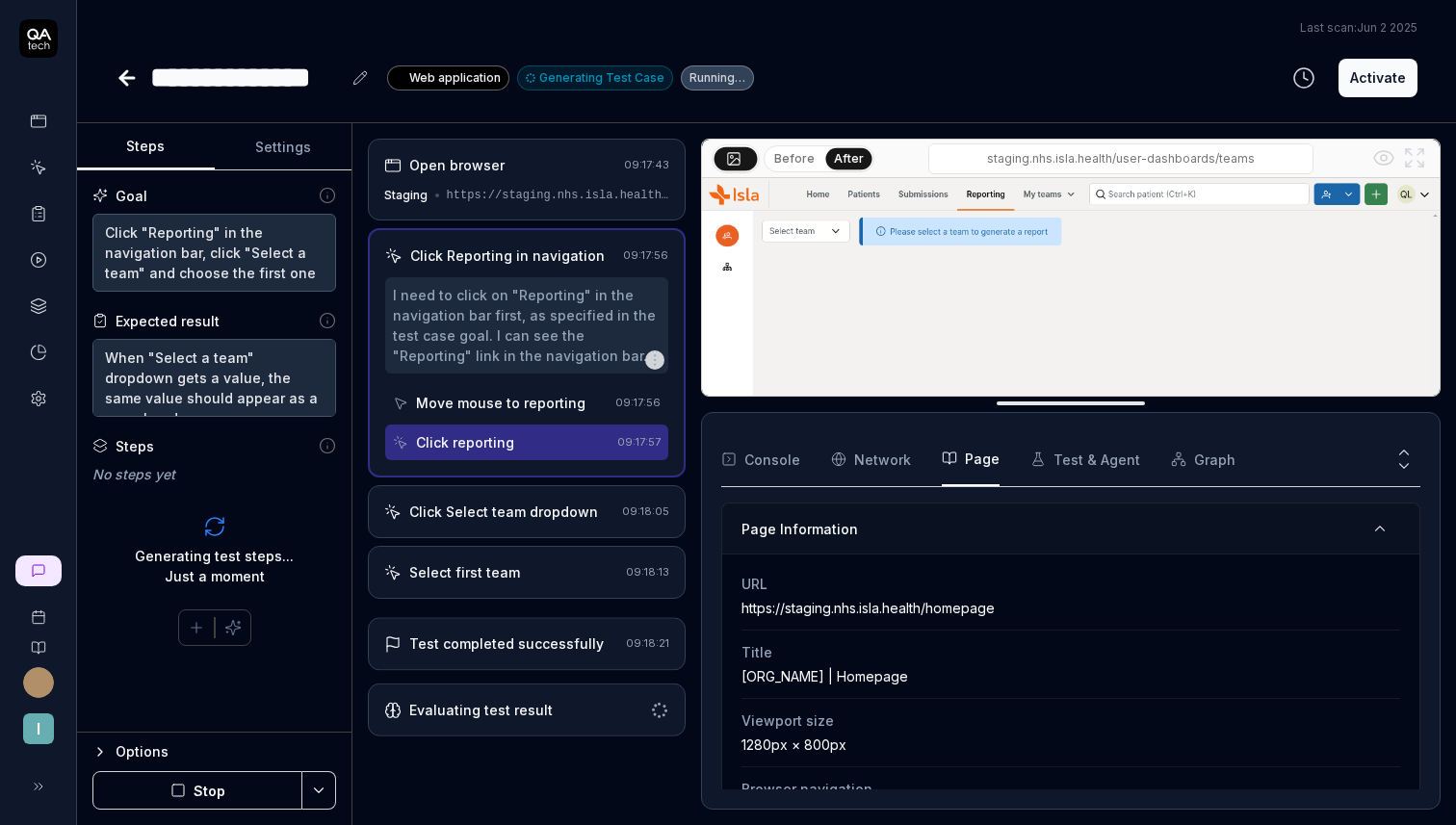 click on "Graph" at bounding box center (1203, 459) 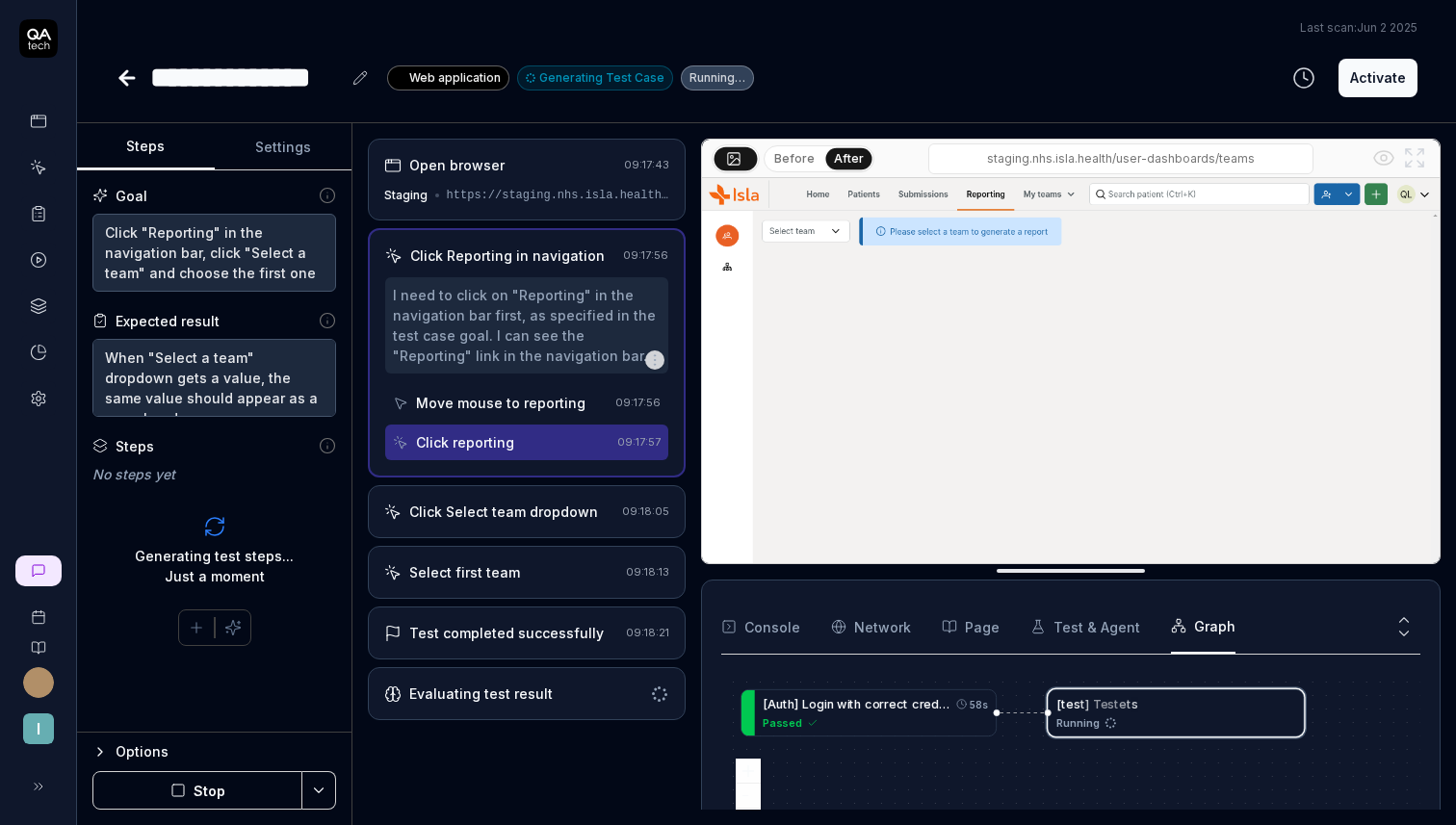 drag, startPoint x: 1099, startPoint y: 400, endPoint x: 1095, endPoint y: 598, distance: 198.0404 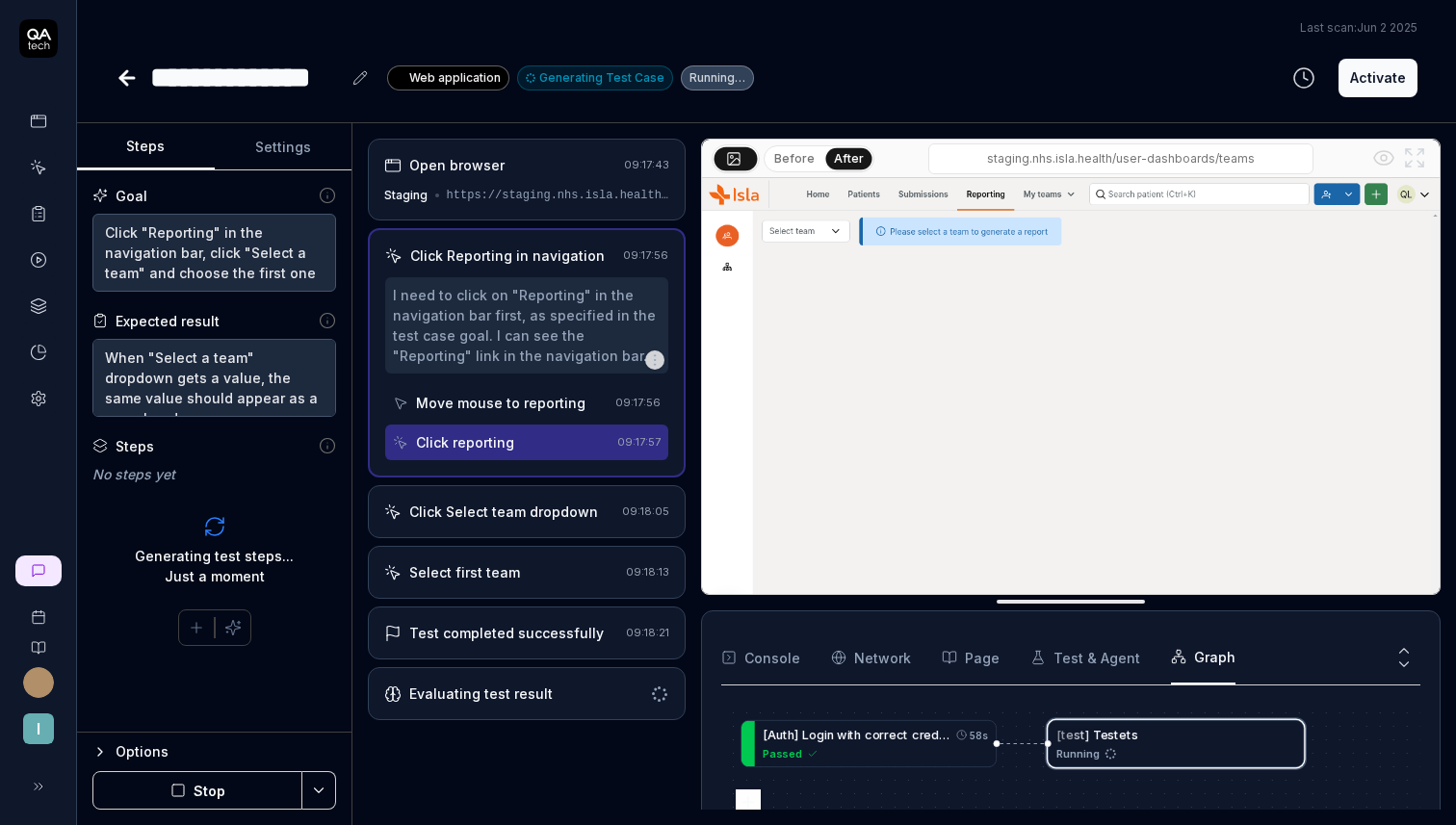 click on "Evaluating test result" at bounding box center (481, 693) 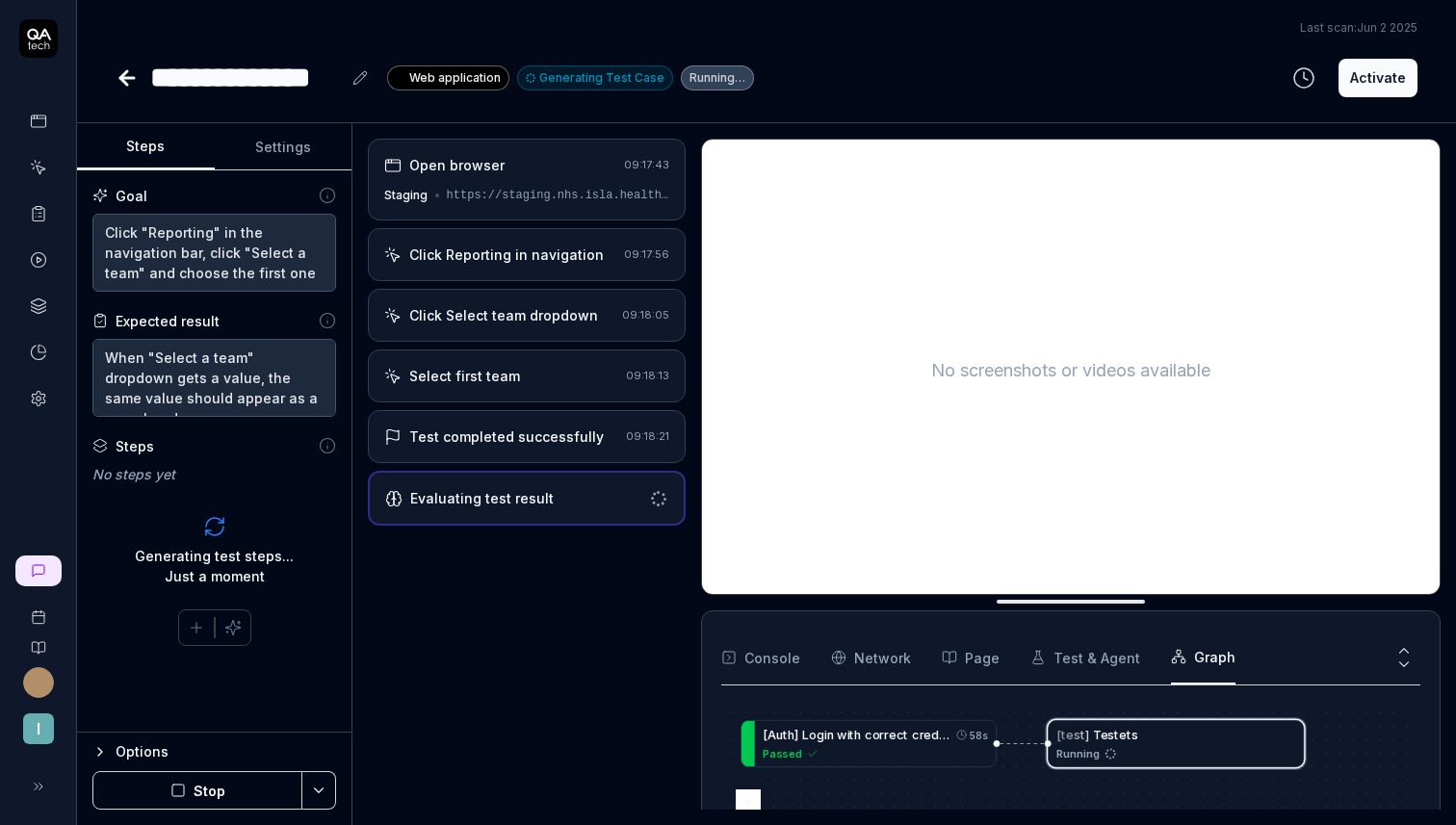 click on "Test completed successfully" at bounding box center (507, 436) 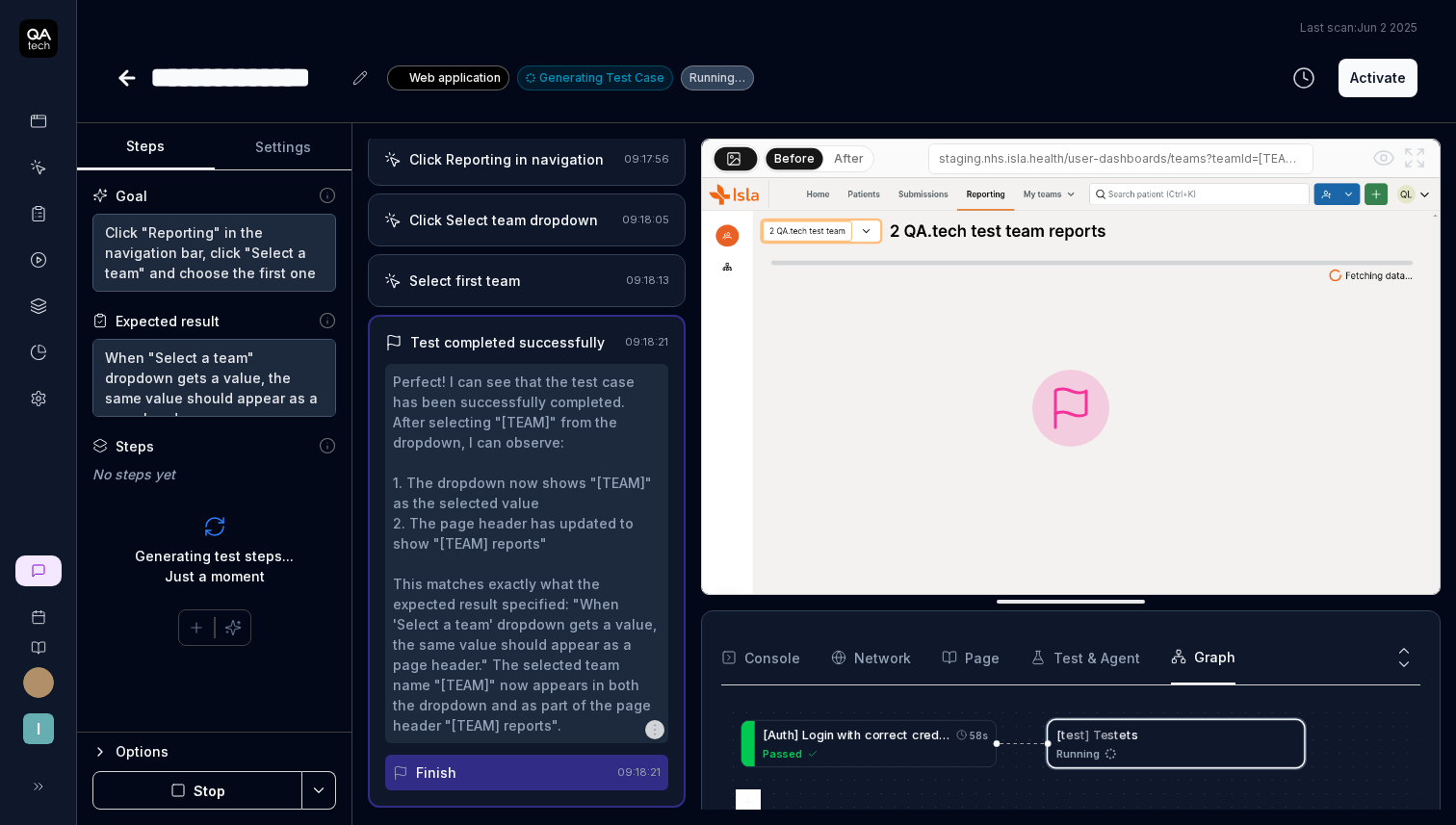 scroll, scrollTop: 134, scrollLeft: 0, axis: vertical 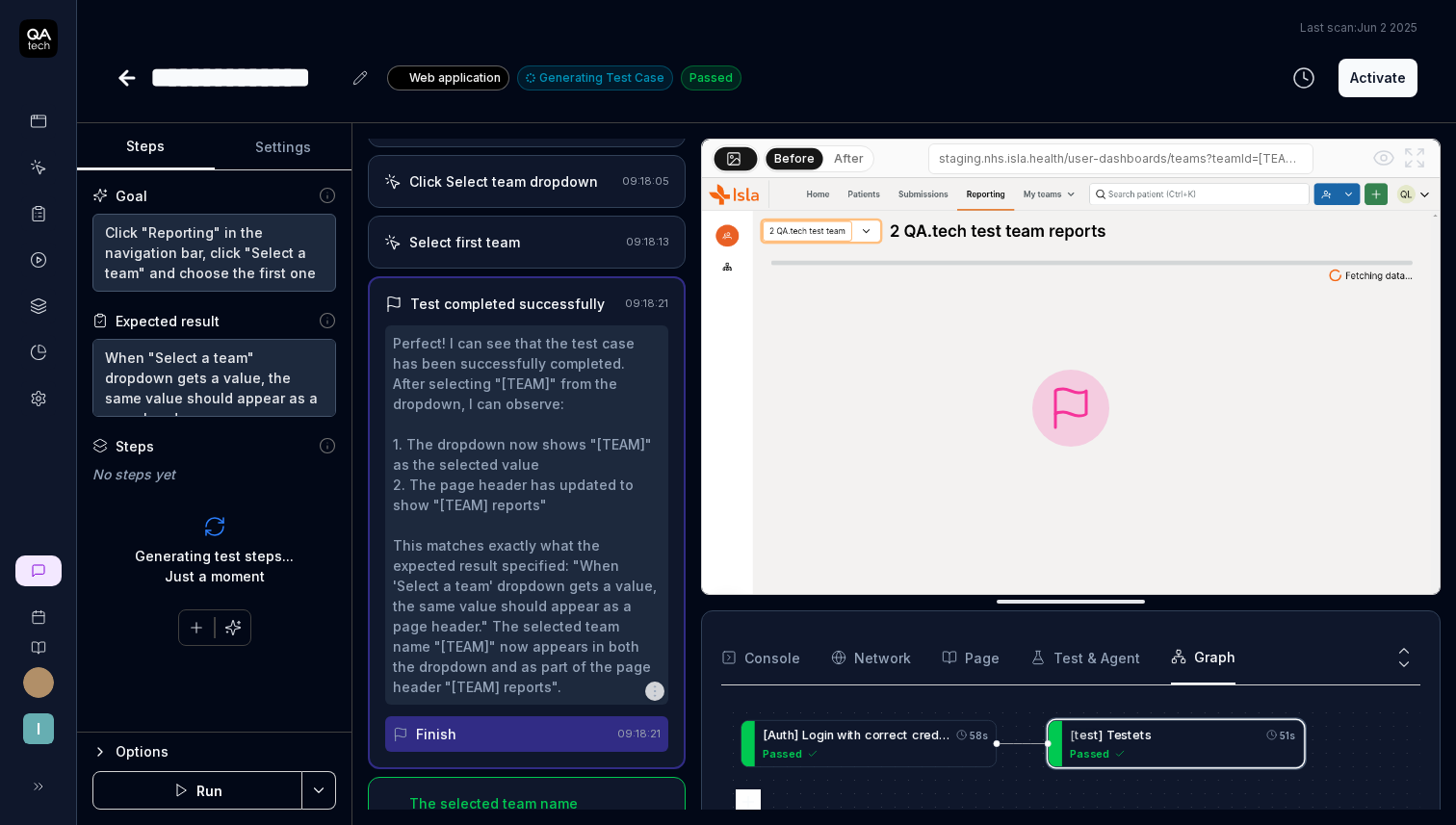 click on "After" at bounding box center [848, 159] 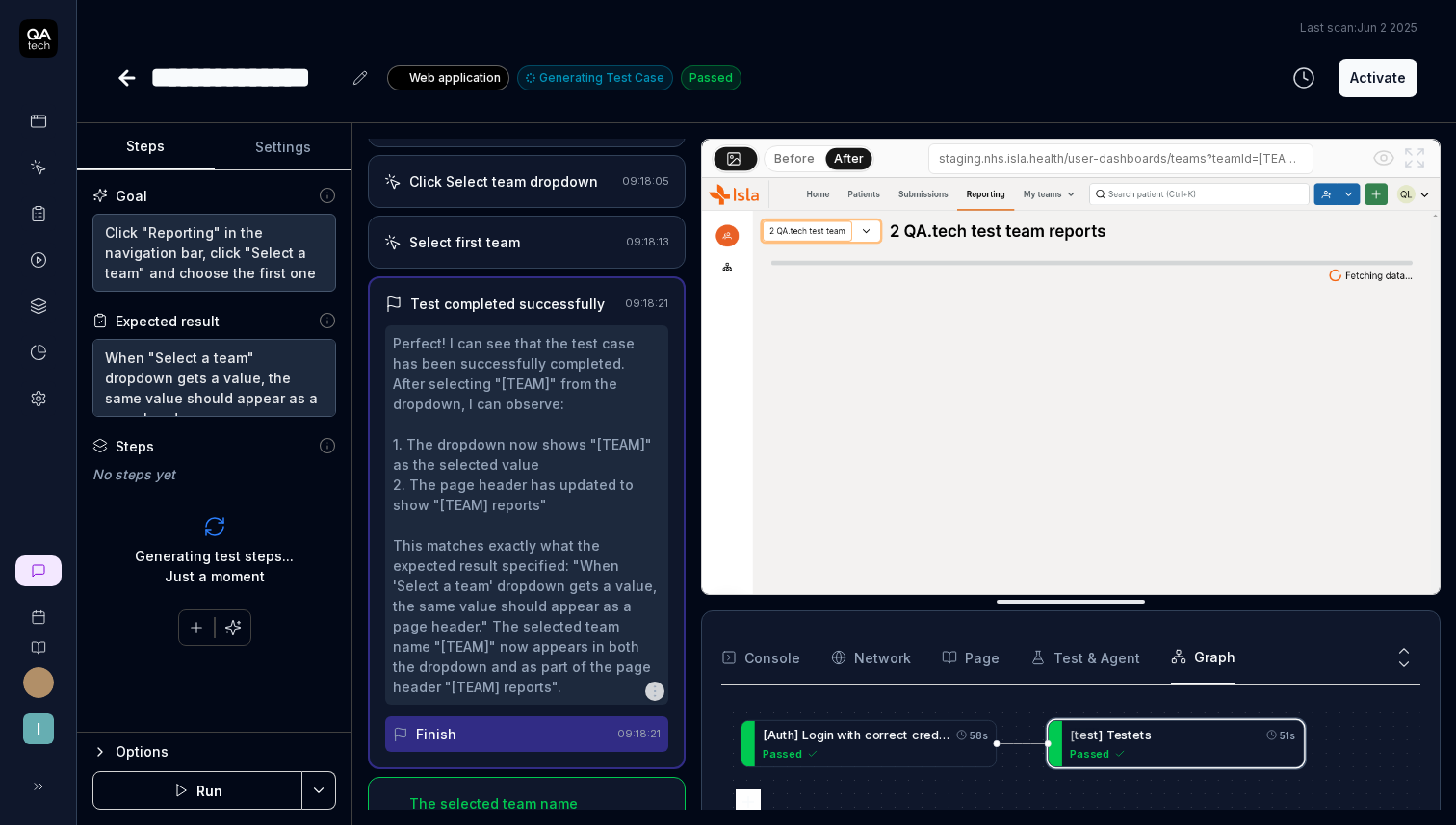 click on "Before" at bounding box center (794, 159) 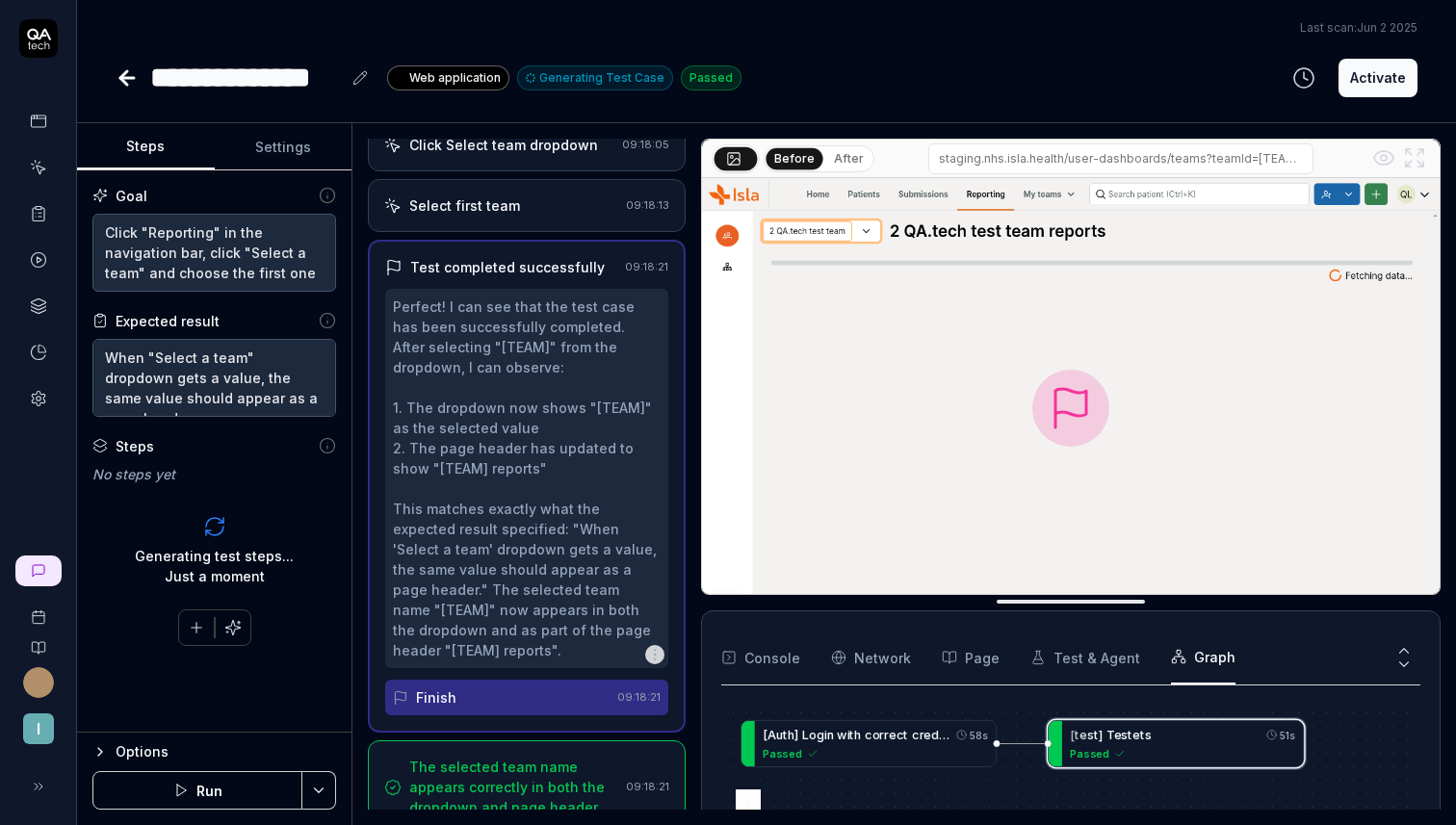 scroll, scrollTop: 194, scrollLeft: 0, axis: vertical 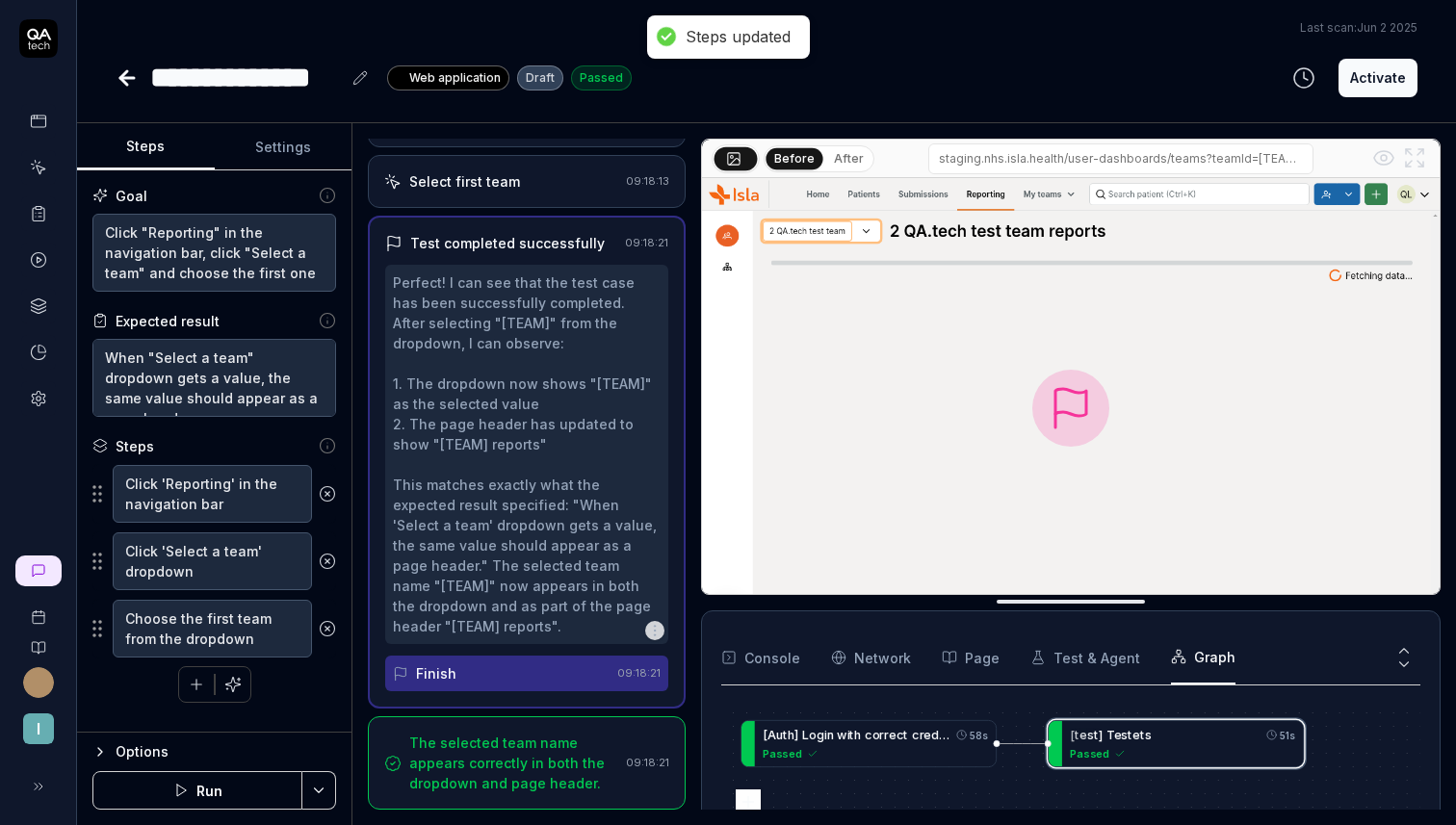 drag, startPoint x: 394, startPoint y: 284, endPoint x: 526, endPoint y: 661, distance: 399.44086 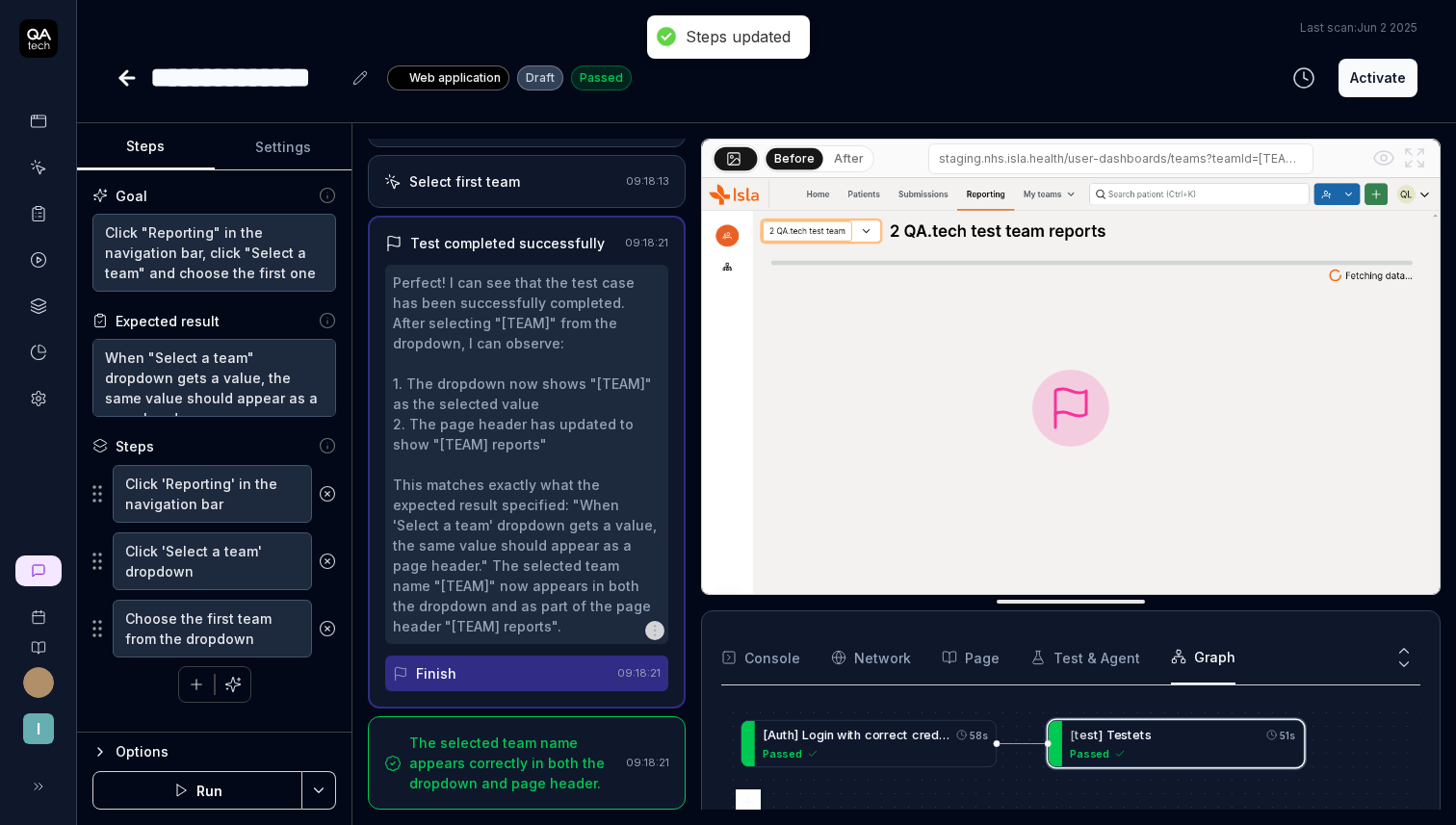 click on "Perfect! I can see that the test case has been successfully completed. After selecting "[TEAM]" from the dropdown, I can observe:
1. The dropdown now shows "[TEAM]" as the selected value
2. The page header has updated to show "[TEAM] reports"
This matches exactly what the expected result specified: "When 'Select a team' dropdown gets a value, the same value should appear as a page header." The selected team name "[TEAM]" now appears in both the dropdown and as part of the page header "[TEAM] reports"." at bounding box center [526, 454] 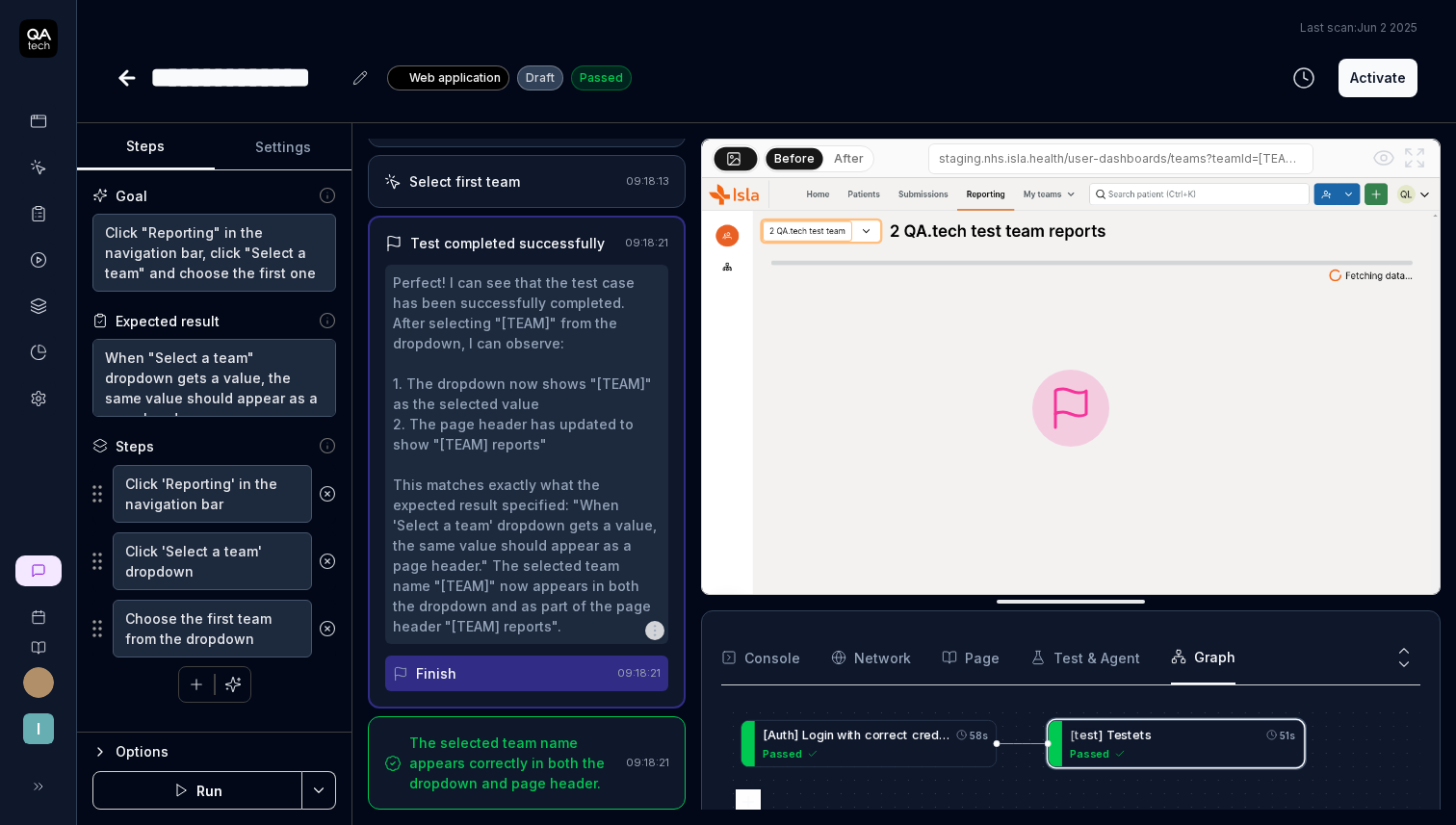 click on "Perfect! I can see that the test case has been successfully completed. After selecting "[TEAM]" from the dropdown, I can observe:
1. The dropdown now shows "[TEAM]" as the selected value
2. The page header has updated to show "[TEAM] reports"
This matches exactly what the expected result specified: "When 'Select a team' dropdown gets a value, the same value should appear as a page header." The selected team name "[TEAM]" now appears in both the dropdown and as part of the page header "[TEAM] reports"." at bounding box center (526, 454) 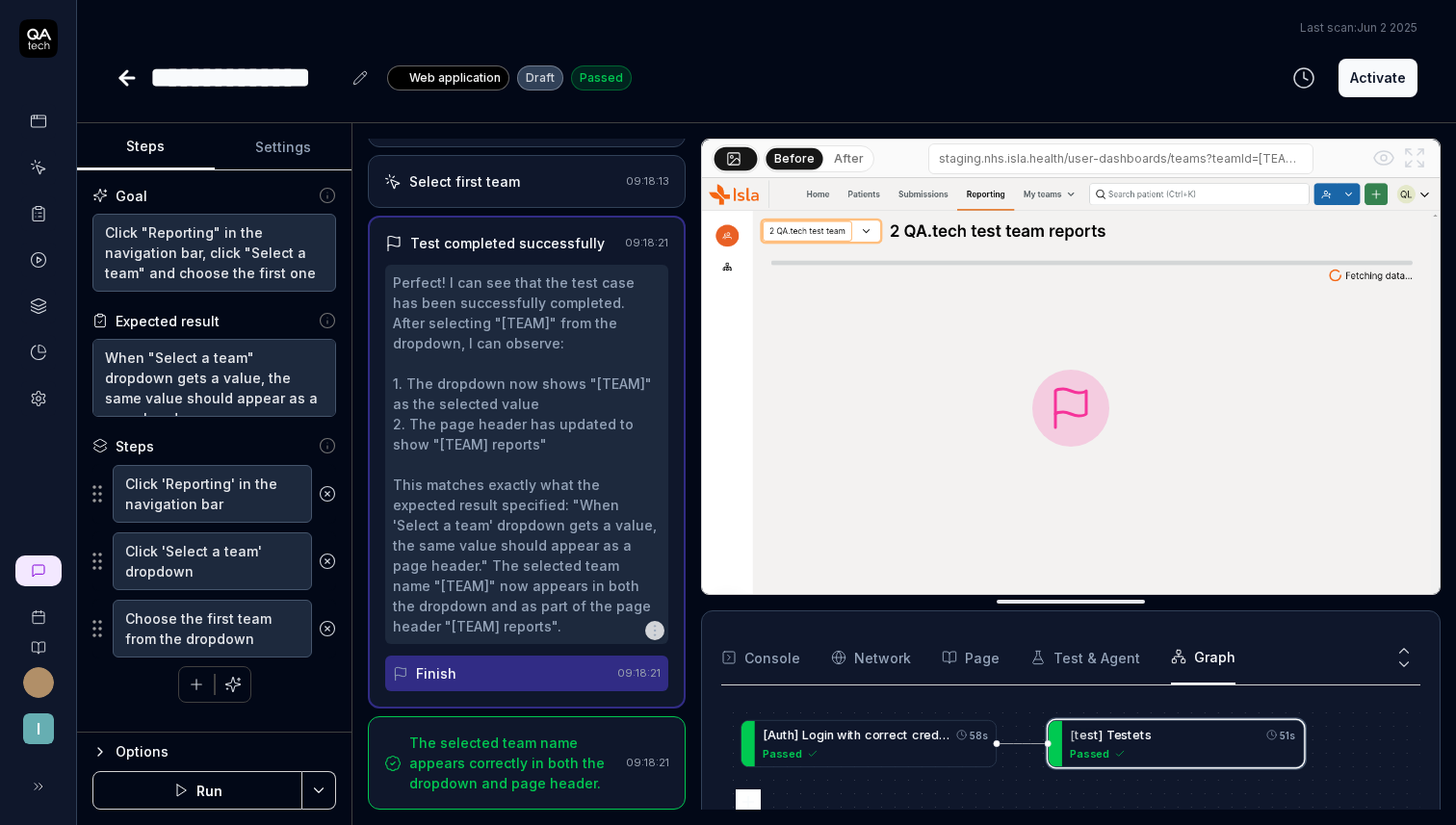 click on "**********" at bounding box center (728, 412) 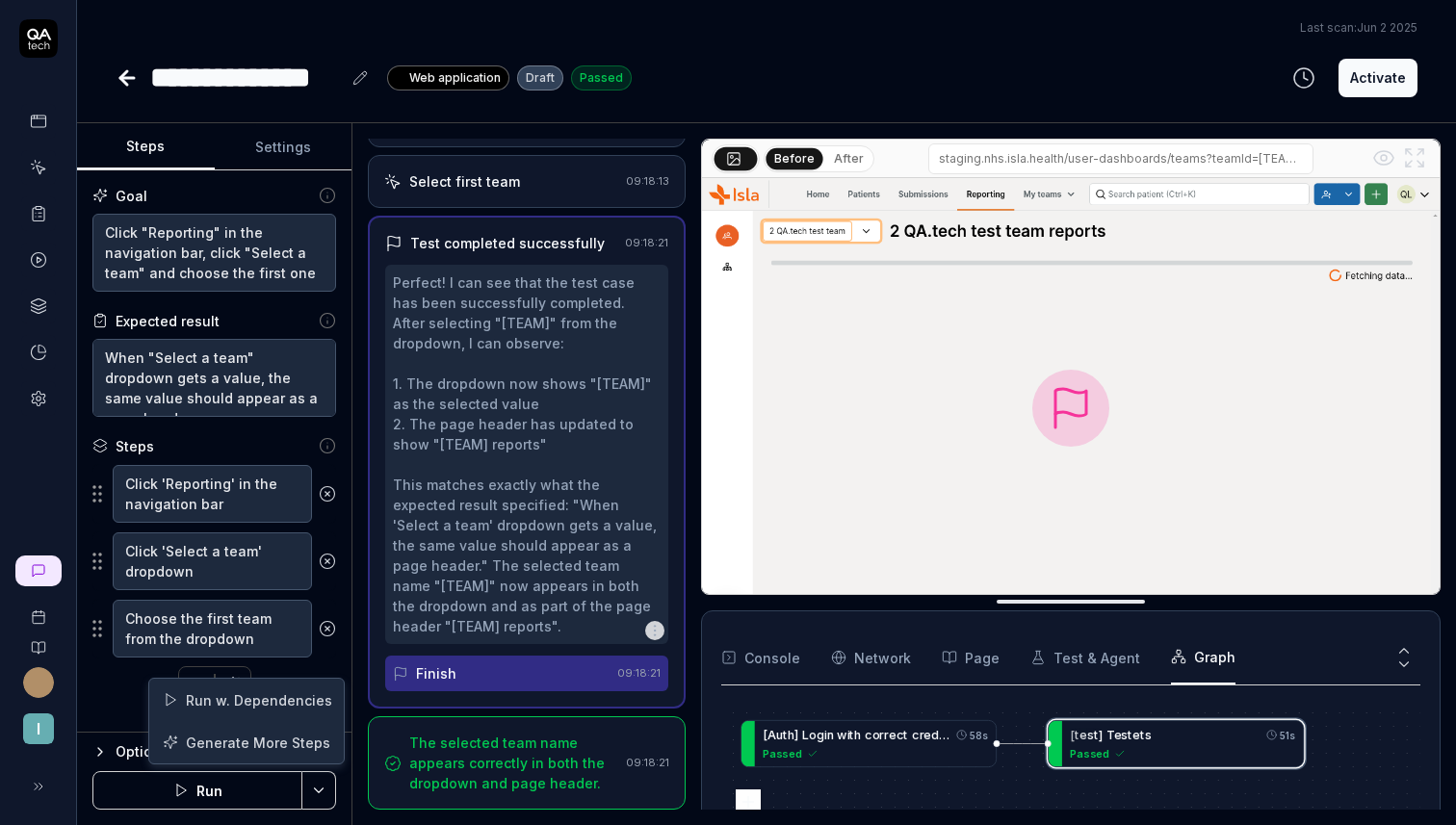 click on "**********" at bounding box center [728, 412] 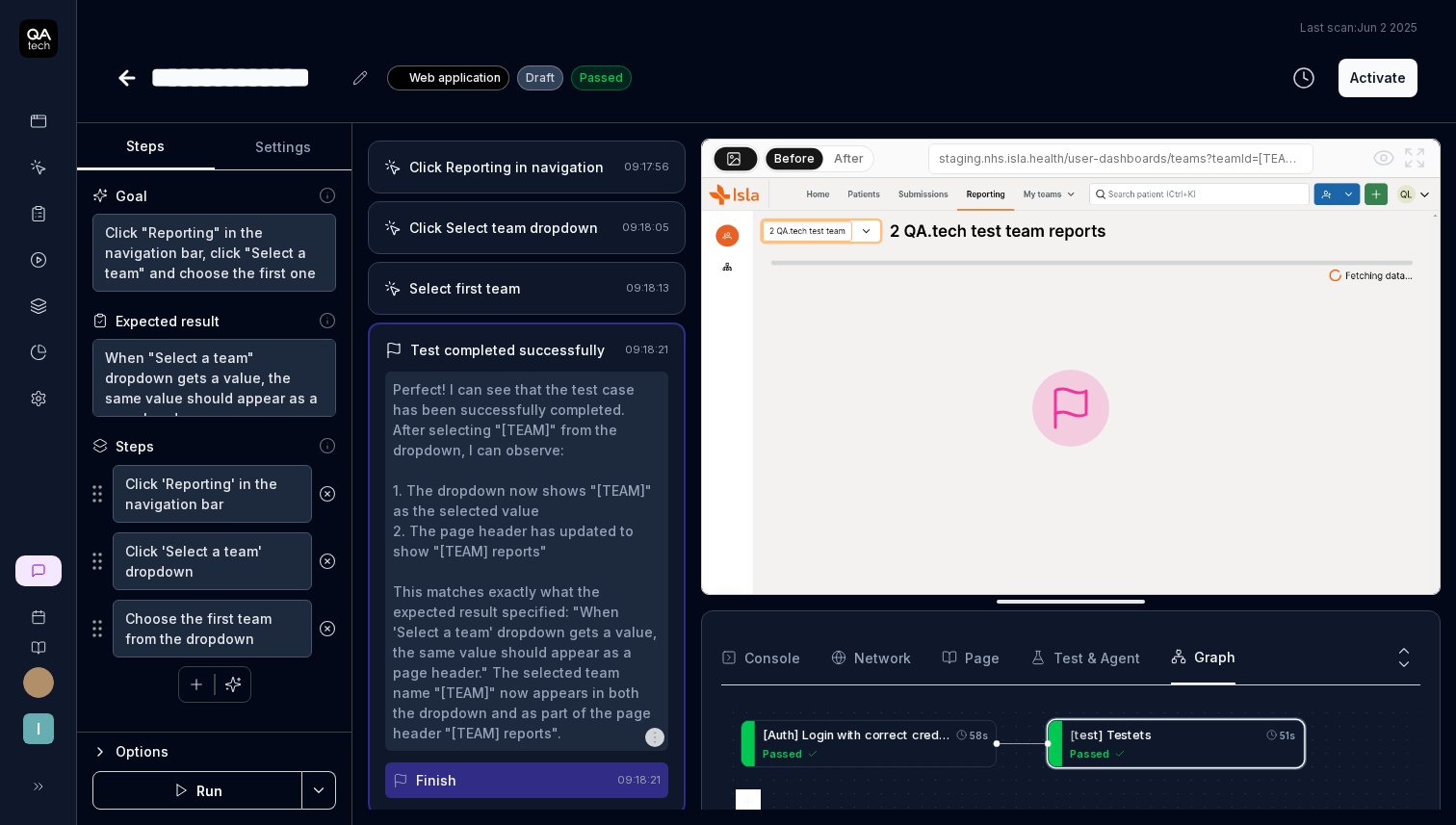 scroll, scrollTop: 0, scrollLeft: 0, axis: both 